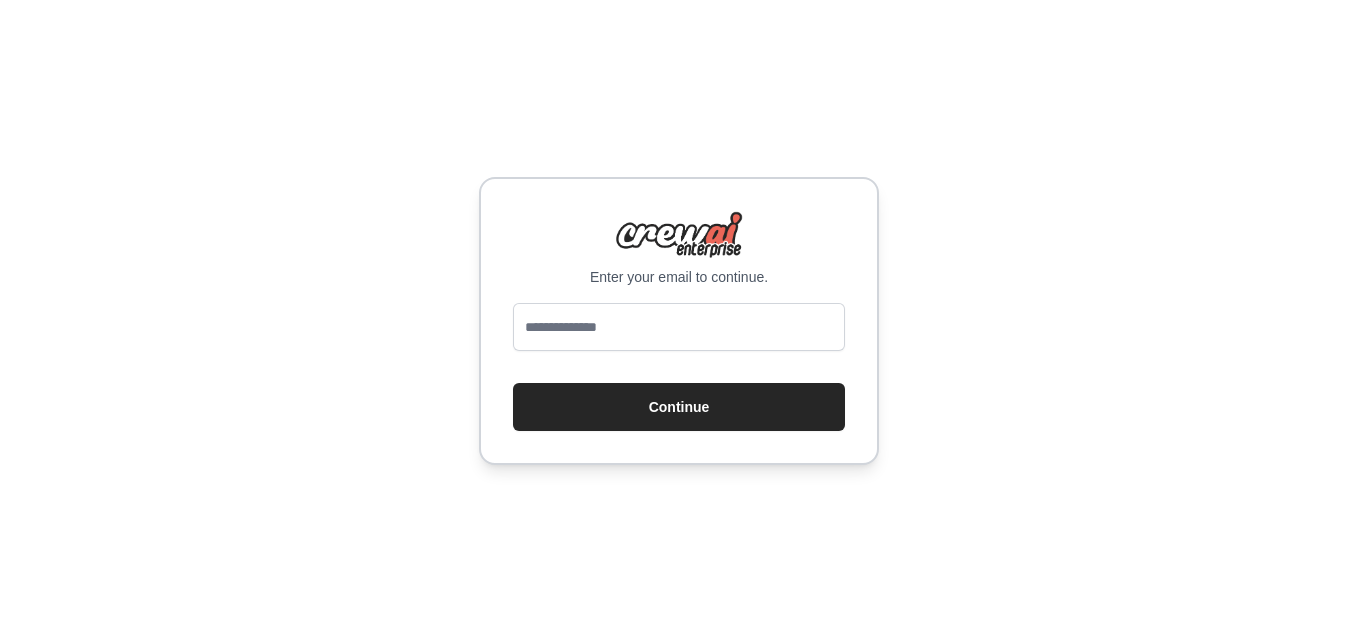 scroll, scrollTop: 0, scrollLeft: 0, axis: both 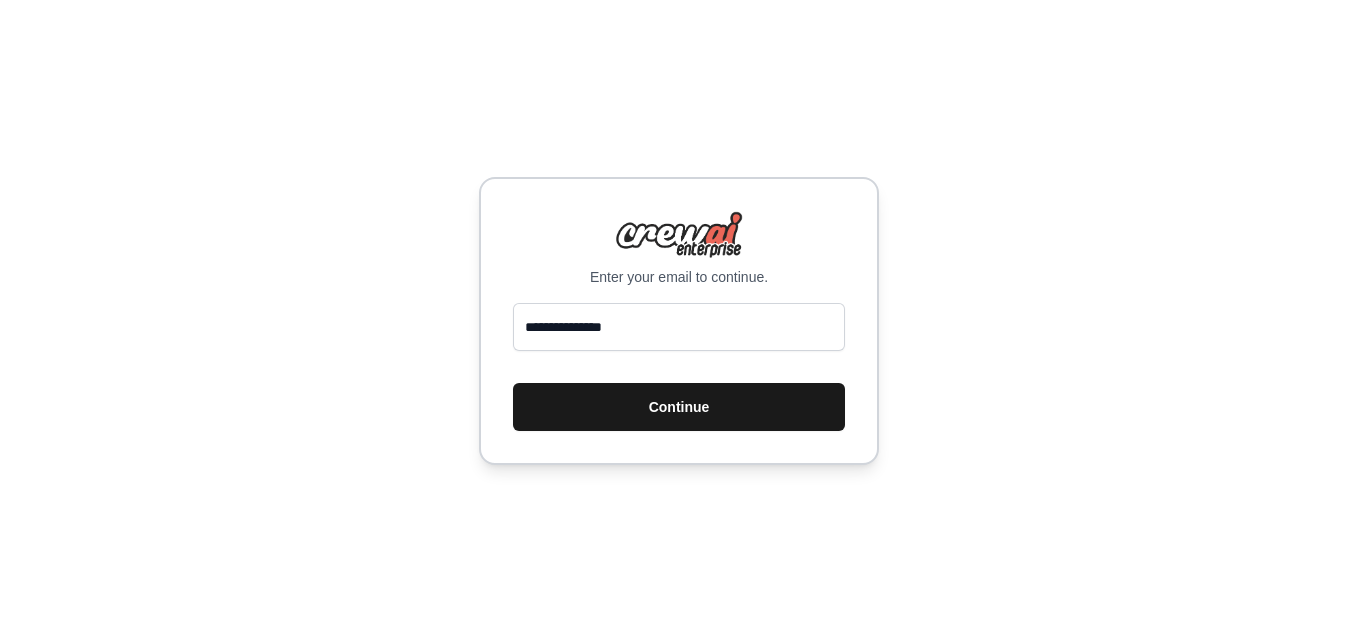 click on "Continue" at bounding box center (679, 407) 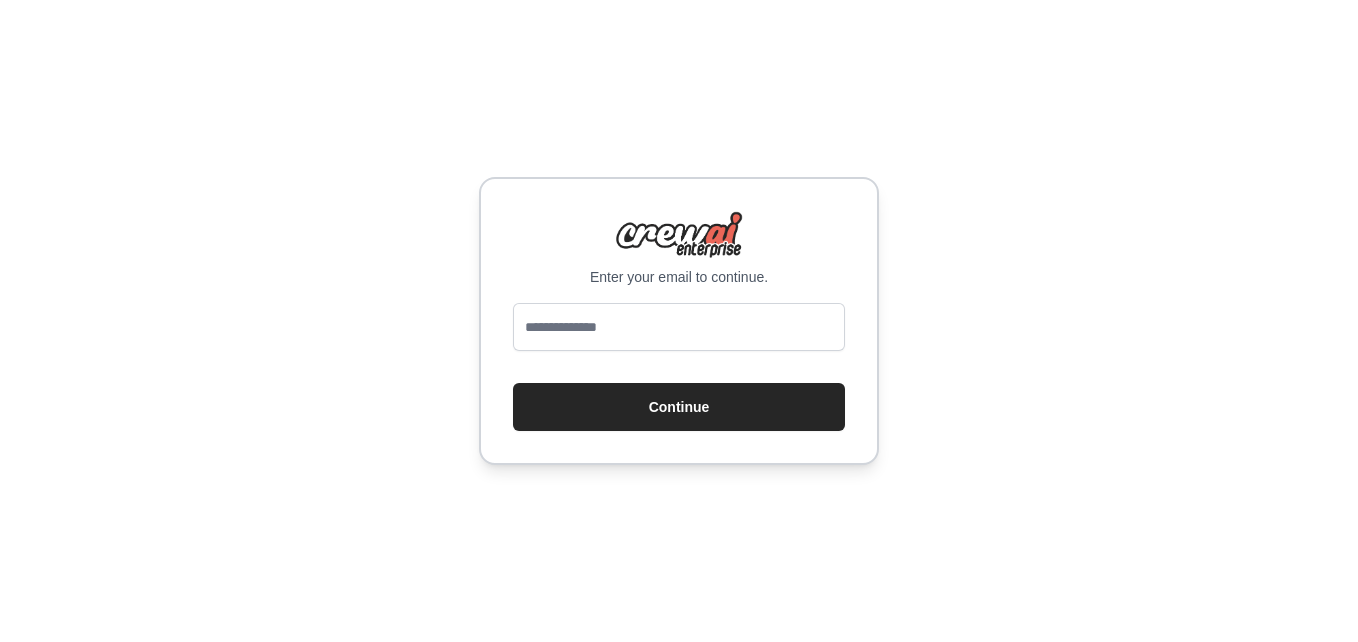 scroll, scrollTop: 0, scrollLeft: 0, axis: both 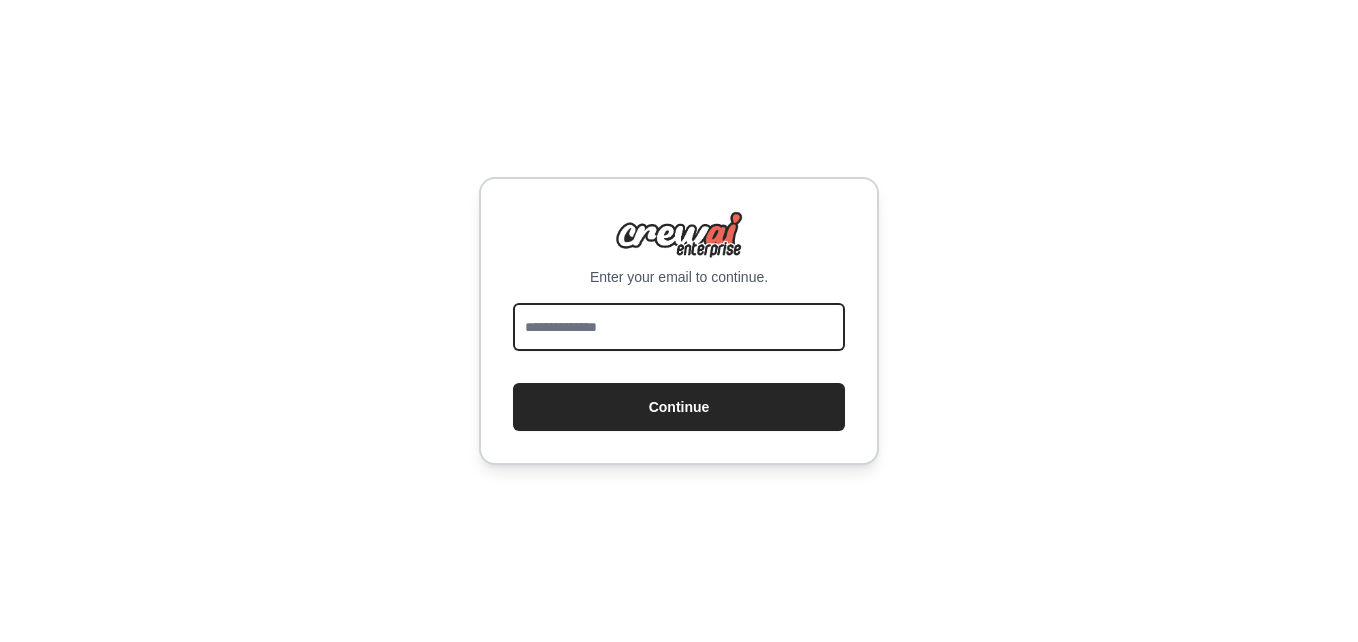 click at bounding box center (679, 327) 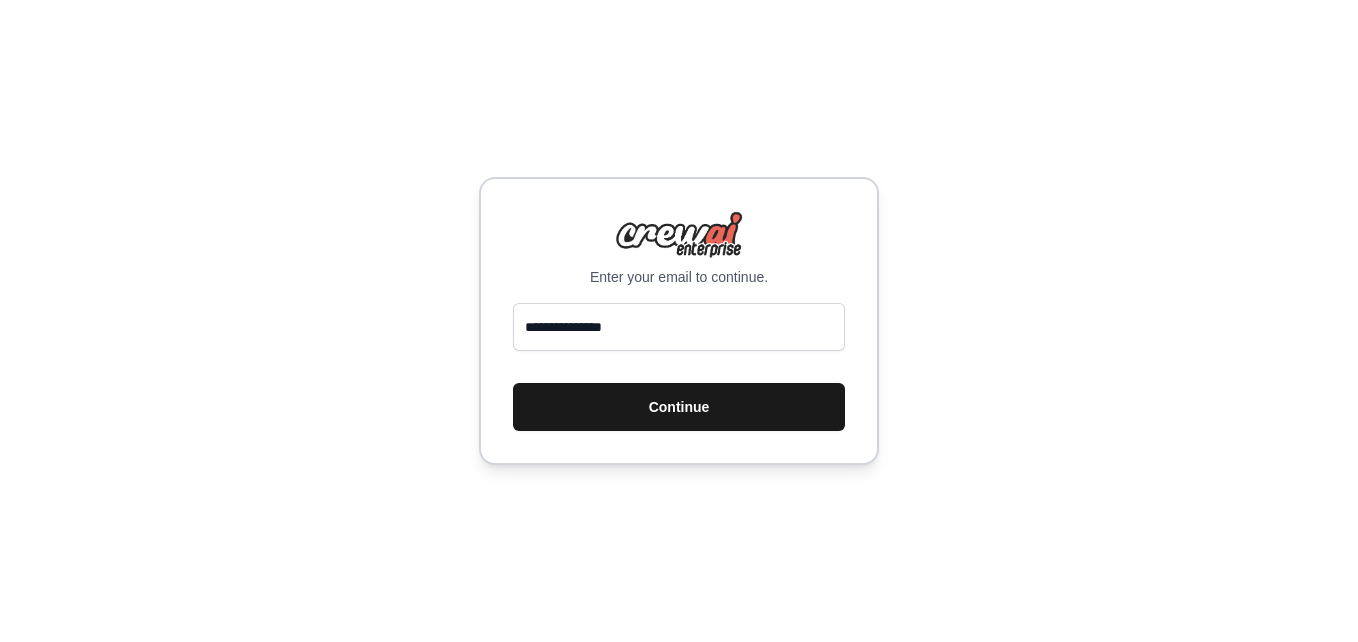 click on "Continue" at bounding box center [679, 407] 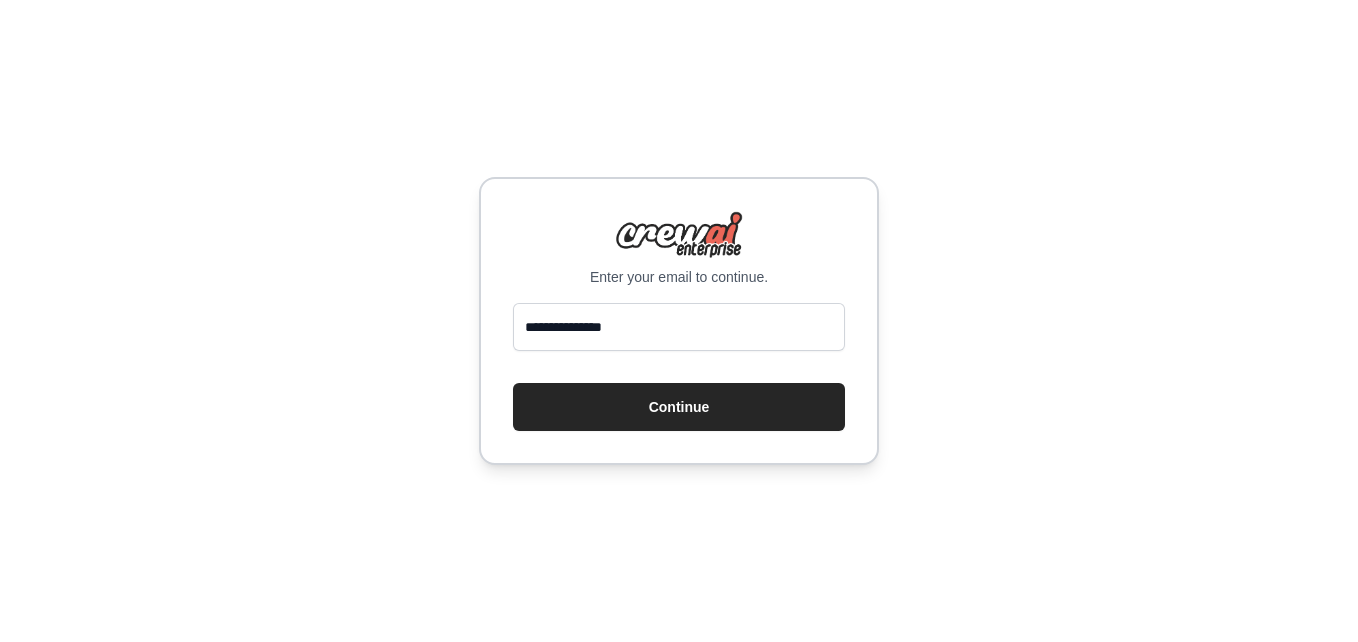 scroll, scrollTop: 0, scrollLeft: 0, axis: both 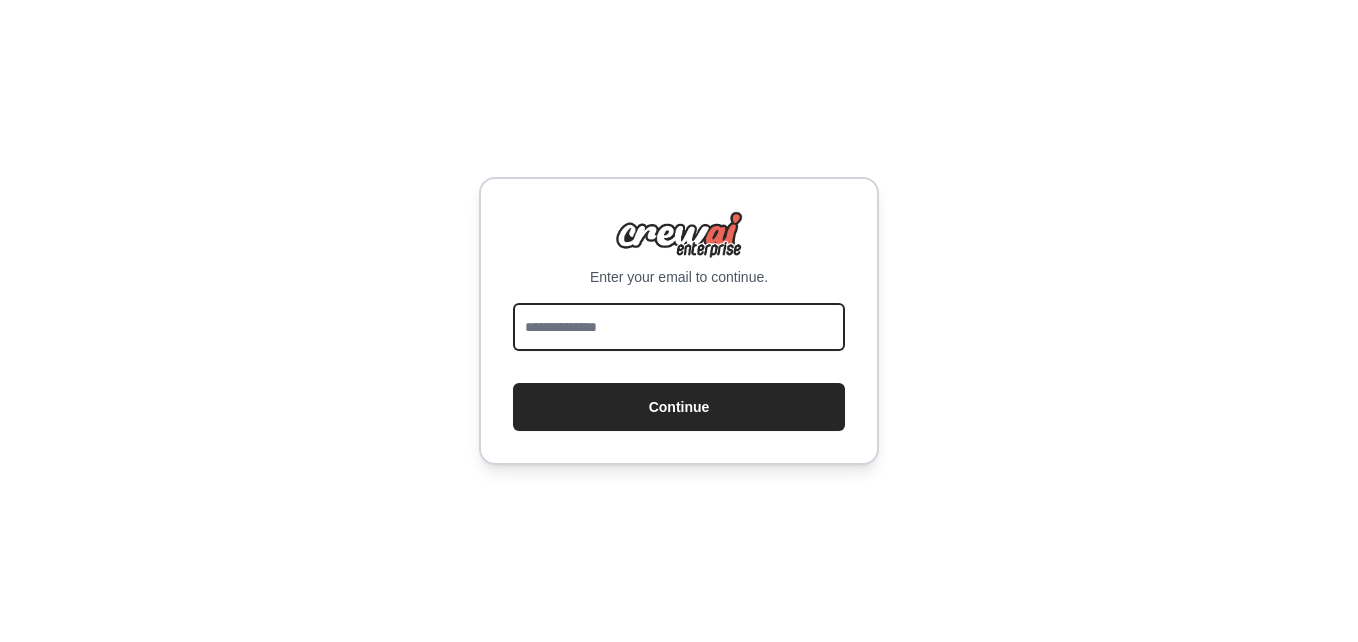 click at bounding box center [679, 327] 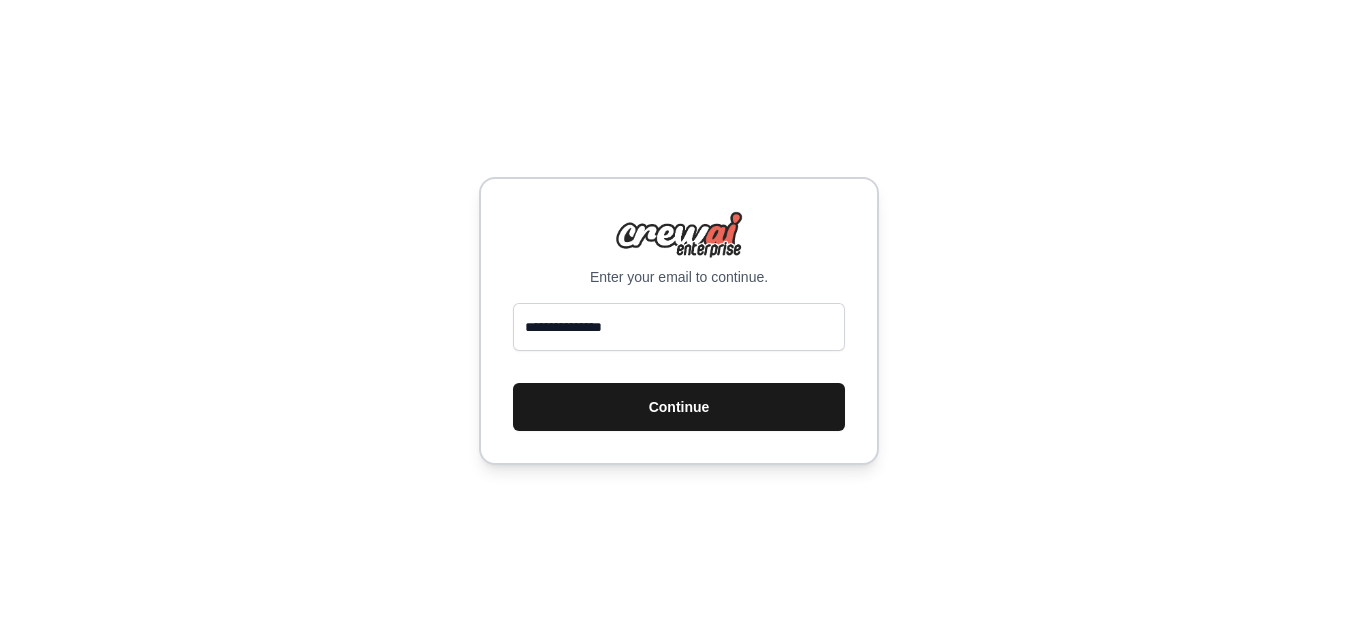 click on "Continue" at bounding box center (679, 407) 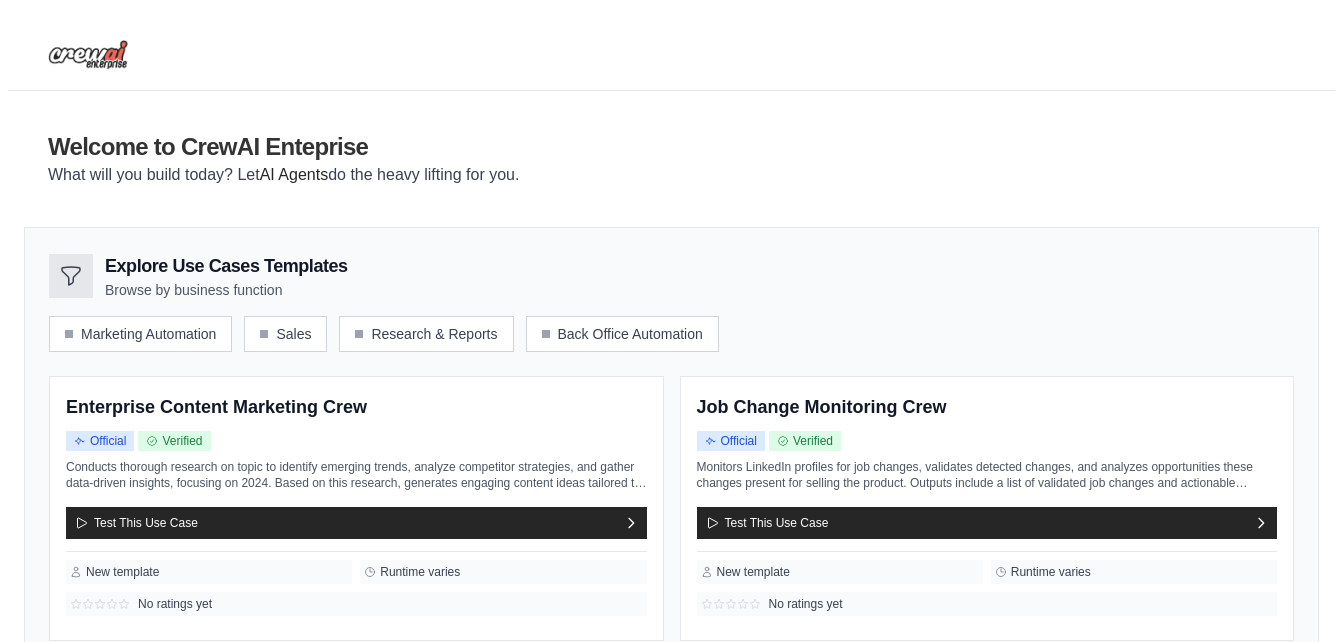 scroll, scrollTop: 0, scrollLeft: 0, axis: both 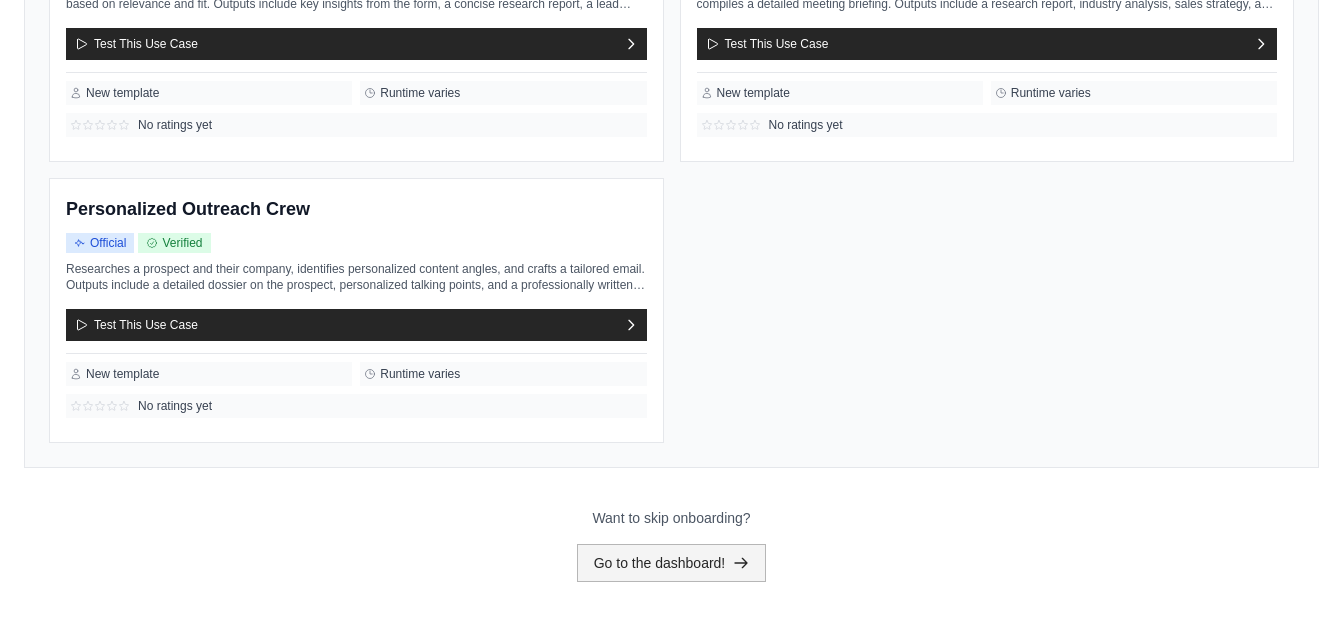 click on "Go to the dashboard!" at bounding box center (672, 563) 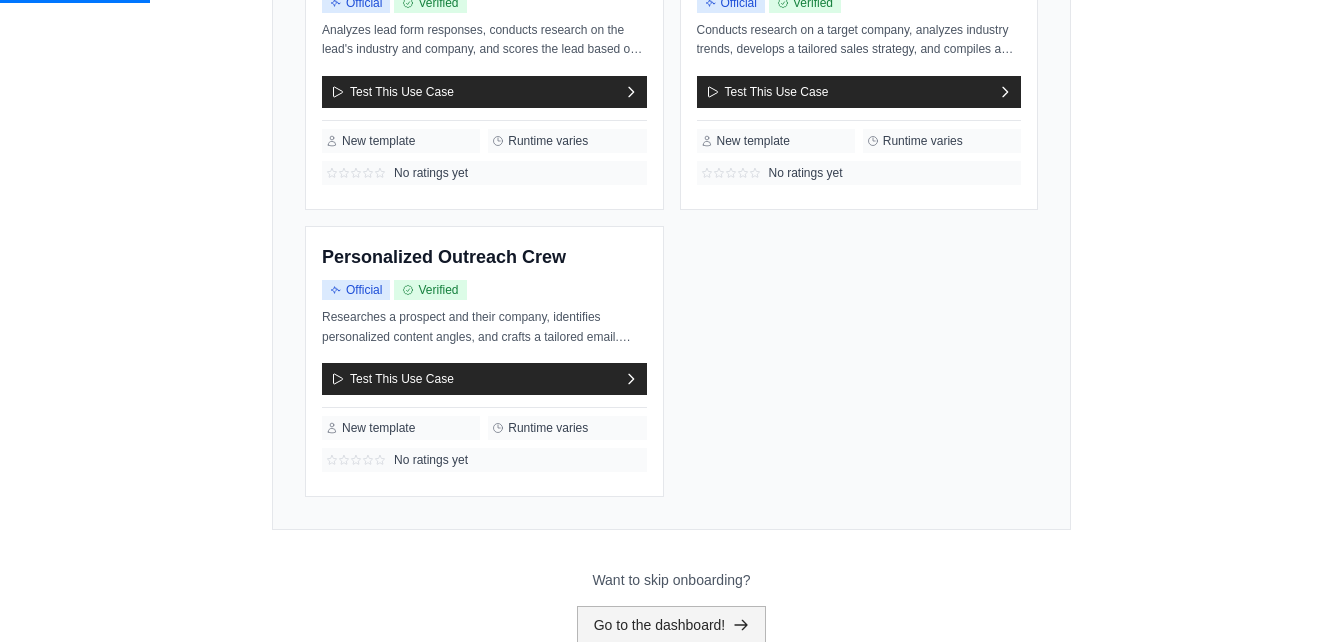 scroll, scrollTop: 0, scrollLeft: 0, axis: both 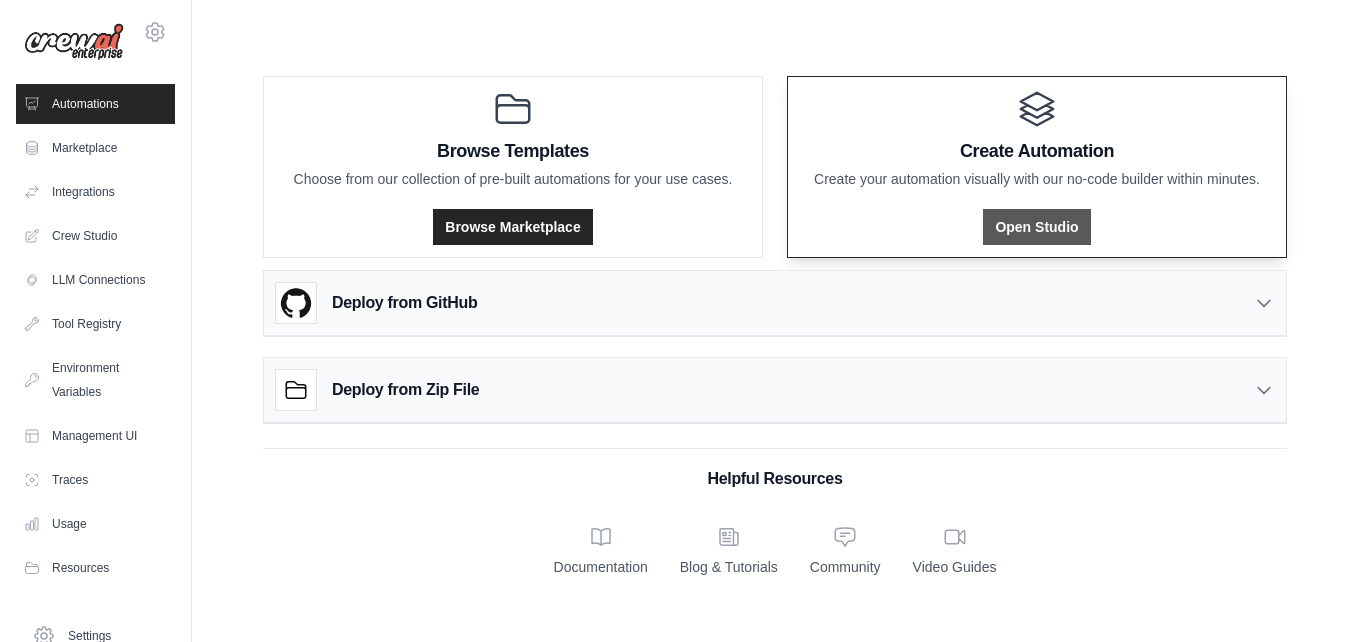 click on "Open Studio" at bounding box center (1036, 227) 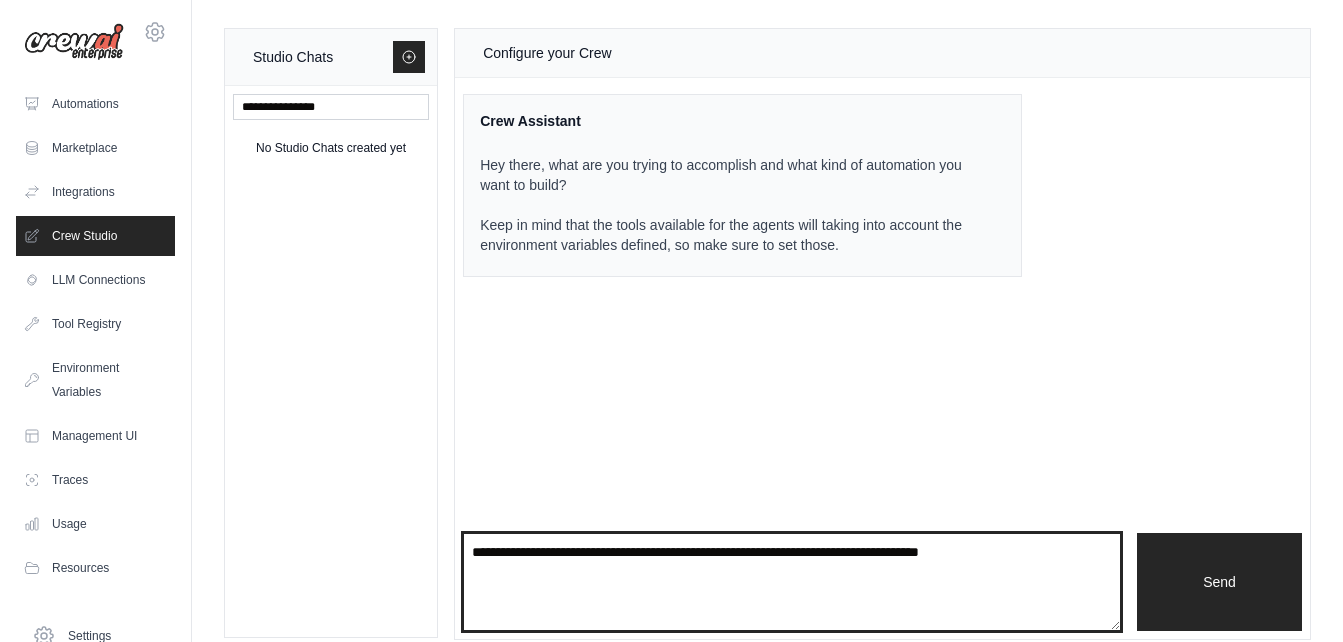 click at bounding box center [792, 582] 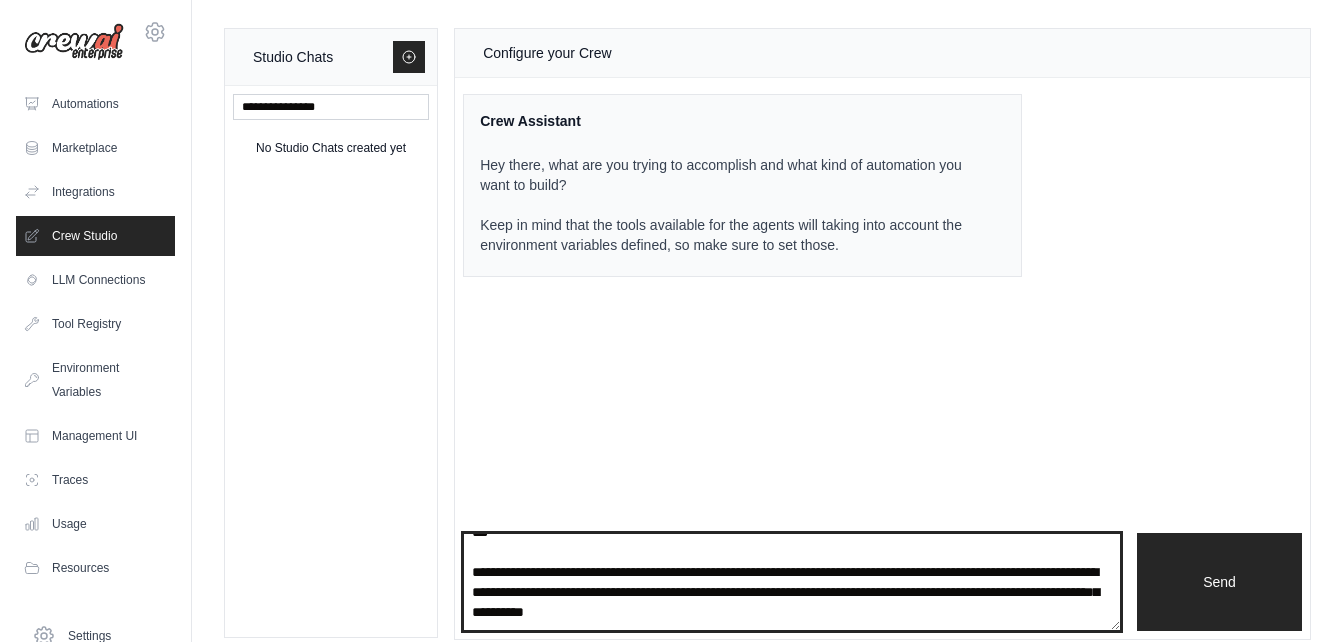 scroll, scrollTop: 4860, scrollLeft: 0, axis: vertical 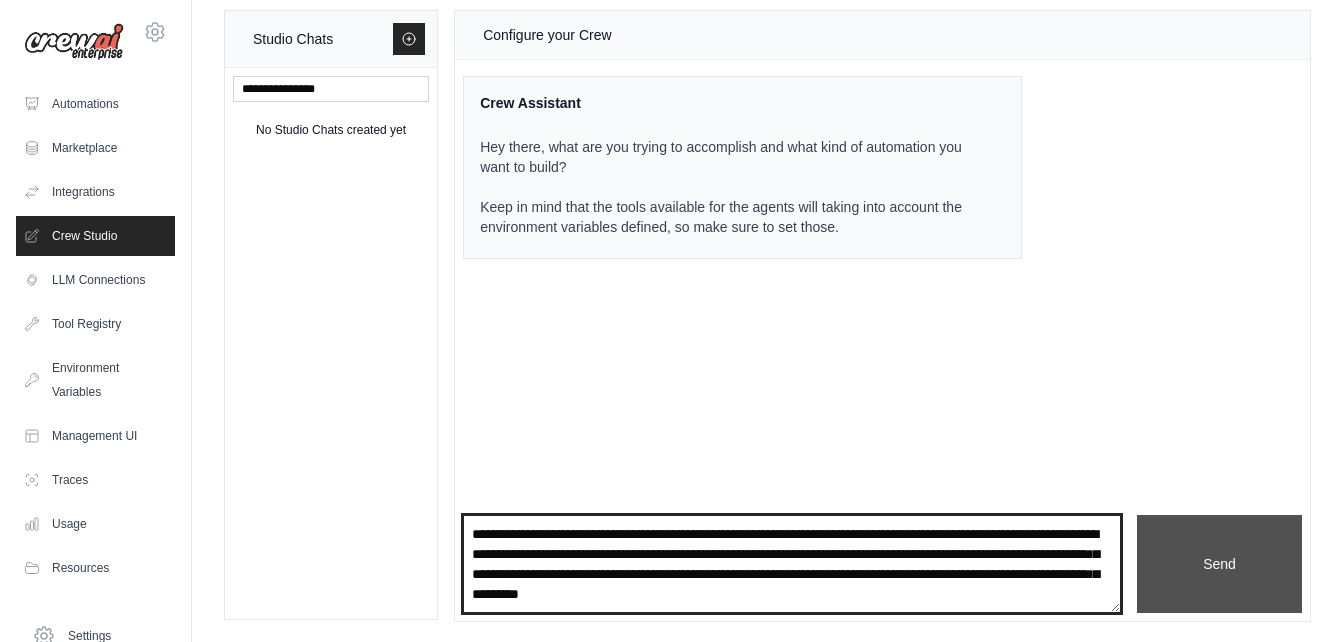 type on "**********" 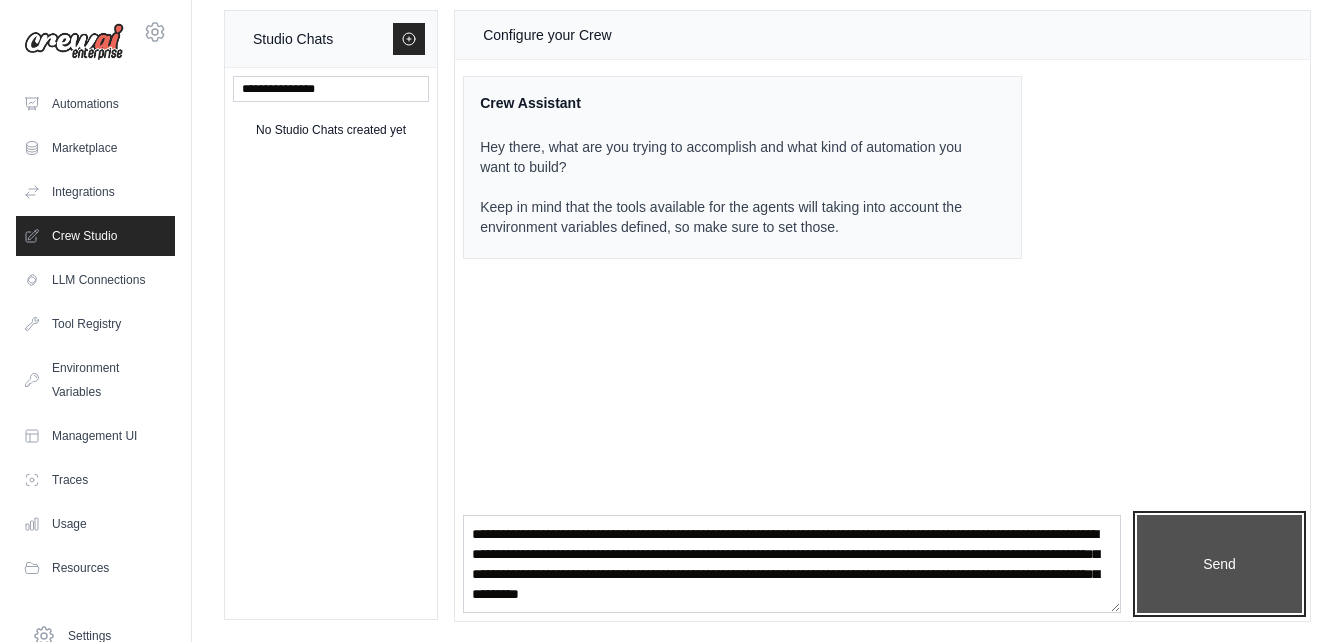 click on "Send" at bounding box center [1219, 564] 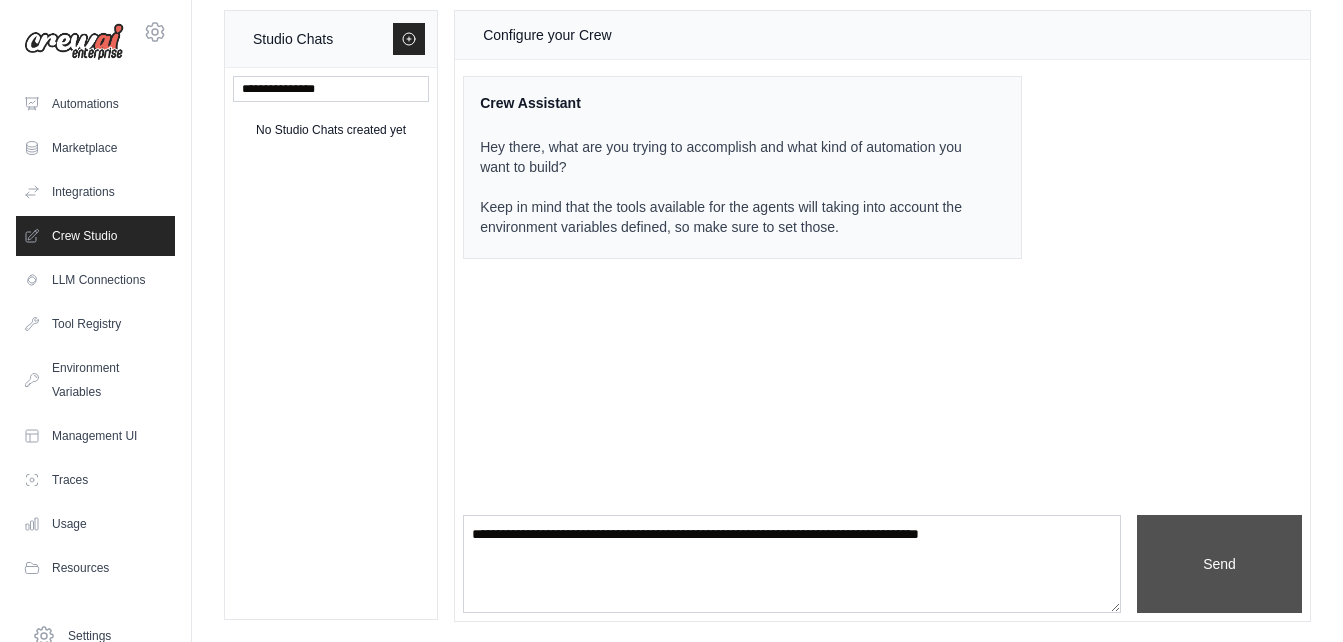 scroll, scrollTop: 0, scrollLeft: 0, axis: both 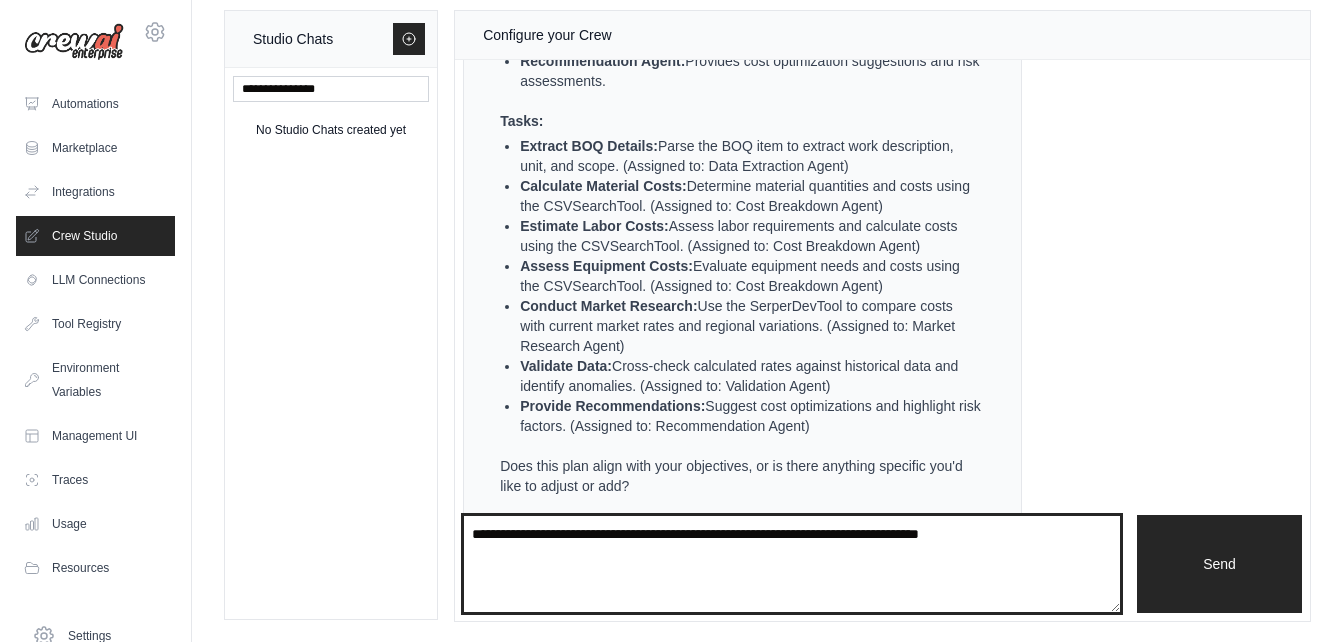 click at bounding box center (792, 564) 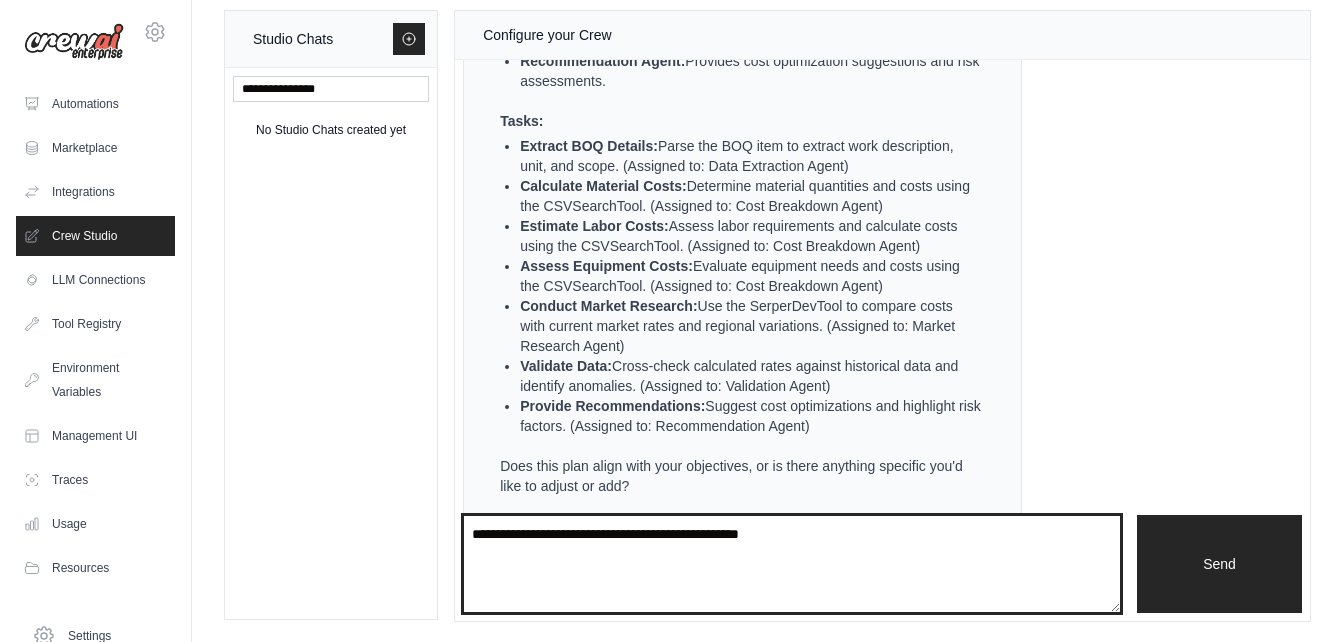 type on "**********" 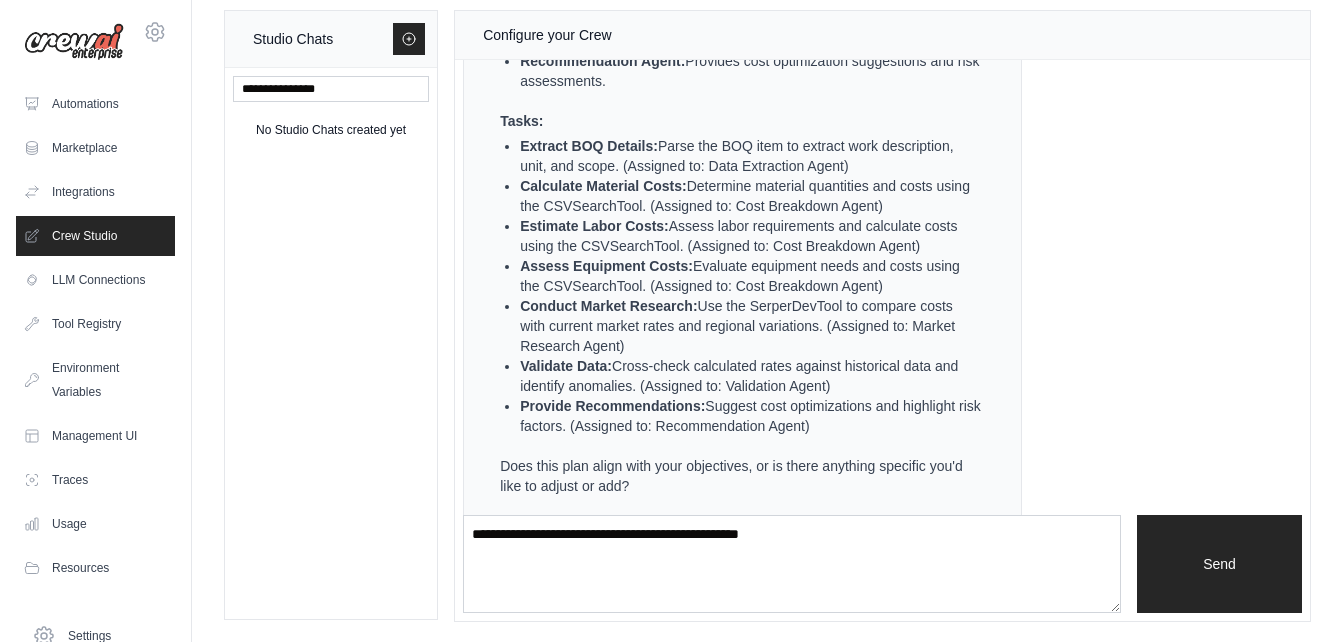type 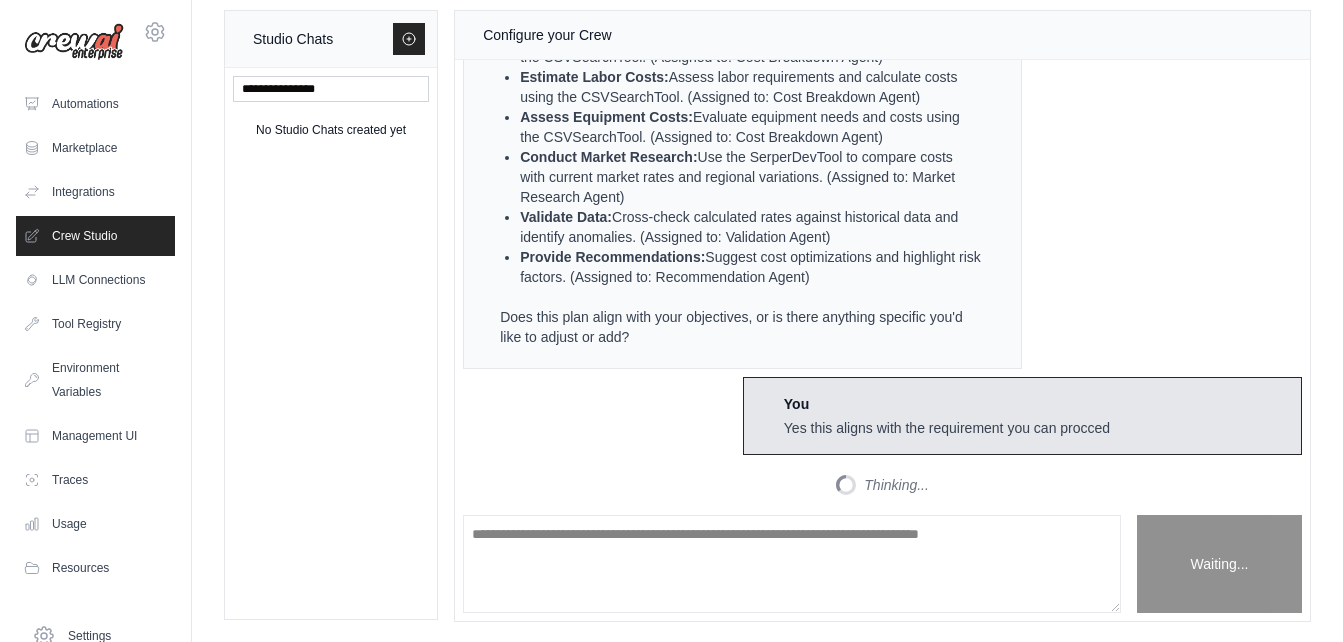 scroll, scrollTop: 7758, scrollLeft: 0, axis: vertical 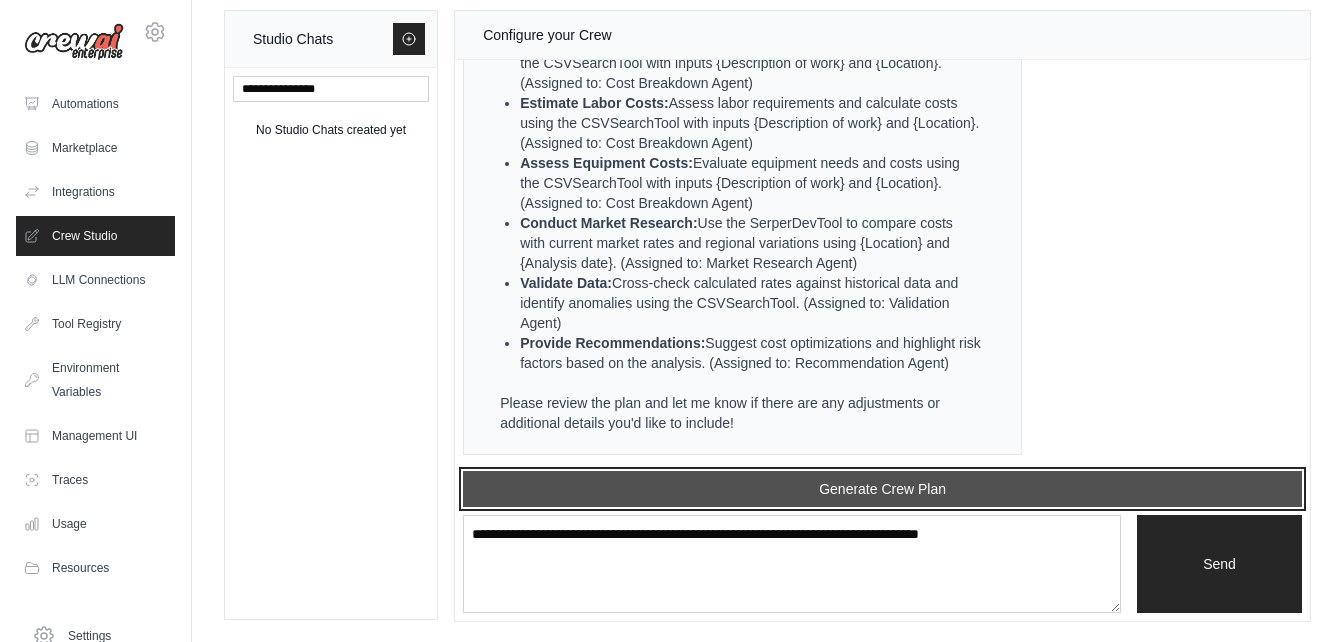 click on "Generate Crew Plan" at bounding box center (882, 489) 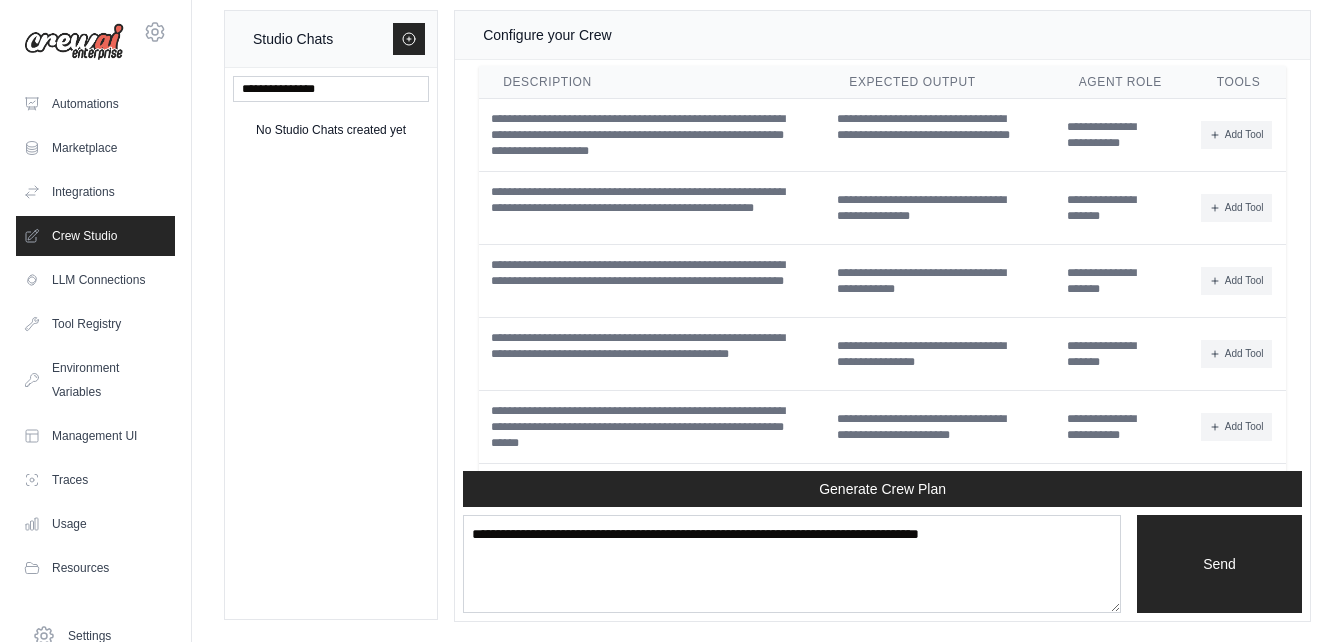 scroll, scrollTop: 9058, scrollLeft: 0, axis: vertical 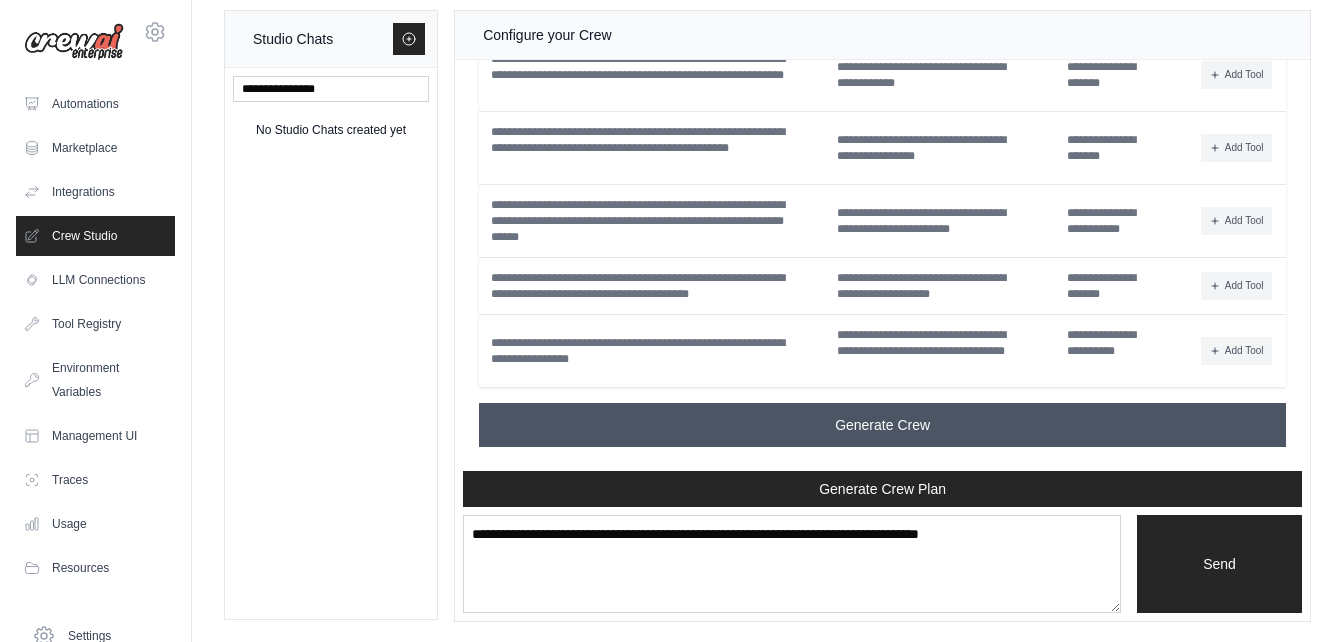 click on "Generate Crew" at bounding box center (882, 425) 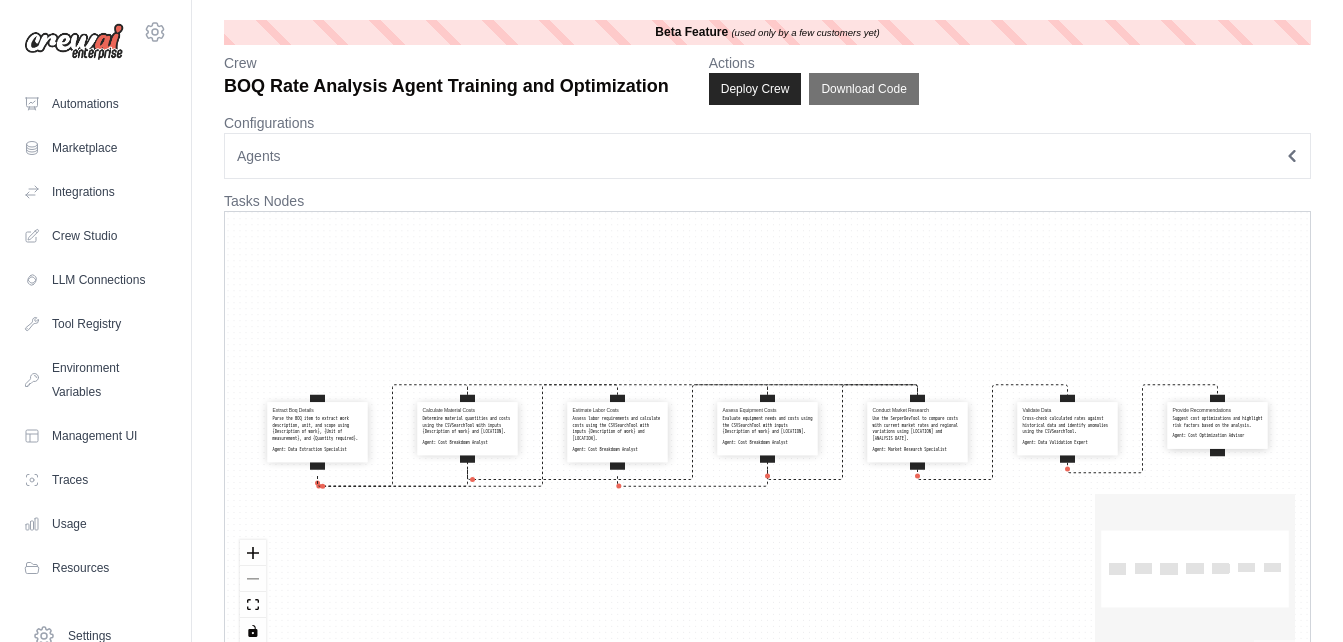 scroll, scrollTop: 0, scrollLeft: 0, axis: both 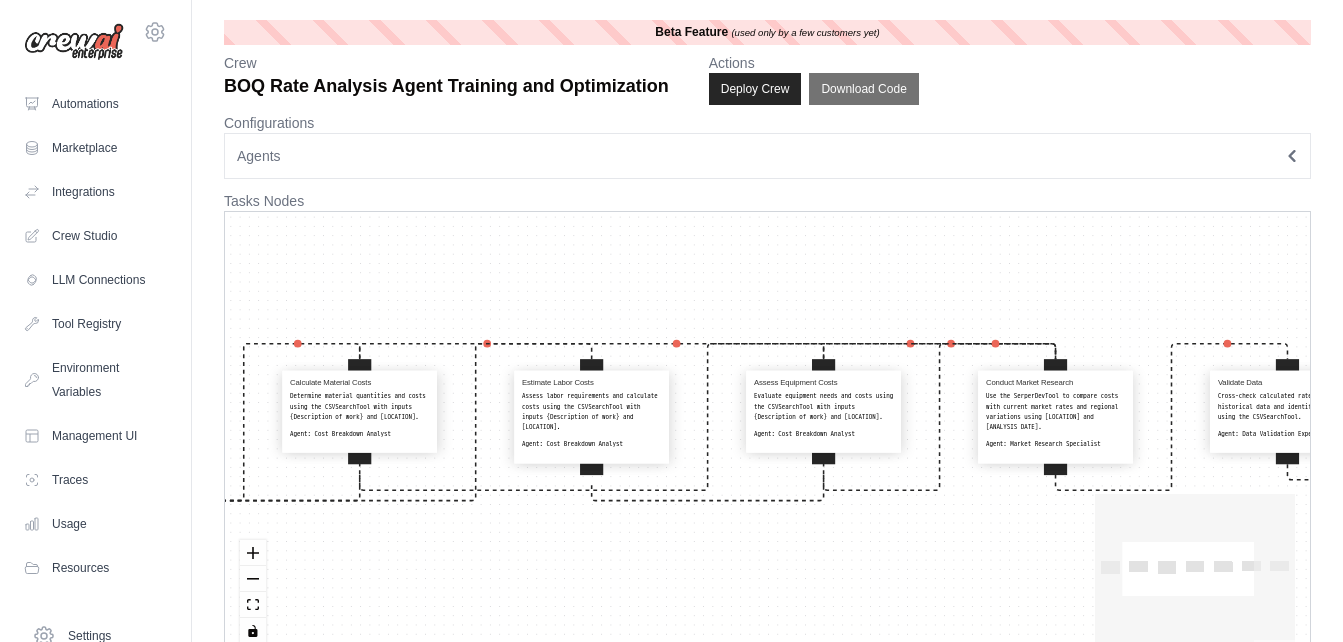 drag, startPoint x: 621, startPoint y: 576, endPoint x: 429, endPoint y: 557, distance: 192.93782 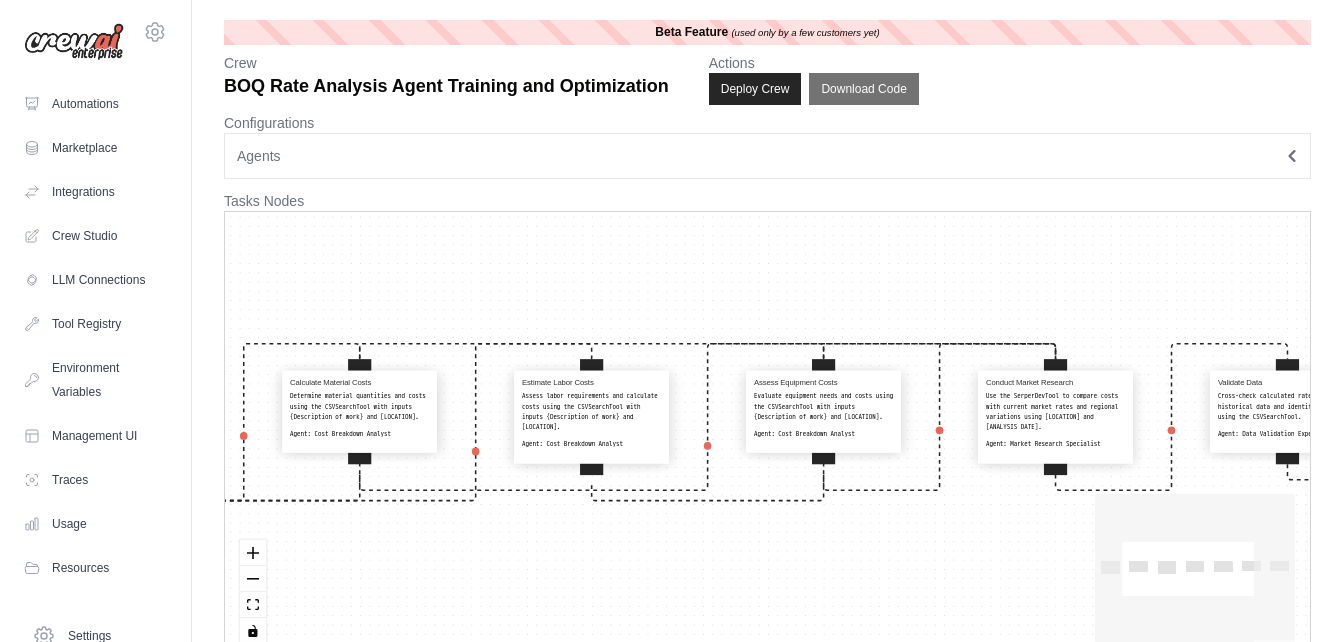 click on "Extract Boq Details Parse the BOQ item to extract work description, unit, and scope using {Description of work}, {Unit of measurement}, and {Quantity required}. Agent:   Data Extraction Specialist Calculate Material Costs Determine material quantities and costs using the CSVSearchTool with inputs {Description of work} and {Location}. Agent:   Cost Breakdown Analyst Estimate Labor Costs Assess labor requirements and calculate costs using the CSVSearchTool with inputs {Description of work} and {Location}. Agent:   Cost Breakdown Analyst Assess Equipment Costs Evaluate equipment needs and costs using the CSVSearchTool with inputs {Description of work} and {Location}. Agent:   Cost Breakdown Analyst Conduct Market Research Use the SerperDevTool to compare costs with current market rates and regional variations using {Location} and {Analysis date}. Agent:   Market Research Specialist Validate Data Cross-check calculated rates against historical data and identify anomalies using the CSVSearchTool. Agent:   Agent:" at bounding box center [767, 435] 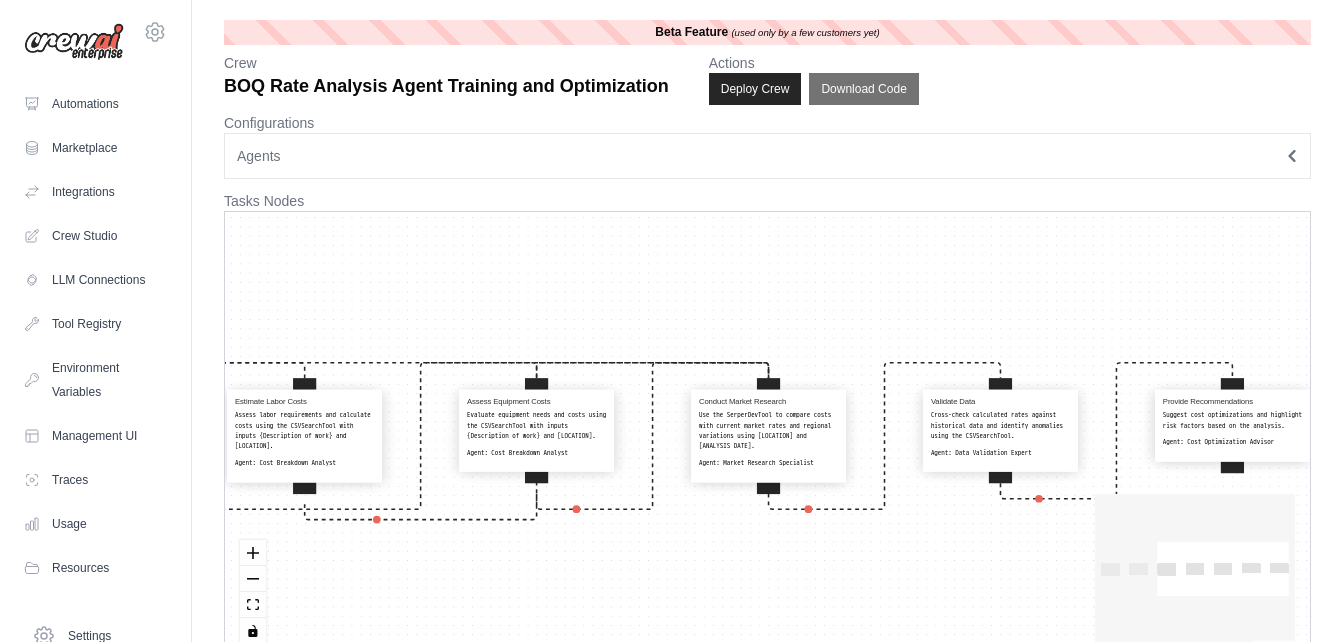 drag, startPoint x: 680, startPoint y: 560, endPoint x: 400, endPoint y: 579, distance: 280.6439 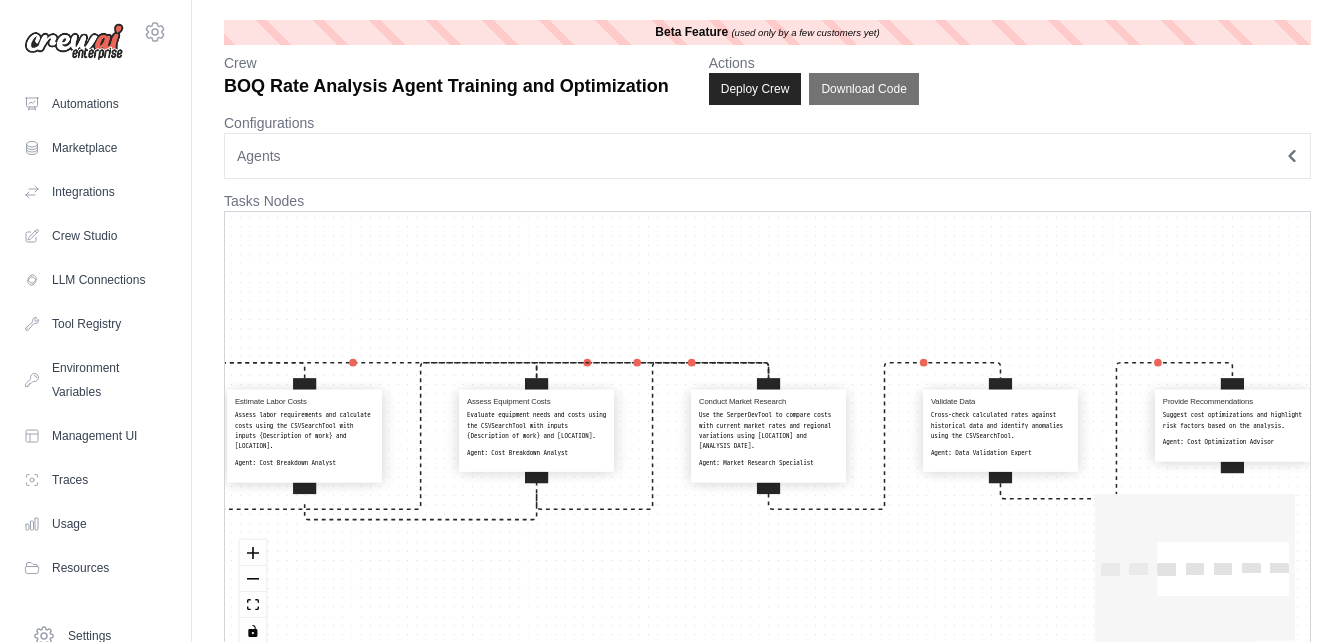 click on "Extract Boq Details Parse the BOQ item to extract work description, unit, and scope using {Description of work}, {Unit of measurement}, and {Quantity required}. Agent:   Data Extraction Specialist Calculate Material Costs Determine material quantities and costs using the CSVSearchTool with inputs {Description of work} and {Location}. Agent:   Cost Breakdown Analyst Estimate Labor Costs Assess labor requirements and calculate costs using the CSVSearchTool with inputs {Description of work} and {Location}. Agent:   Cost Breakdown Analyst Assess Equipment Costs Evaluate equipment needs and costs using the CSVSearchTool with inputs {Description of work} and {Location}. Agent:   Cost Breakdown Analyst Conduct Market Research Use the SerperDevTool to compare costs with current market rates and regional variations using {Location} and {Analysis date}. Agent:   Market Research Specialist Validate Data Cross-check calculated rates against historical data and identify anomalies using the CSVSearchTool. Agent:   Agent:" at bounding box center [767, 435] 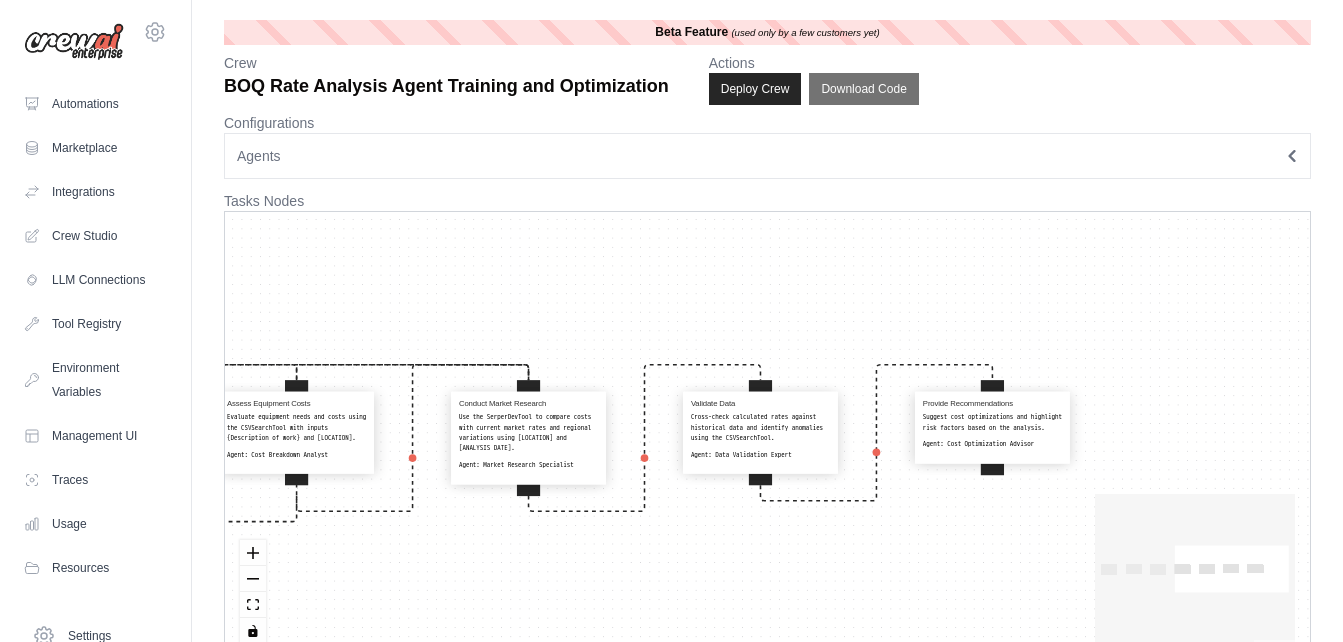 drag, startPoint x: 781, startPoint y: 576, endPoint x: 541, endPoint y: 579, distance: 240.01875 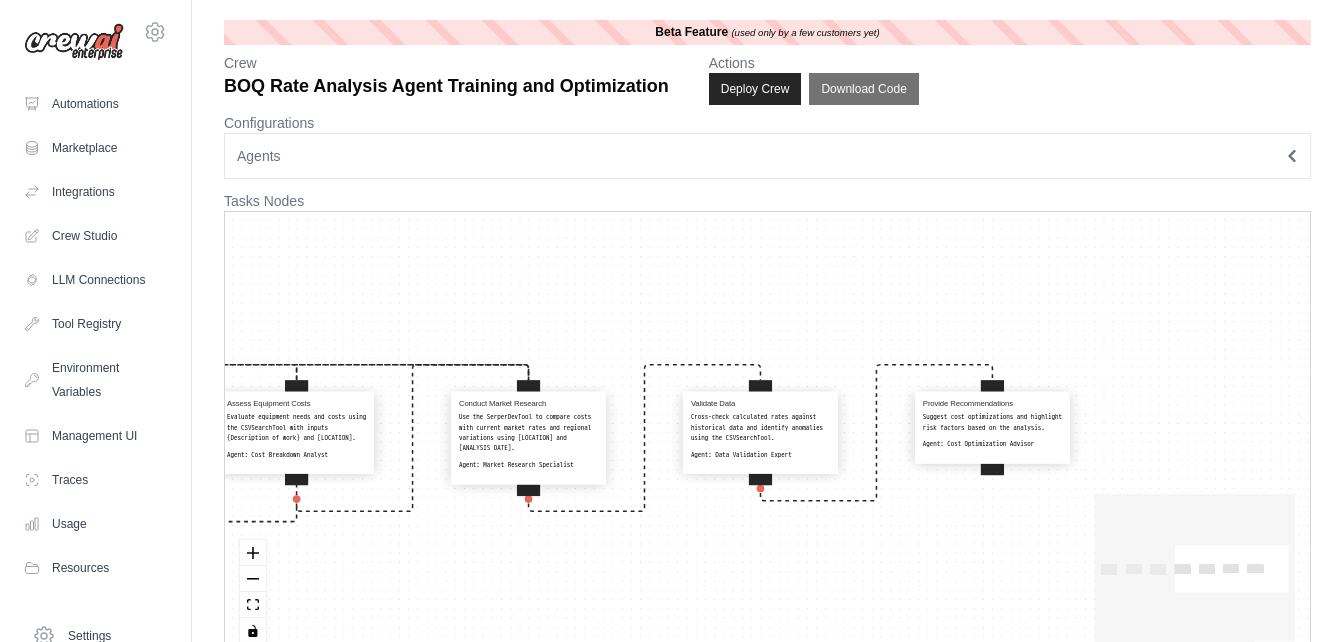 click on "Extract Boq Details Parse the BOQ item to extract work description, unit, and scope using {Description of work}, {Unit of measurement}, and {Quantity required}. Agent:   Data Extraction Specialist Calculate Material Costs Determine material quantities and costs using the CSVSearchTool with inputs {Description of work} and {Location}. Agent:   Cost Breakdown Analyst Estimate Labor Costs Assess labor requirements and calculate costs using the CSVSearchTool with inputs {Description of work} and {Location}. Agent:   Cost Breakdown Analyst Assess Equipment Costs Evaluate equipment needs and costs using the CSVSearchTool with inputs {Description of work} and {Location}. Agent:   Cost Breakdown Analyst Conduct Market Research Use the SerperDevTool to compare costs with current market rates and regional variations using {Location} and {Analysis date}. Agent:   Market Research Specialist Validate Data Cross-check calculated rates against historical data and identify anomalies using the CSVSearchTool. Agent:   Agent:" at bounding box center [767, 435] 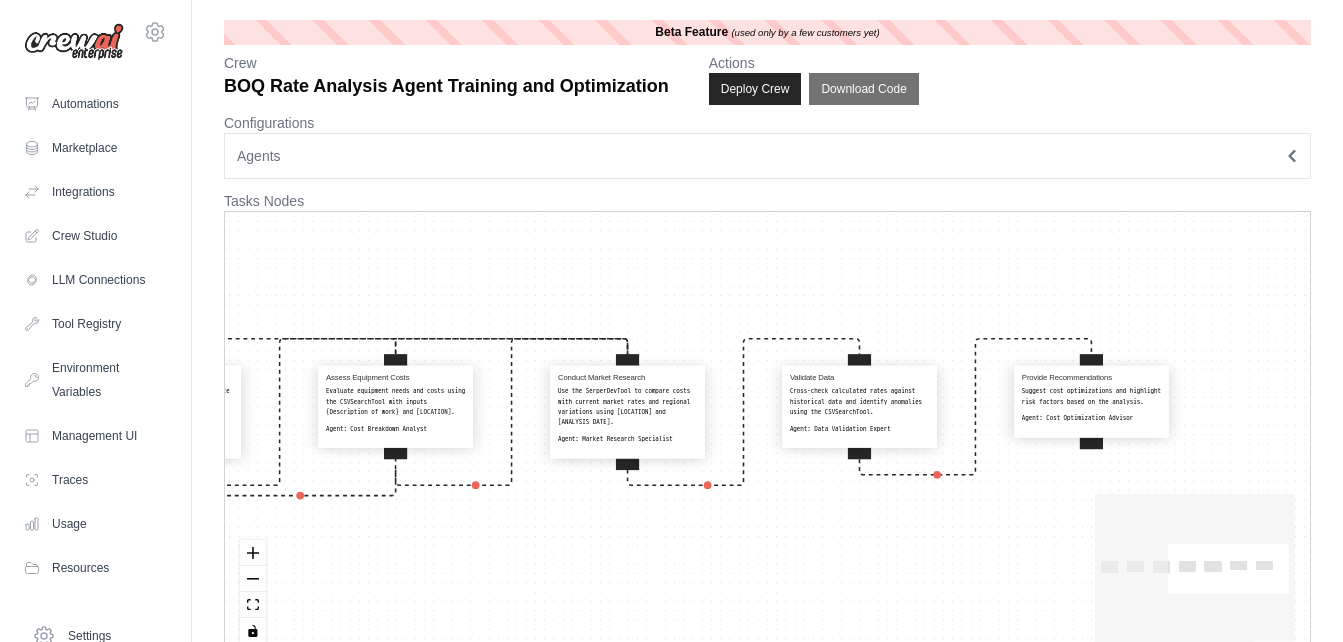 click on "Extract Boq Details Parse the BOQ item to extract work description, unit, and scope using {Description of work}, {Unit of measurement}, and {Quantity required}. Agent:   Data Extraction Specialist Calculate Material Costs Determine material quantities and costs using the CSVSearchTool with inputs {Description of work} and {Location}. Agent:   Cost Breakdown Analyst Estimate Labor Costs Assess labor requirements and calculate costs using the CSVSearchTool with inputs {Description of work} and {Location}. Agent:   Cost Breakdown Analyst Assess Equipment Costs Evaluate equipment needs and costs using the CSVSearchTool with inputs {Description of work} and {Location}. Agent:   Cost Breakdown Analyst Conduct Market Research Use the SerperDevTool to compare costs with current market rates and regional variations using {Location} and {Analysis date}. Agent:   Market Research Specialist Validate Data Cross-check calculated rates against historical data and identify anomalies using the CSVSearchTool. Agent:   Agent:" at bounding box center [767, 435] 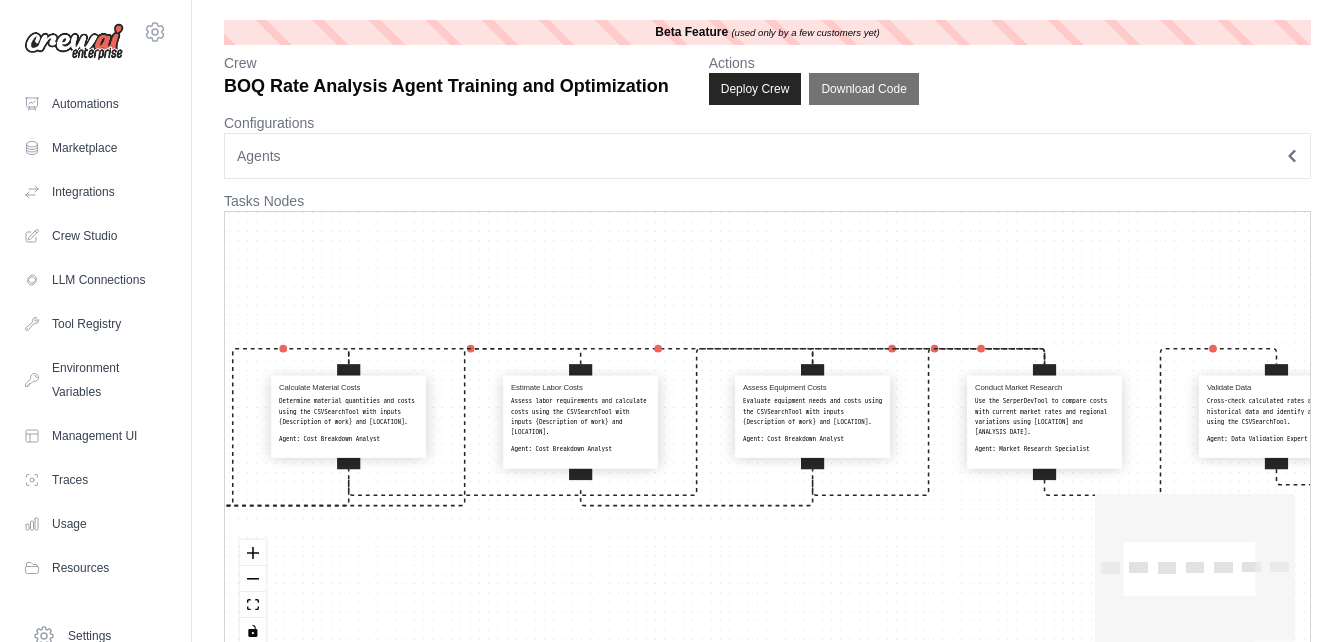 drag, startPoint x: 637, startPoint y: 550, endPoint x: 1080, endPoint y: 559, distance: 443.0914 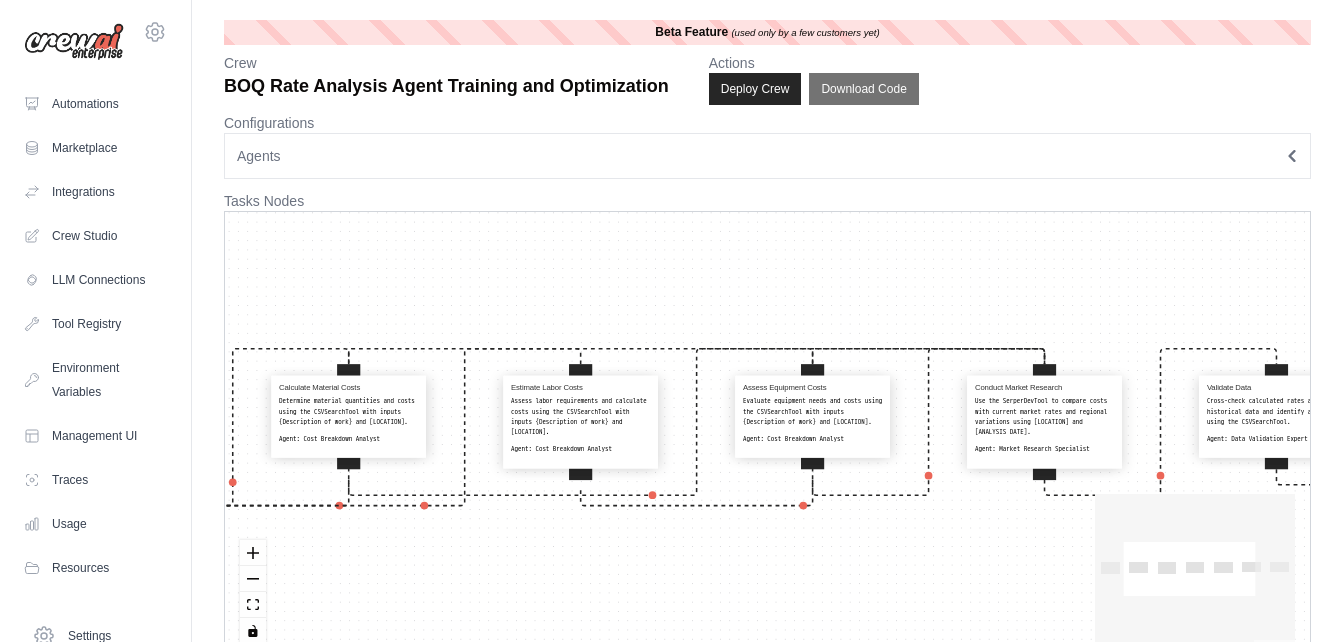 click on "Extract Boq Details Parse the BOQ item to extract work description, unit, and scope using {Description of work}, {Unit of measurement}, and {Quantity required}. Agent:   Data Extraction Specialist Calculate Material Costs Determine material quantities and costs using the CSVSearchTool with inputs {Description of work} and {Location}. Agent:   Cost Breakdown Analyst Estimate Labor Costs Assess labor requirements and calculate costs using the CSVSearchTool with inputs {Description of work} and {Location}. Agent:   Cost Breakdown Analyst Assess Equipment Costs Evaluate equipment needs and costs using the CSVSearchTool with inputs {Description of work} and {Location}. Agent:   Cost Breakdown Analyst Conduct Market Research Use the SerperDevTool to compare costs with current market rates and regional variations using {Location} and {Analysis date}. Agent:   Market Research Specialist Validate Data Cross-check calculated rates against historical data and identify anomalies using the CSVSearchTool. Agent:   Agent:" at bounding box center (767, 435) 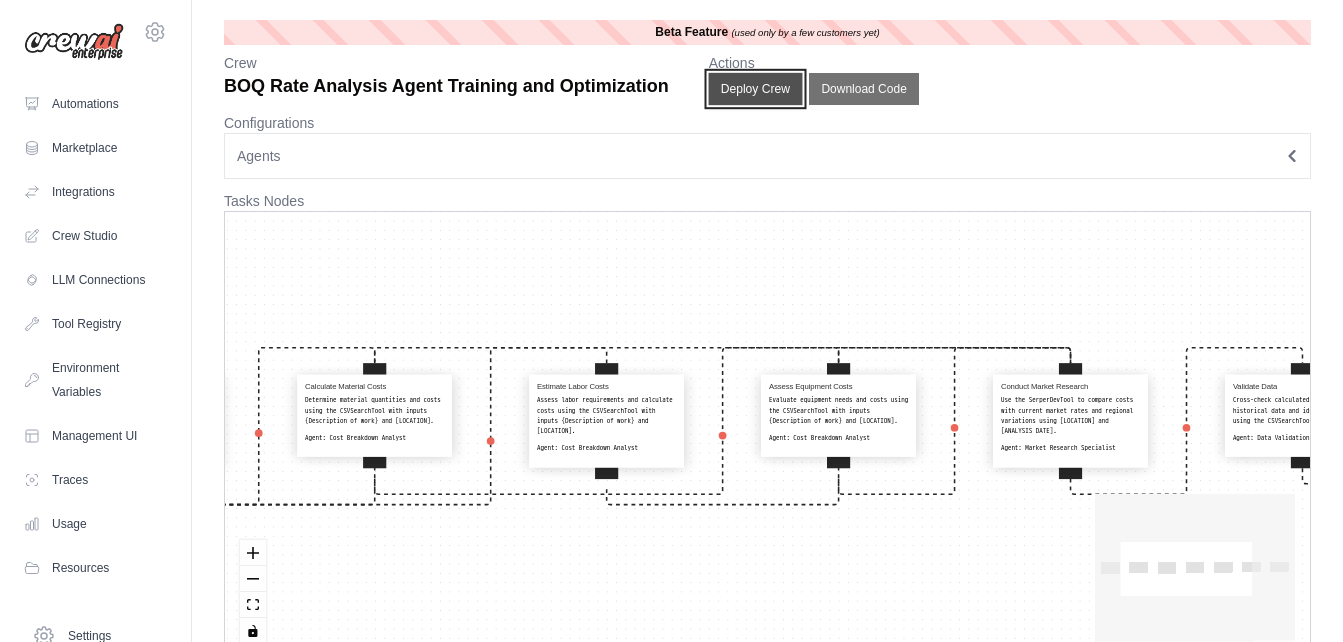 click on "Deploy Crew" at bounding box center [755, 89] 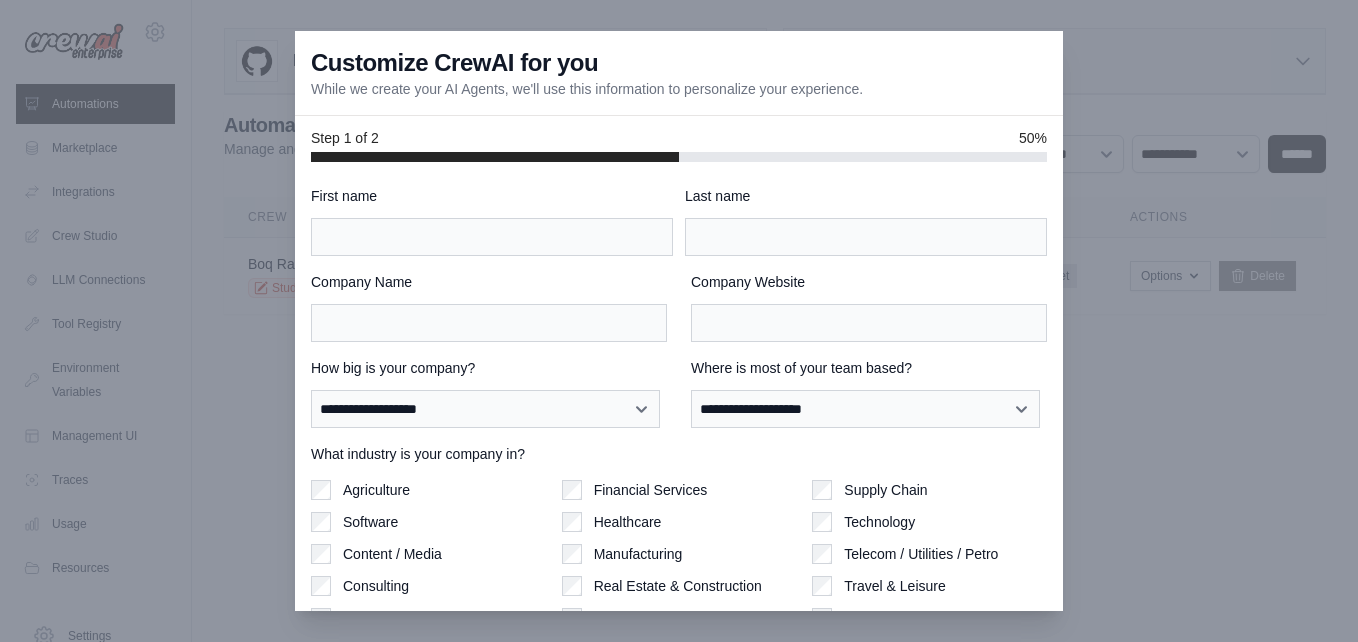 scroll, scrollTop: 0, scrollLeft: 0, axis: both 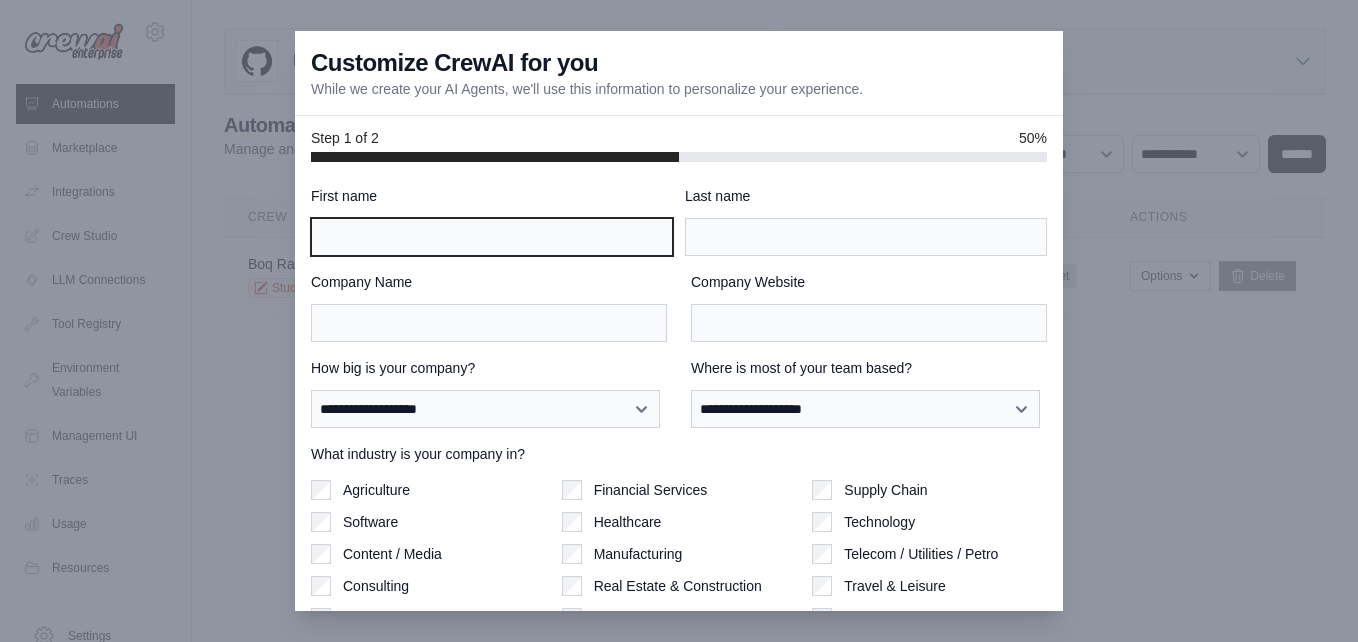 click on "First name" at bounding box center [492, 237] 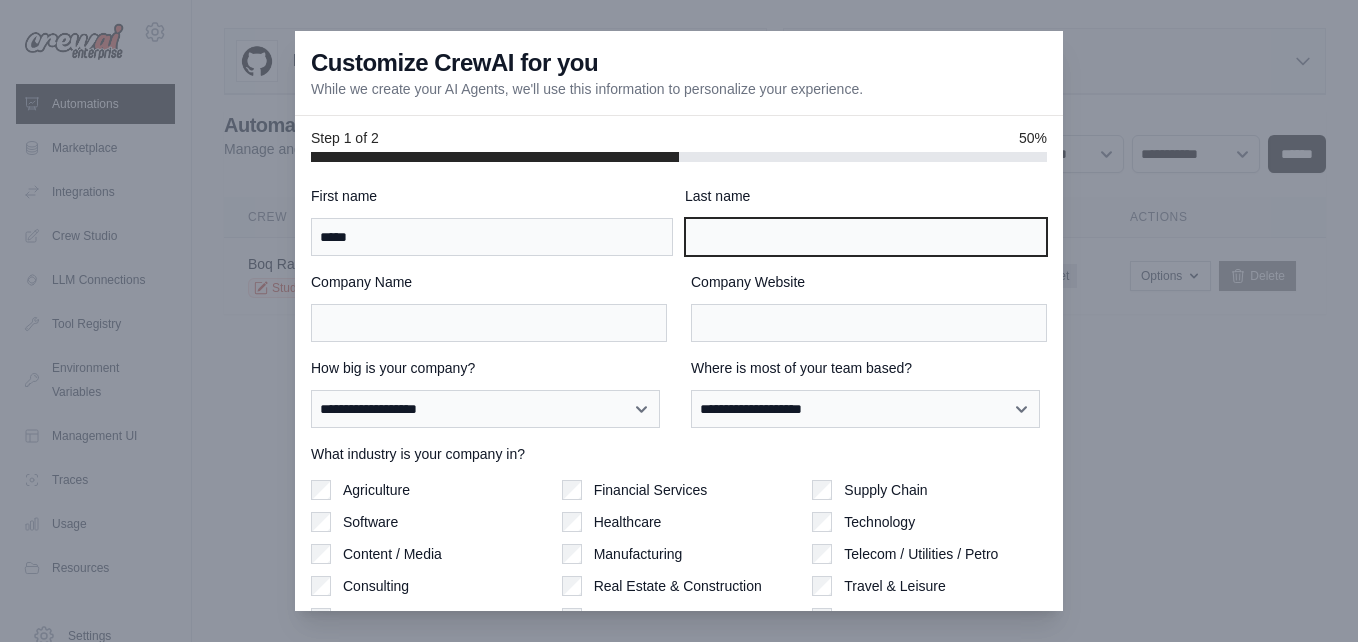 type on "*******" 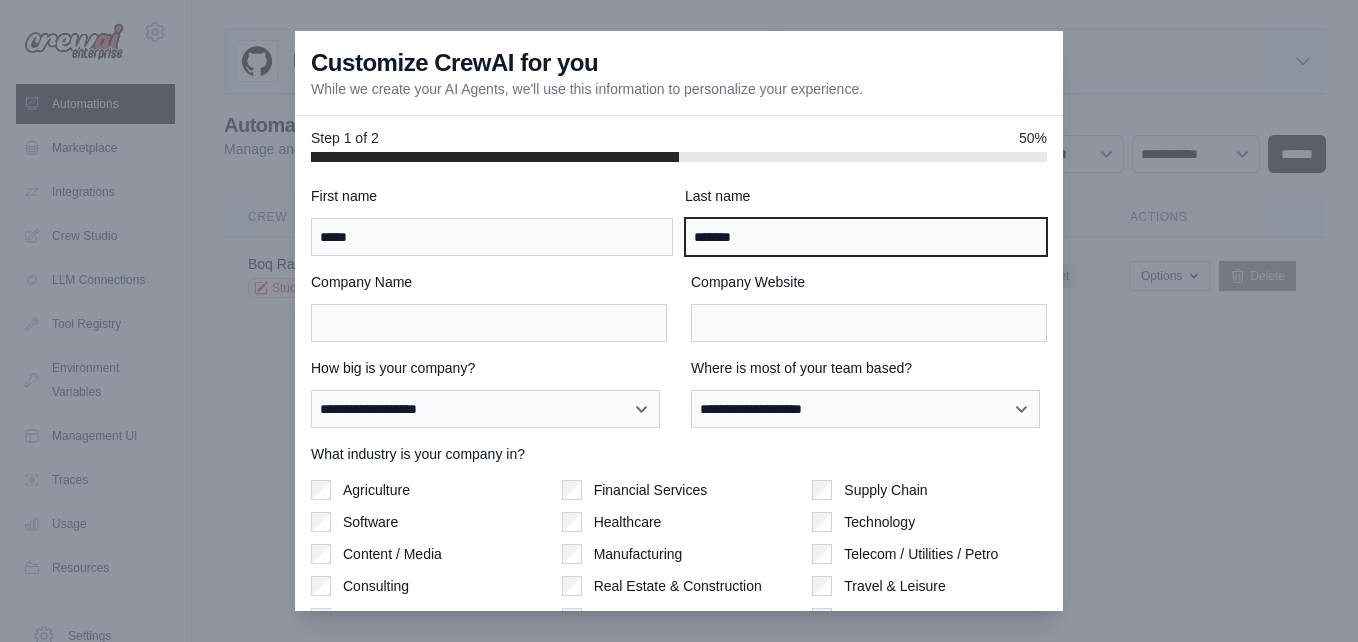 type on "**********" 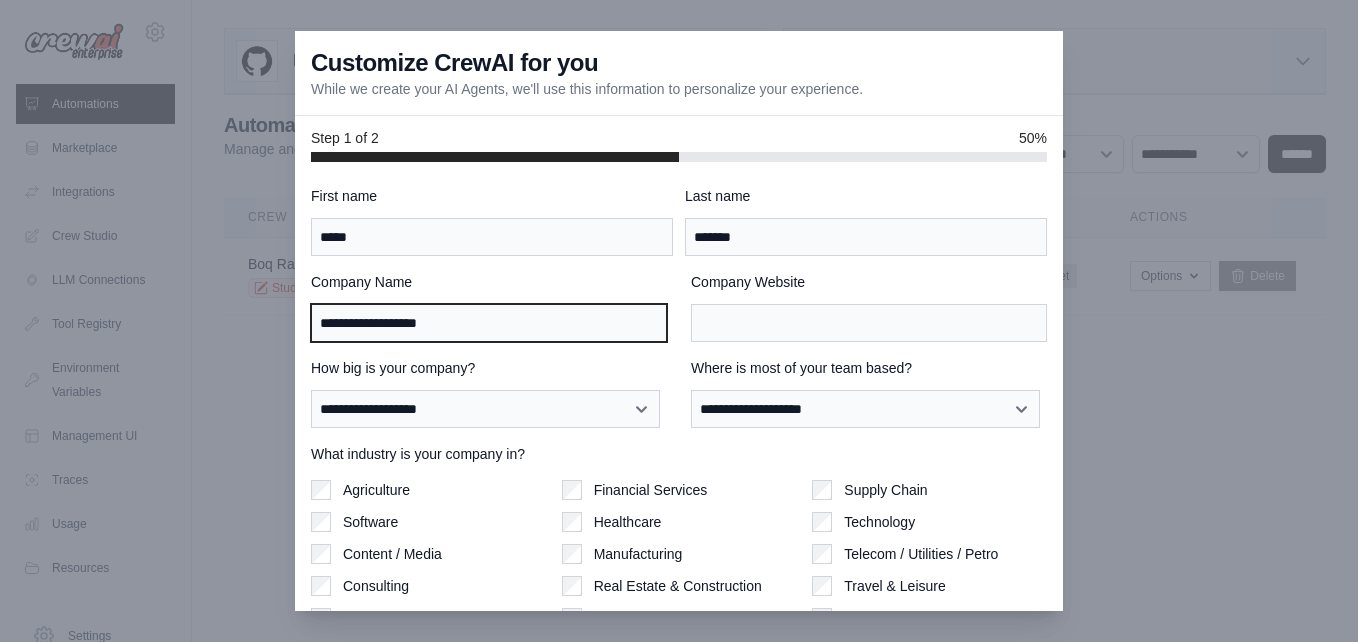 type on "**********" 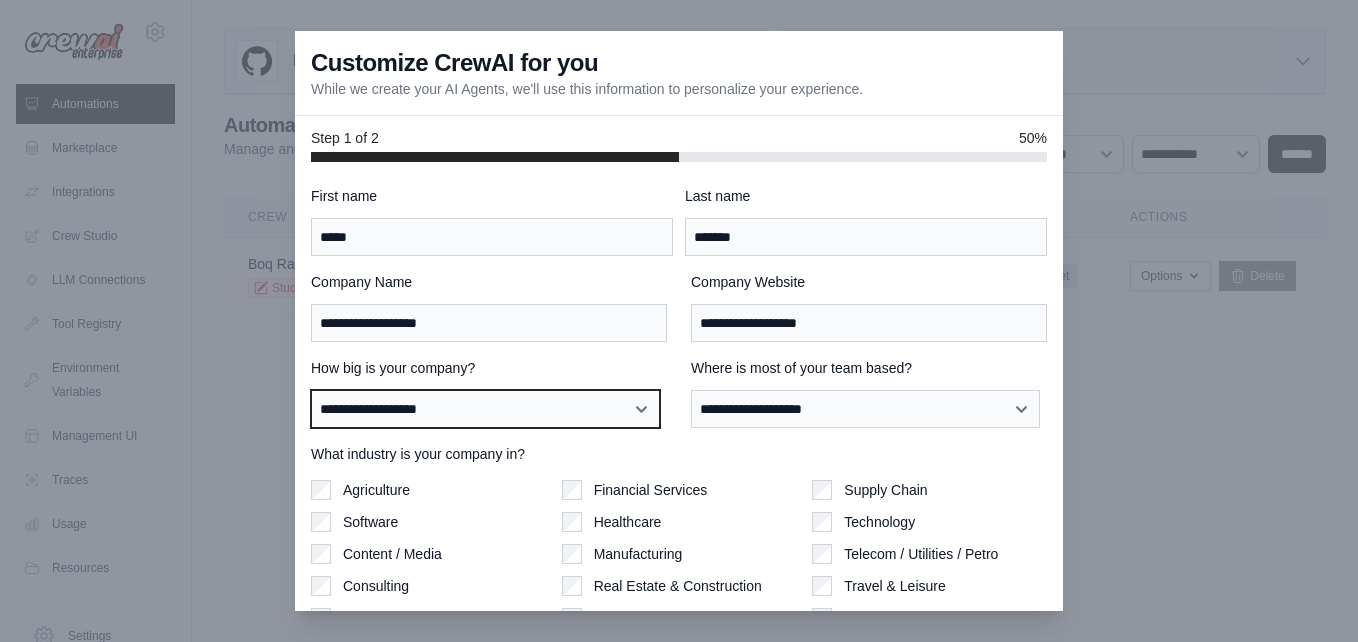 click on "**********" at bounding box center (485, 409) 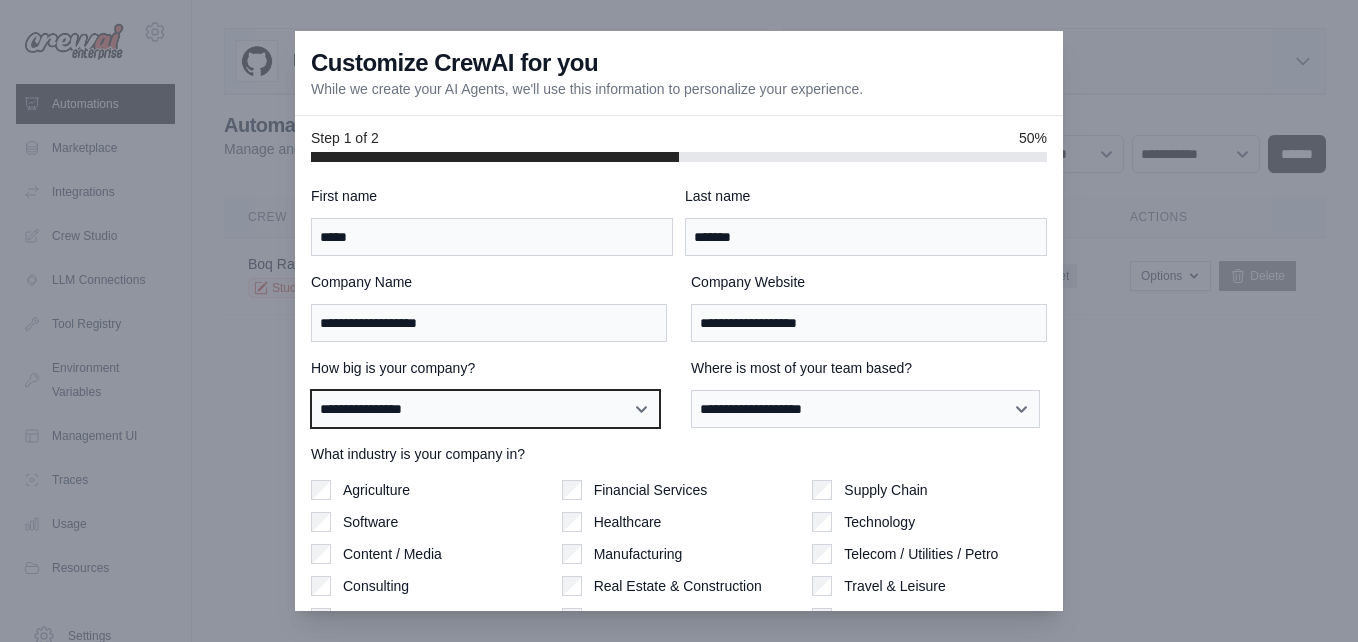 click on "**********" at bounding box center (485, 409) 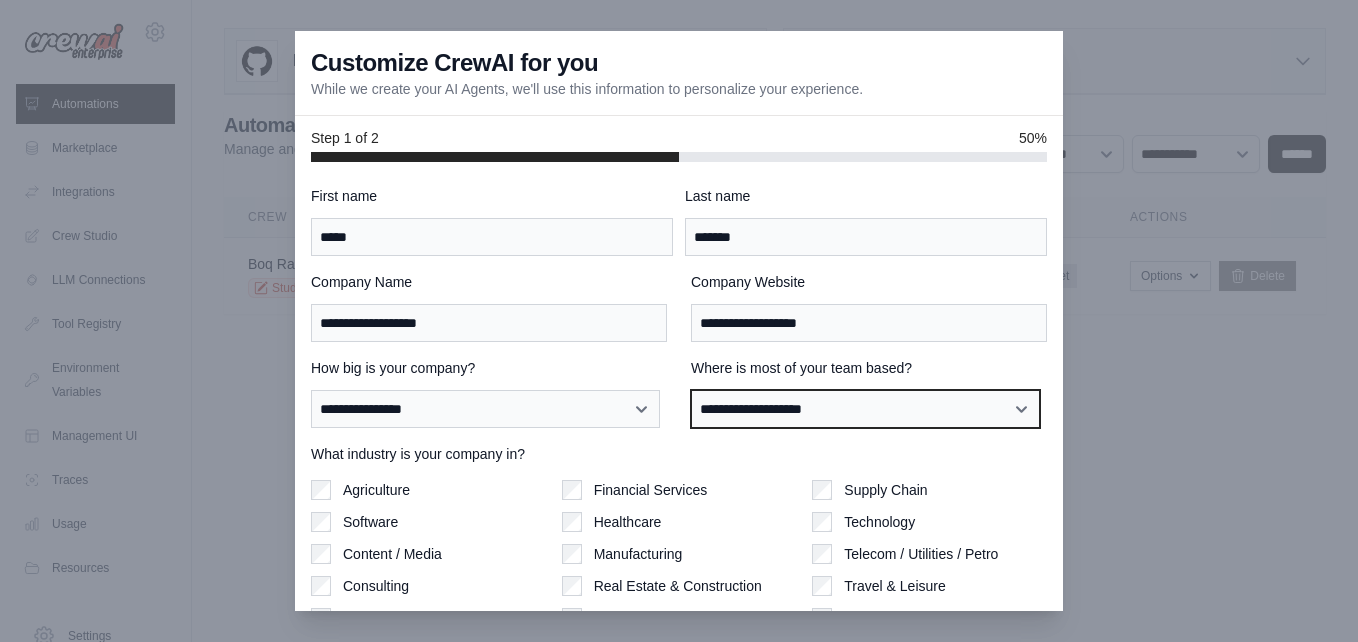 click on "**********" at bounding box center [865, 409] 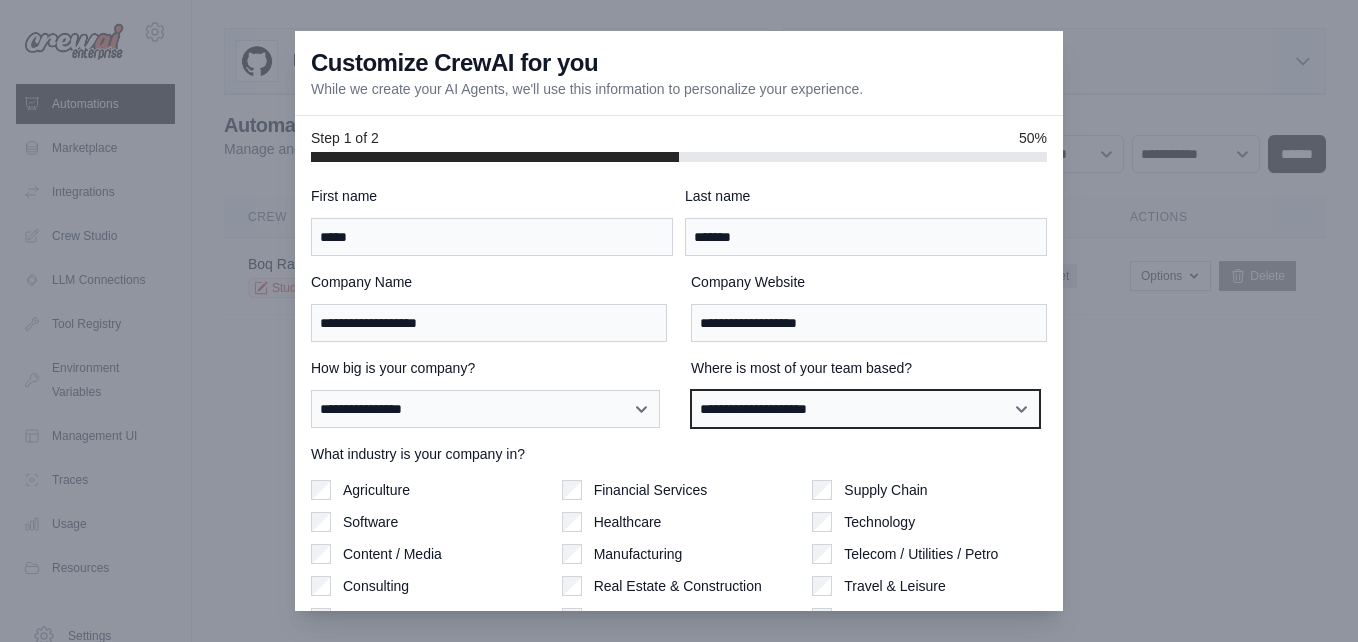 click on "**********" at bounding box center (865, 409) 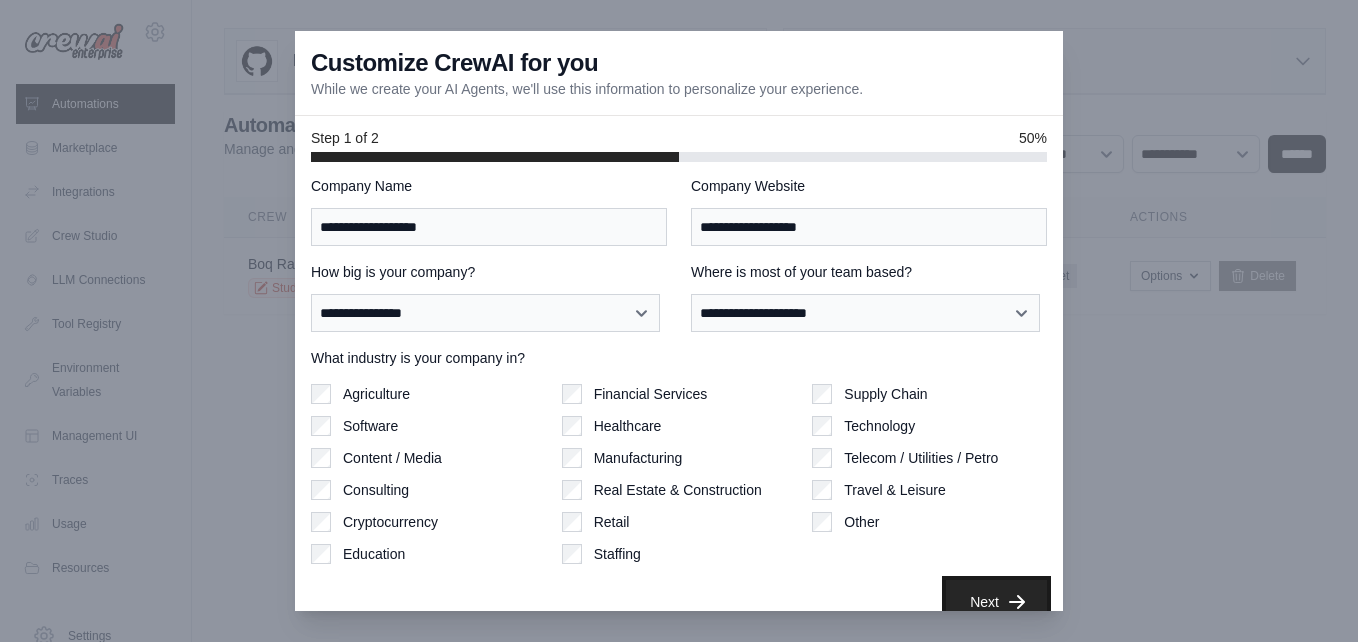 click 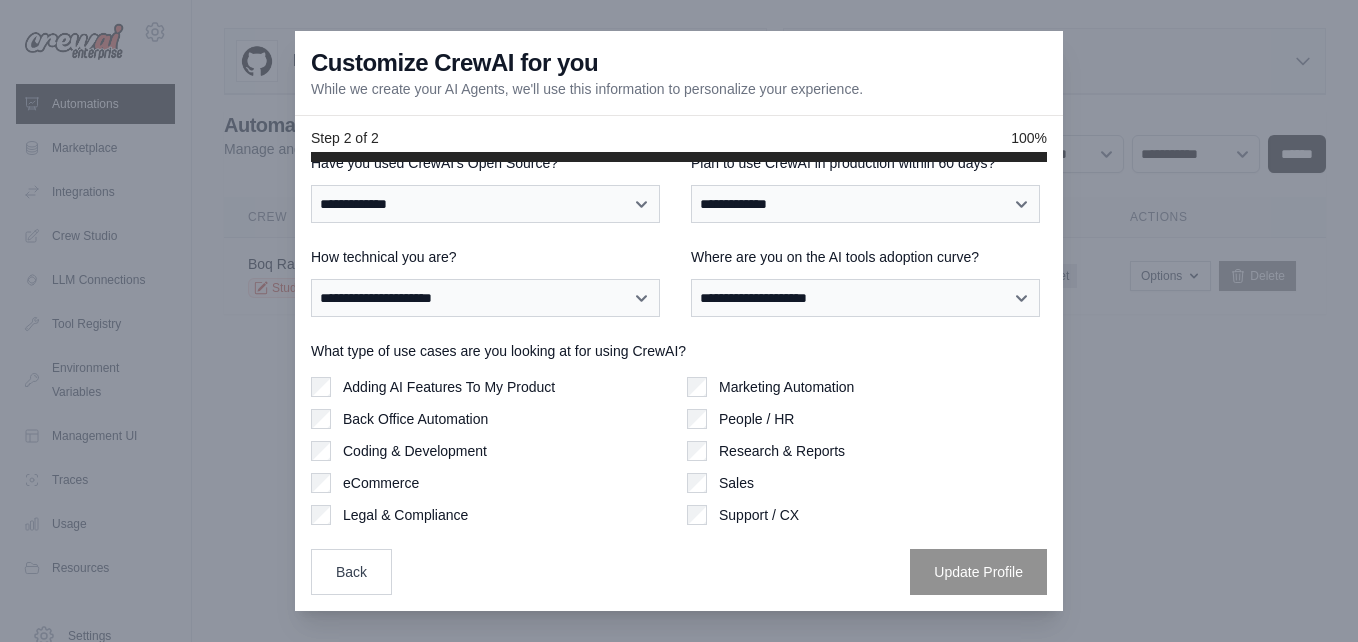 scroll, scrollTop: 0, scrollLeft: 0, axis: both 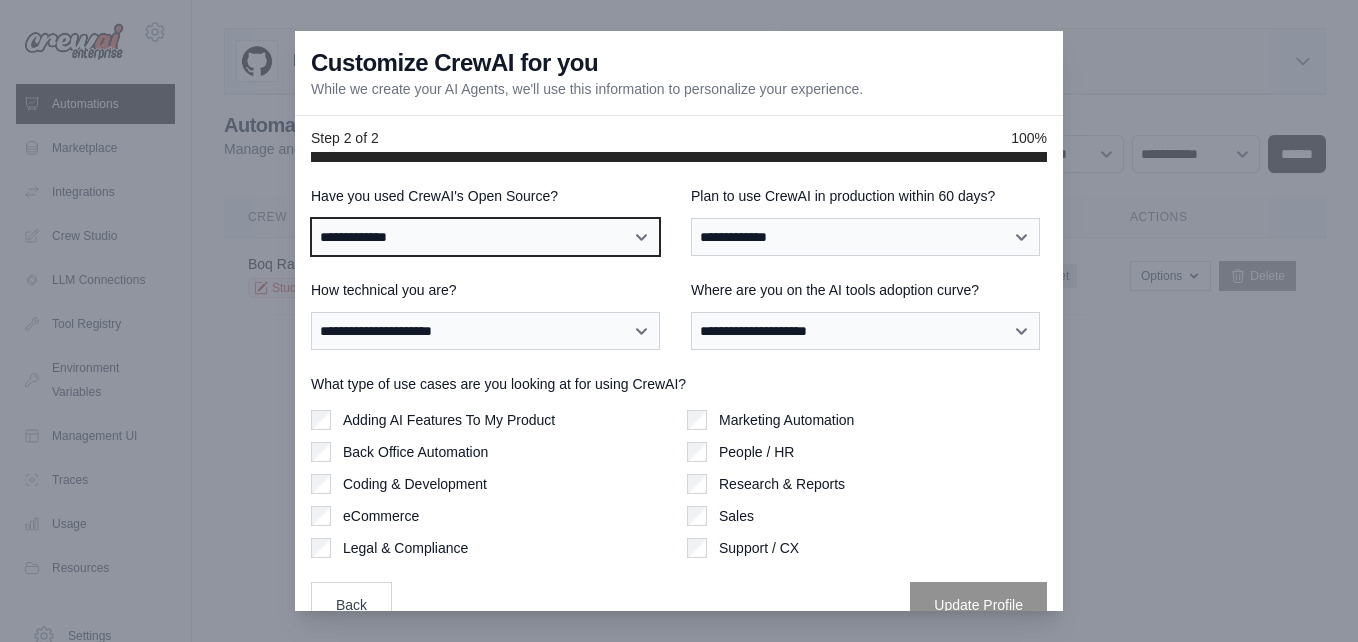 click on "**********" at bounding box center (485, 237) 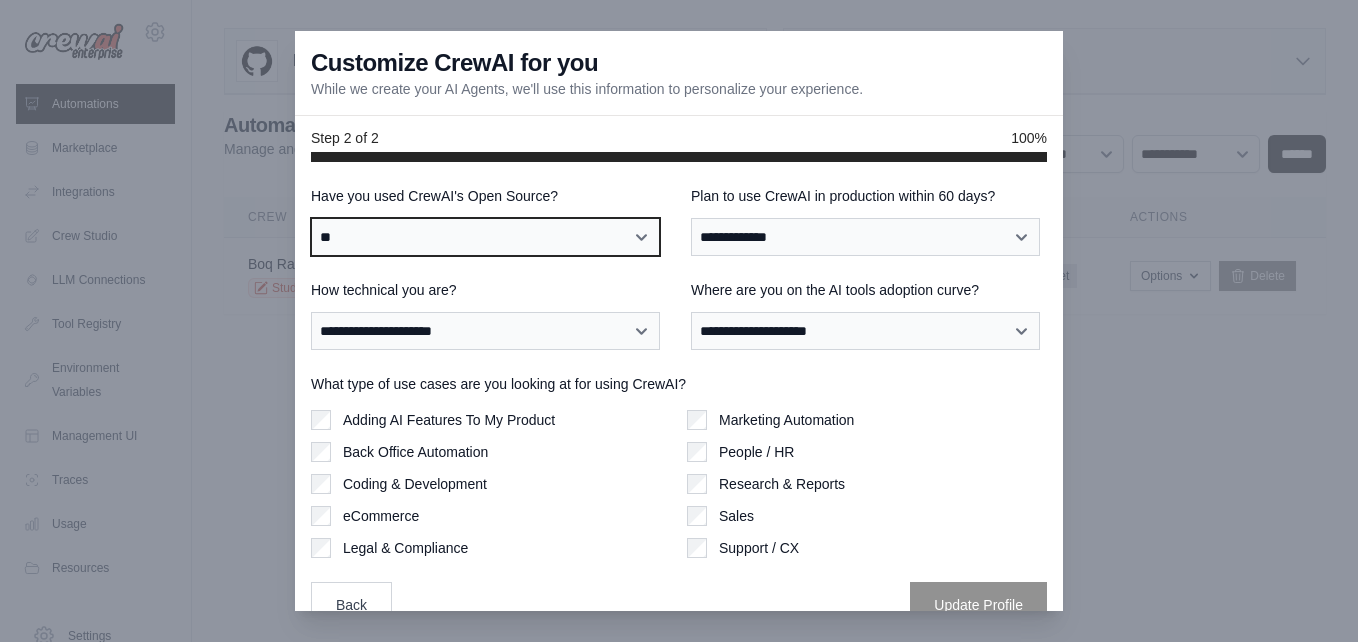 click on "**********" at bounding box center [485, 237] 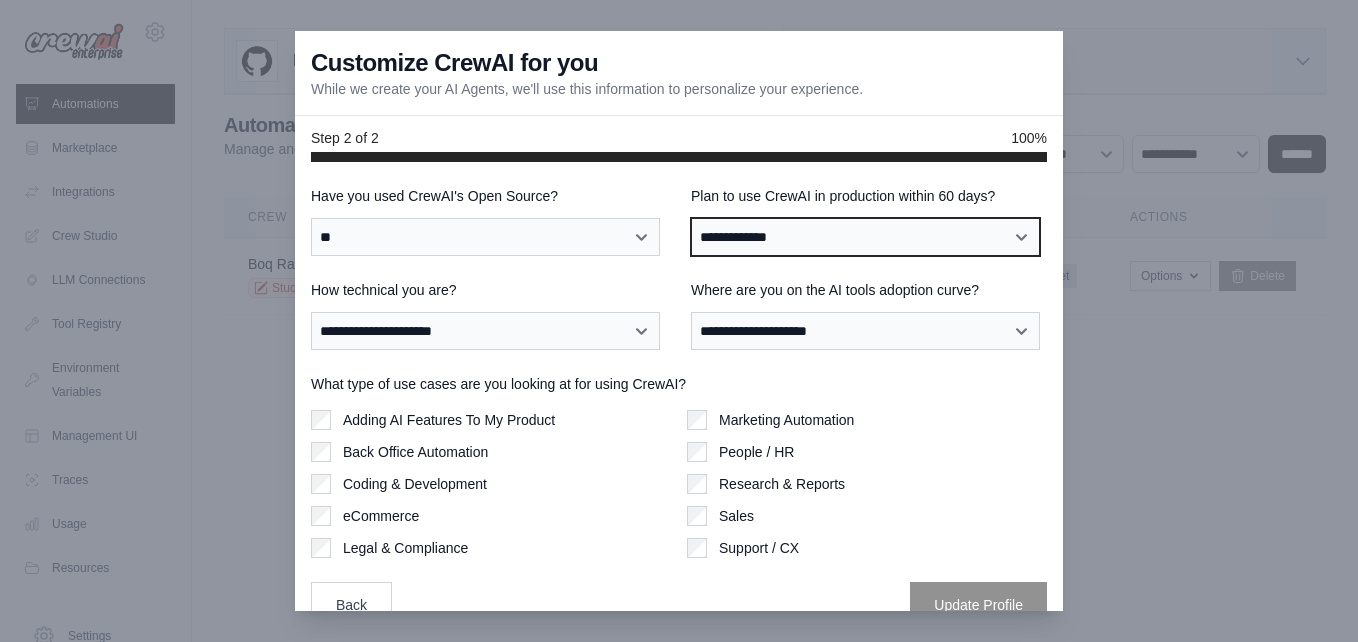 click on "**********" at bounding box center [865, 237] 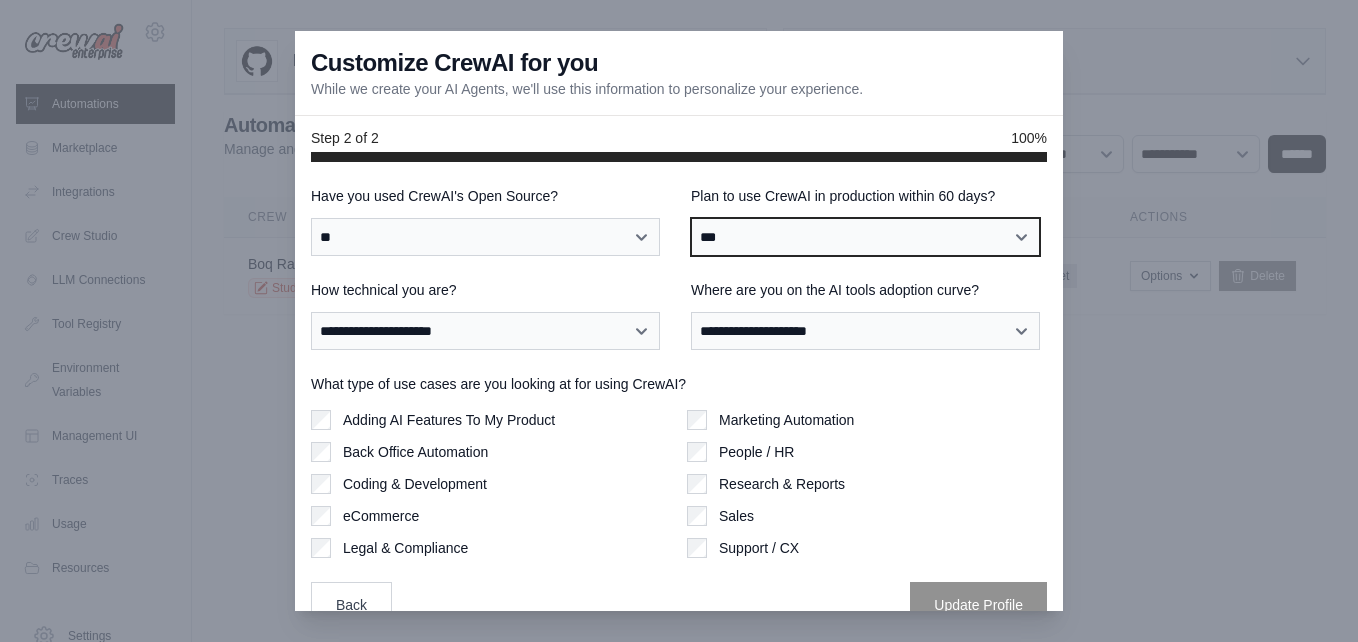click on "**********" at bounding box center (865, 237) 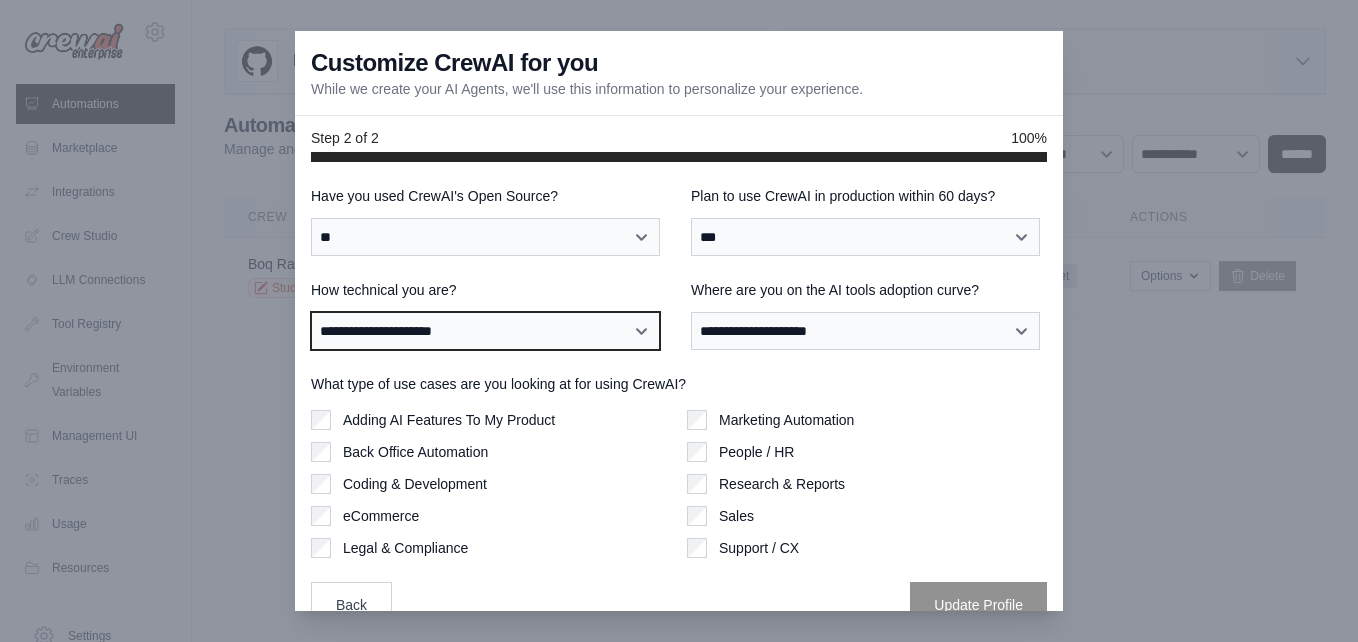 click on "**********" at bounding box center (485, 331) 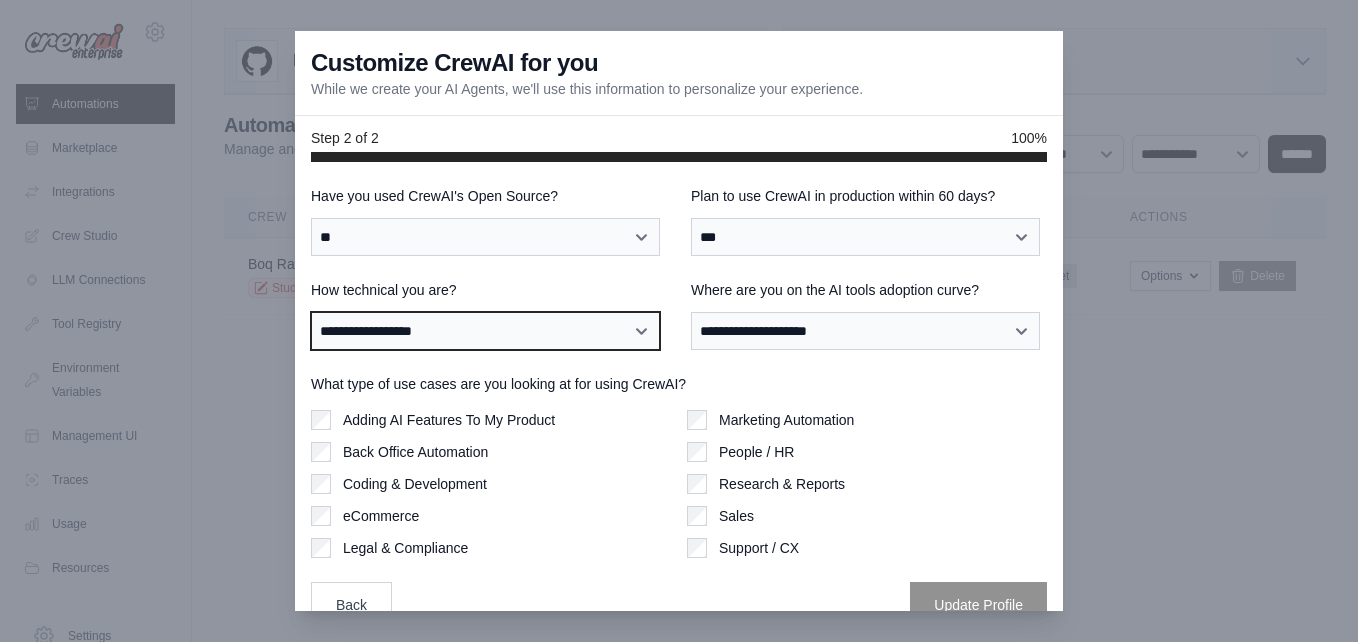click on "**********" at bounding box center (485, 331) 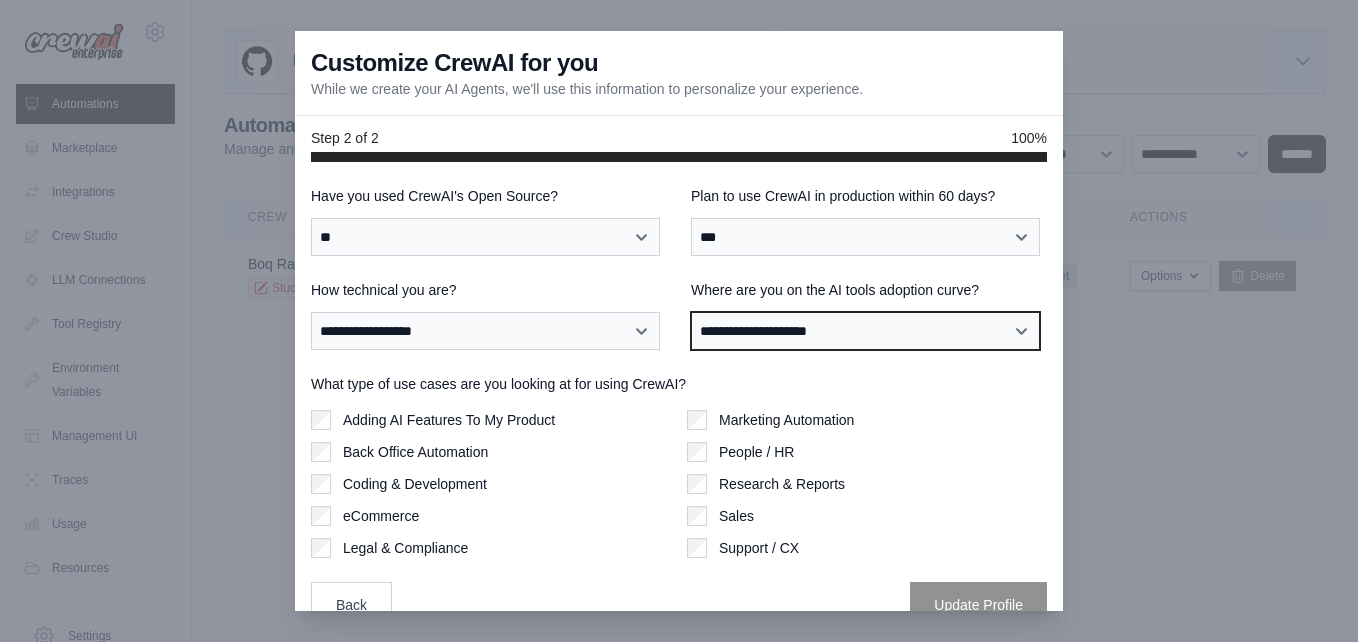 click on "**********" at bounding box center [865, 331] 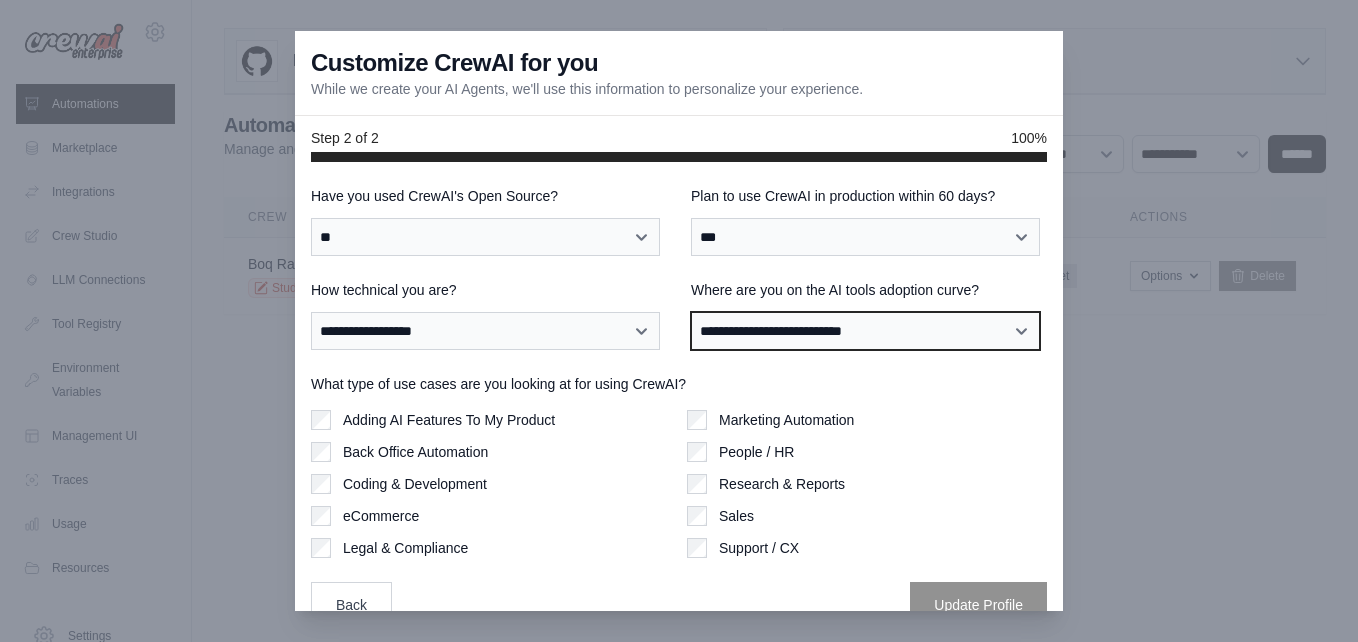 click on "**********" at bounding box center [865, 331] 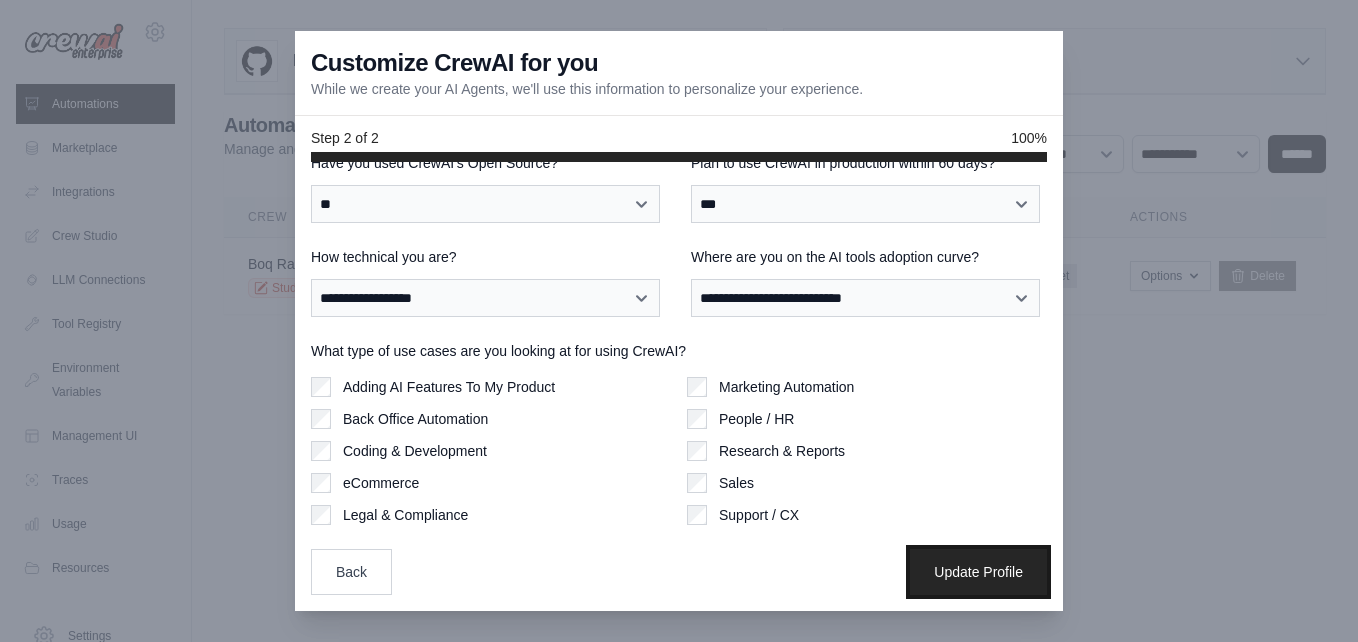 click on "Update Profile" at bounding box center [978, 572] 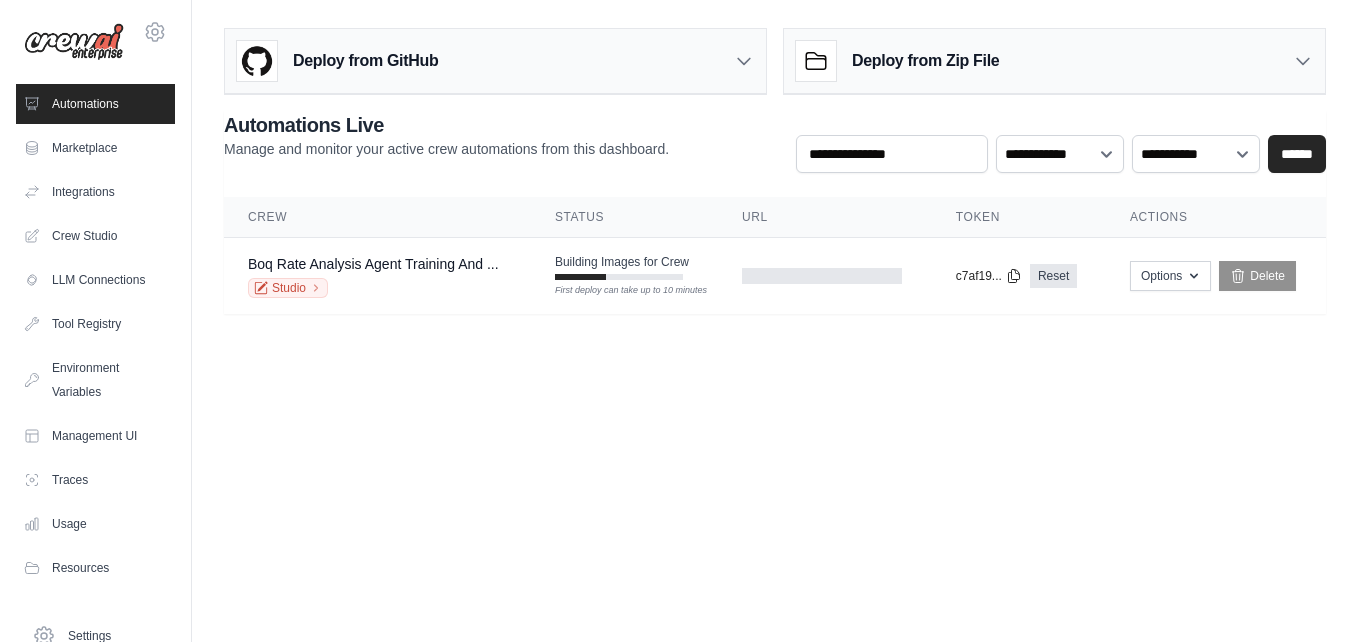 scroll, scrollTop: 0, scrollLeft: 0, axis: both 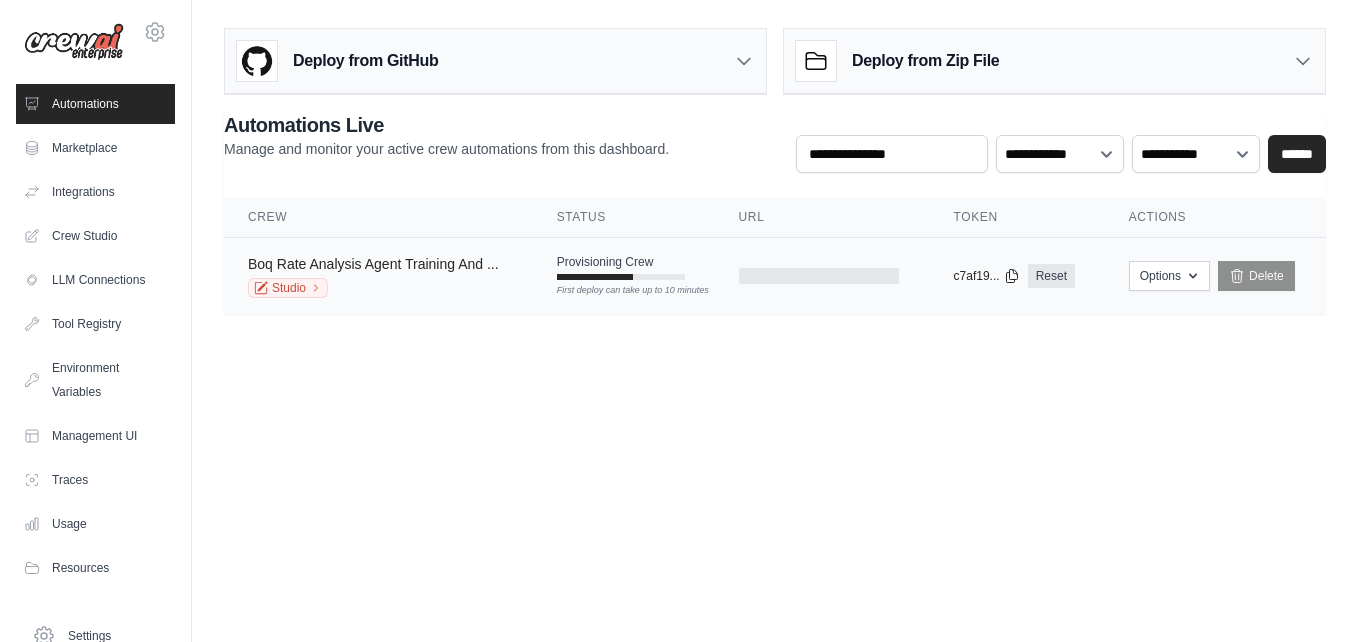 click on "Boq Rate Analysis Agent Training And ..." at bounding box center [373, 264] 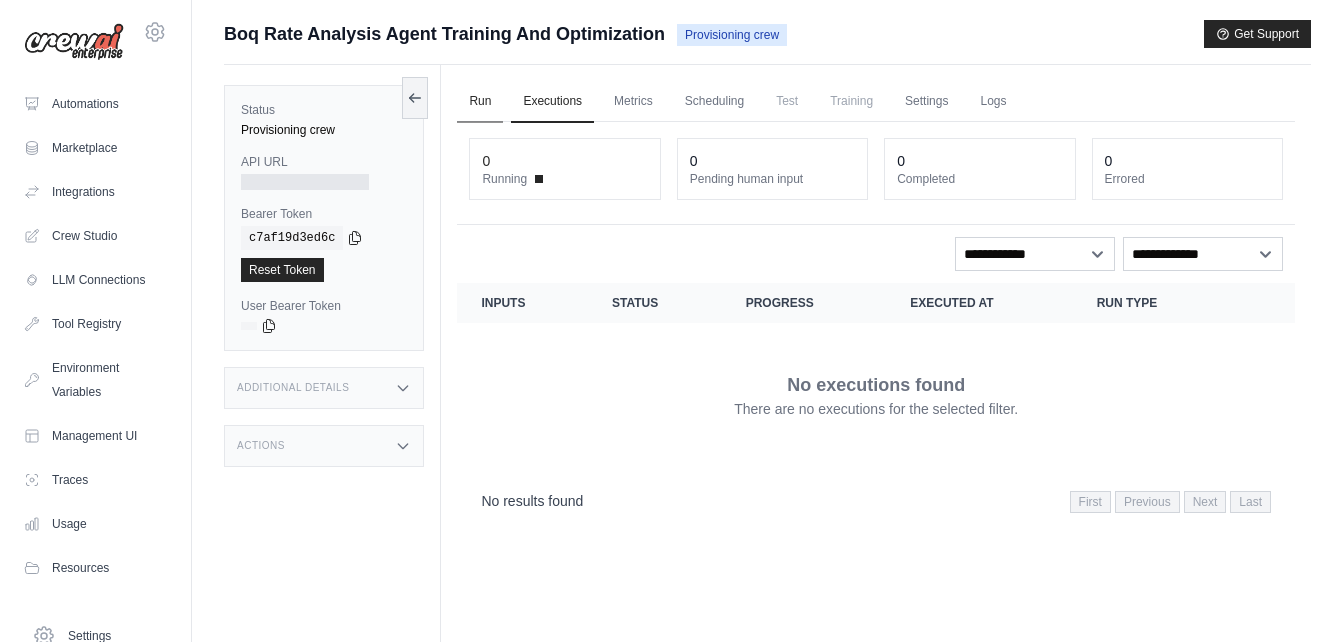 click on "Run" at bounding box center [480, 102] 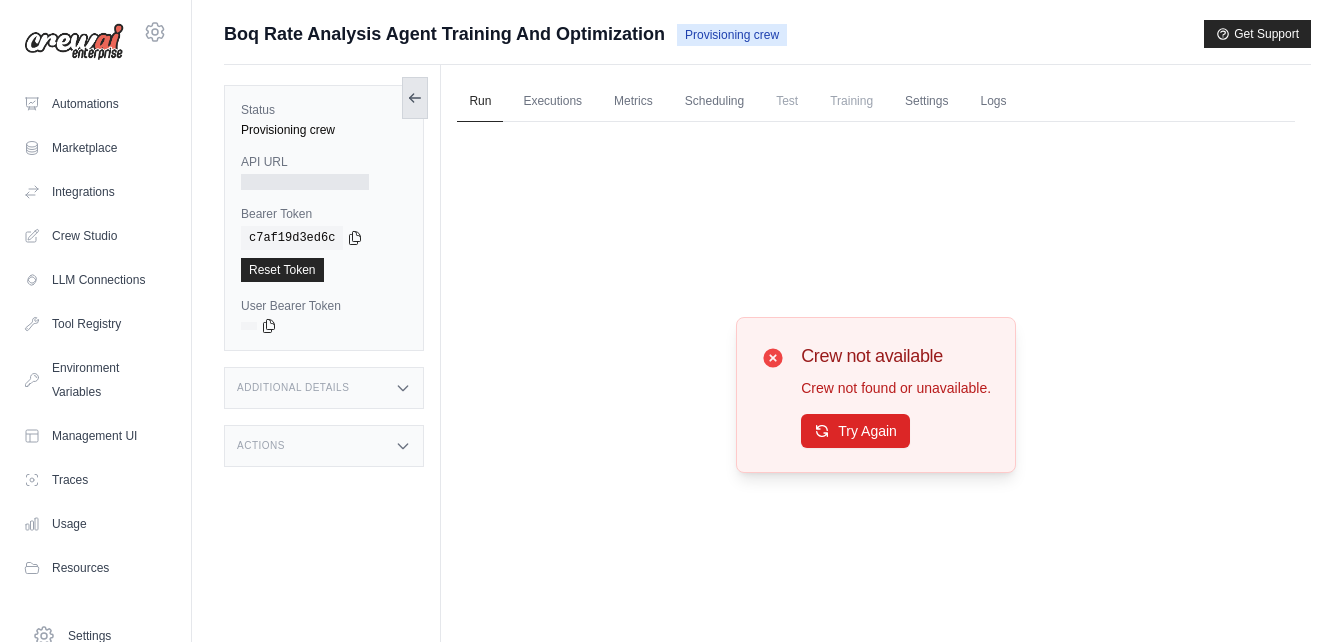 click 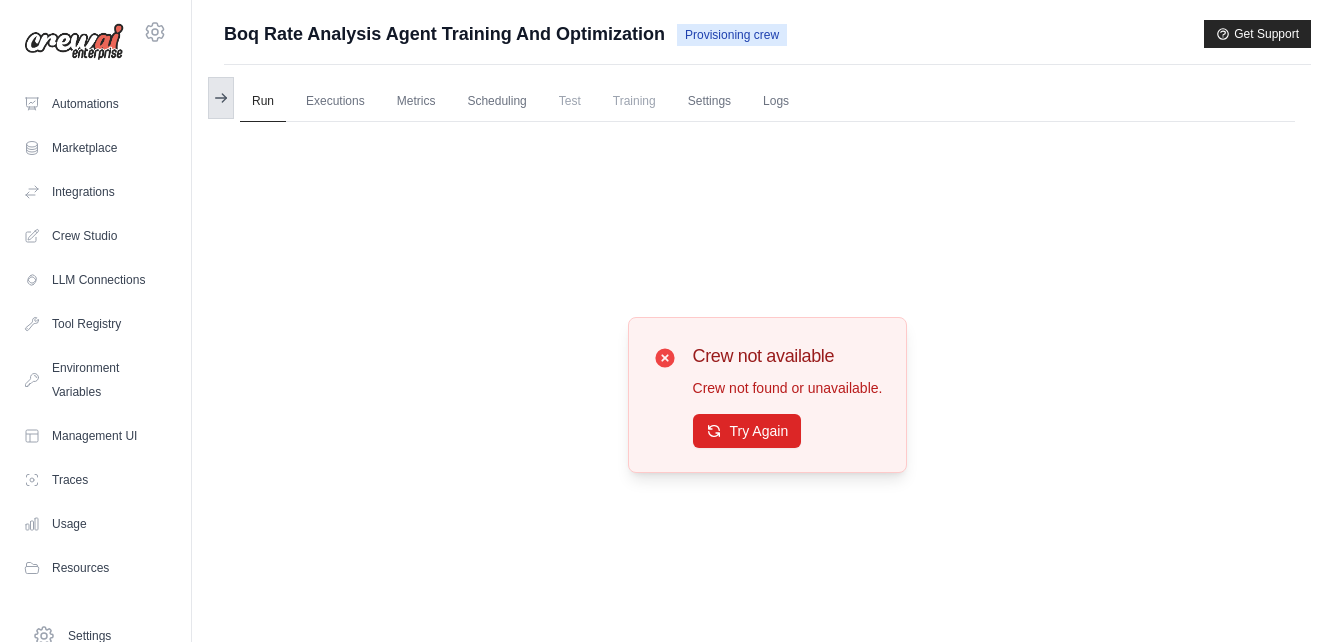 click at bounding box center [221, 98] 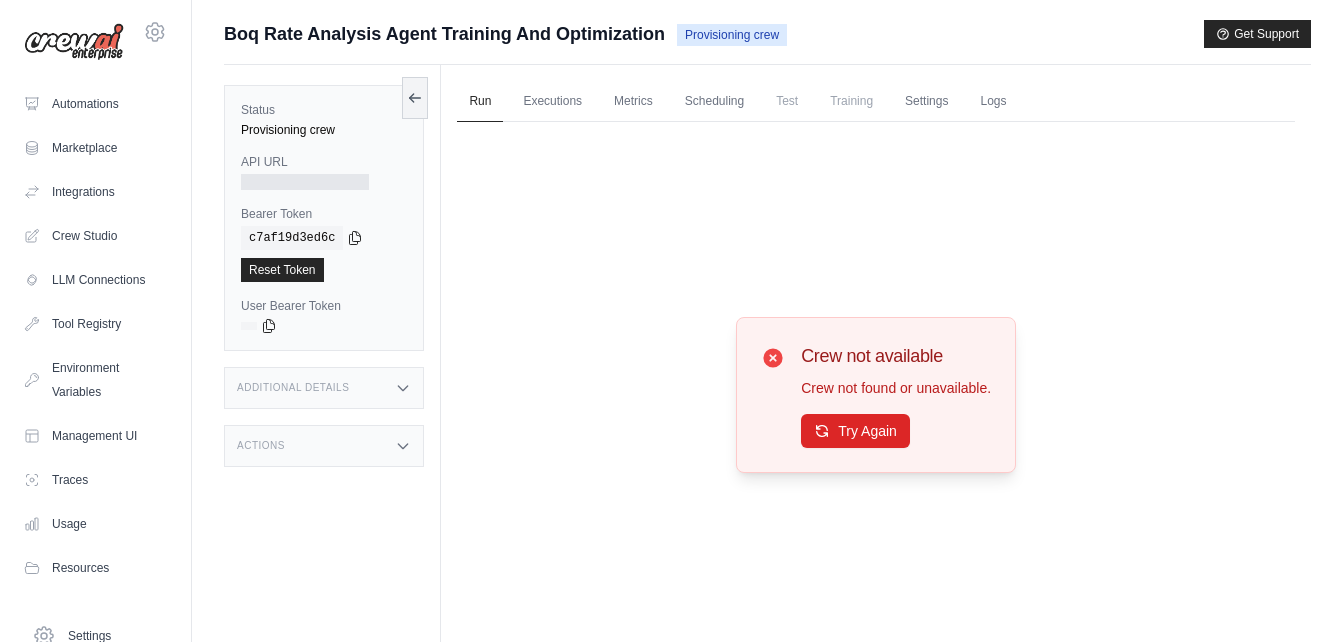 click on "Boq Rate Analysis Agent Training And Optimization" at bounding box center (444, 34) 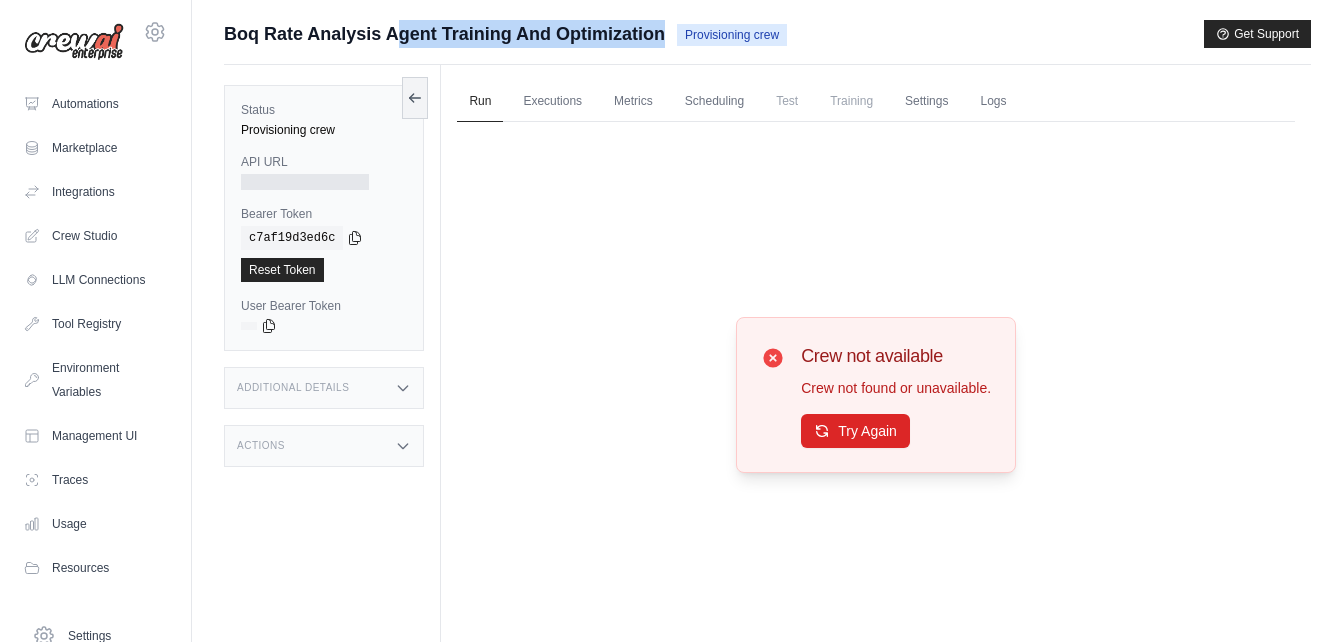 click on "Boq Rate Analysis Agent Training And Optimization" at bounding box center [444, 34] 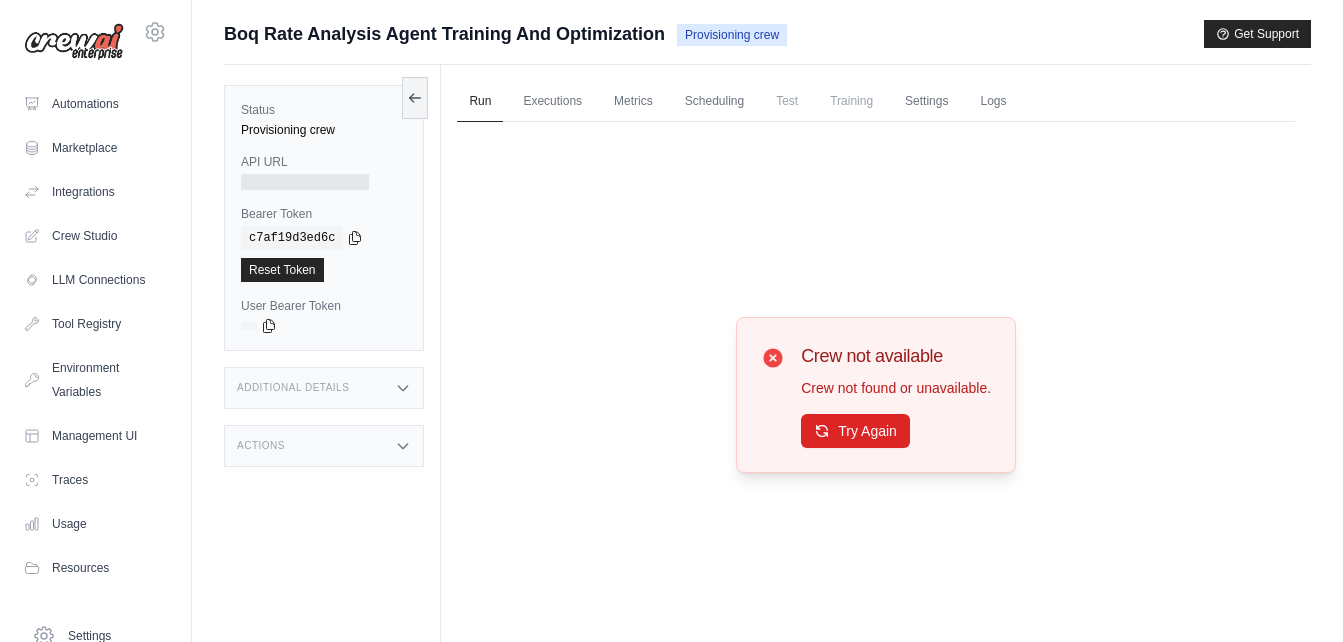 drag, startPoint x: 449, startPoint y: 34, endPoint x: 726, endPoint y: 38, distance: 277.02887 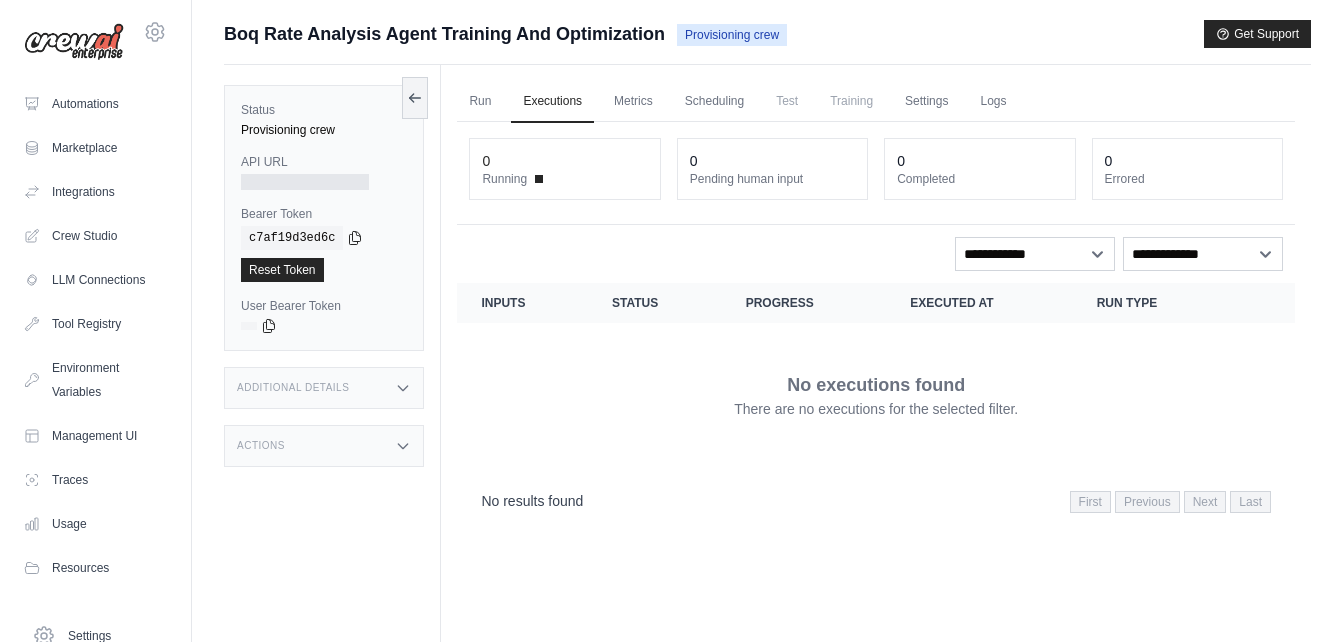 scroll, scrollTop: 0, scrollLeft: 0, axis: both 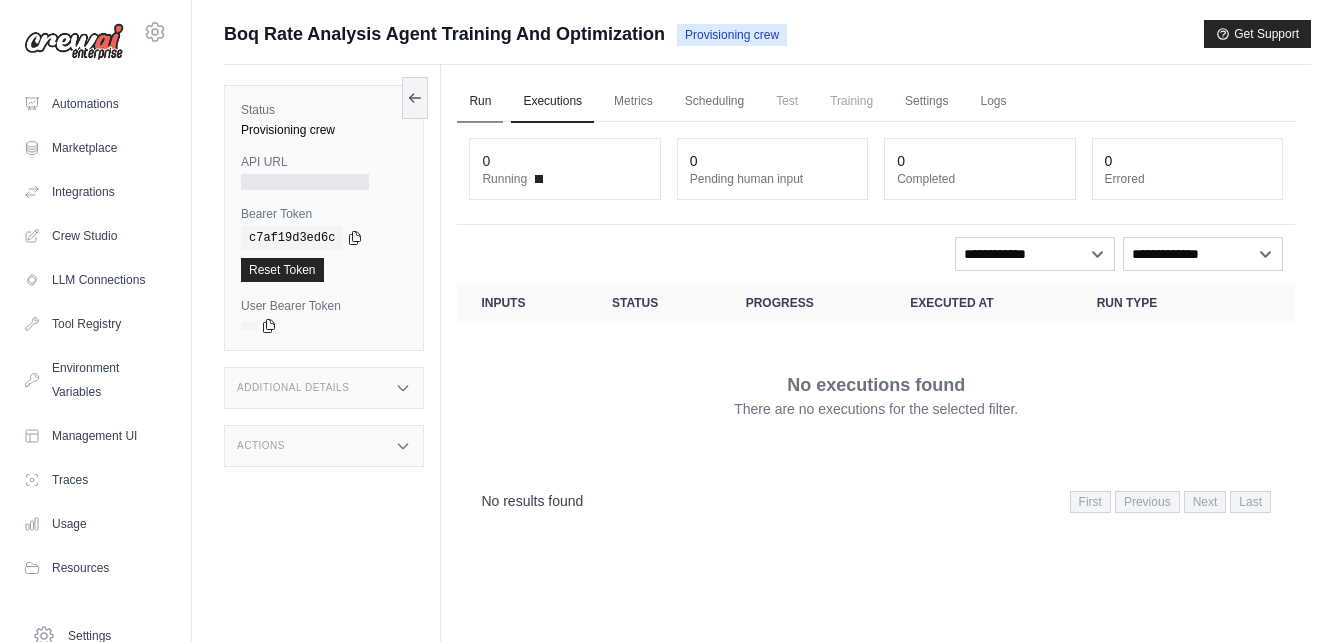 click on "Run" at bounding box center (480, 102) 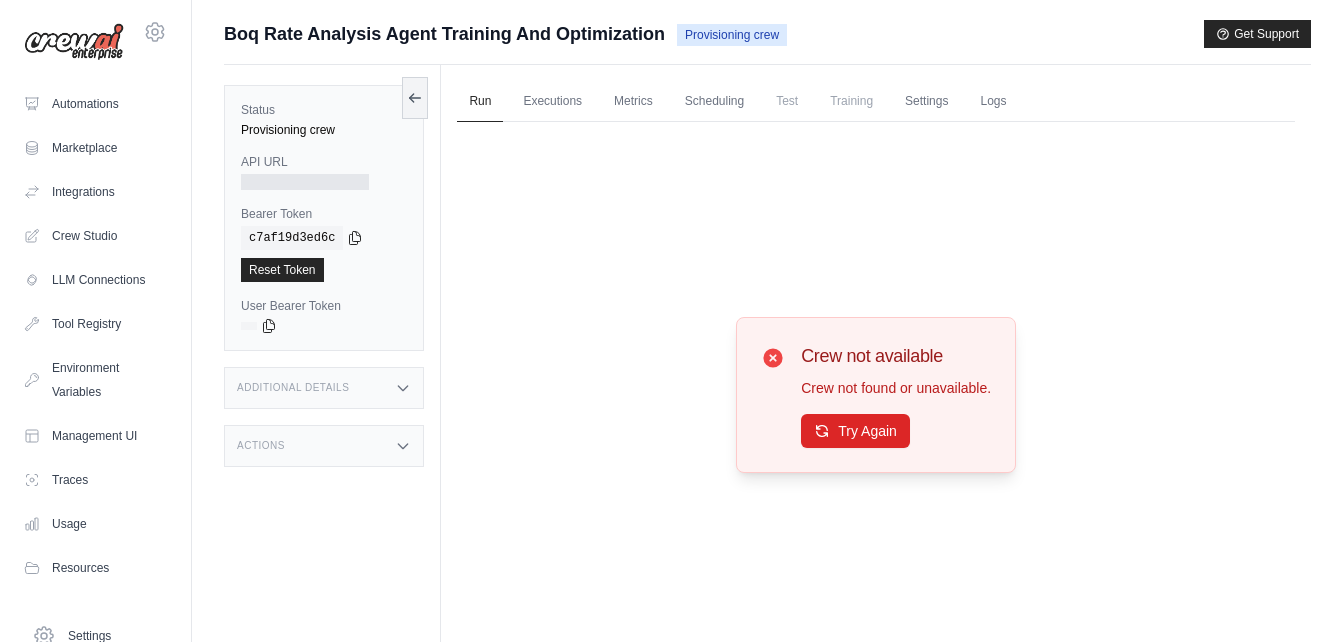 click on "Provisioning crew" at bounding box center (324, 130) 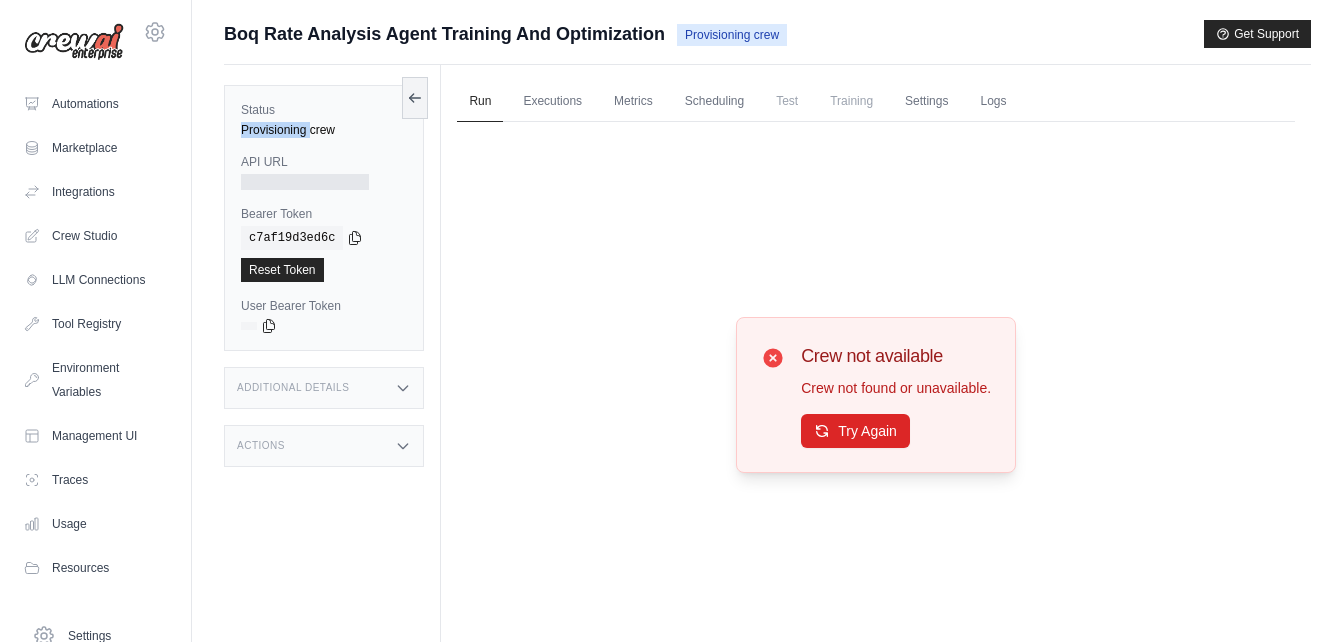 click on "Provisioning crew" at bounding box center (324, 130) 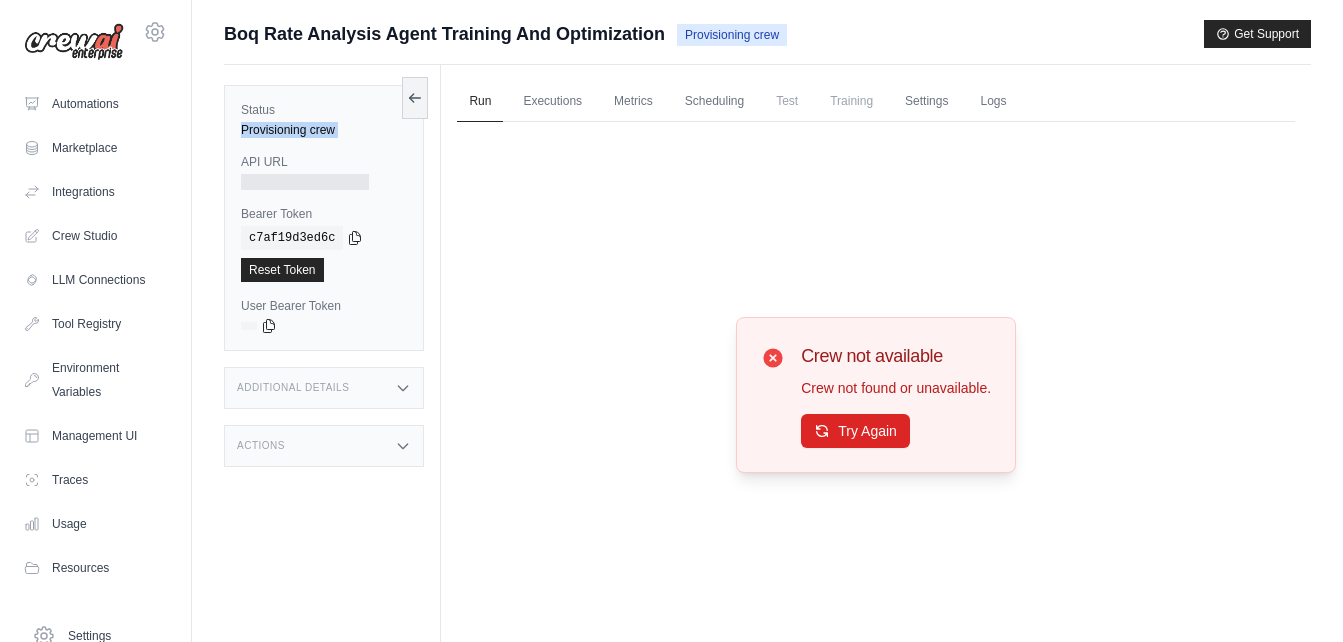 click on "Provisioning crew" at bounding box center [324, 130] 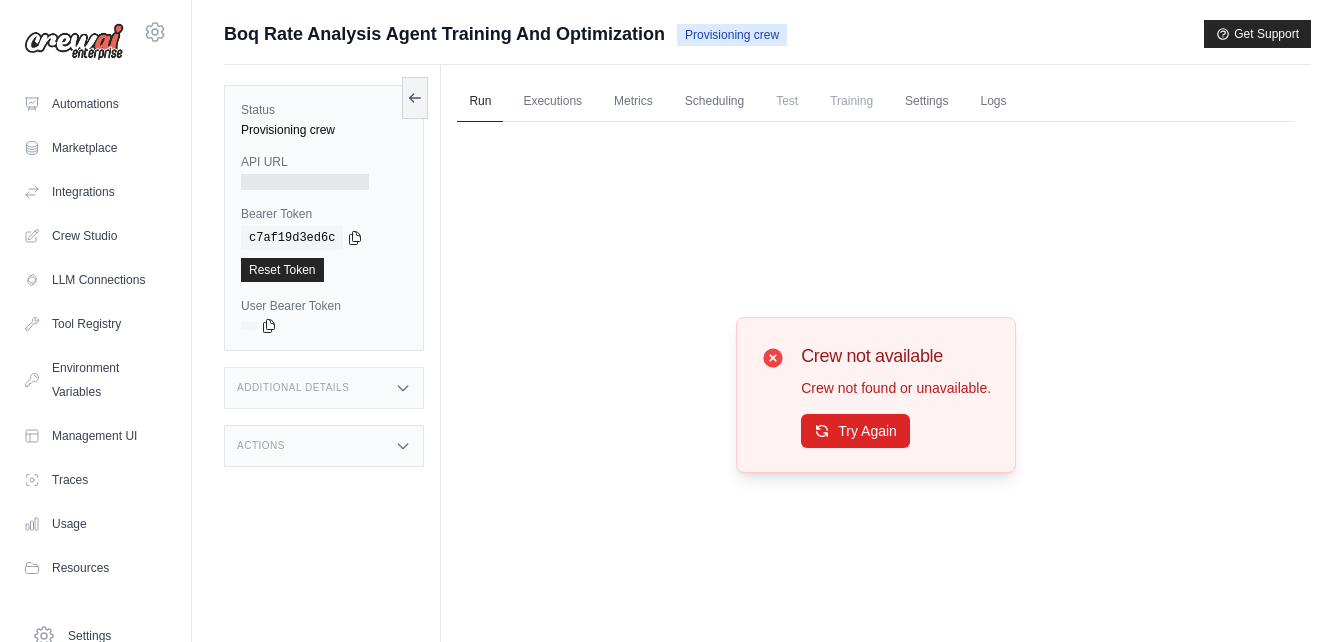 click on "Boq Rate Analysis Agent Training And Optimization" at bounding box center [444, 34] 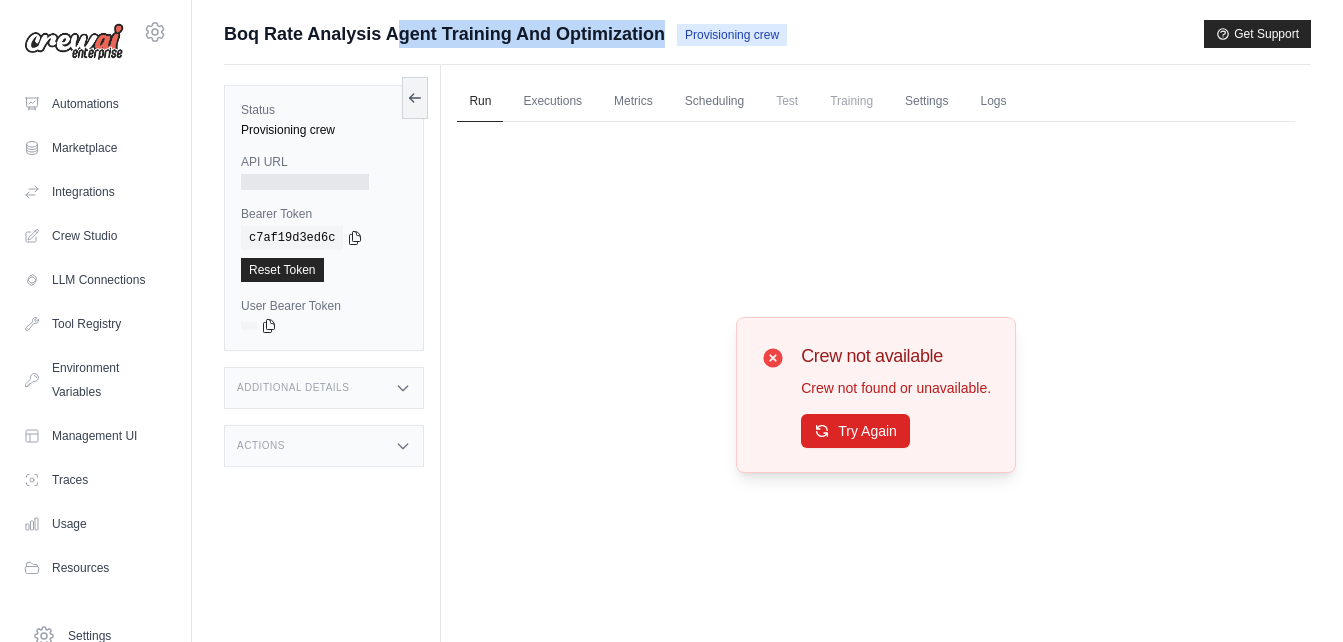 click on "Boq Rate Analysis Agent Training And Optimization" at bounding box center (444, 34) 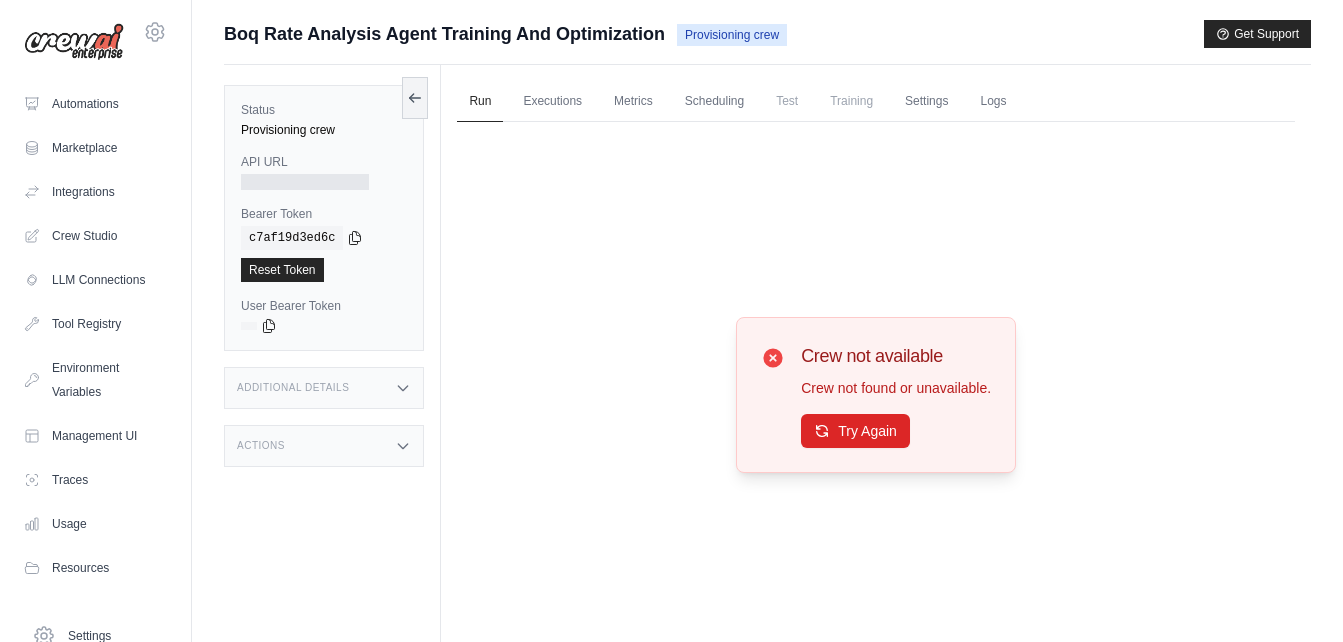 drag, startPoint x: 509, startPoint y: 43, endPoint x: 566, endPoint y: 398, distance: 359.54694 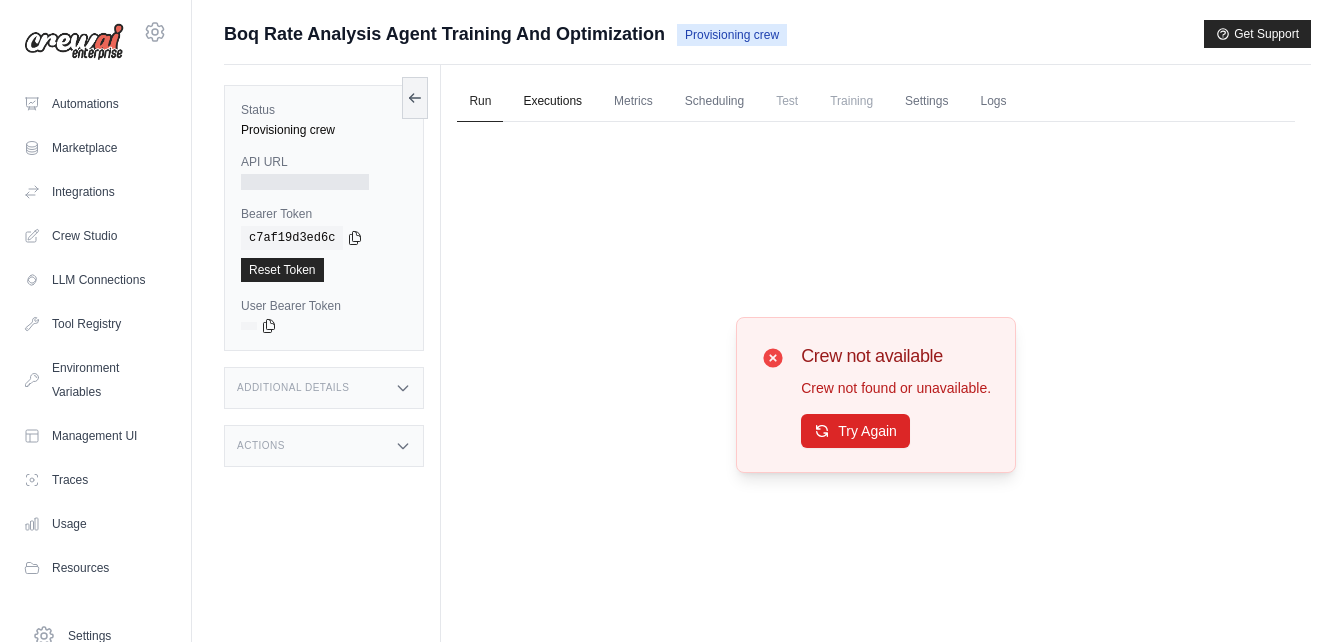 click on "Executions" at bounding box center [552, 102] 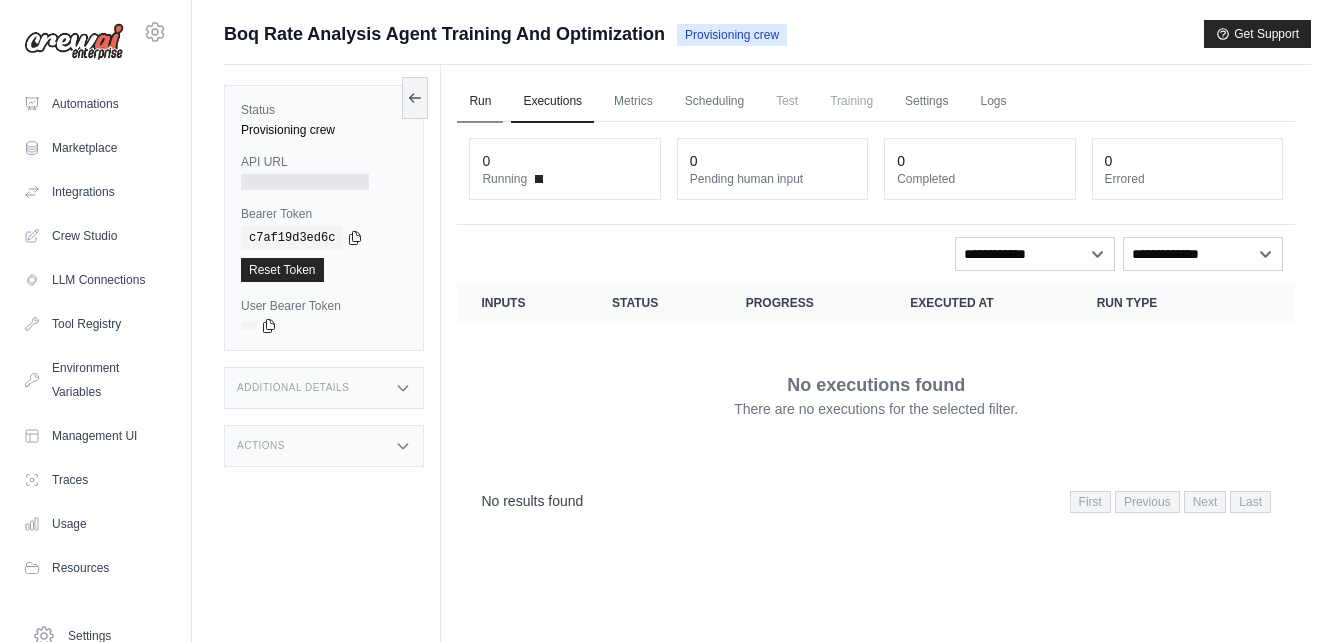 click on "Run" at bounding box center (480, 102) 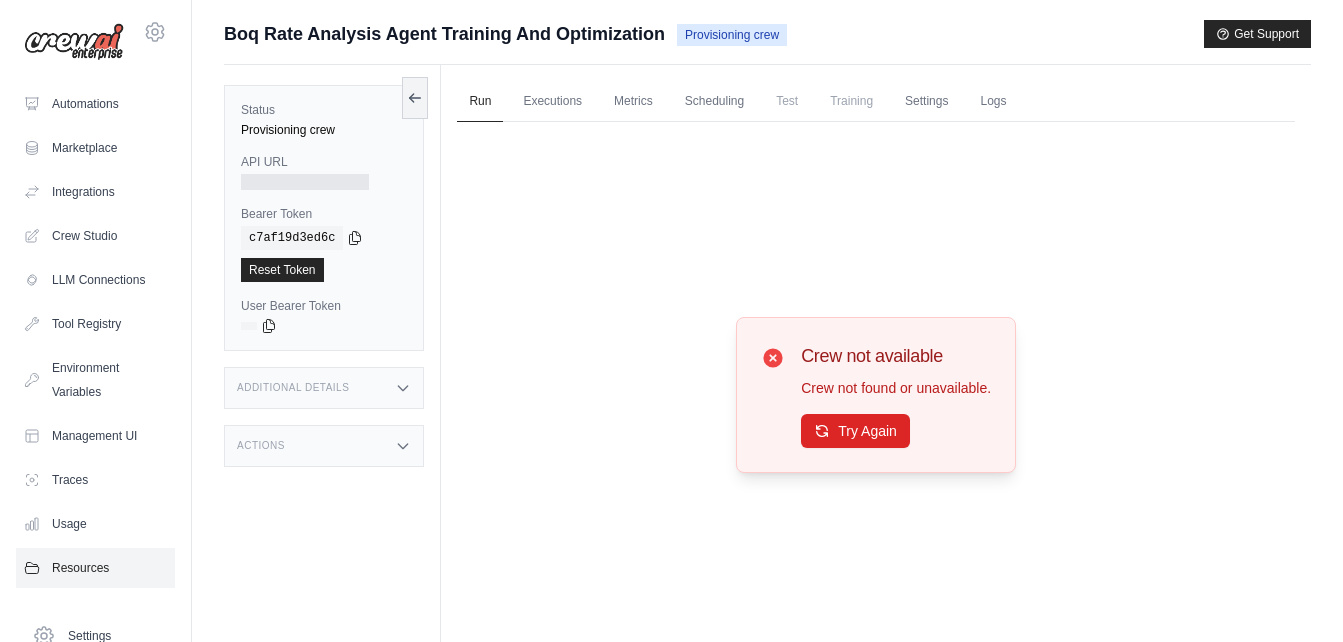 scroll, scrollTop: 76, scrollLeft: 0, axis: vertical 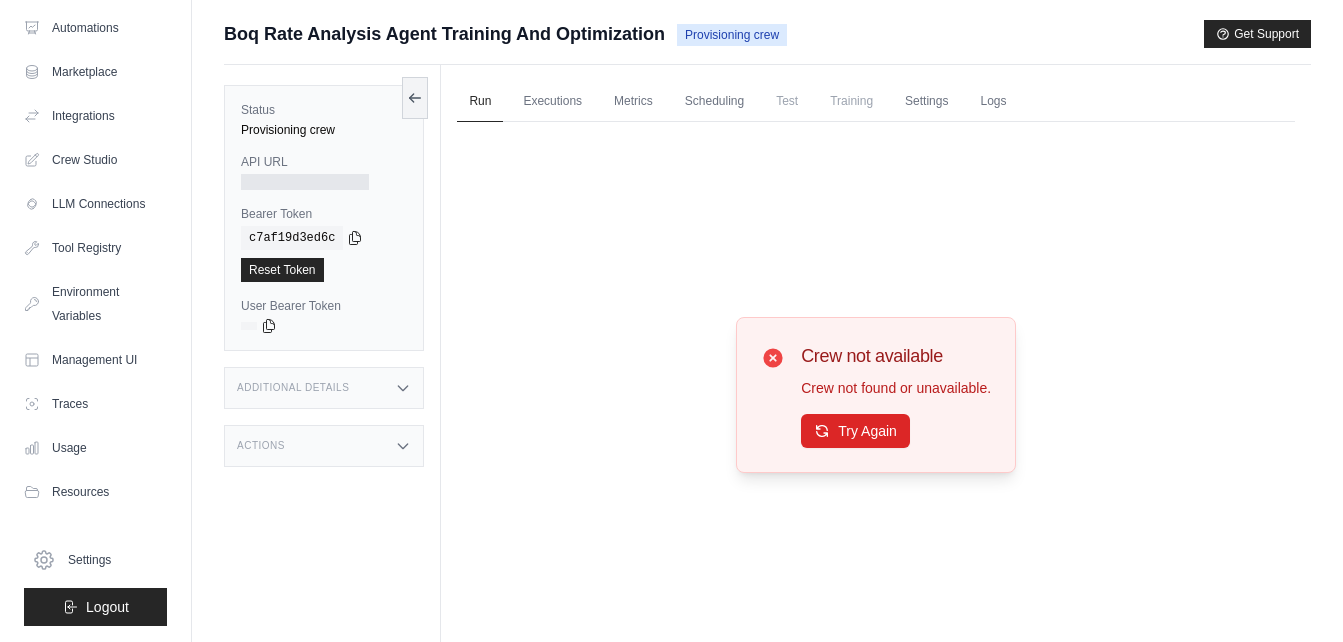 click on "Additional Details" at bounding box center [324, 388] 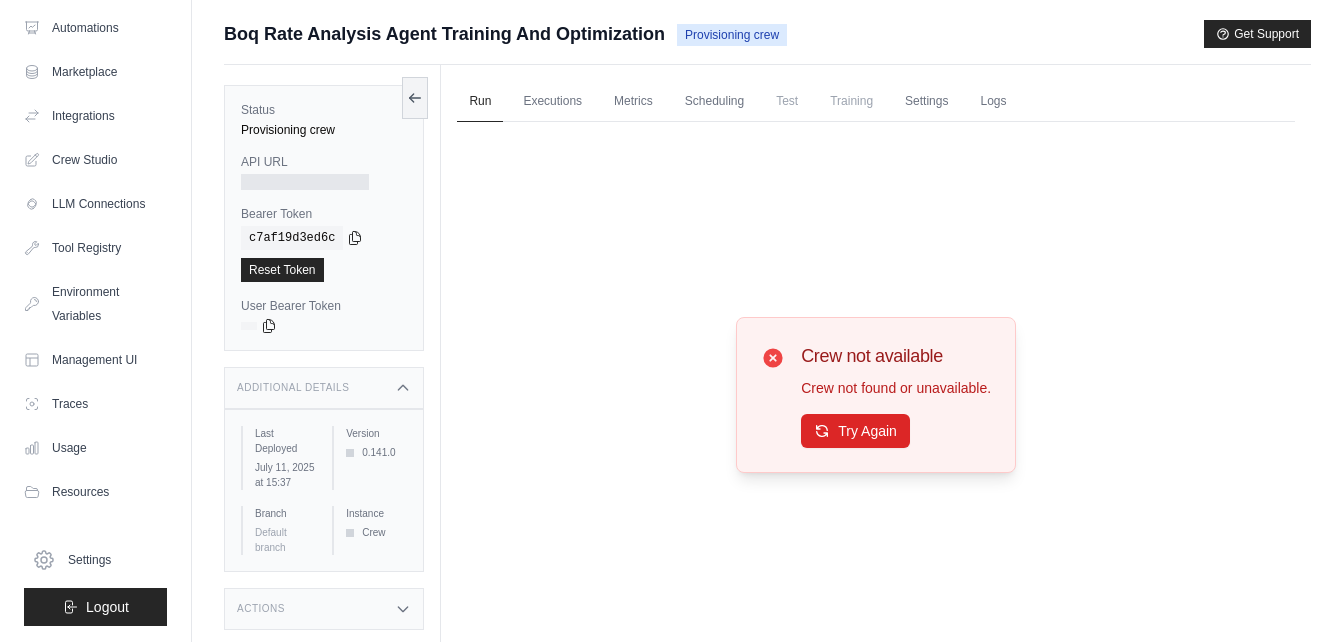 click on "Additional Details" at bounding box center (324, 388) 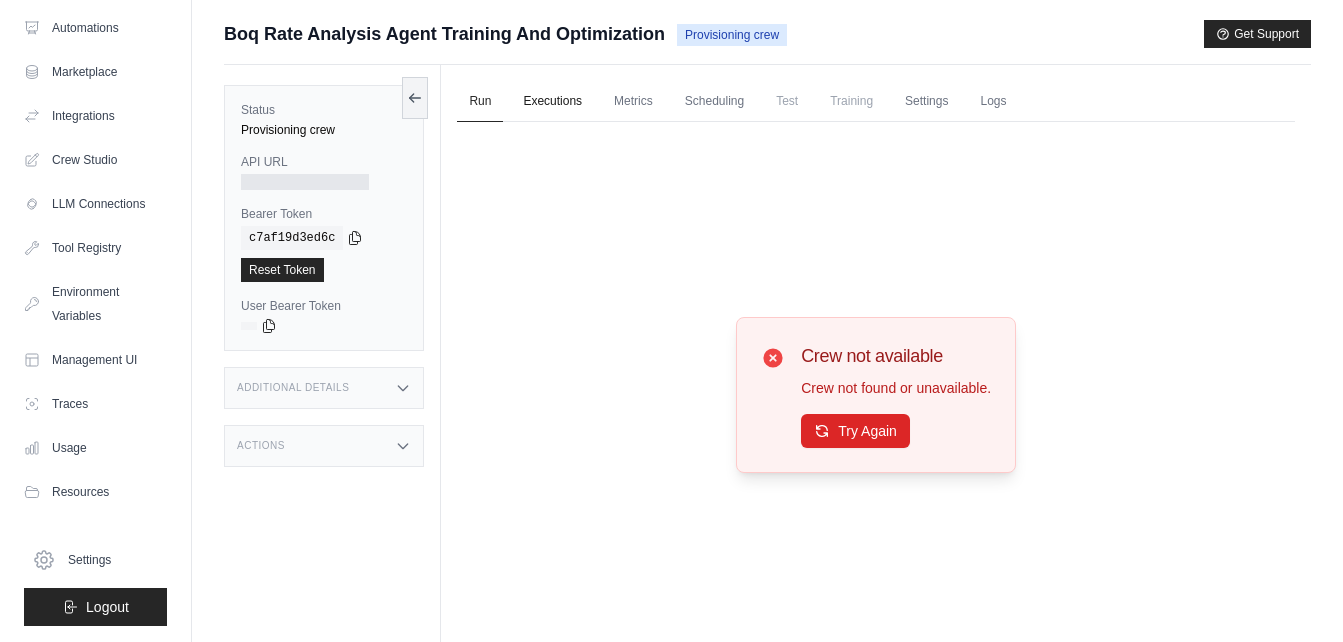 click on "Executions" at bounding box center (552, 102) 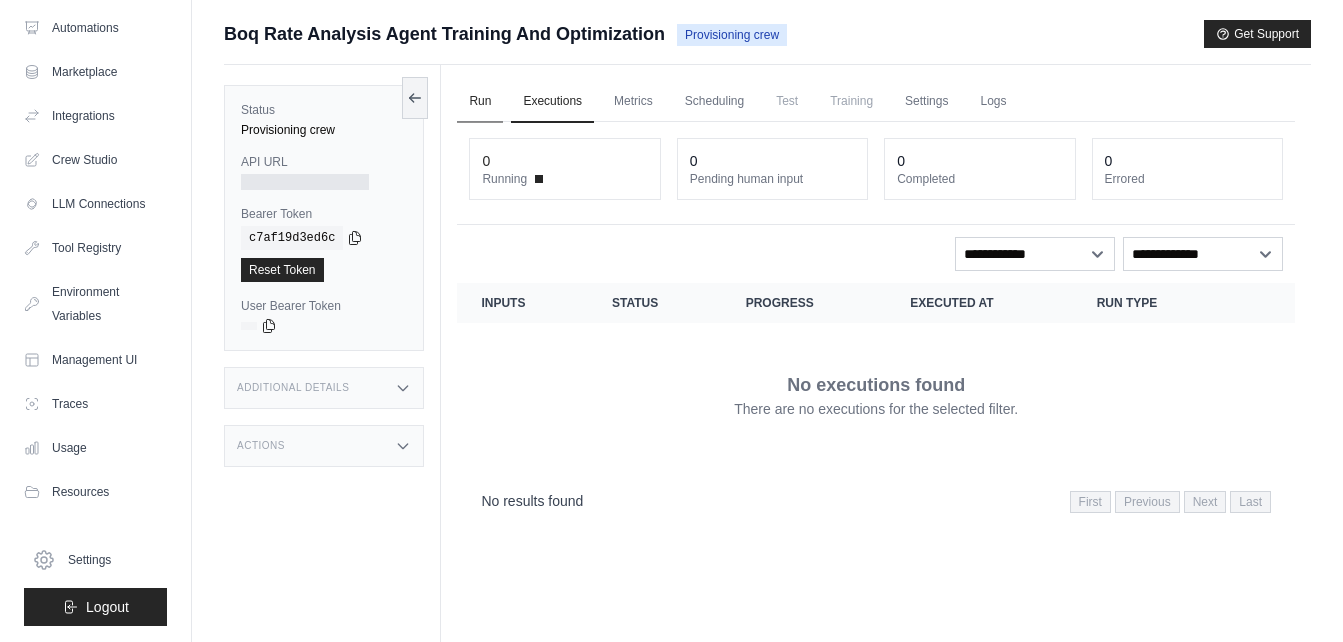 click on "Run" at bounding box center [480, 102] 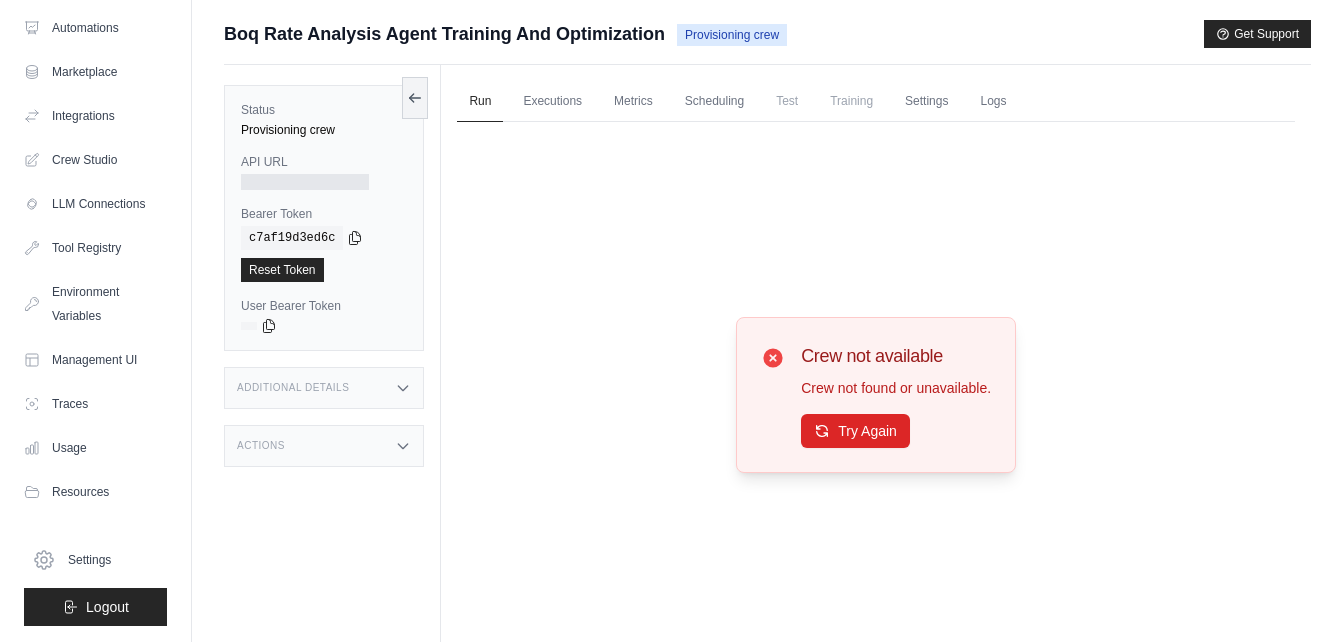 click on "Boq Rate Analysis Agent Training And Optimization" at bounding box center [444, 34] 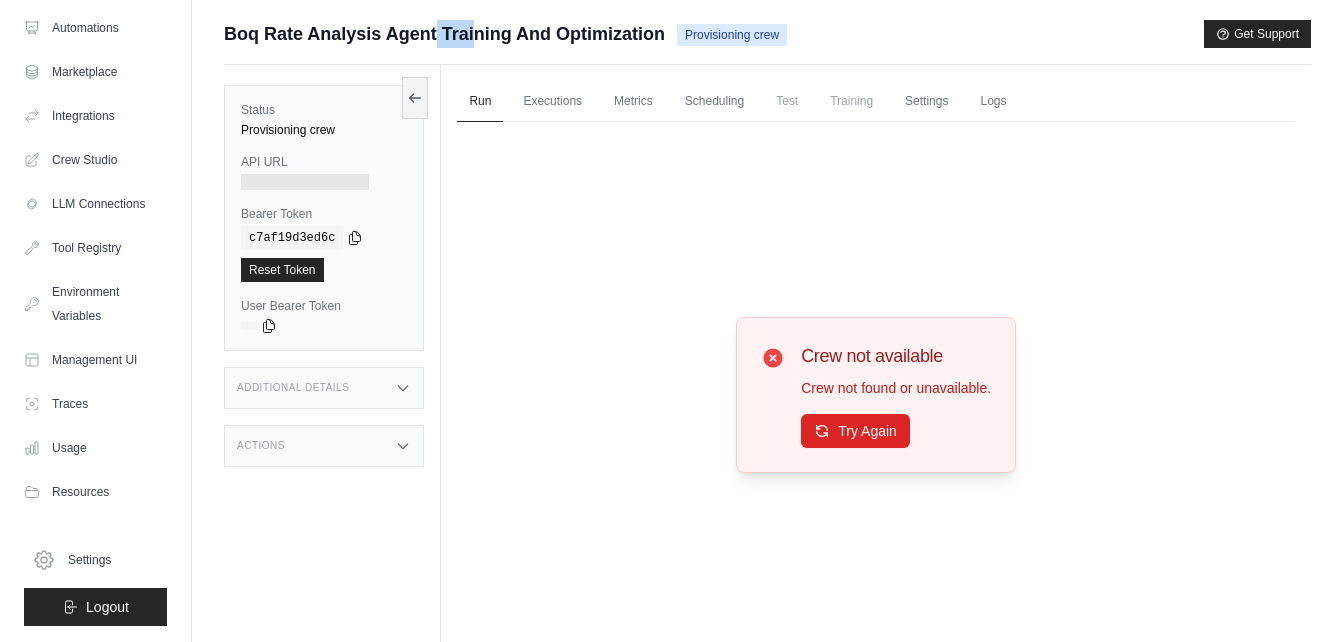click on "Boq Rate Analysis Agent Training And Optimization" at bounding box center (444, 34) 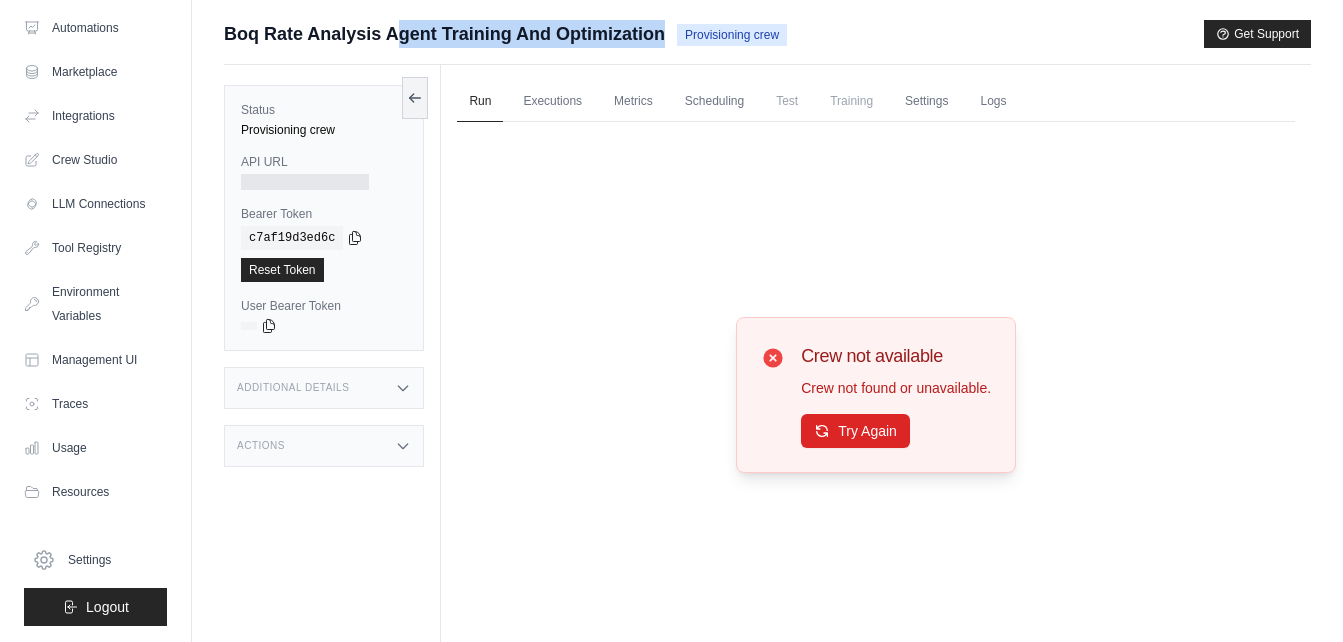 click on "Boq Rate Analysis Agent Training And Optimization" at bounding box center (444, 34) 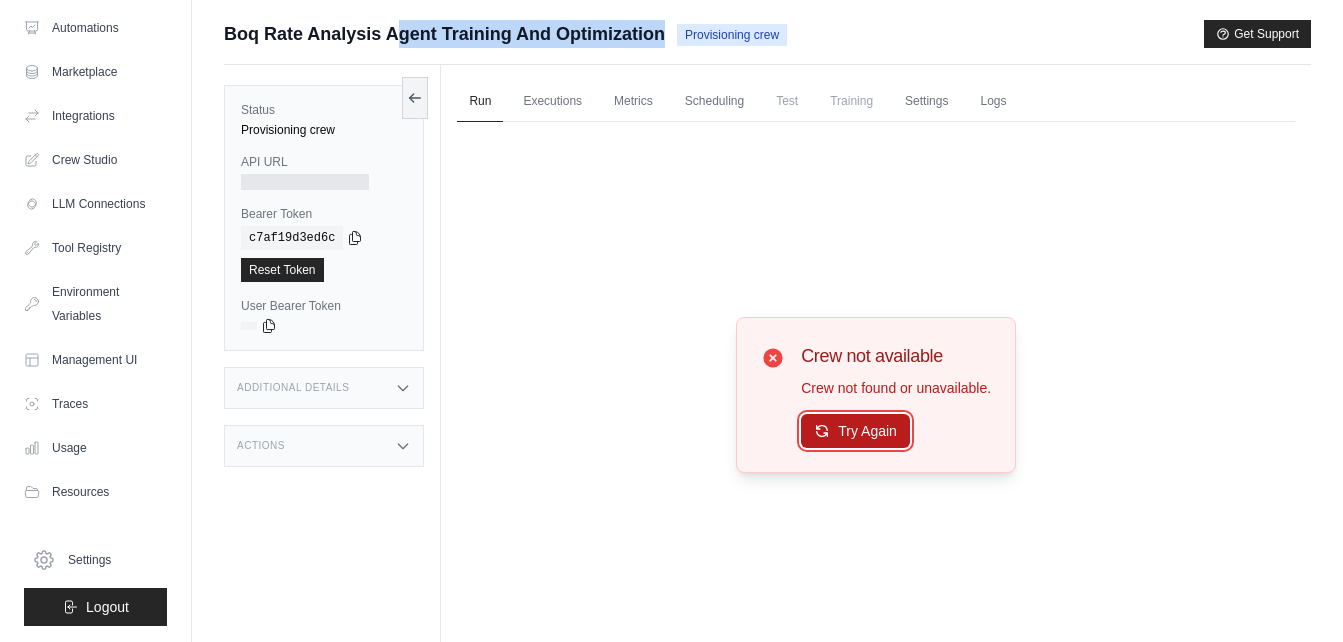 click on "Try Again" at bounding box center [855, 431] 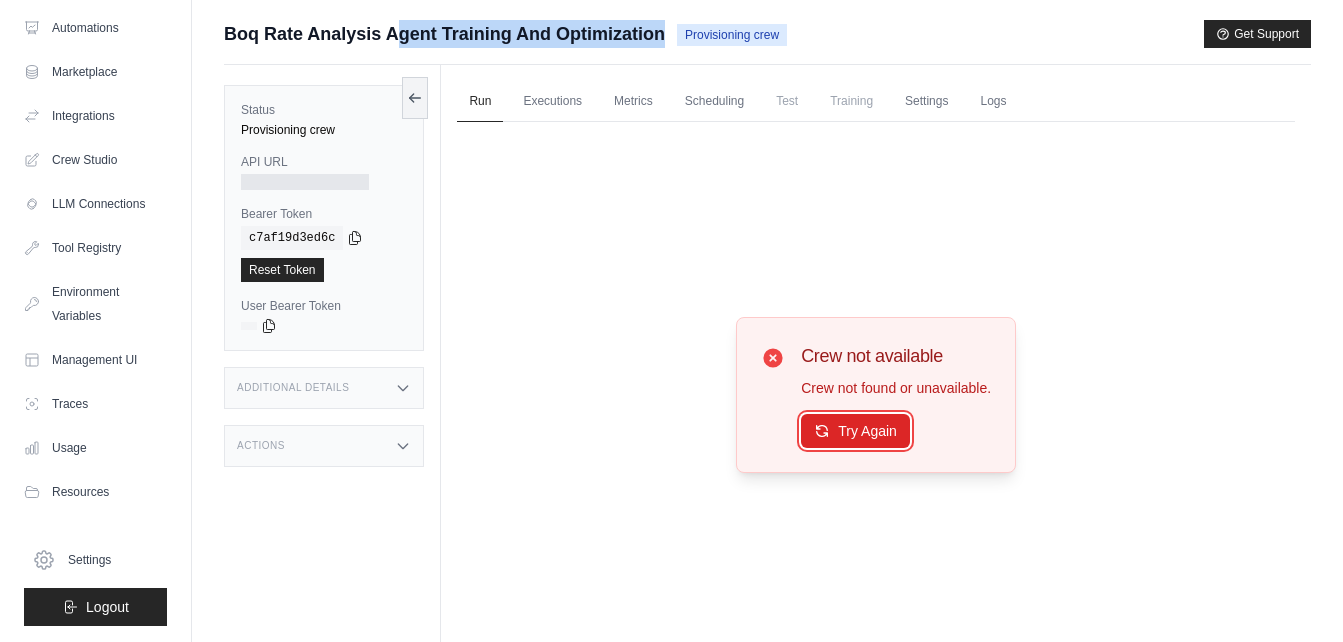 click on "Try Again" at bounding box center [855, 431] 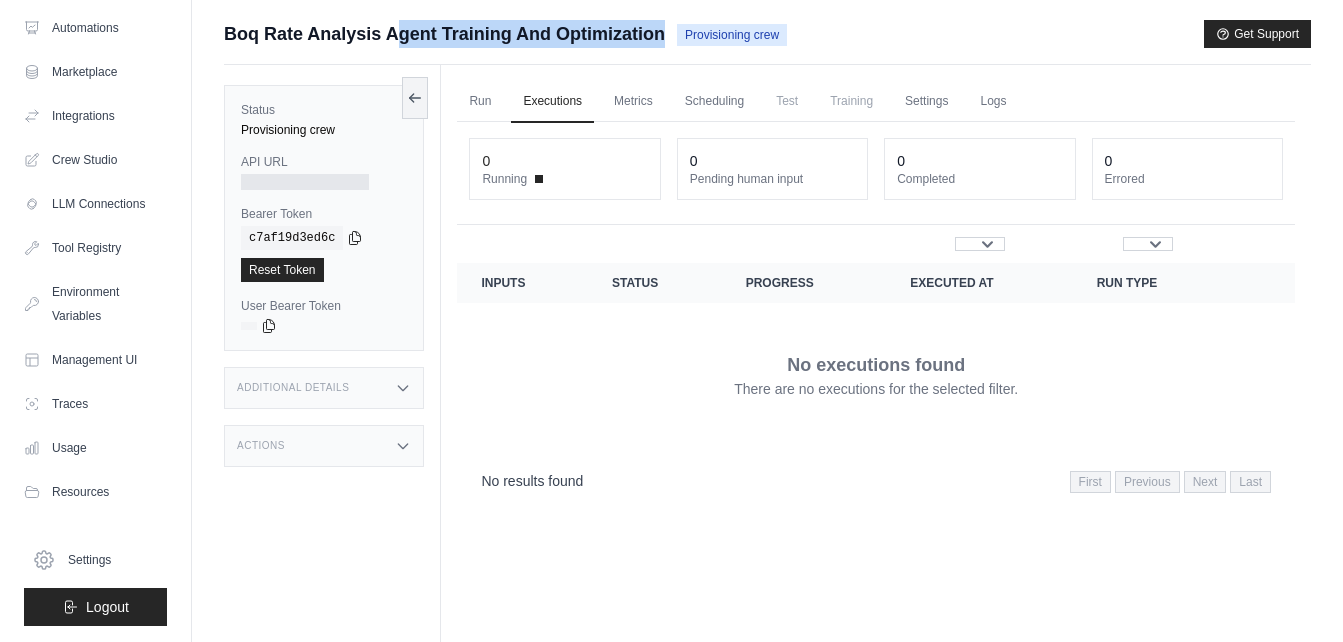 scroll, scrollTop: 85, scrollLeft: 0, axis: vertical 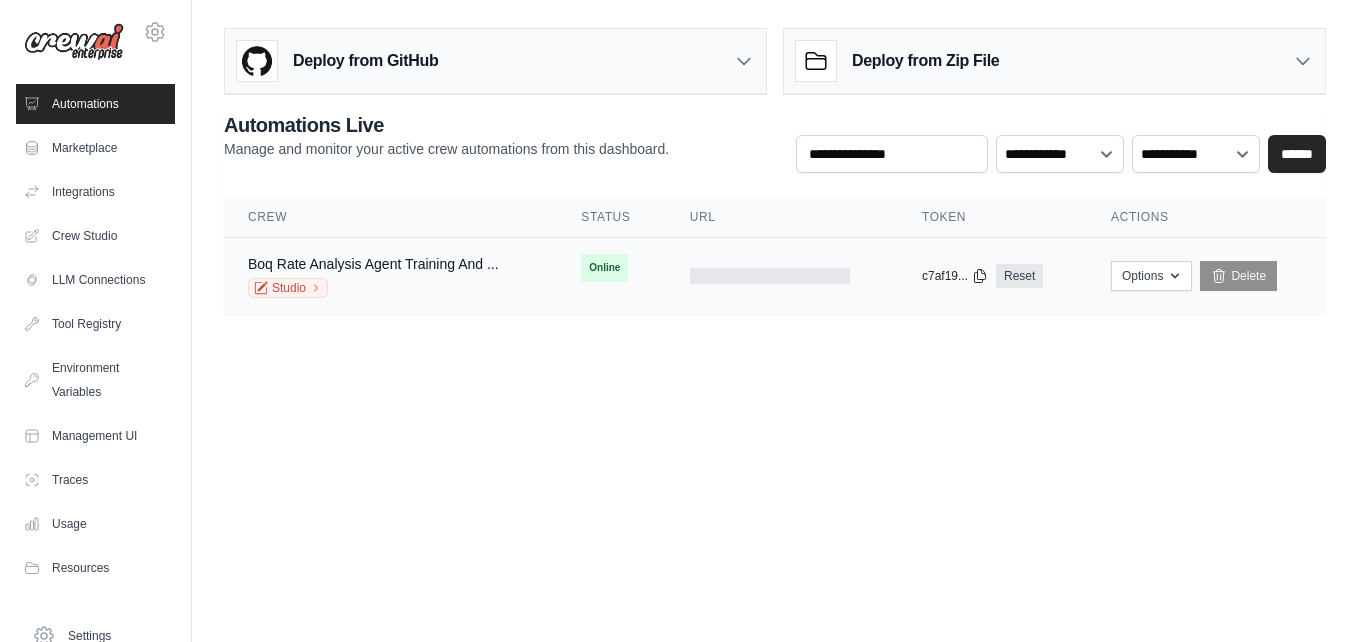 click on "Online" at bounding box center [604, 268] 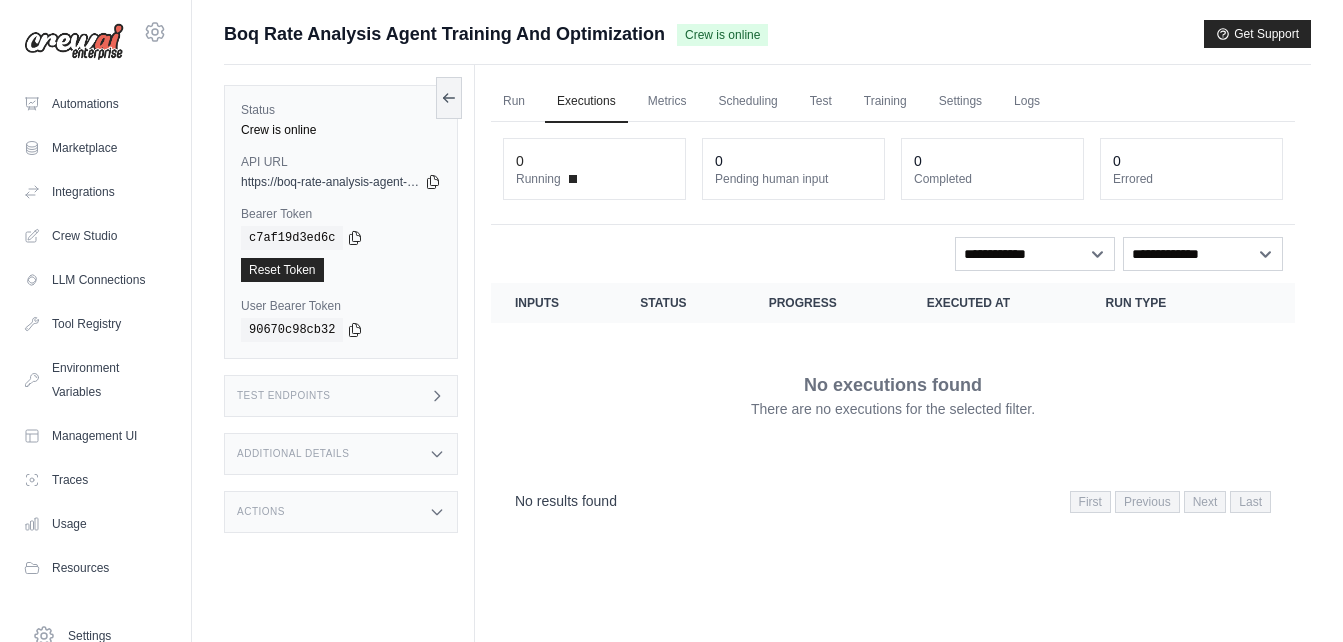 scroll, scrollTop: 0, scrollLeft: 0, axis: both 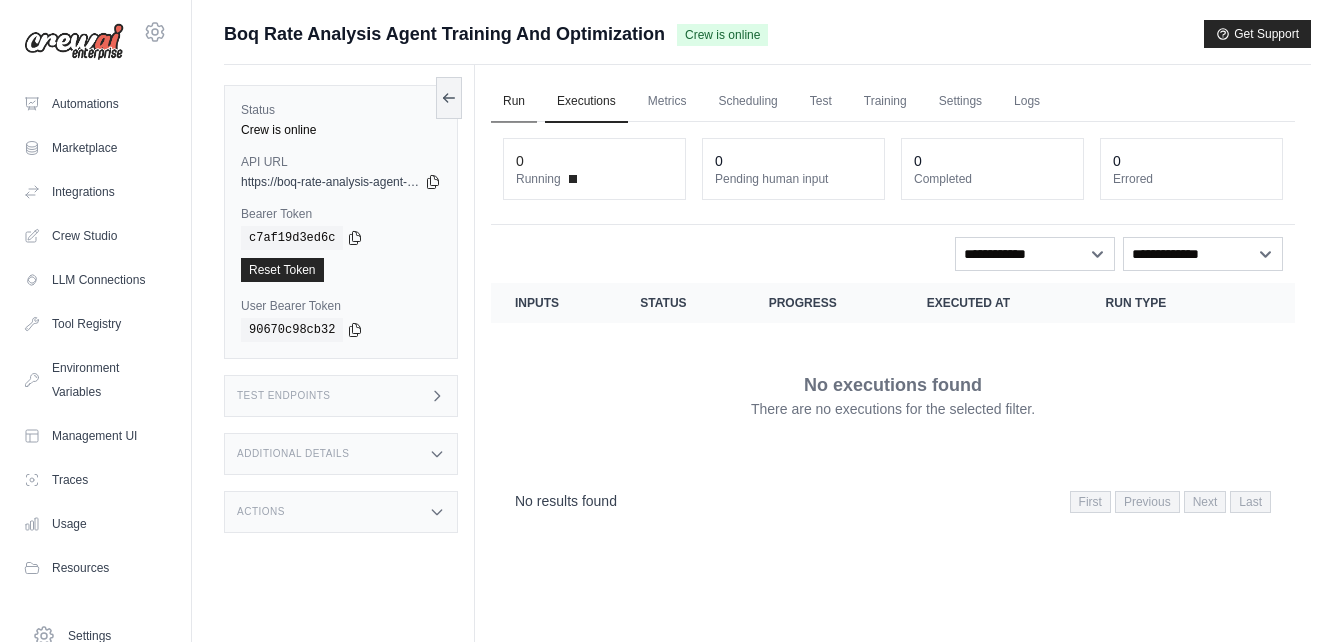 click on "Run" at bounding box center (514, 102) 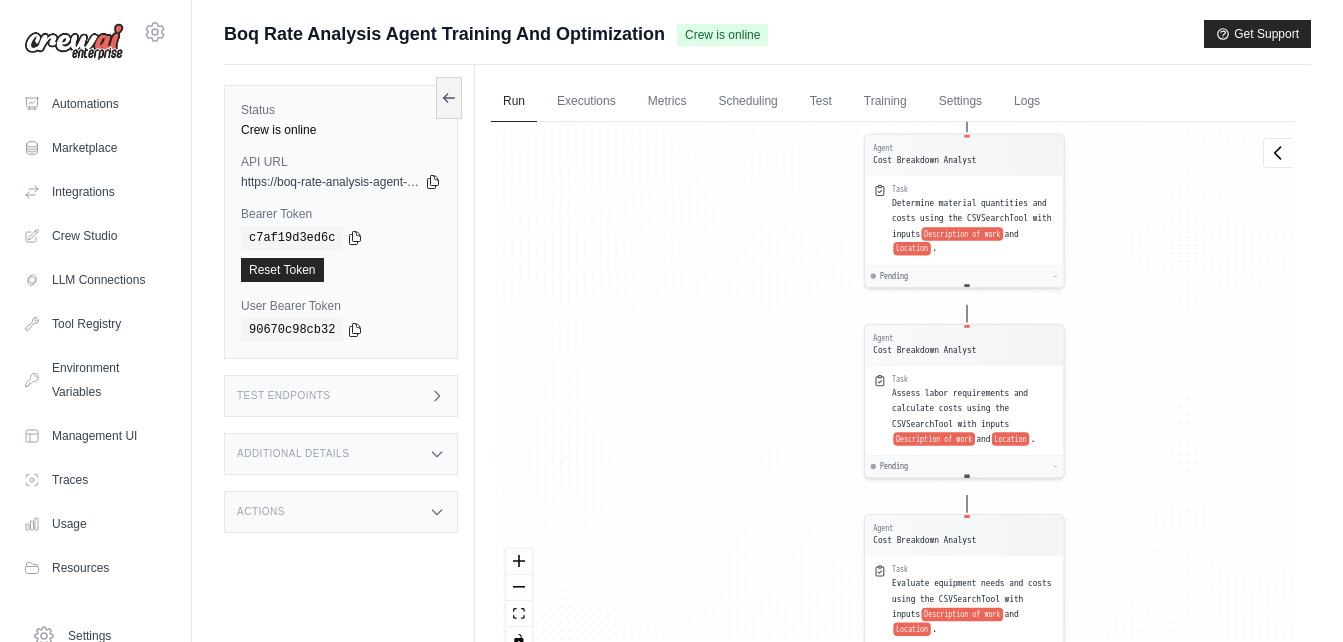 drag, startPoint x: 752, startPoint y: 387, endPoint x: 753, endPoint y: 603, distance: 216.00232 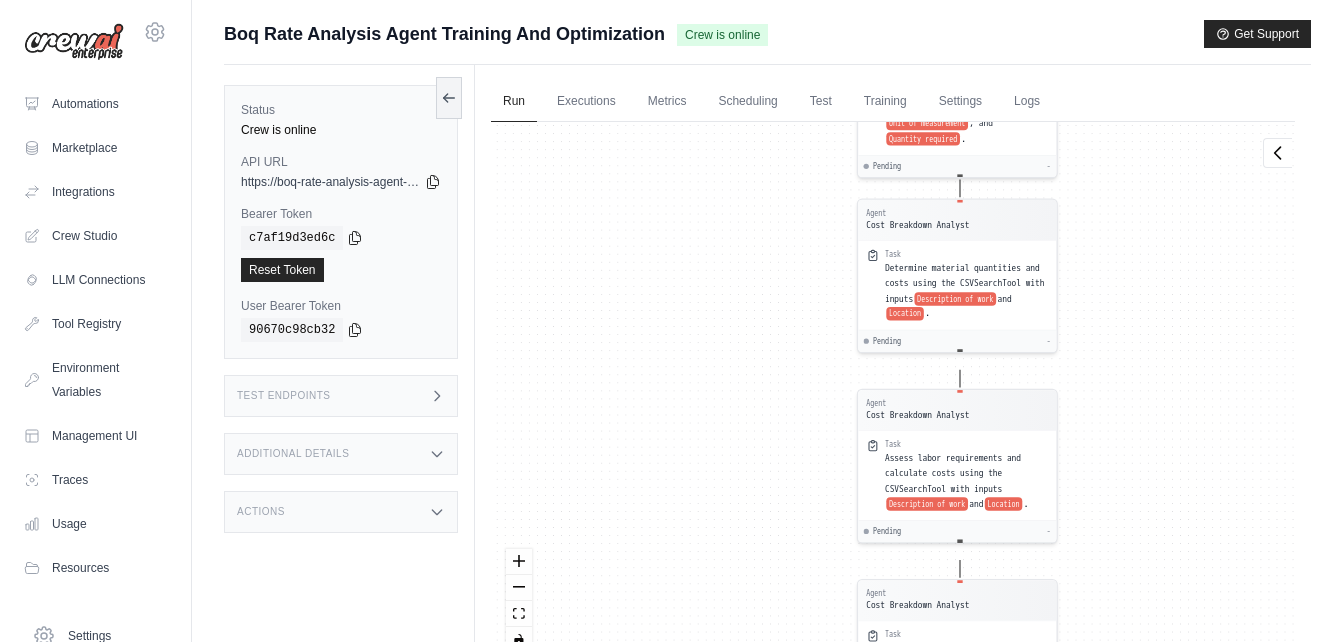 drag, startPoint x: 765, startPoint y: 394, endPoint x: 743, endPoint y: 633, distance: 240.01042 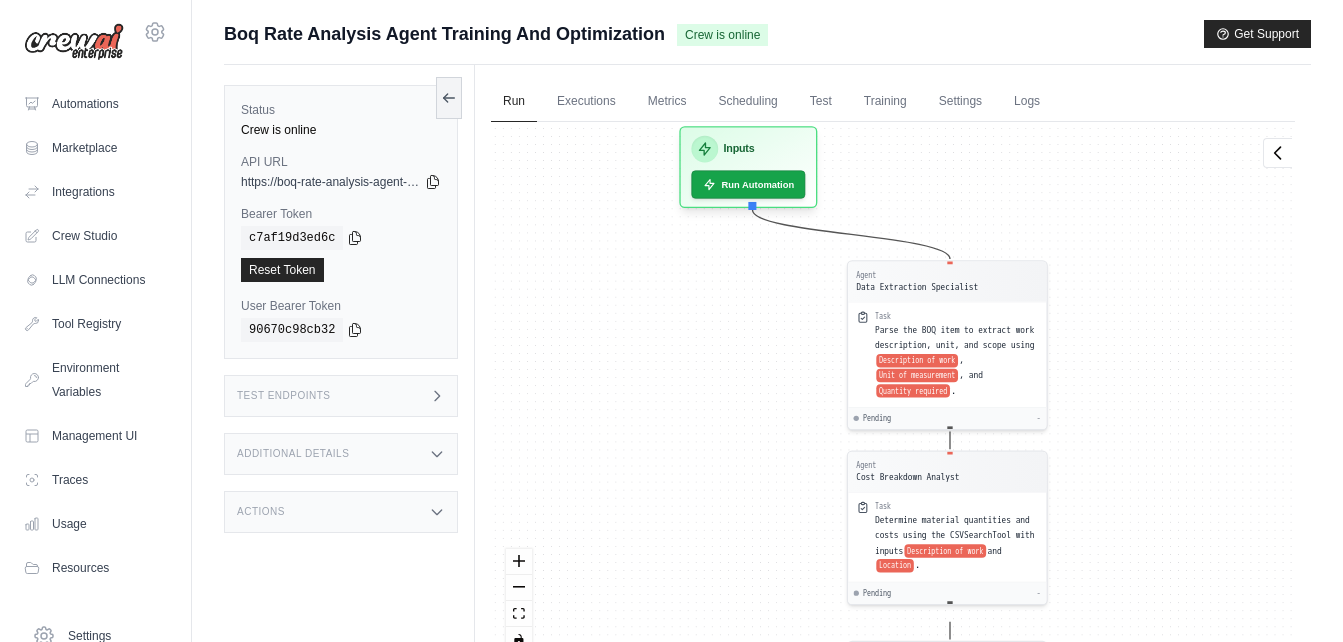 drag, startPoint x: 699, startPoint y: 436, endPoint x: 713, endPoint y: 585, distance: 149.65627 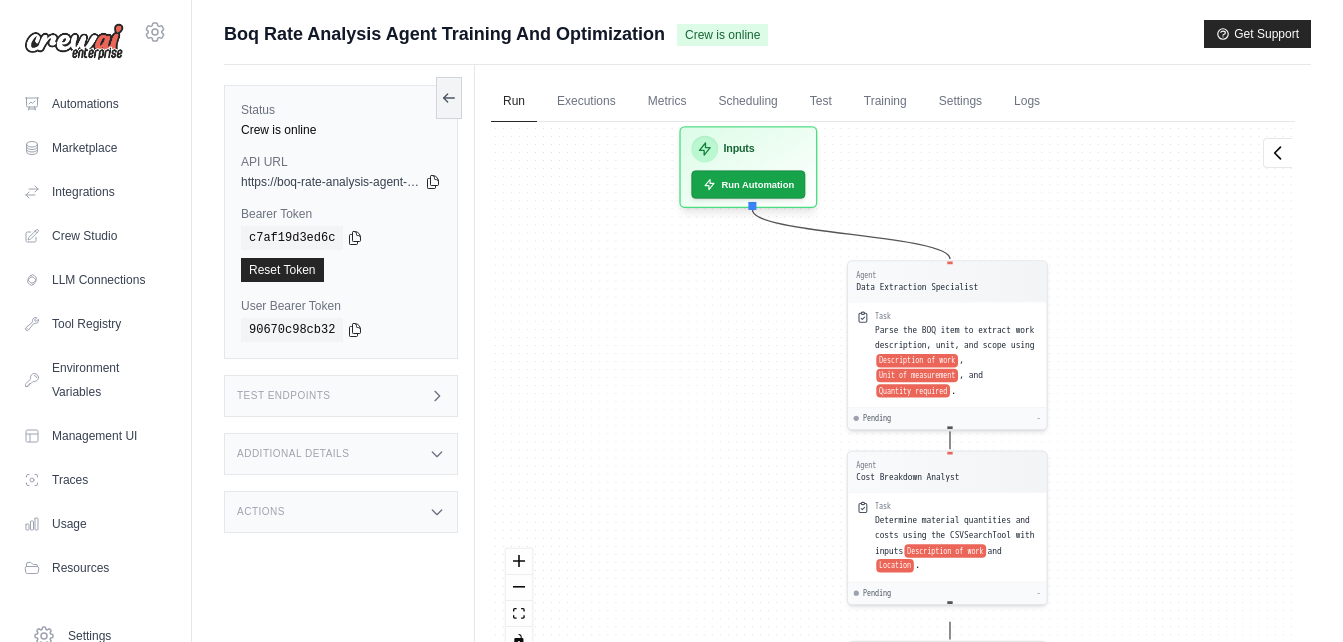 click on "Agent Data Extraction Specialist Task Parse the BOQ item to extract work description, unit, and scope using  Description of work ,  Unit of measurement , and  Quantity required . Pending - Agent Cost Breakdown Analyst Task Determine material quantities and costs using the CSVSearchTool with inputs  Description of work  and  Location . Pending - Agent Cost Breakdown Analyst Task Assess labor requirements and calculate costs using the CSVSearchTool with inputs  Description of work  and  Location . Pending - Agent Cost Breakdown Analyst Task Evaluate equipment needs and costs using the CSVSearchTool with inputs  Description of work  and  Location . Pending - Agent Market Research Specialist Task Use the SerperDevTool to compare costs with current market rates and regional variations using  Location  and  Analysis date . Pending - Agent Data Validation Expert Task Cross-check calculated rates against historical data and identify anomalies using the CSVSearchTool. Pending - Agent Cost Optimization Advisor Task -" at bounding box center (893, 395) 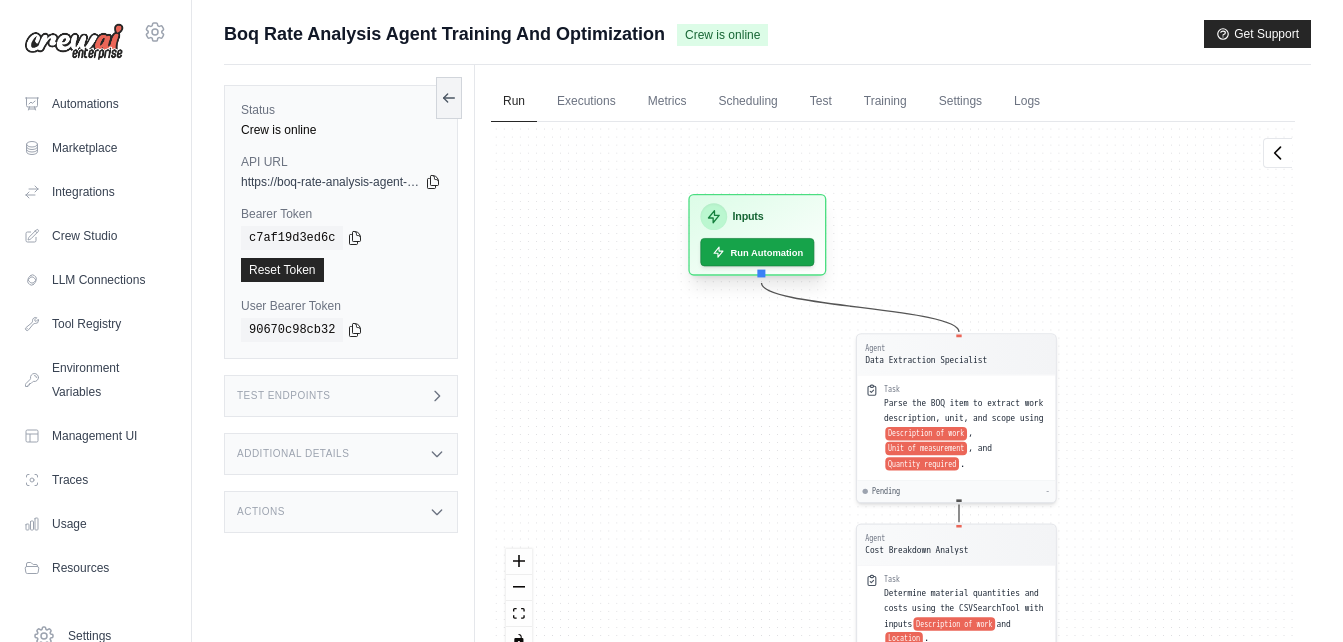 click on "Inputs" at bounding box center [748, 217] 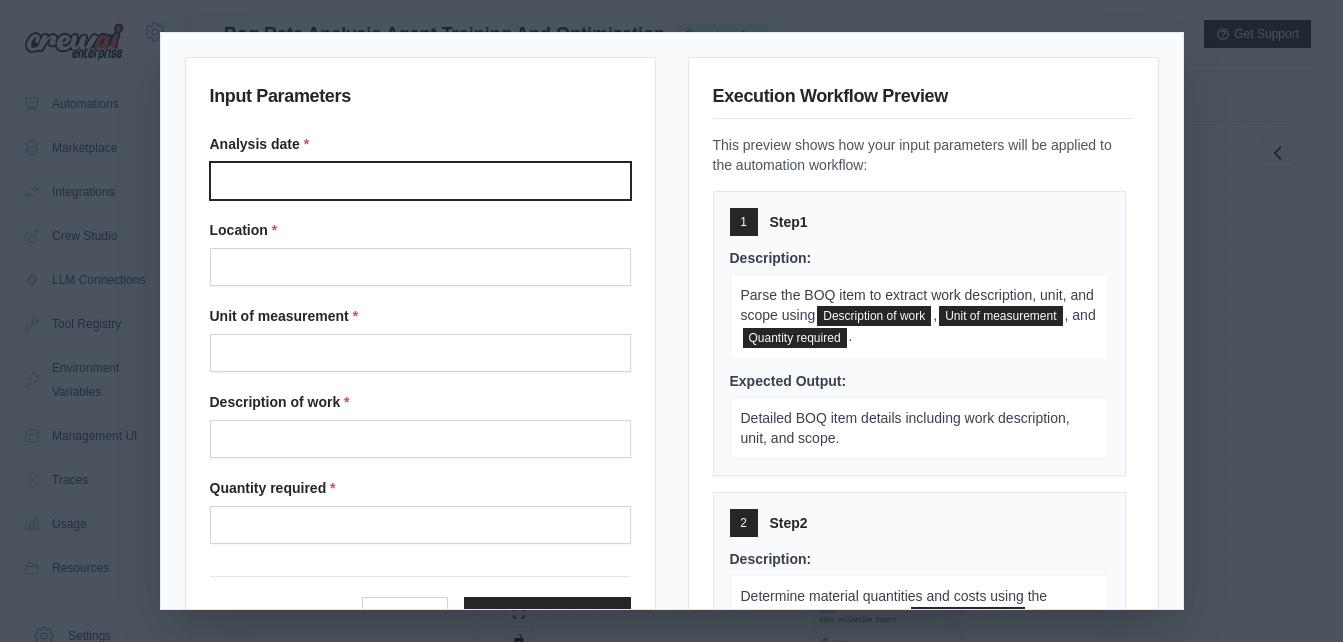click on "Analysis date" at bounding box center [420, 181] 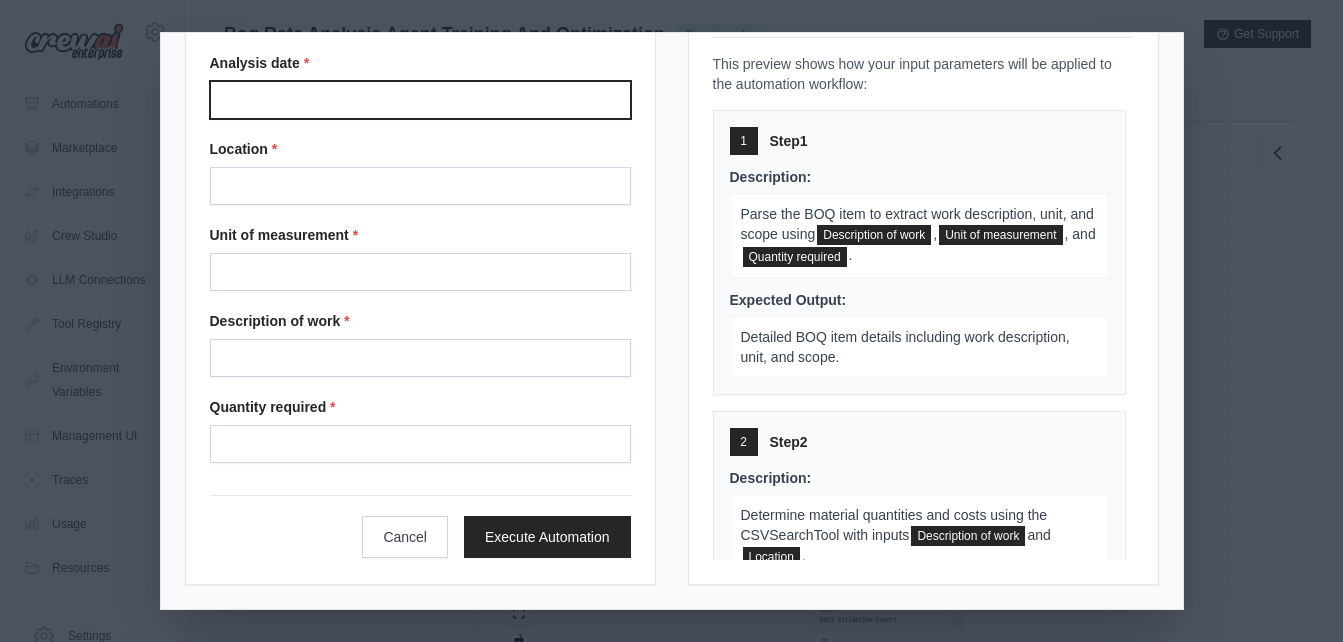 scroll, scrollTop: 85, scrollLeft: 0, axis: vertical 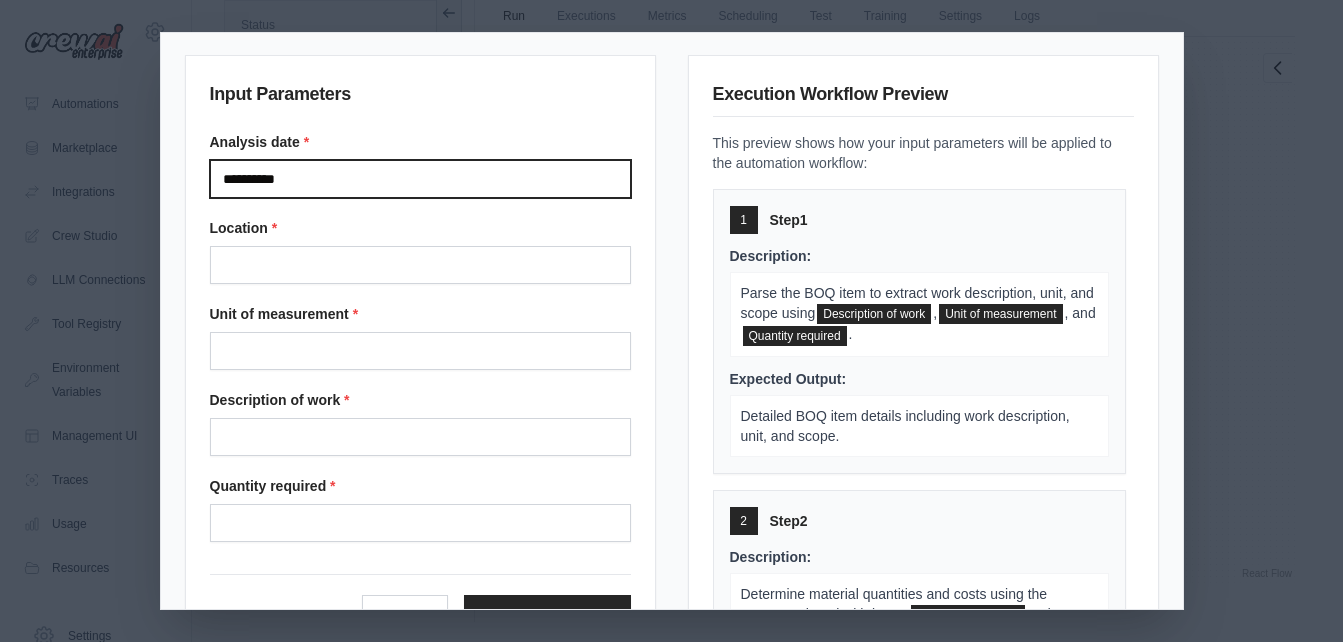 type on "**********" 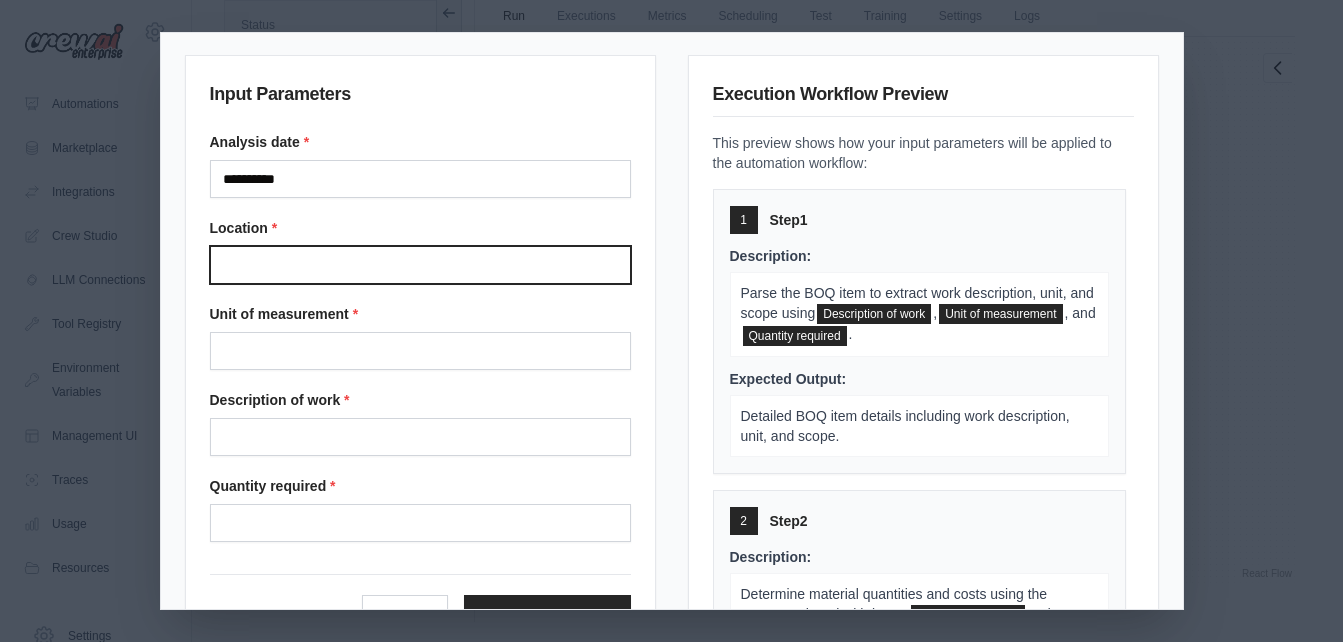 click on "Location" at bounding box center [420, 265] 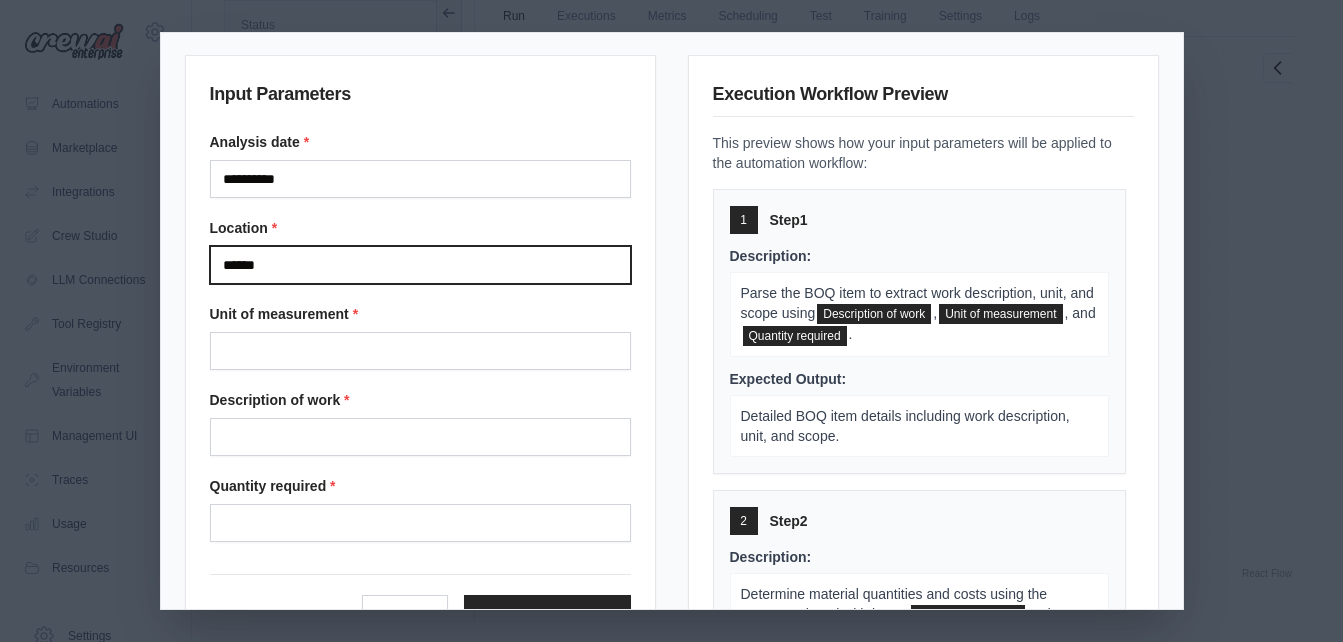 type on "******" 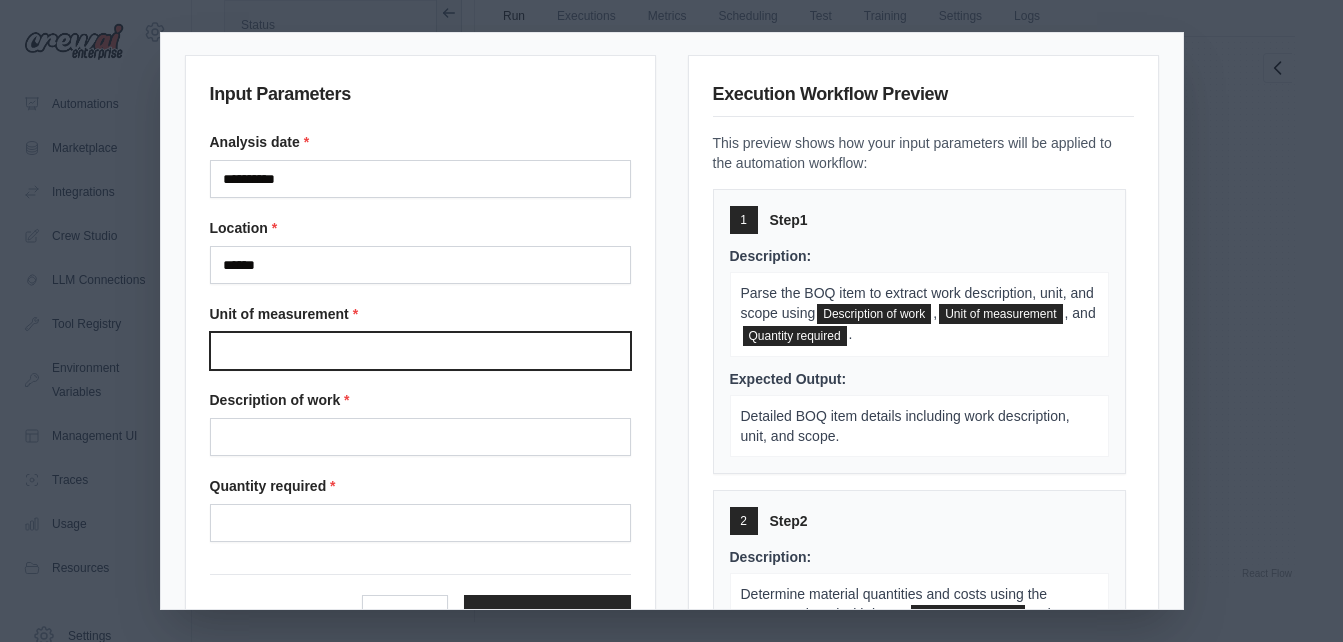 click on "Unit of measurement" at bounding box center [420, 351] 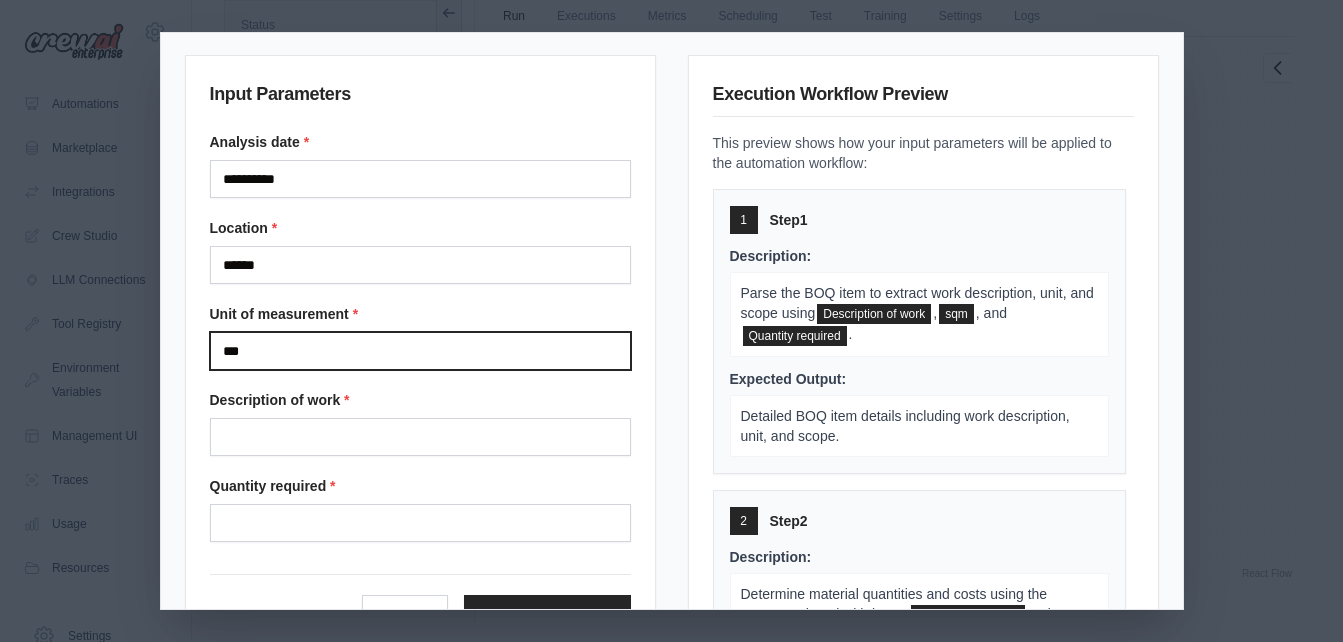 type on "***" 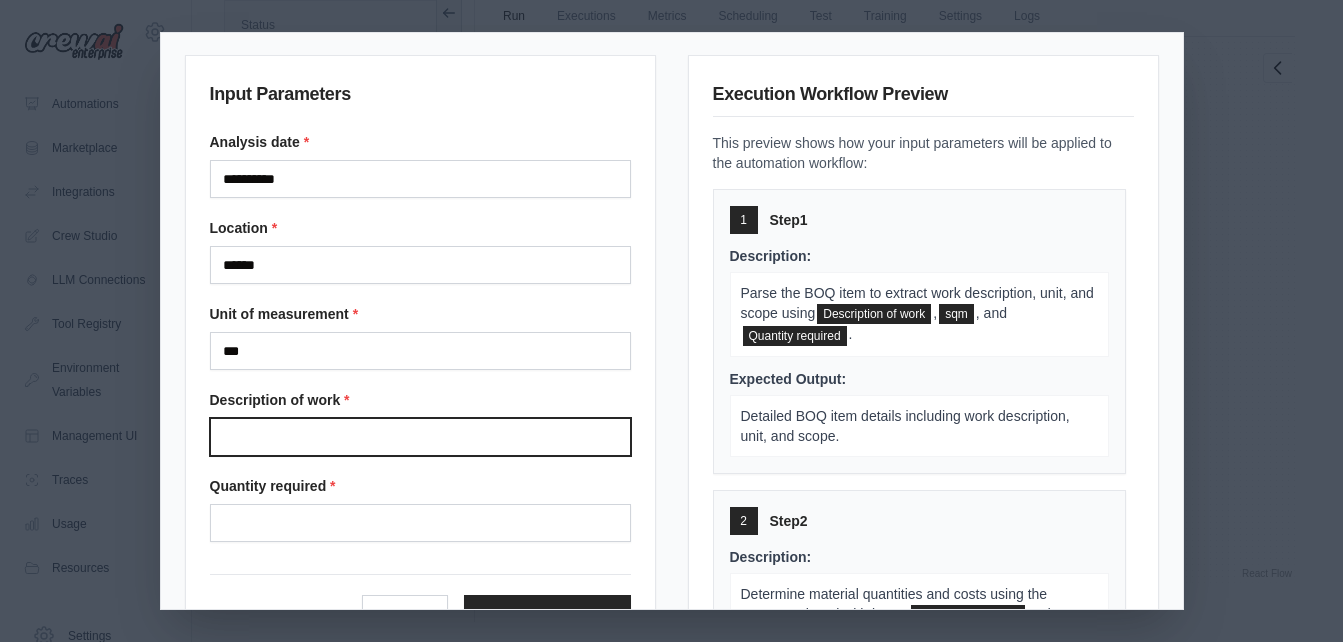 click on "Description of work" at bounding box center (420, 437) 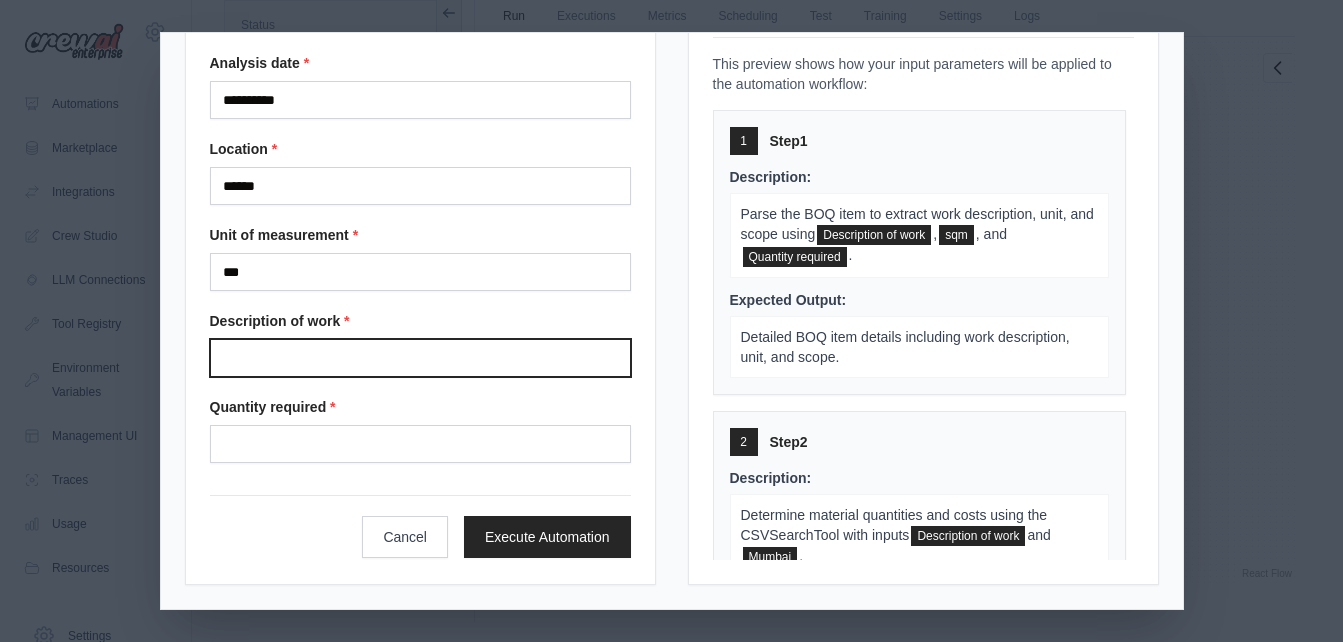paste on "**********" 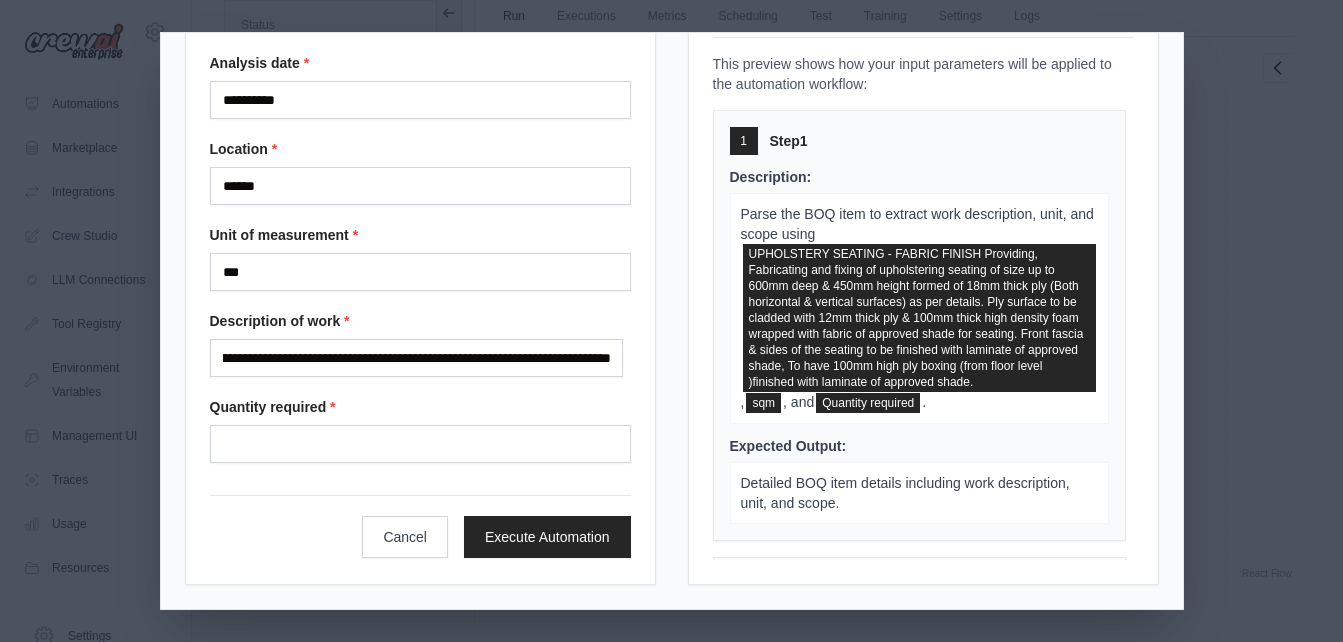 scroll, scrollTop: 0, scrollLeft: 0, axis: both 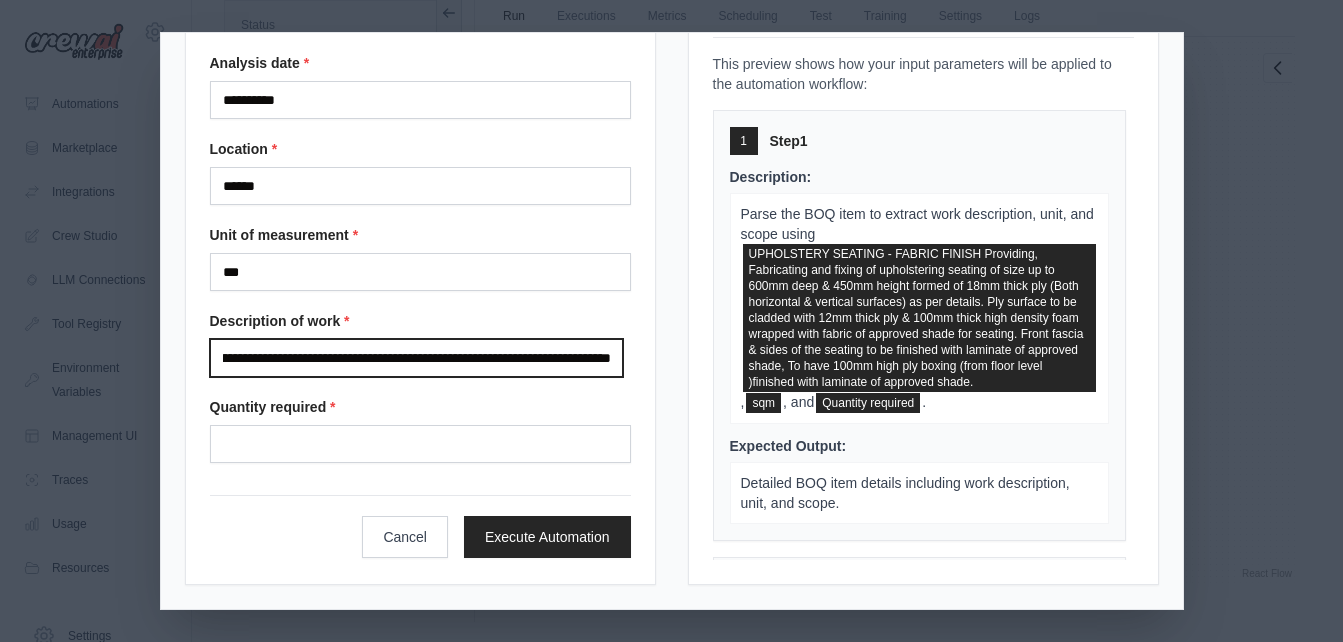 click on "**********" at bounding box center [417, 358] 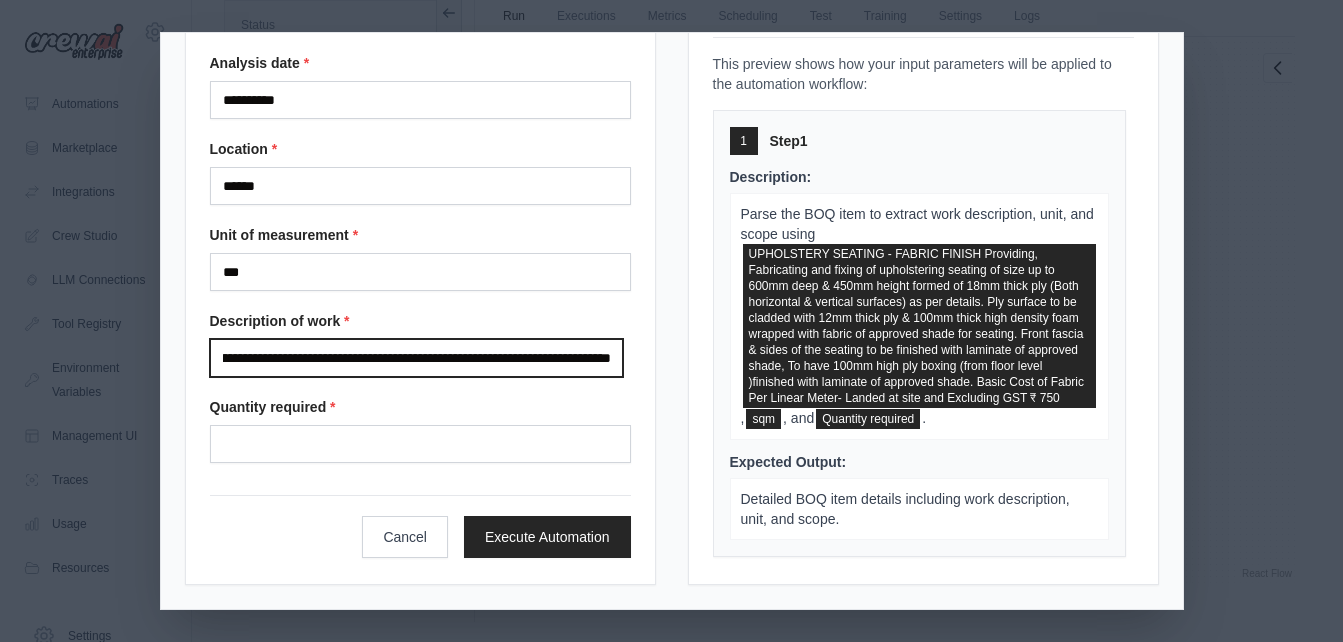 scroll, scrollTop: 0, scrollLeft: 3372, axis: horizontal 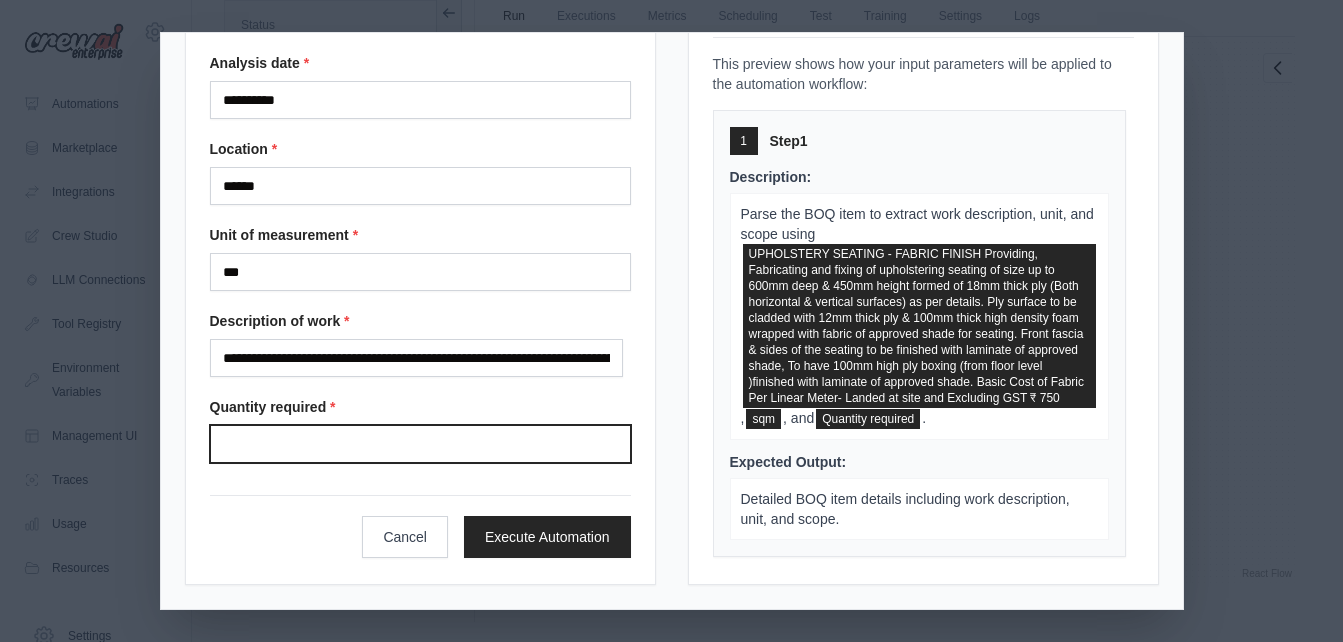 click on "Quantity required" at bounding box center (420, 444) 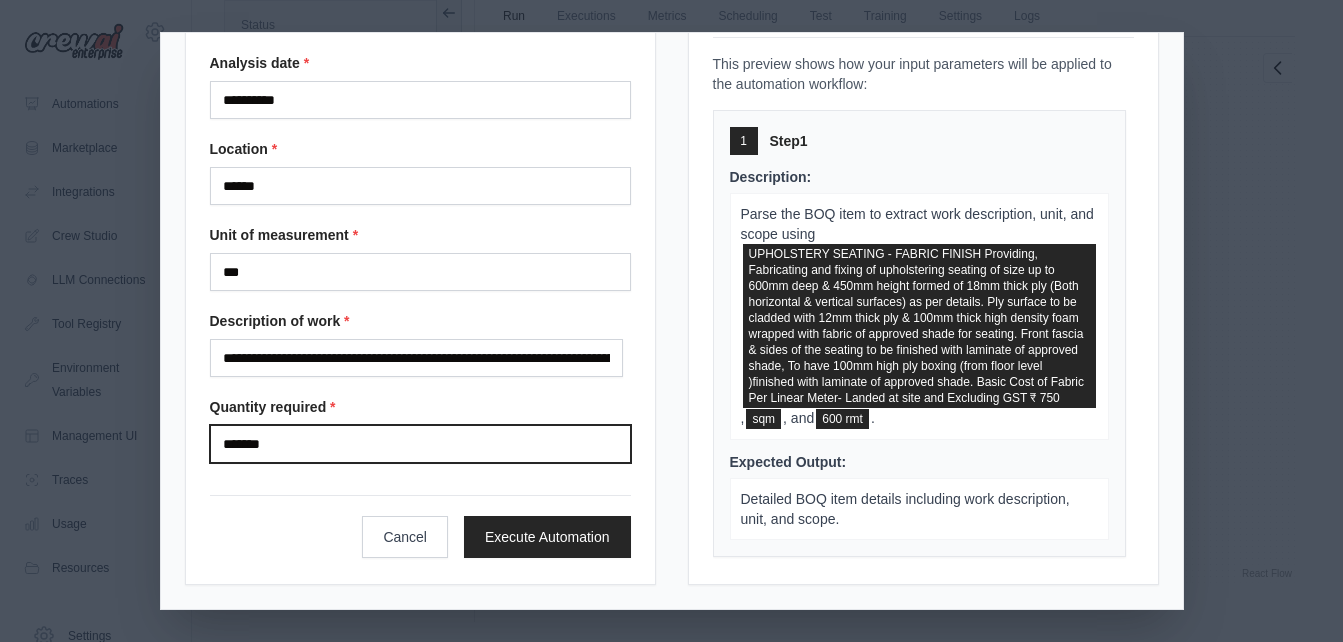 type on "*******" 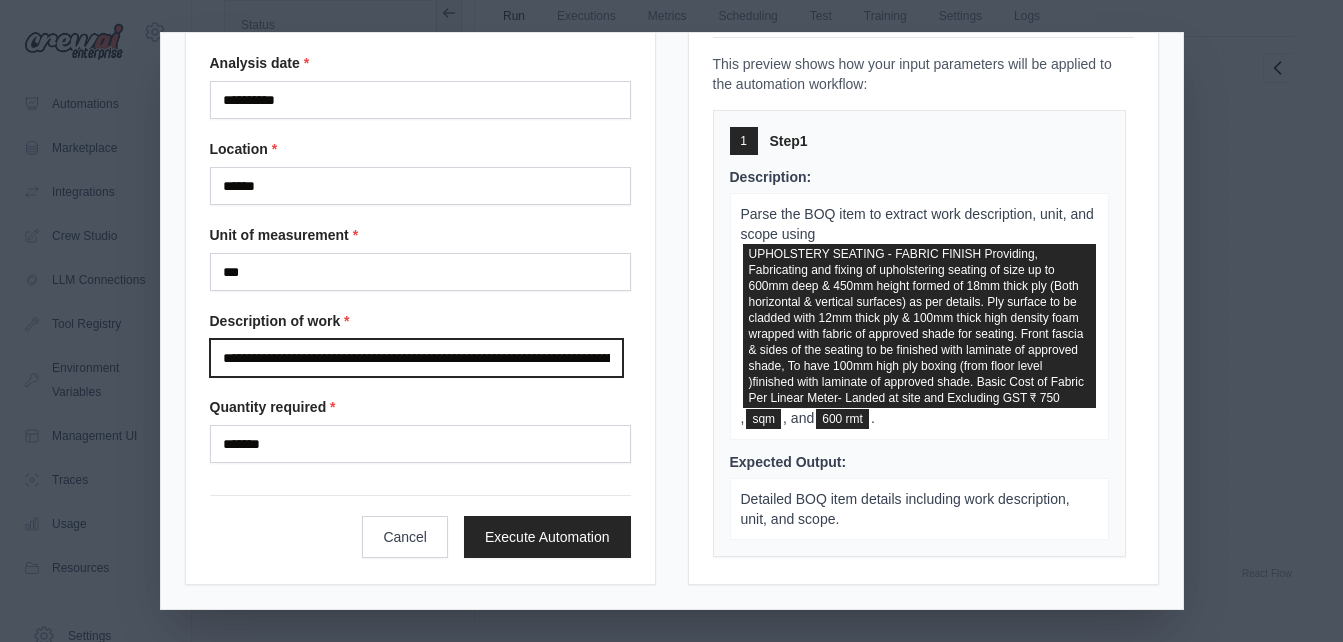 click on "**********" at bounding box center [417, 358] 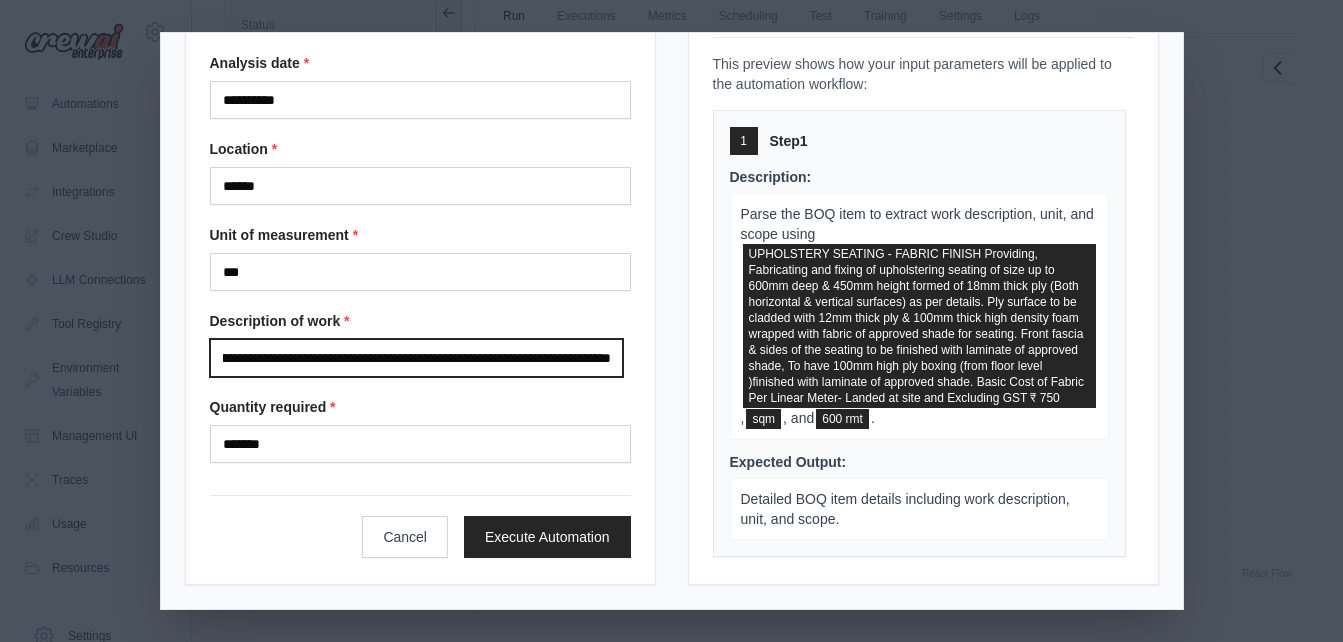 scroll, scrollTop: 0, scrollLeft: 3301, axis: horizontal 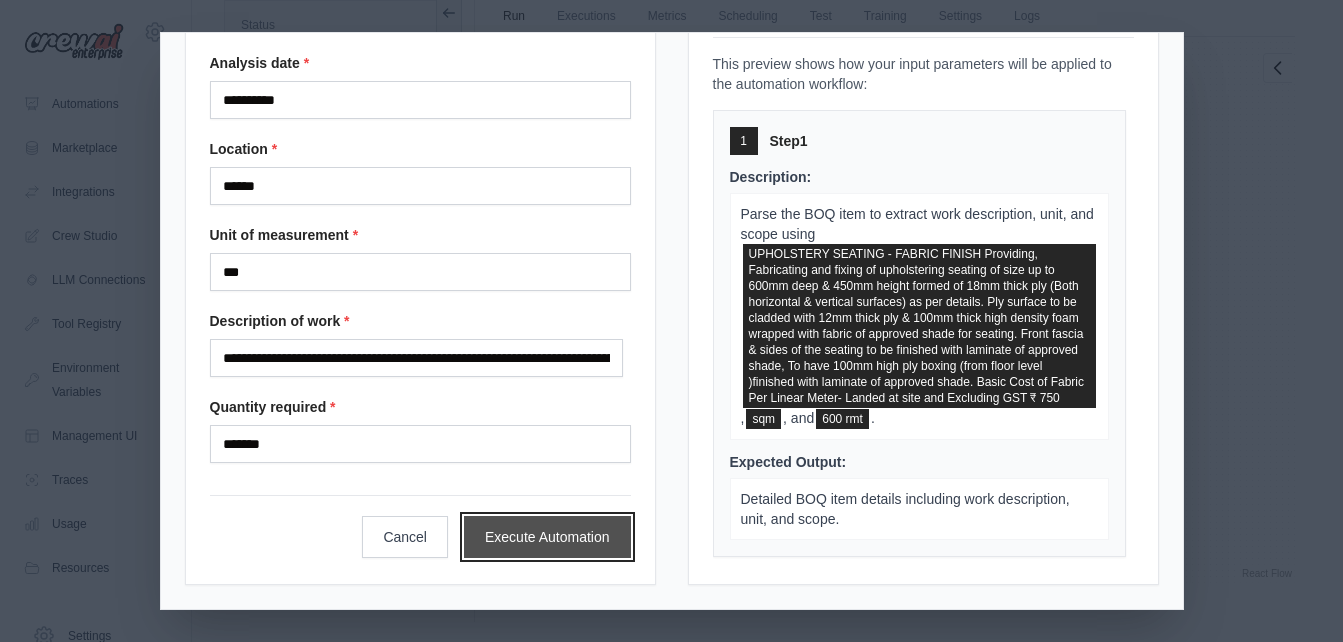 click on "Execute Automation" at bounding box center (547, 537) 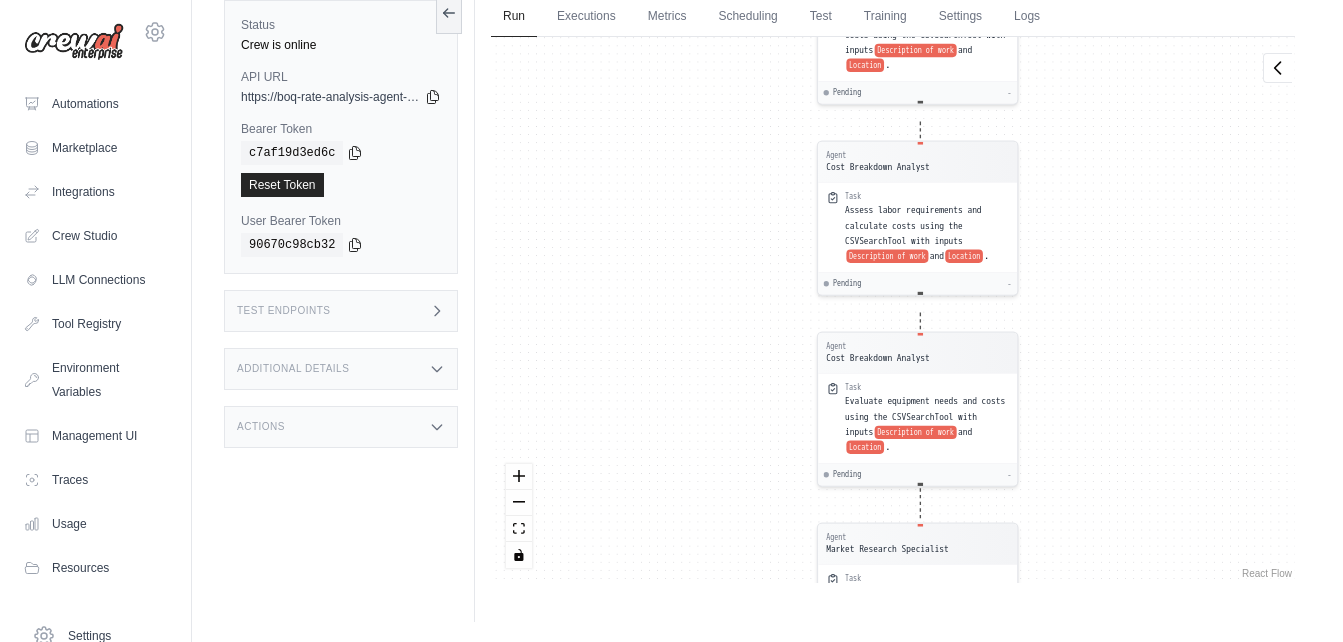 drag, startPoint x: 717, startPoint y: 305, endPoint x: 705, endPoint y: 514, distance: 209.34421 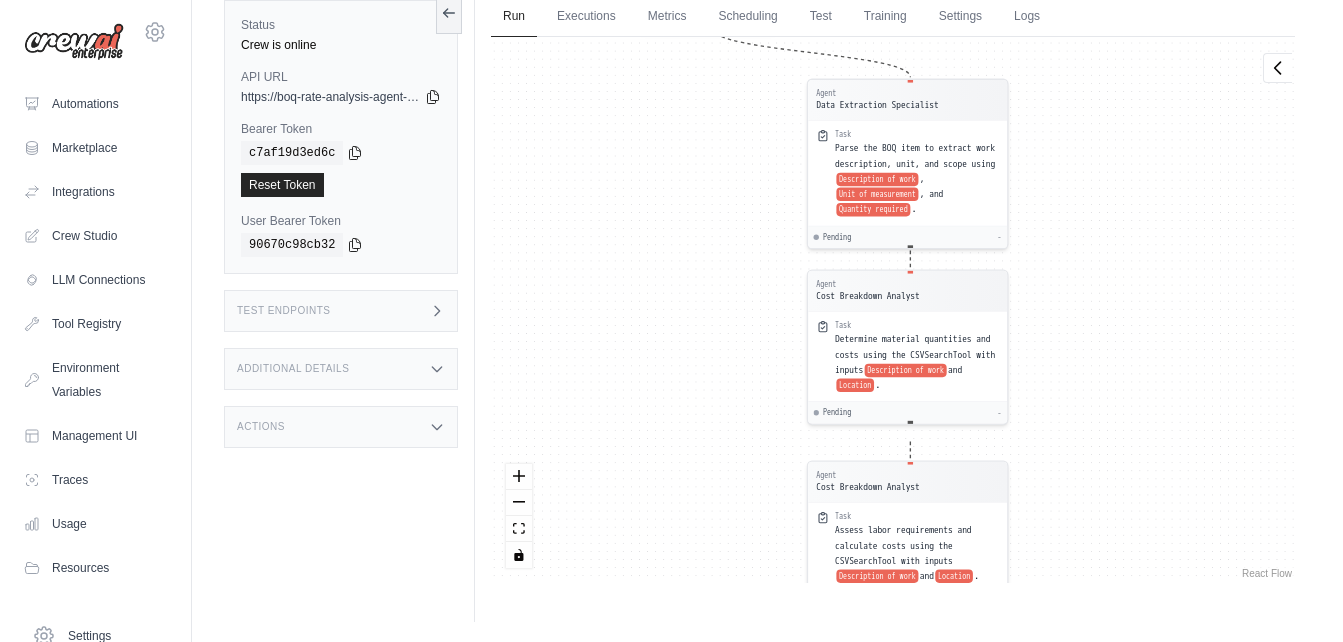 drag, startPoint x: 739, startPoint y: 252, endPoint x: 730, endPoint y: 521, distance: 269.1505 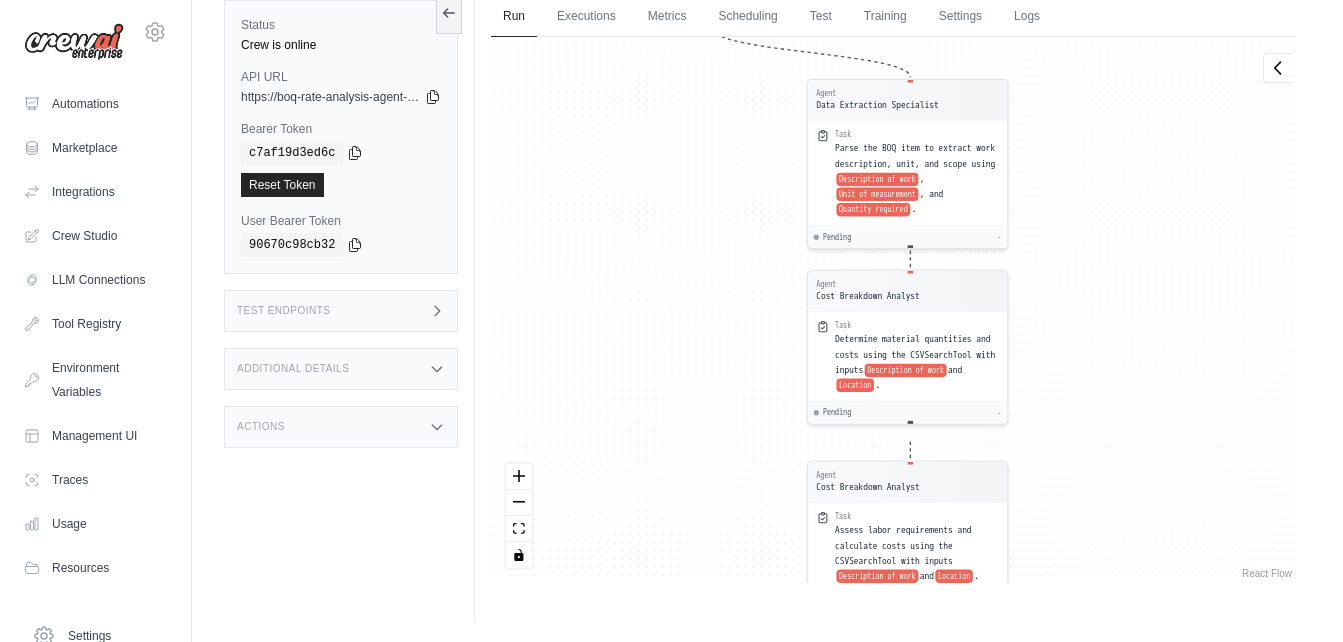 click on "Agent Data Extraction Specialist Task Parse the BOQ item to extract work description, unit, and scope using  Description of work ,  Unit of measurement , and  Quantity required . Pending - Agent Cost Breakdown Analyst Task Determine material quantities and costs using the CSVSearchTool with inputs  Description of work  and  Location . Pending - Agent Cost Breakdown Analyst Task Assess labor requirements and calculate costs using the CSVSearchTool with inputs  Description of work  and  Location . Pending - Agent Cost Breakdown Analyst Task Evaluate equipment needs and costs using the CSVSearchTool with inputs  Description of work  and  Location . Pending - Agent Market Research Specialist Task Use the SerperDevTool to compare costs with current market rates and regional variations using  Location  and  Analysis date . Pending - Agent Data Validation Expert Task Cross-check calculated rates against historical data and identify anomalies using the CSVSearchTool. Pending - Agent Cost Optimization Advisor Task -" at bounding box center (893, 310) 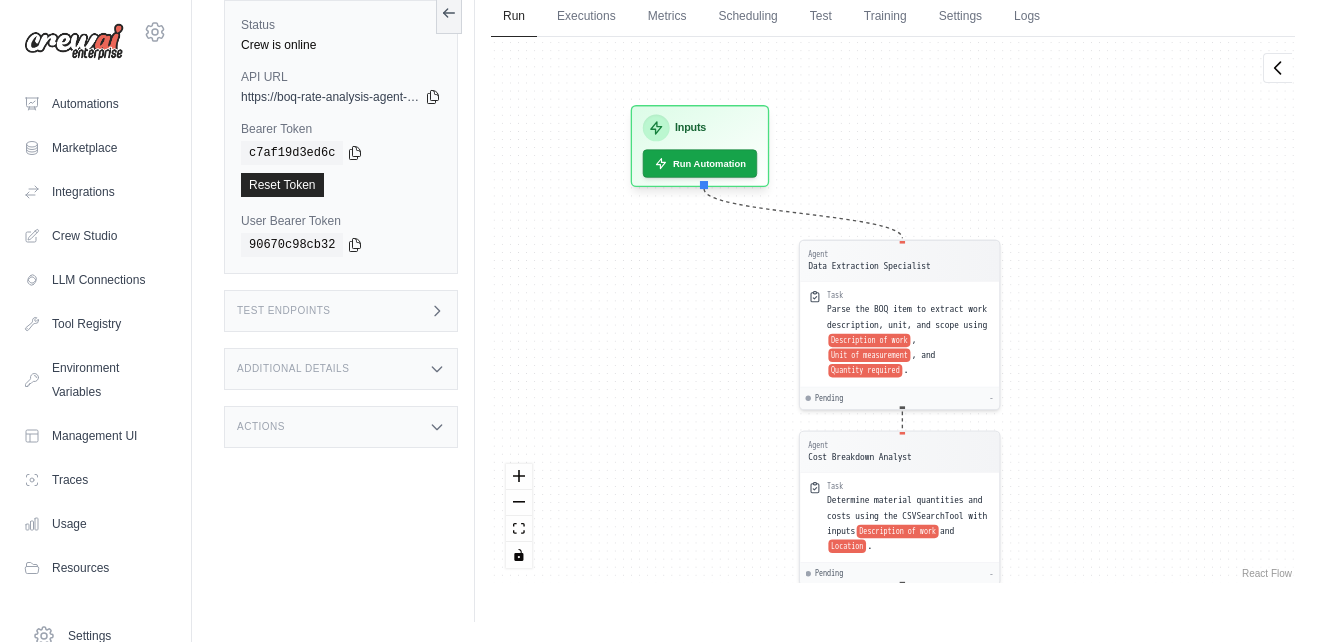 drag, startPoint x: 729, startPoint y: 312, endPoint x: 722, endPoint y: 462, distance: 150.16324 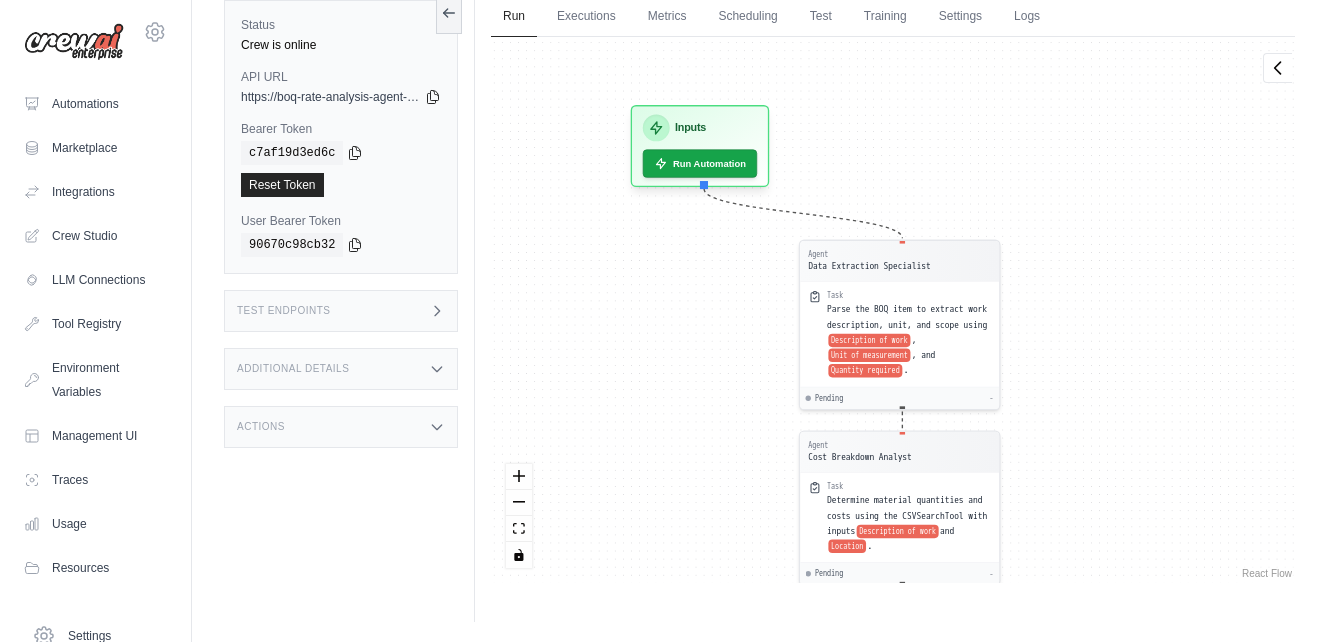 click on "Agent Data Extraction Specialist Task Parse the BOQ item to extract work description, unit, and scope using  Description of work ,  Unit of measurement , and  Quantity required . Pending - Agent Cost Breakdown Analyst Task Determine material quantities and costs using the CSVSearchTool with inputs  Description of work  and  Location . Pending - Agent Cost Breakdown Analyst Task Assess labor requirements and calculate costs using the CSVSearchTool with inputs  Description of work  and  Location . Pending - Agent Cost Breakdown Analyst Task Evaluate equipment needs and costs using the CSVSearchTool with inputs  Description of work  and  Location . Pending - Agent Market Research Specialist Task Use the SerperDevTool to compare costs with current market rates and regional variations using  Location  and  Analysis date . Pending - Agent Data Validation Expert Task Cross-check calculated rates against historical data and identify anomalies using the CSVSearchTool. Pending - Agent Cost Optimization Advisor Task -" at bounding box center (893, 310) 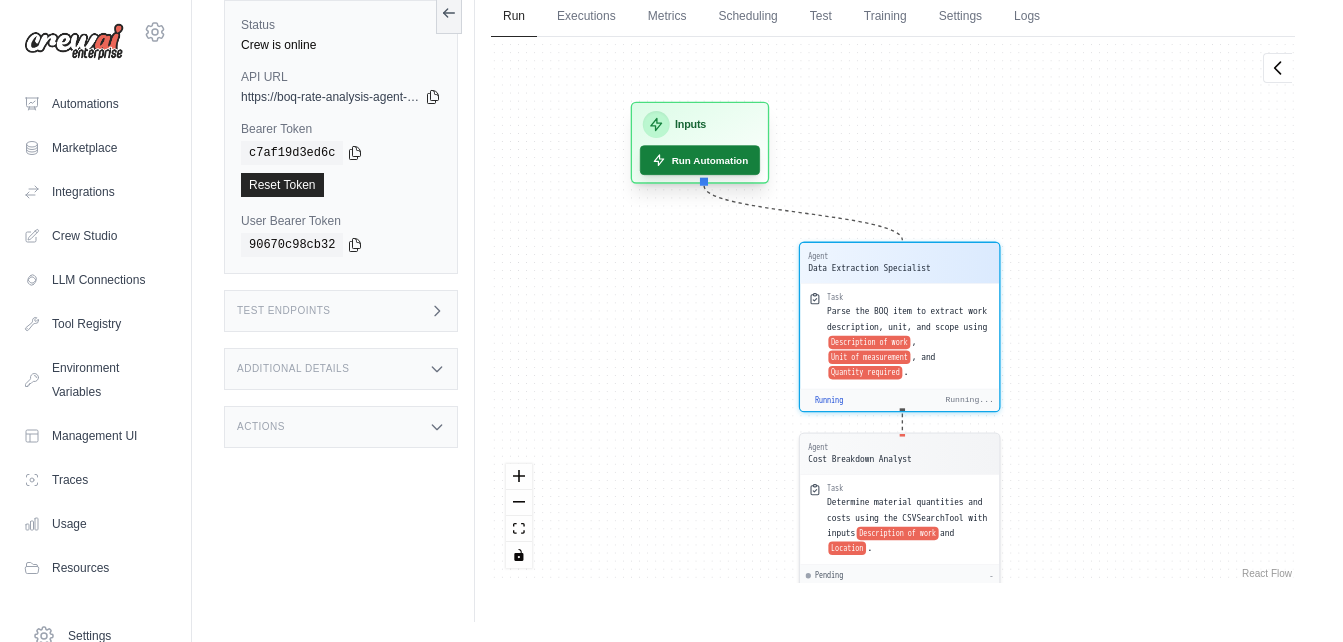 scroll, scrollTop: 112, scrollLeft: 0, axis: vertical 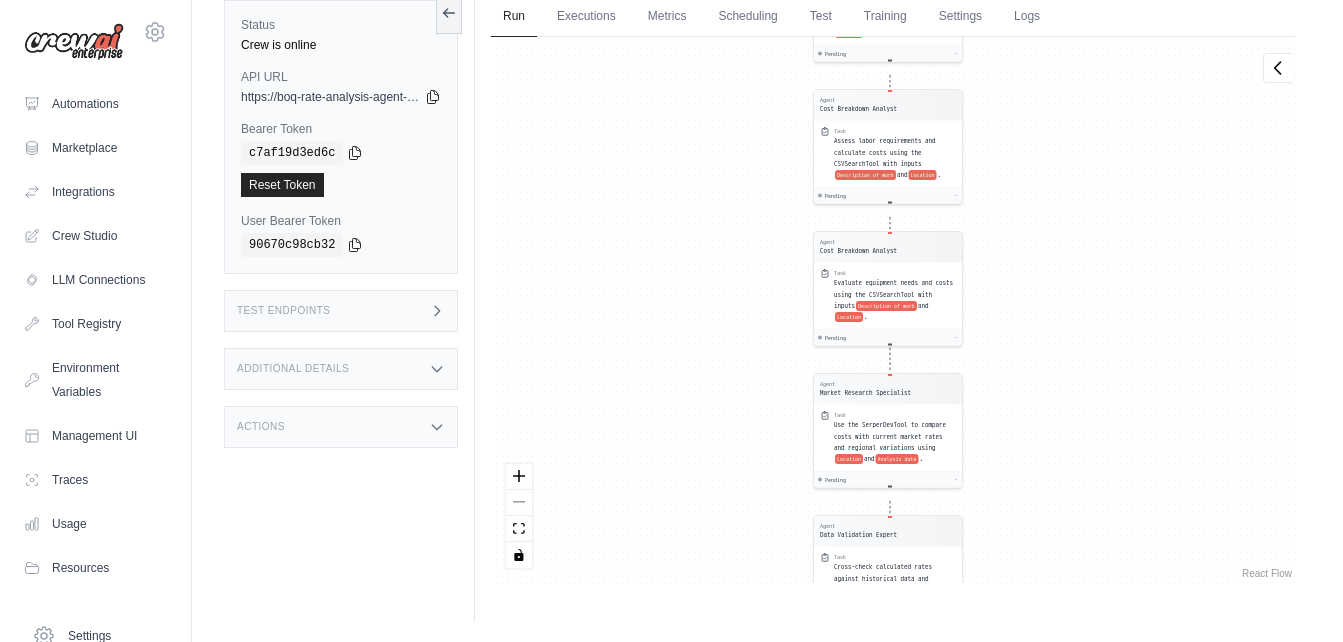 drag, startPoint x: 650, startPoint y: 368, endPoint x: 651, endPoint y: 689, distance: 321.00156 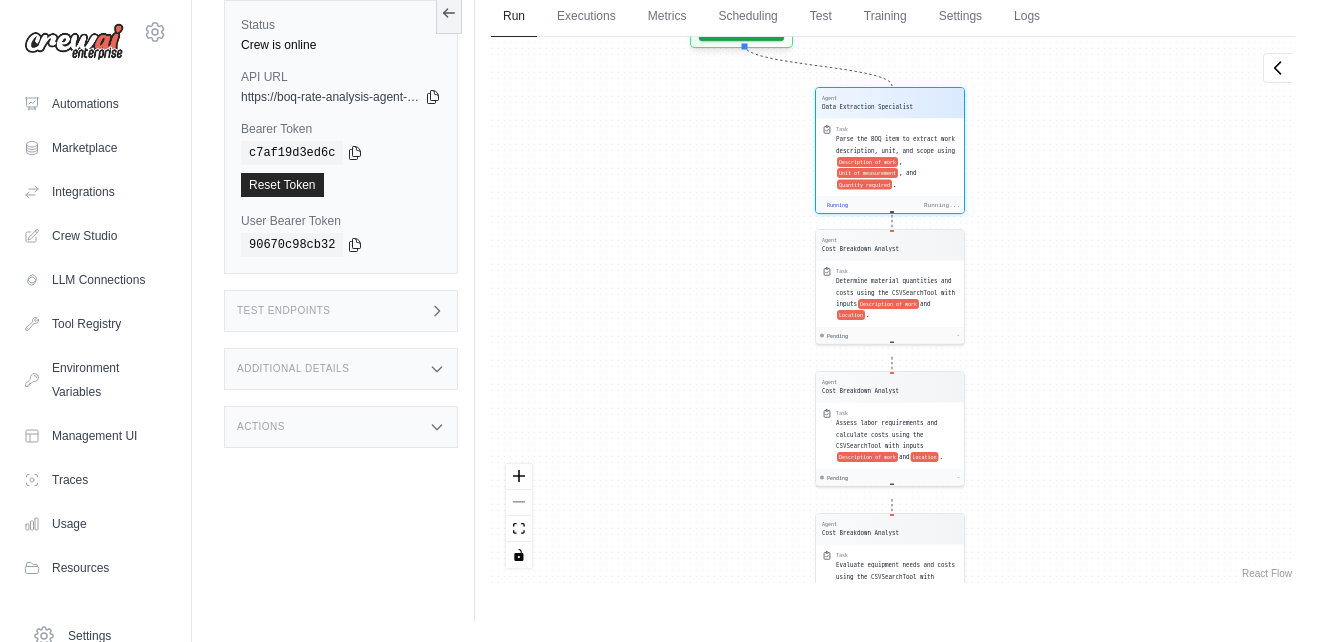 drag, startPoint x: 651, startPoint y: 385, endPoint x: 653, endPoint y: 561, distance: 176.01137 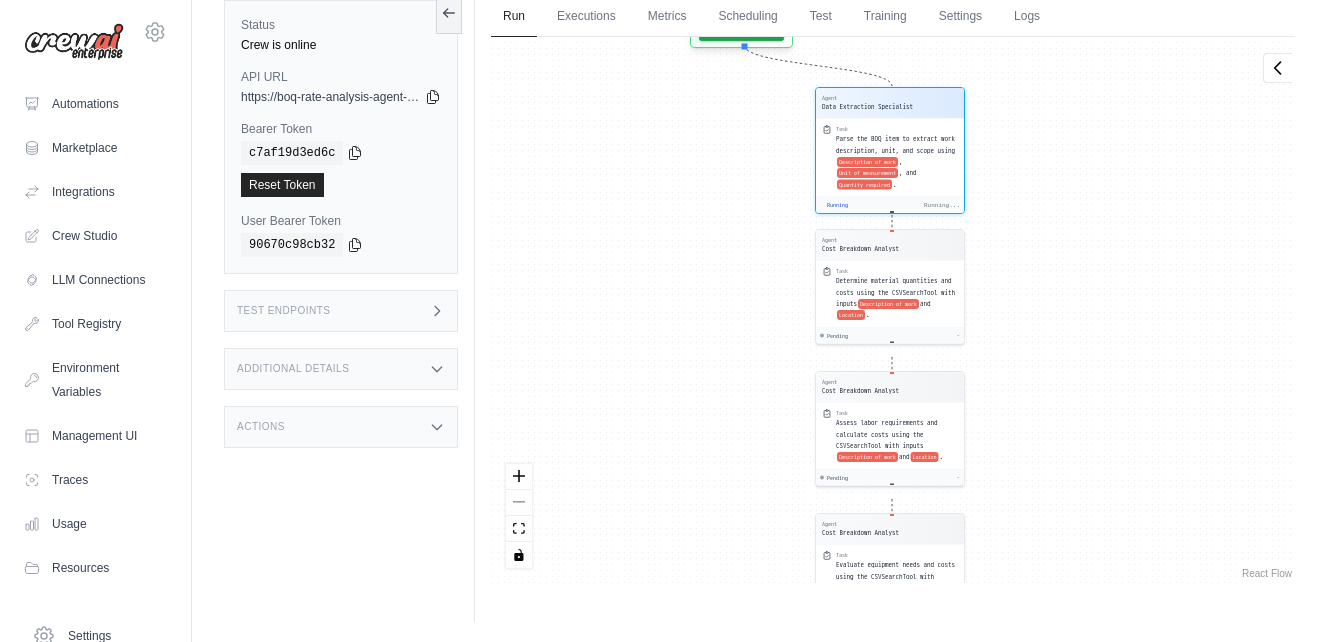 click on "Agent Data Extraction Specialist Task Parse the BOQ item to extract work description, unit, and scope using  Description of work ,  Unit of measurement , and  Quantity required . Running Running... Agent Cost Breakdown Analyst Task Determine material quantities and costs using the CSVSearchTool with inputs  Description of work  and  Location . Pending - Agent Cost Breakdown Analyst Task Assess labor requirements and calculate costs using the CSVSearchTool with inputs  Description of work  and  Location . Pending - Agent Cost Breakdown Analyst Task Evaluate equipment needs and costs using the CSVSearchTool with inputs  Description of work  and  Location . Pending - Agent Market Research Specialist Task Use the SerperDevTool to compare costs with current market rates and regional variations using  Location  and  Analysis date . Pending - Agent Data Validation Expert Task Cross-check calculated rates against historical data and identify anomalies using the CSVSearchTool. Pending - Agent Cost Optimization Advisor" at bounding box center (893, 310) 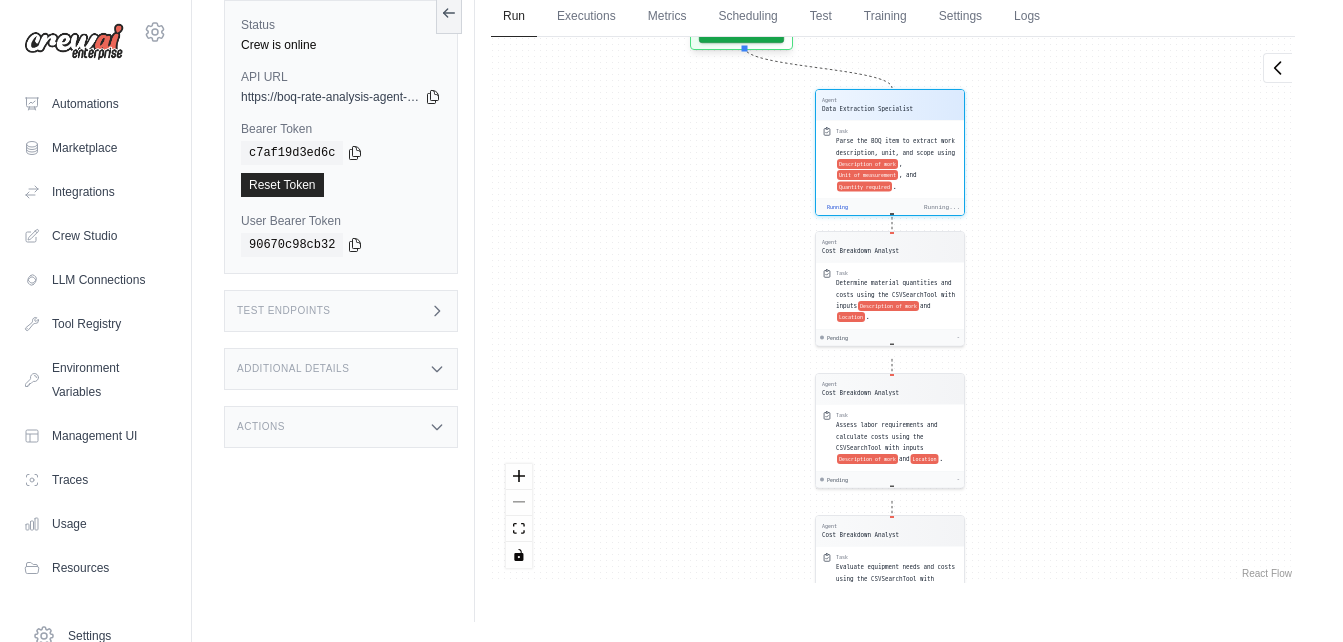 drag, startPoint x: 644, startPoint y: 275, endPoint x: 632, endPoint y: 448, distance: 173.41568 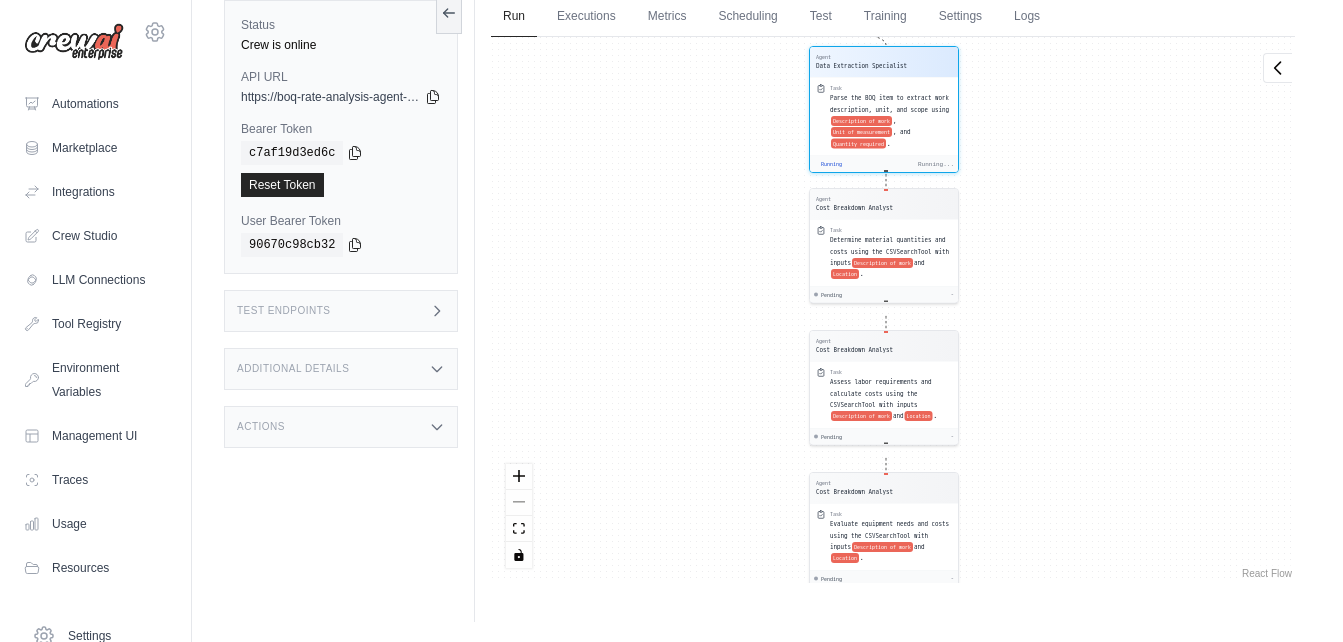drag, startPoint x: 660, startPoint y: 251, endPoint x: 658, endPoint y: 491, distance: 240.00833 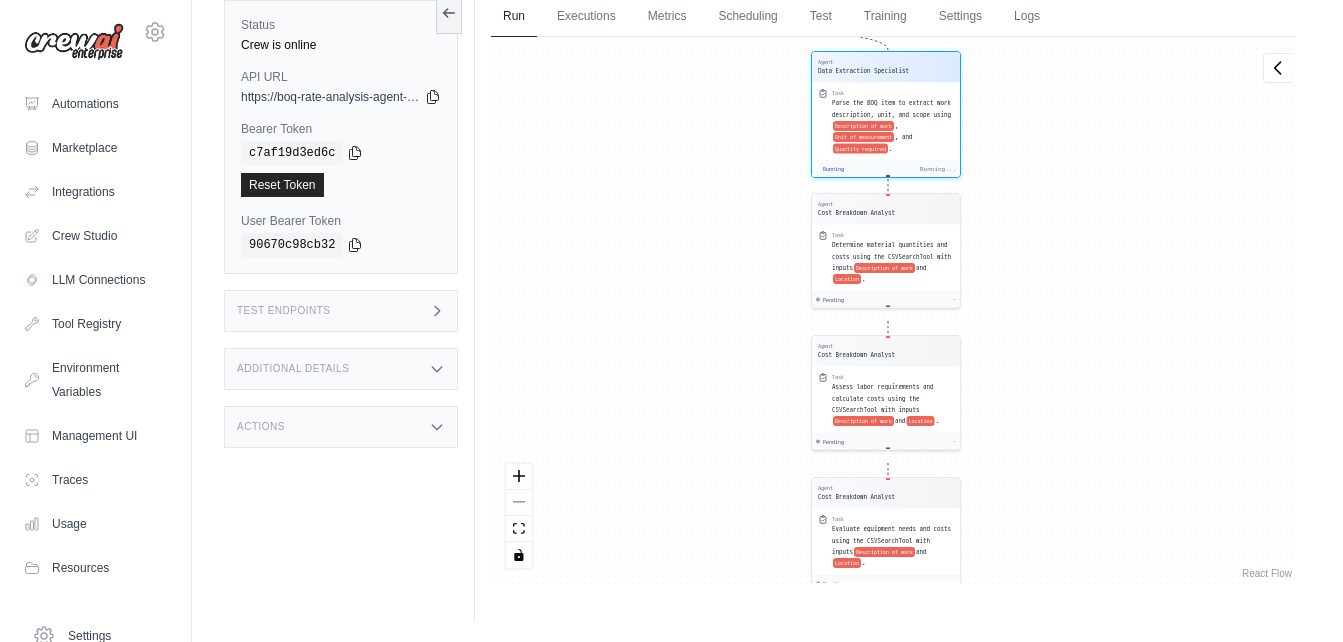 drag, startPoint x: 658, startPoint y: 222, endPoint x: 653, endPoint y: 409, distance: 187.06683 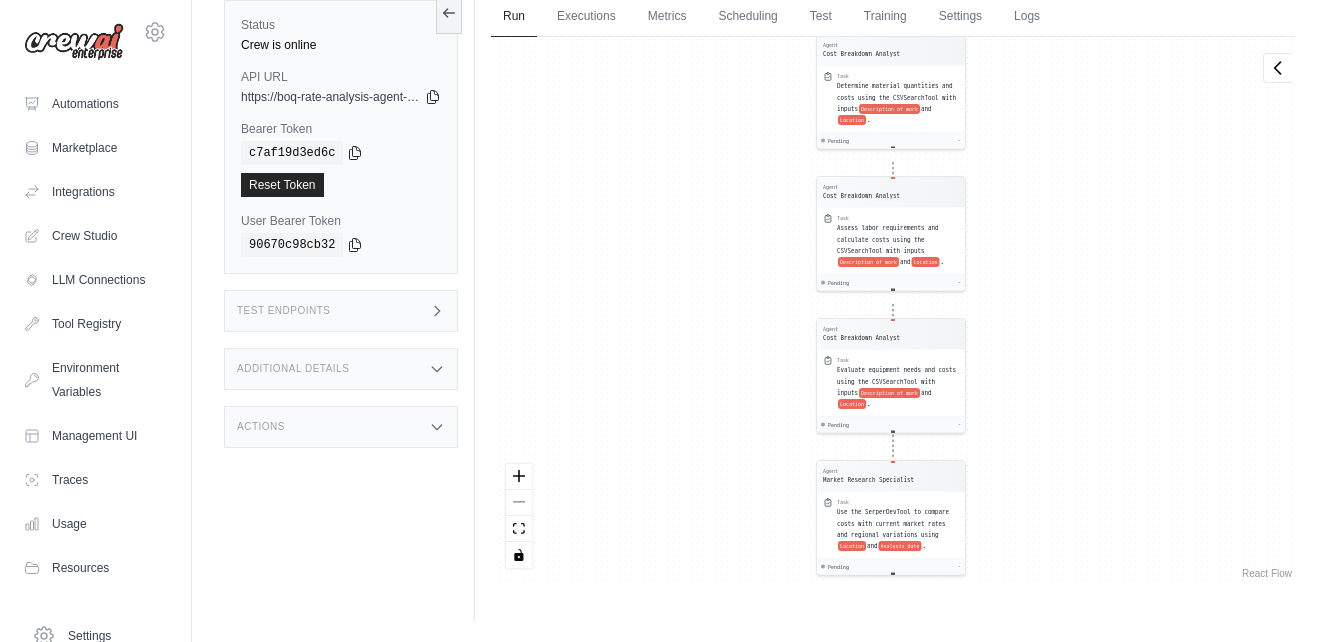 drag, startPoint x: 692, startPoint y: 236, endPoint x: 701, endPoint y: 370, distance: 134.3019 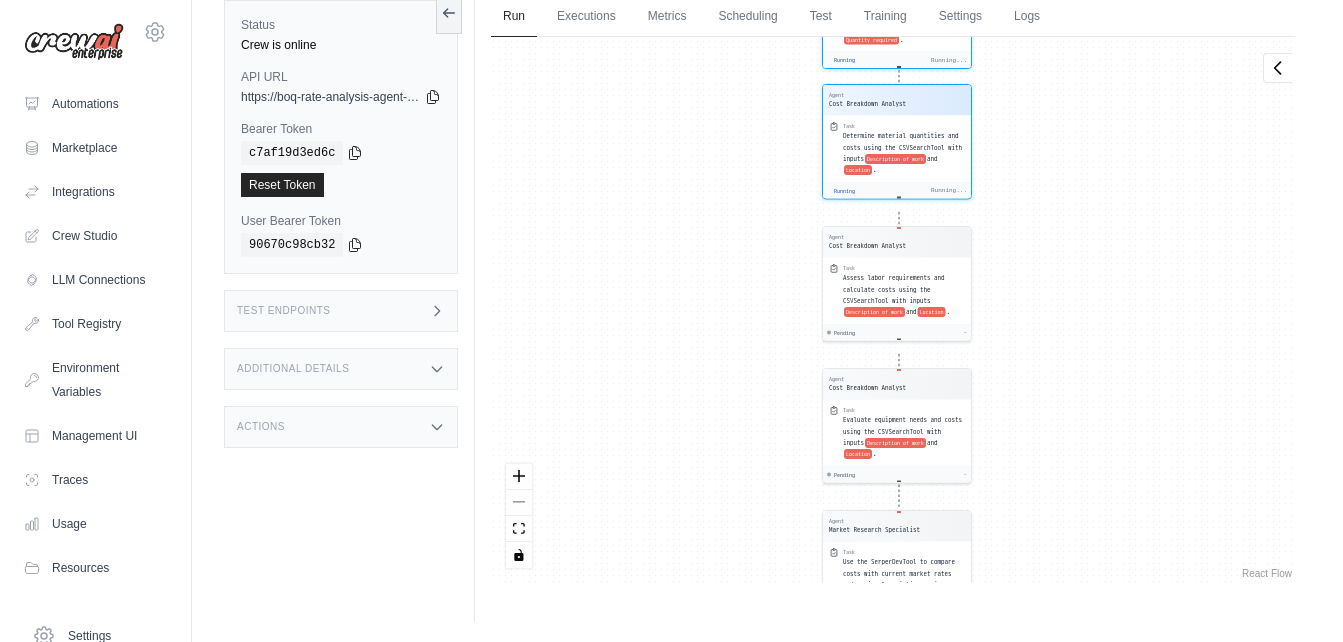 scroll, scrollTop: 212, scrollLeft: 0, axis: vertical 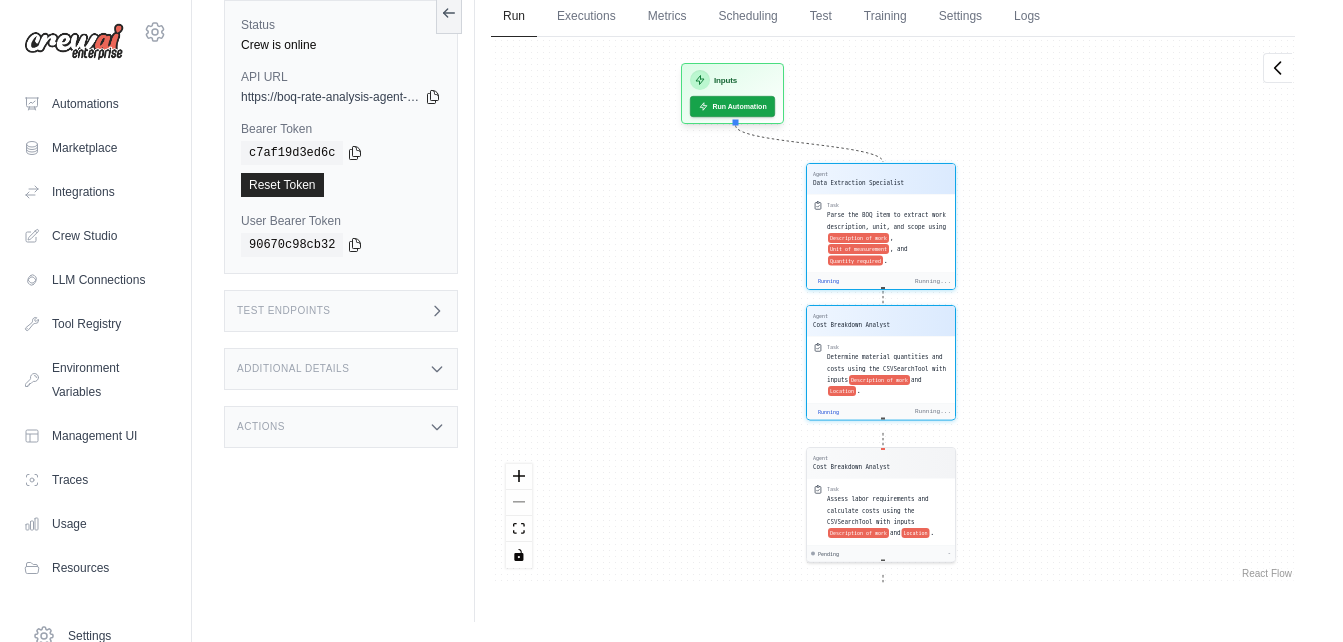 drag, startPoint x: 702, startPoint y: 202, endPoint x: 694, endPoint y: 589, distance: 387.08267 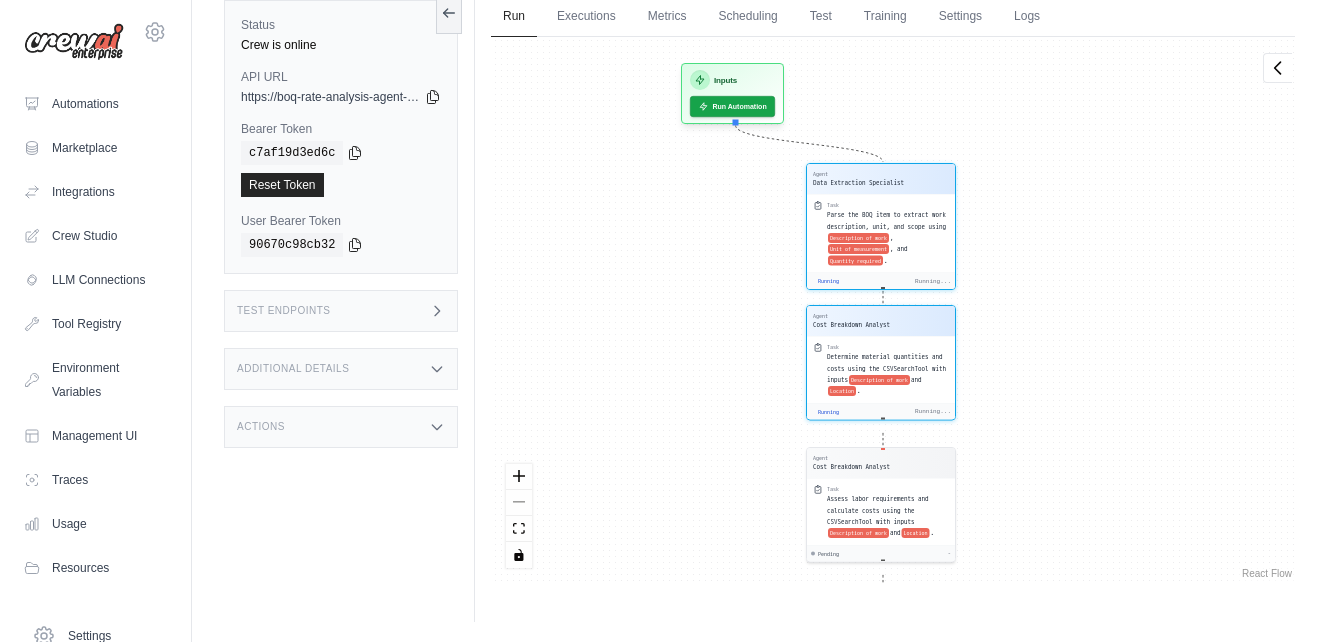 click on "Run
Executions
Metrics
Scheduling
Test
Training
Settings
Logs
1
Running
0
Pending human input
0" at bounding box center (893, 301) 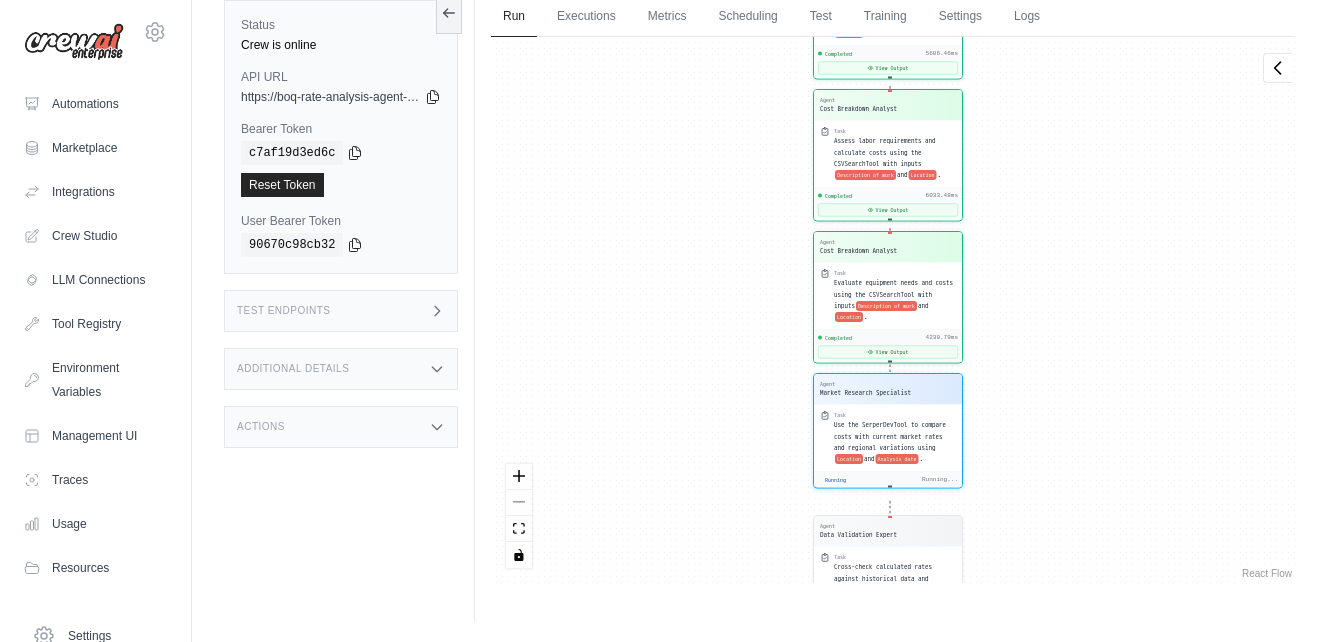 scroll, scrollTop: 1276, scrollLeft: 0, axis: vertical 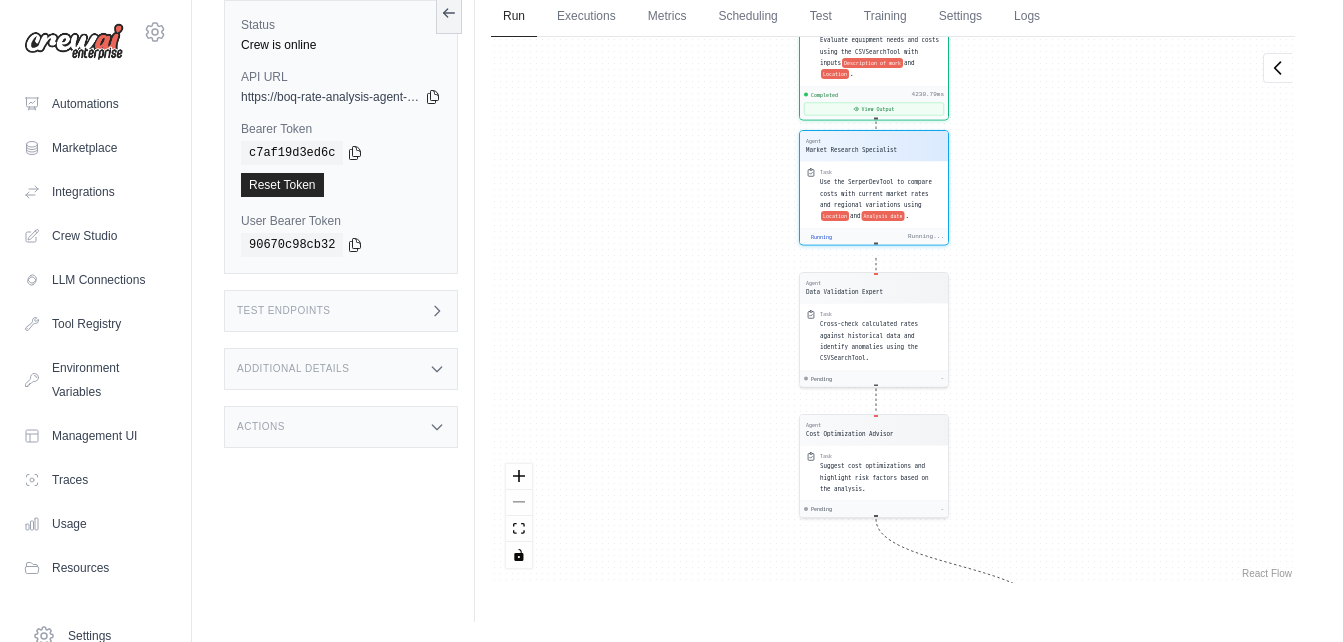 drag, startPoint x: 1127, startPoint y: 449, endPoint x: 1112, endPoint y: 202, distance: 247.45505 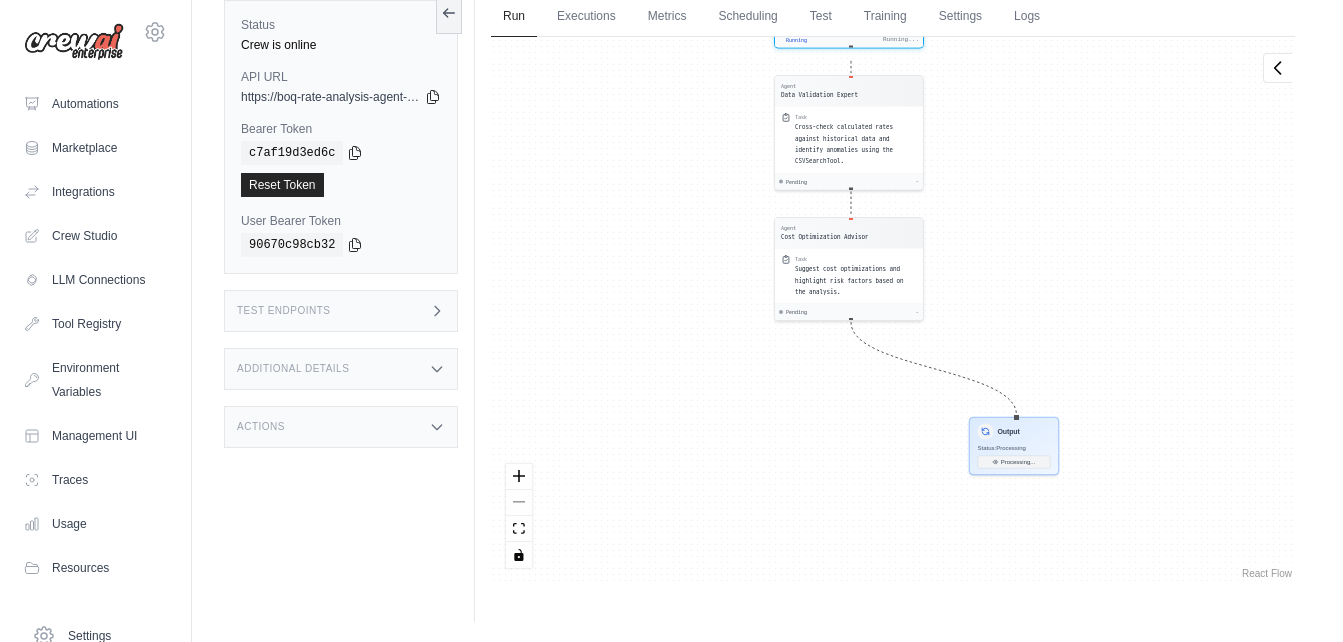 drag, startPoint x: 1085, startPoint y: 360, endPoint x: 1057, endPoint y: 145, distance: 216.81558 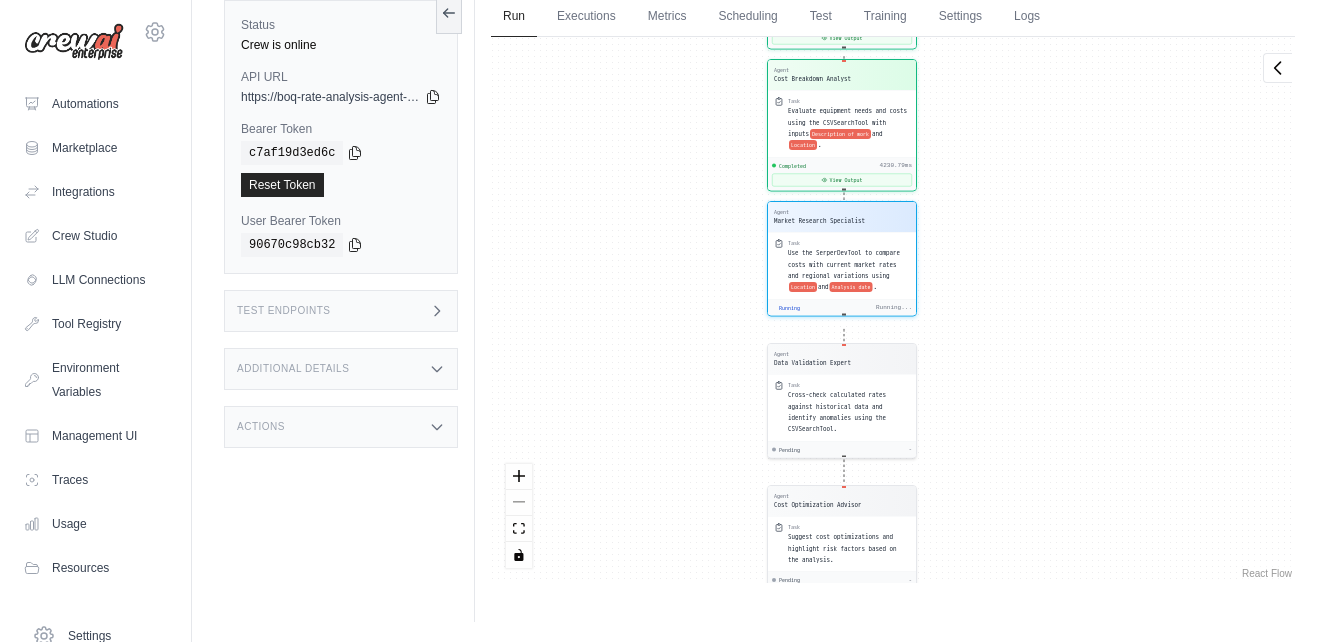 scroll, scrollTop: 1525, scrollLeft: 0, axis: vertical 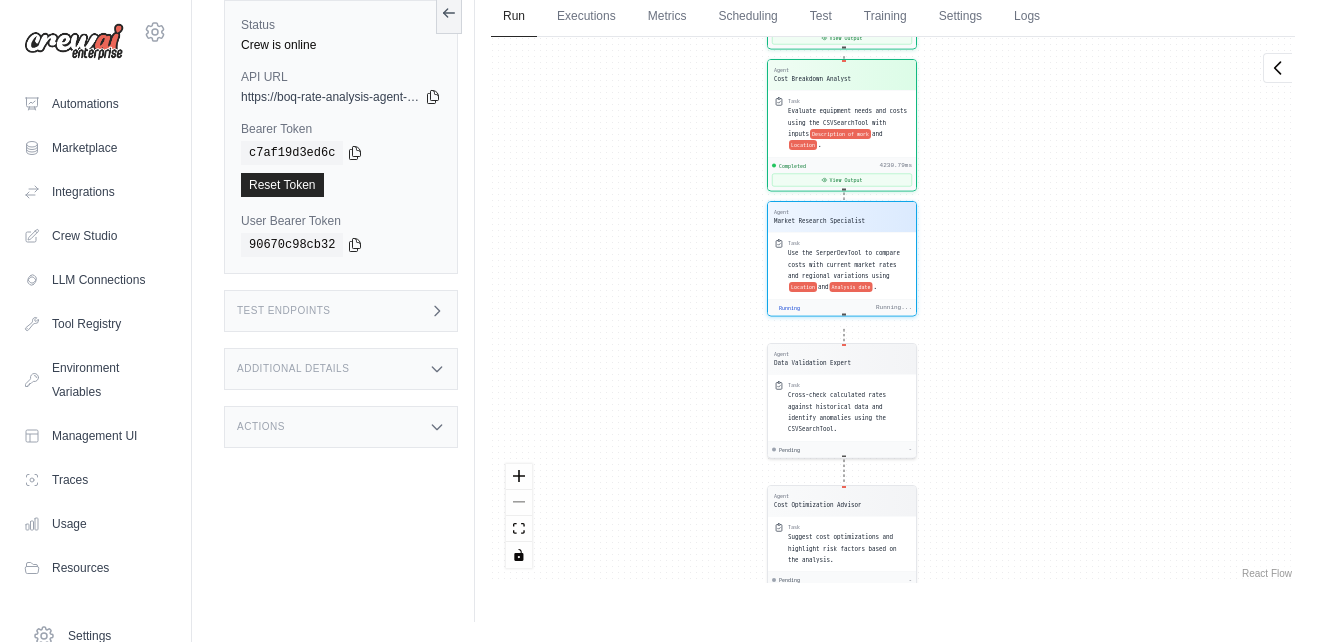 drag, startPoint x: 1061, startPoint y: 422, endPoint x: 995, endPoint y: 114, distance: 314.99207 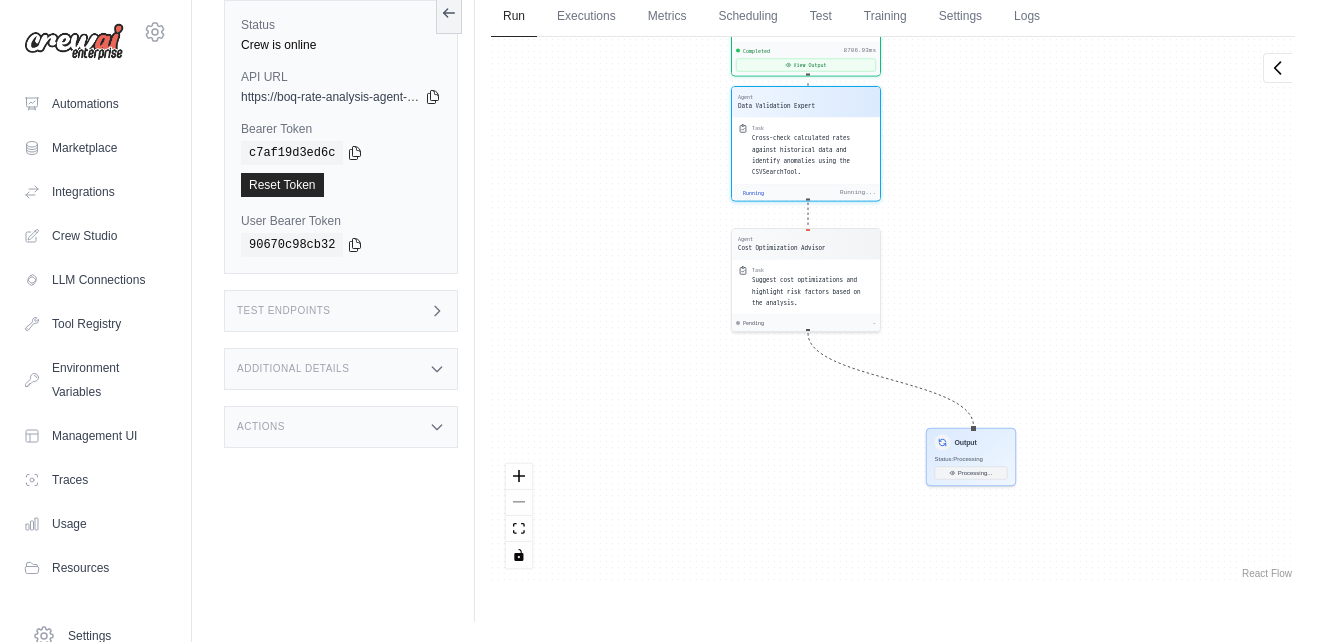 drag, startPoint x: 1042, startPoint y: 472, endPoint x: 959, endPoint y: 42, distance: 437.93723 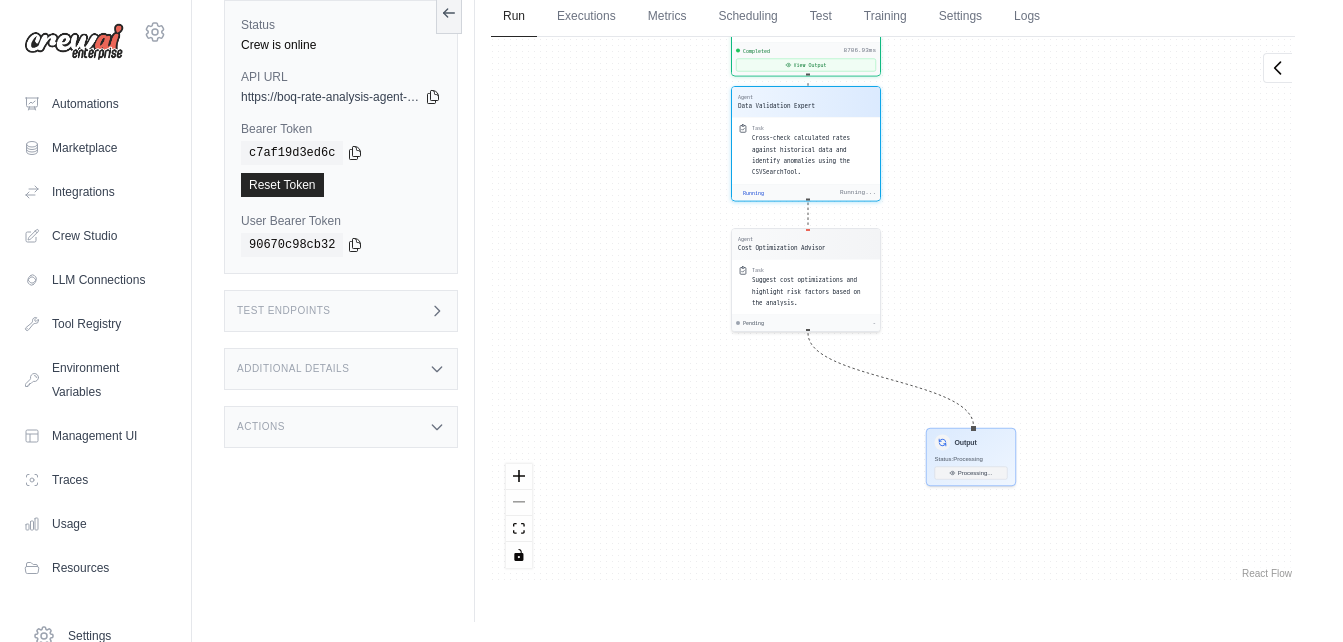 click on "Agent Data Extraction Specialist Task Parse the BOQ item to extract work description, unit, and scope using  Description of work ,  Unit of measurement , and  Quantity required . Completed 13570.49ms View Output Agent Cost Breakdown Analyst Task Determine material quantities and costs using the CSVSearchTool with inputs  Description of work  and  Location . Completed 5606.46ms View Output Agent Cost Breakdown Analyst Task Assess labor requirements and calculate costs using the CSVSearchTool with inputs  Description of work  and  Location . Completed 6033.48ms View Output Agent Cost Breakdown Analyst Task Evaluate equipment needs and costs using the CSVSearchTool with inputs  Description of work  and  Location . Completed 4230.79ms View Output Agent Market Research Specialist Task Use the SerperDevTool to compare costs with current market rates and regional variations using  Location  and  Analysis date . Completed 8706.93ms View Output Agent Data Validation Expert Task Running Running... Agent Task Pending -" at bounding box center [893, 310] 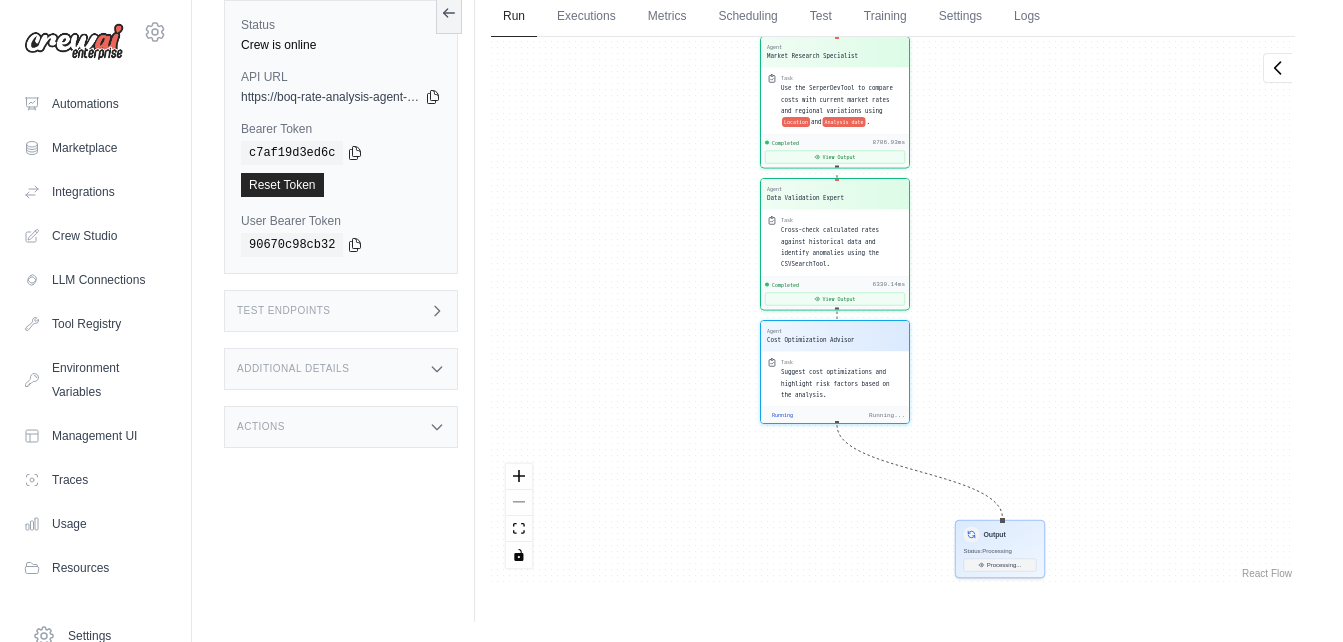 scroll, scrollTop: 1806, scrollLeft: 0, axis: vertical 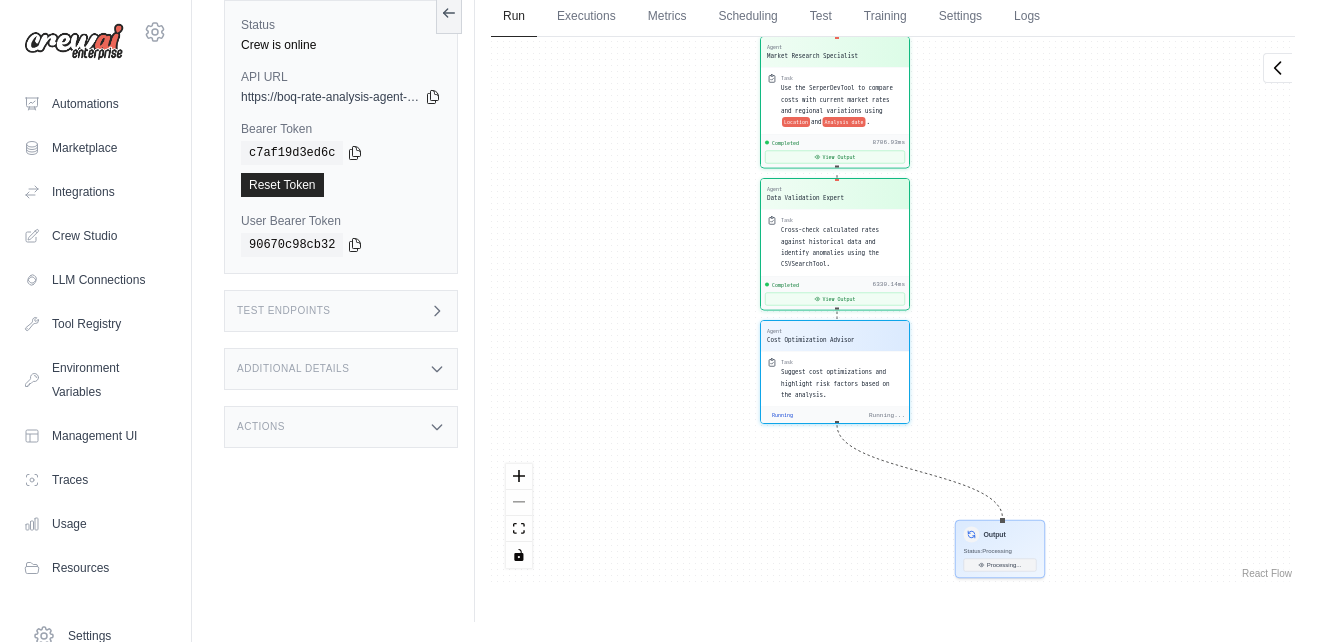 drag, startPoint x: 1013, startPoint y: 379, endPoint x: 960, endPoint y: 41, distance: 342.1301 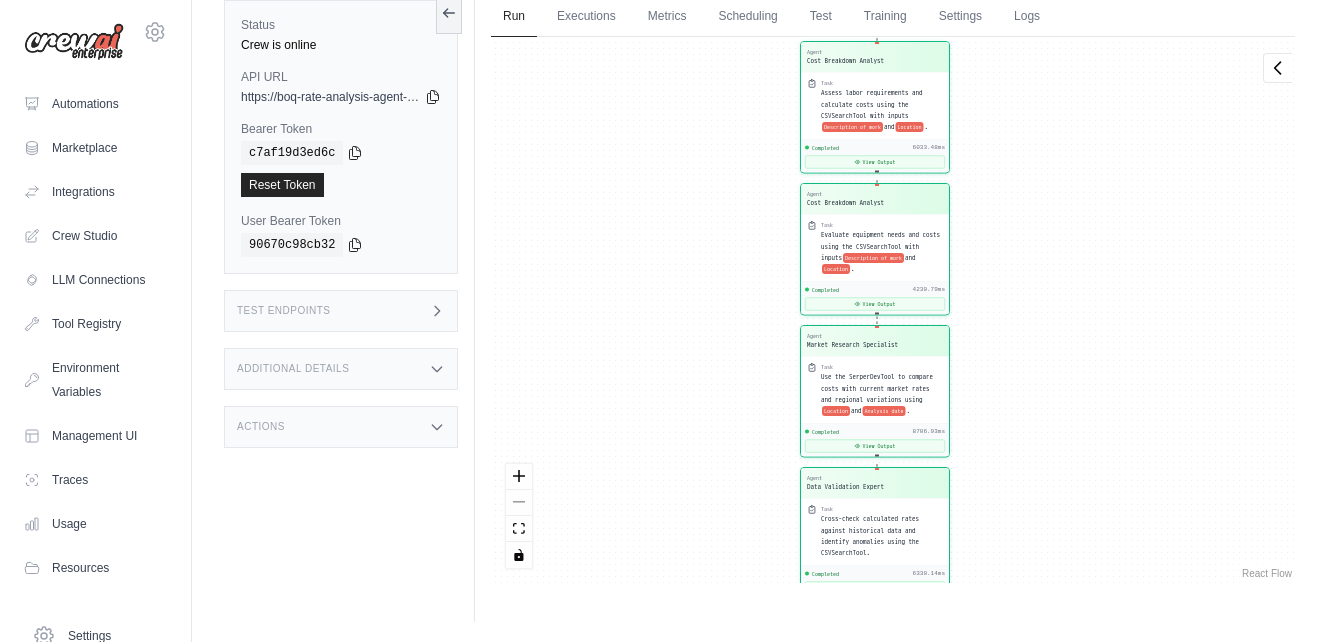 drag, startPoint x: 1129, startPoint y: 494, endPoint x: 1056, endPoint y: 112, distance: 388.9126 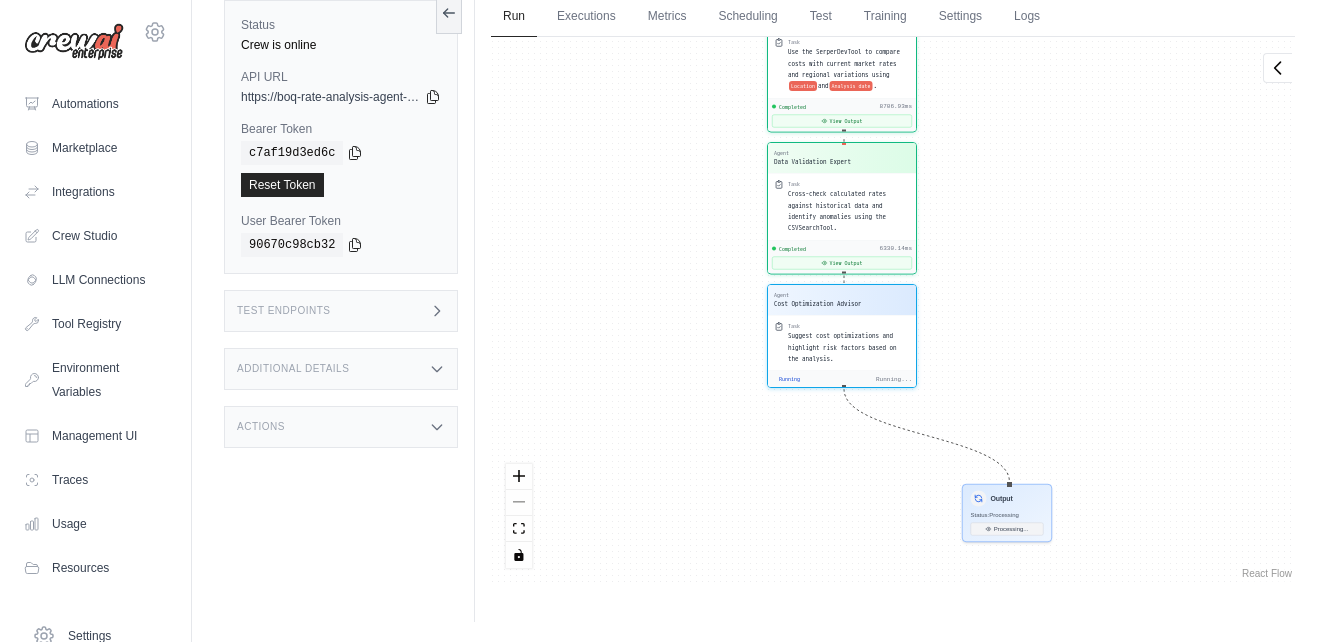 drag, startPoint x: 1079, startPoint y: 439, endPoint x: 1045, endPoint y: 114, distance: 326.77362 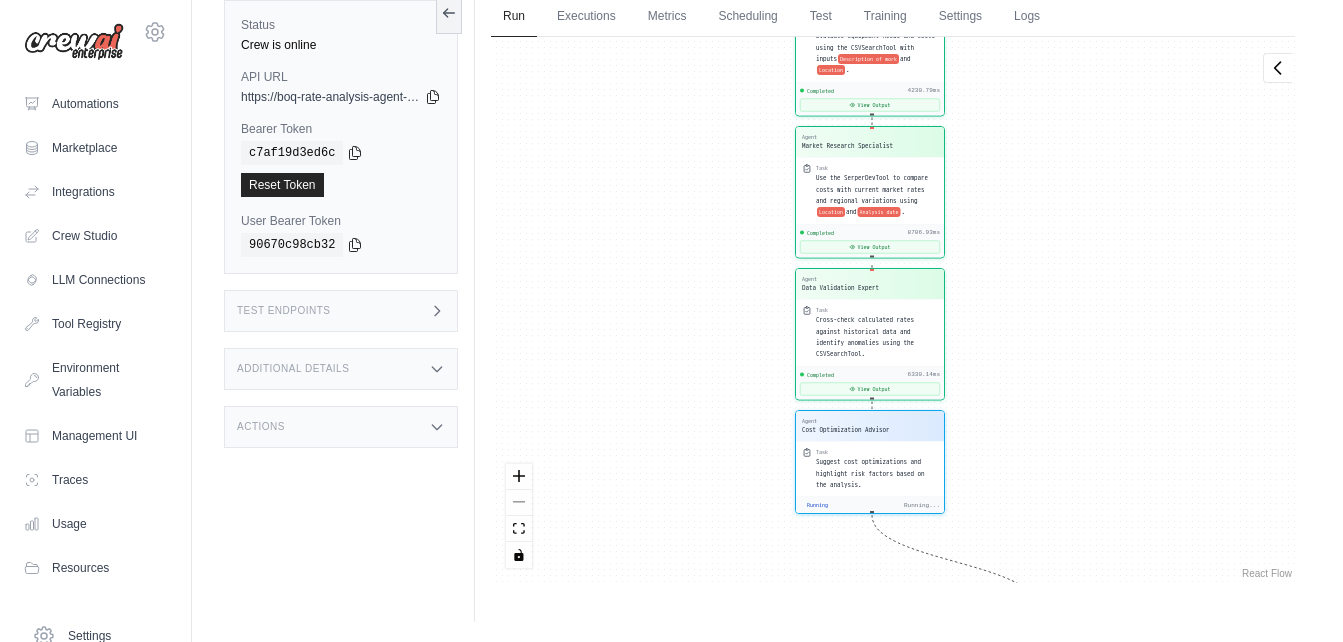 drag, startPoint x: 1029, startPoint y: 451, endPoint x: 1008, endPoint y: 184, distance: 267.82455 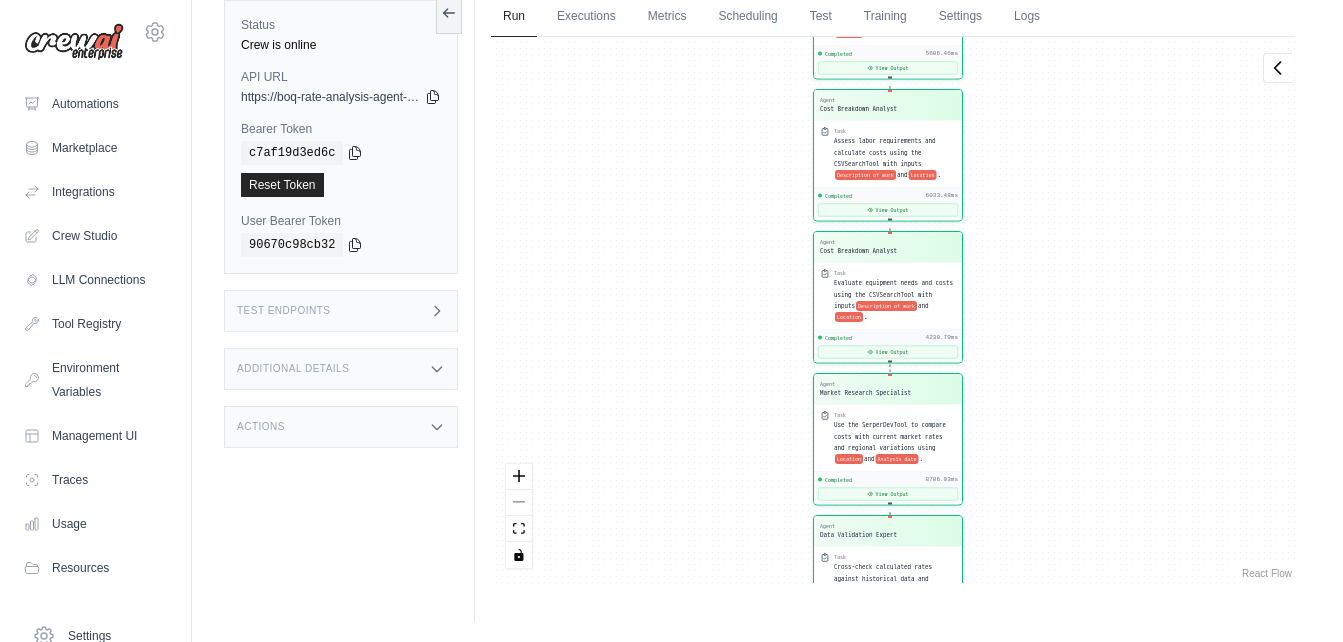 click at bounding box center [519, 516] 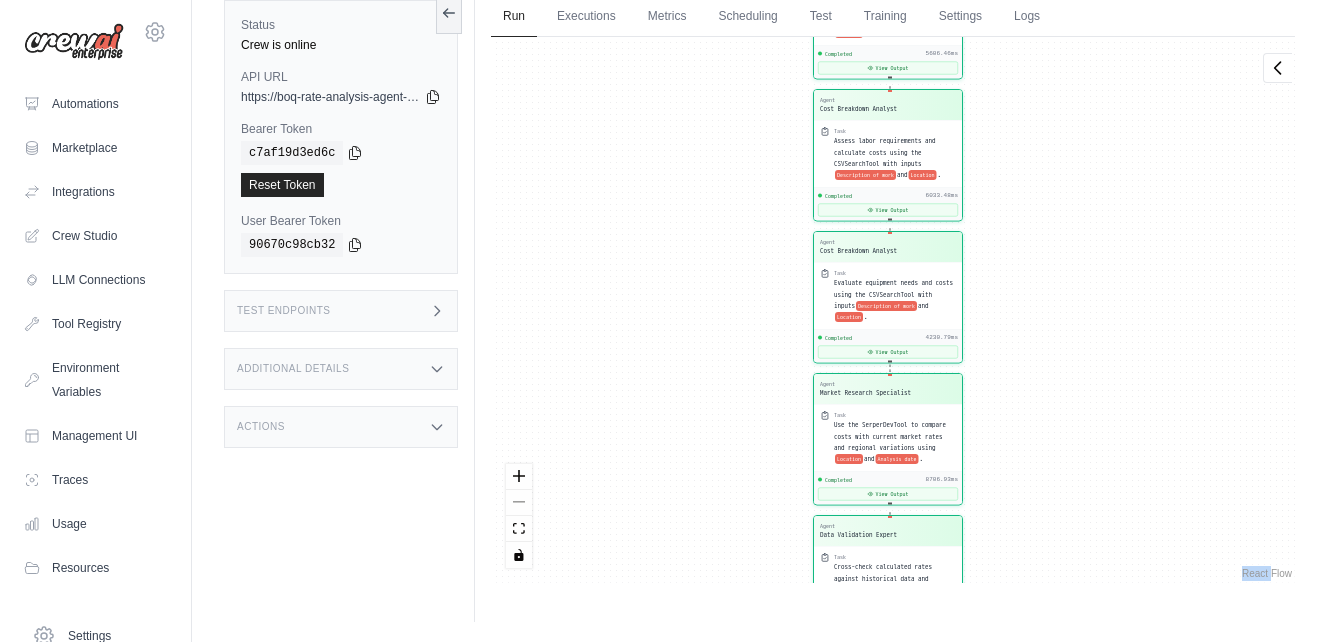 click at bounding box center (519, 516) 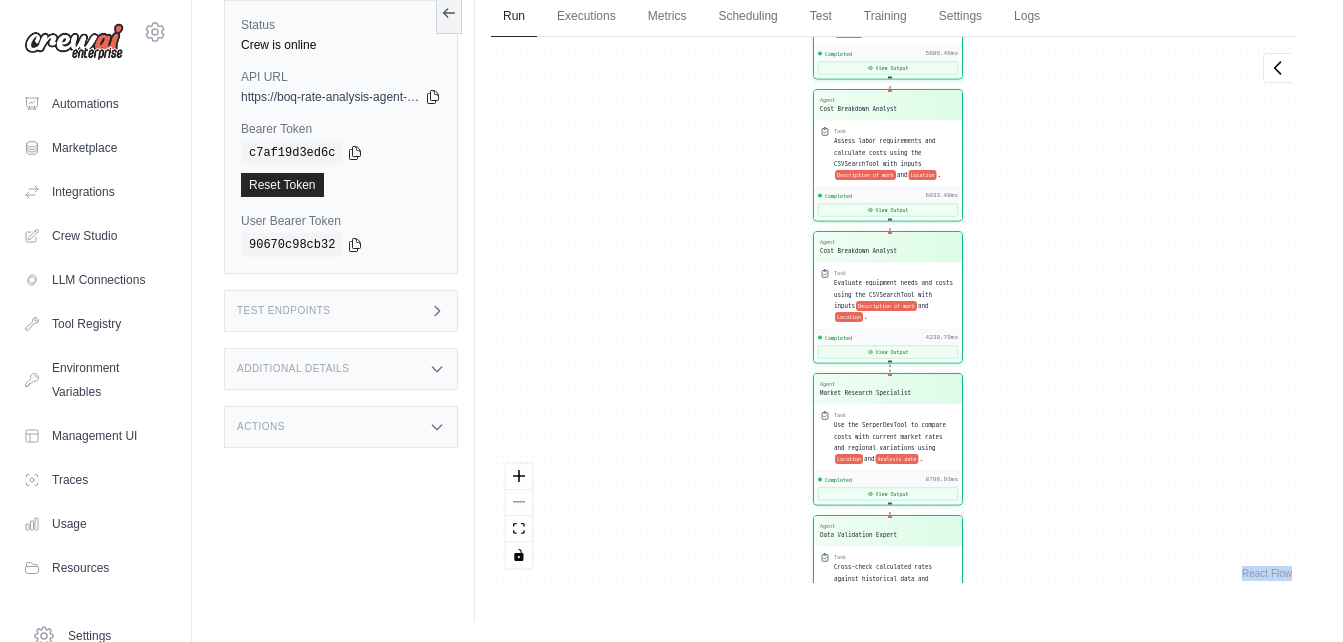 click at bounding box center [519, 516] 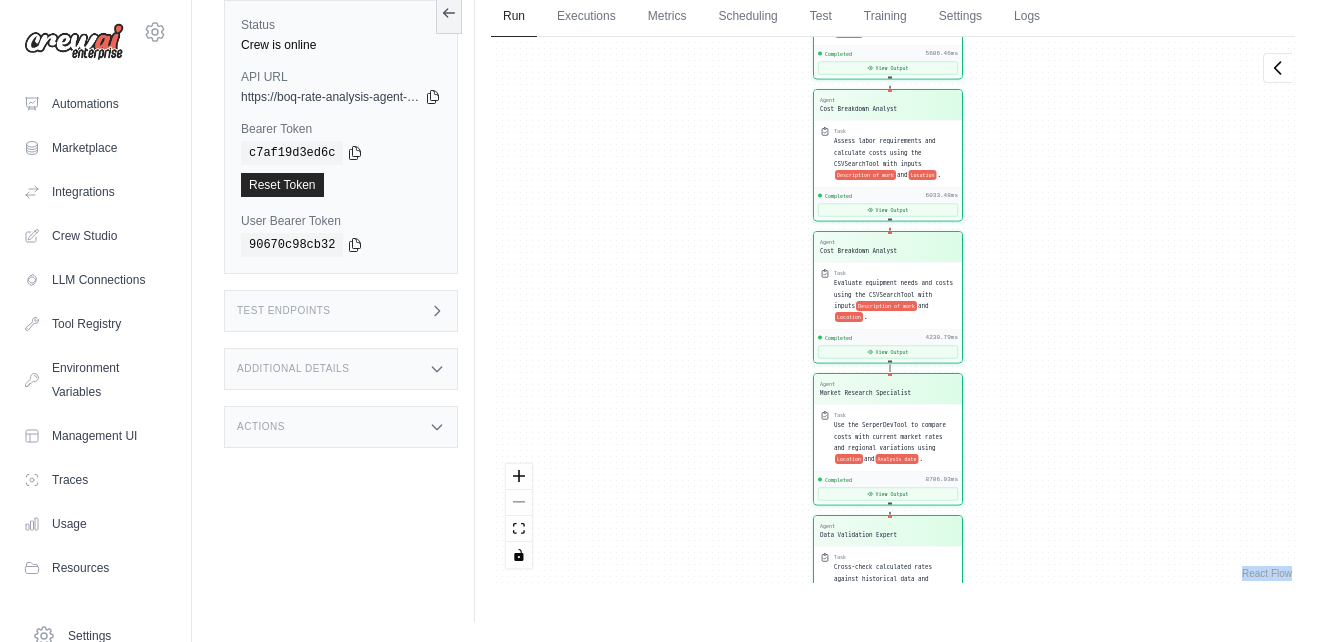scroll, scrollTop: 8248, scrollLeft: 0, axis: vertical 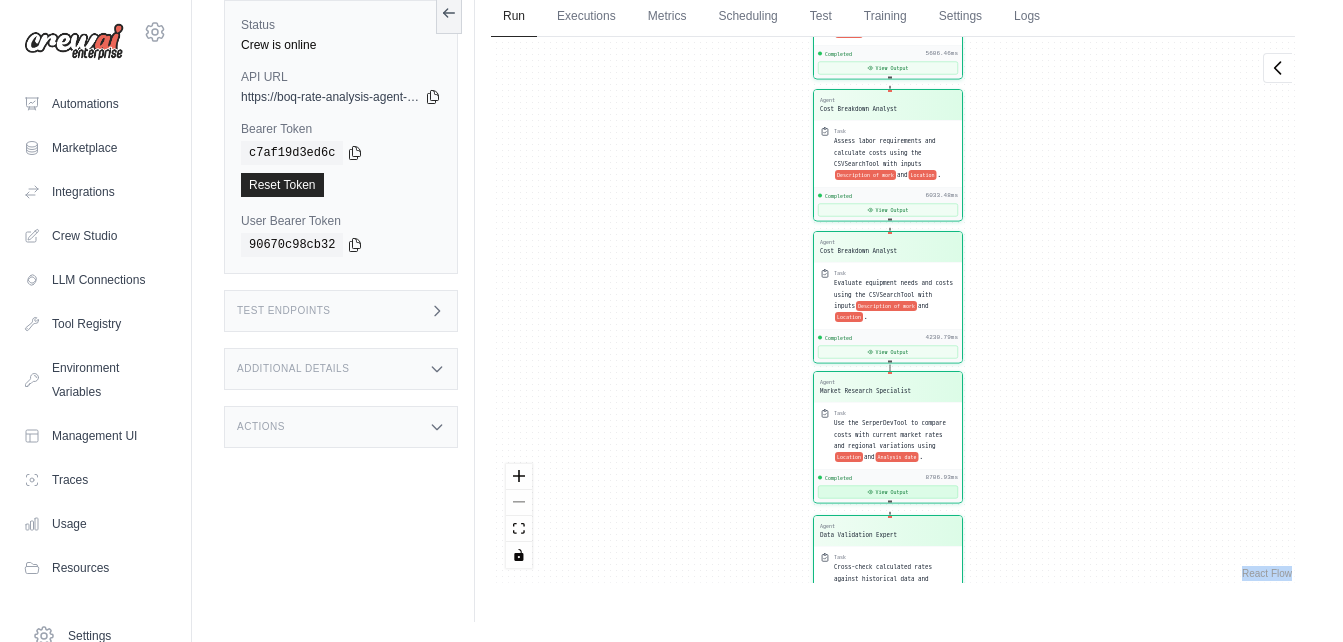 click on "View Output" at bounding box center [888, 492] 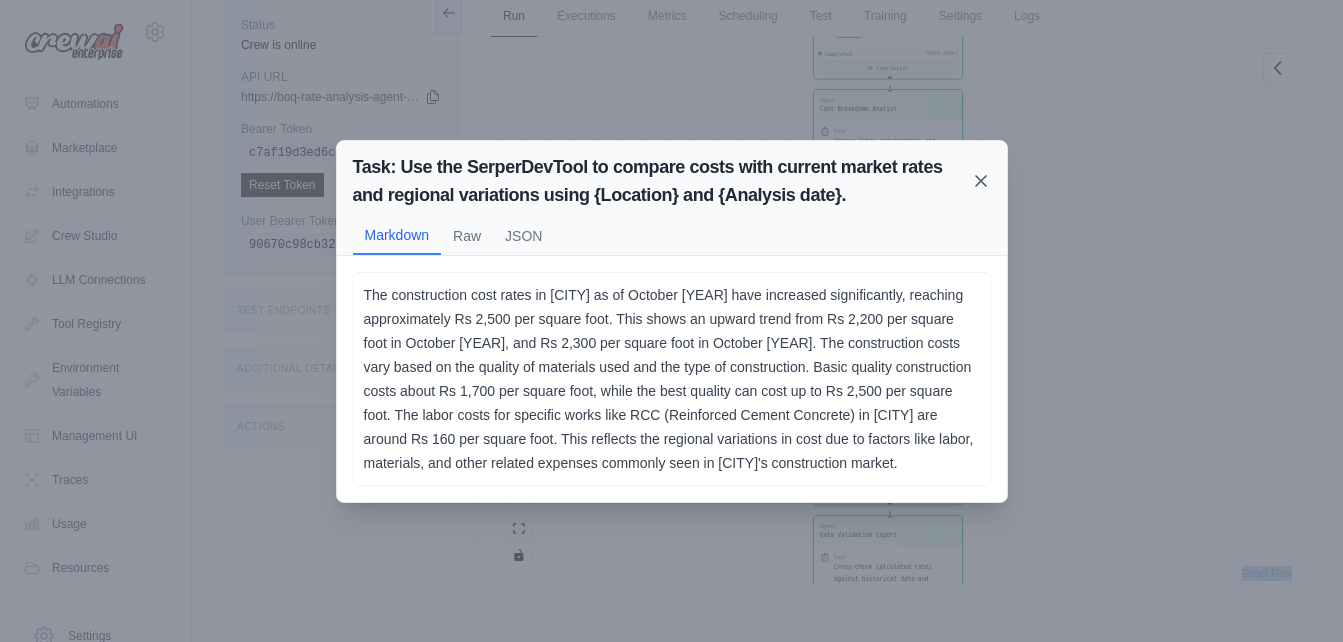 click 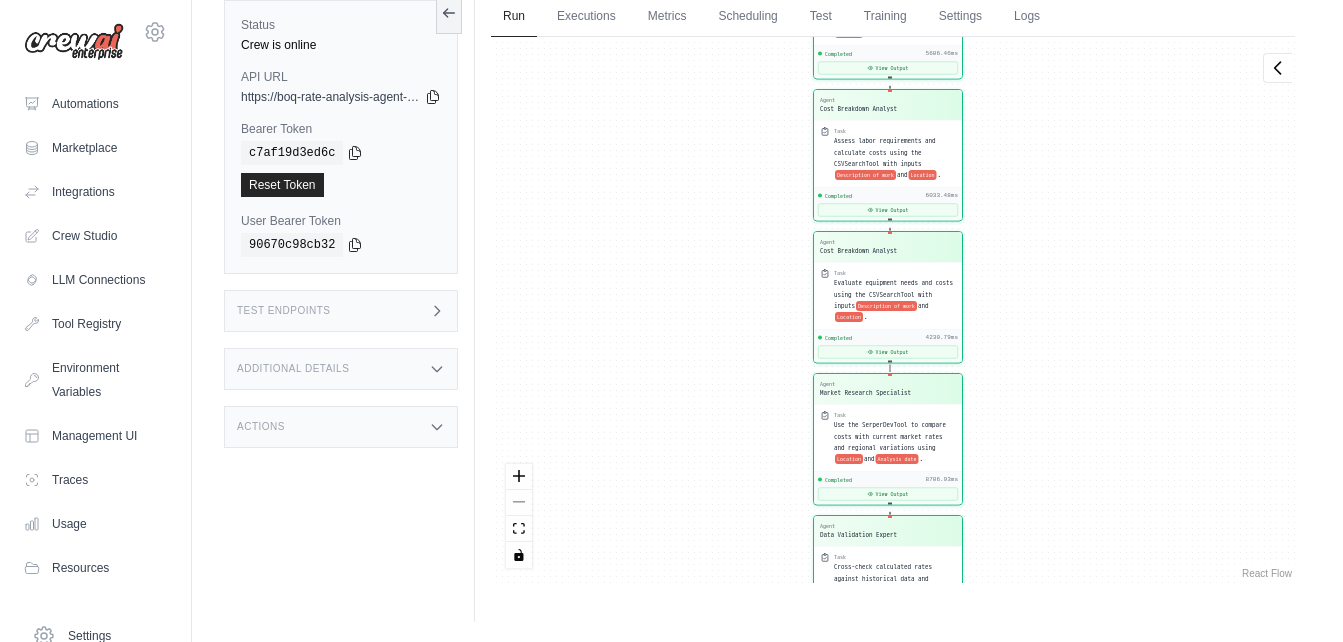 drag, startPoint x: 1056, startPoint y: 458, endPoint x: 1046, endPoint y: 106, distance: 352.14203 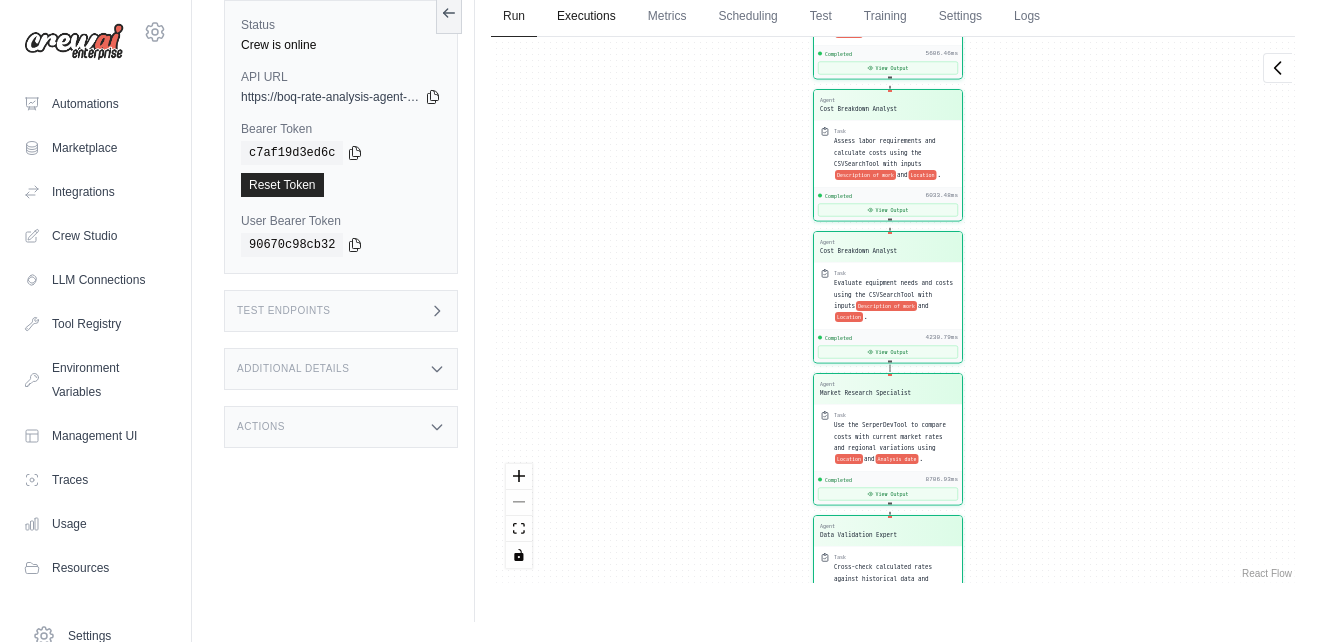 click on "Executions" at bounding box center (586, 17) 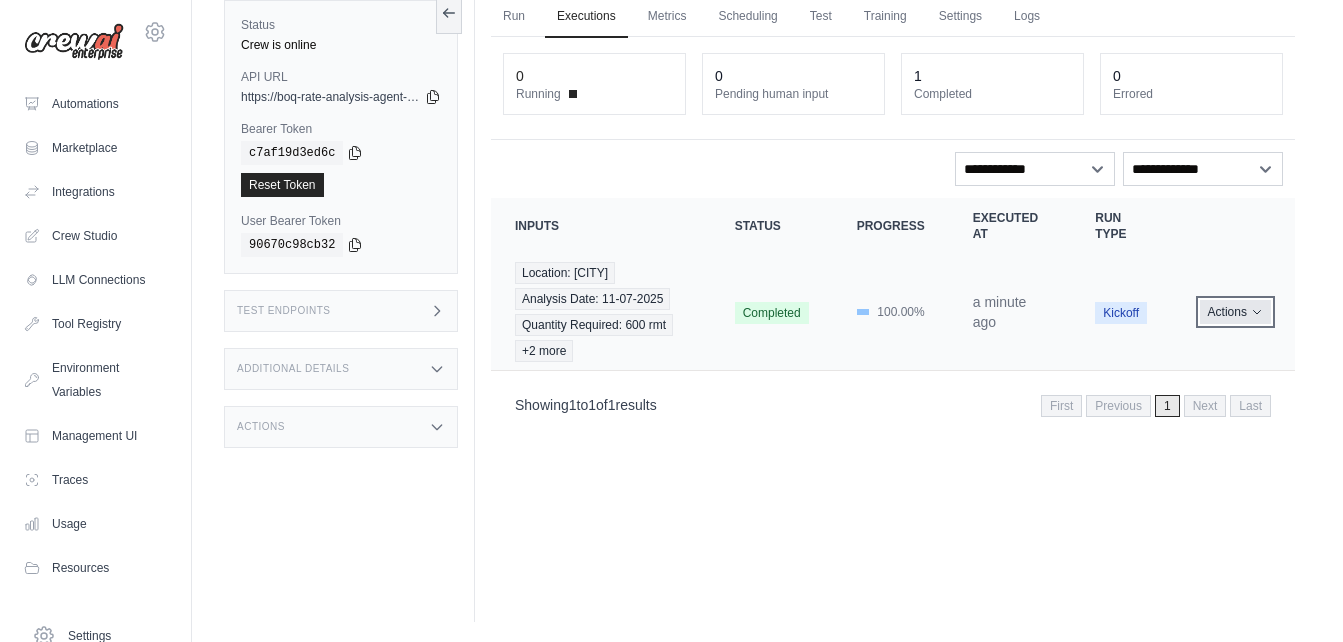 click on "Actions" at bounding box center (1235, 312) 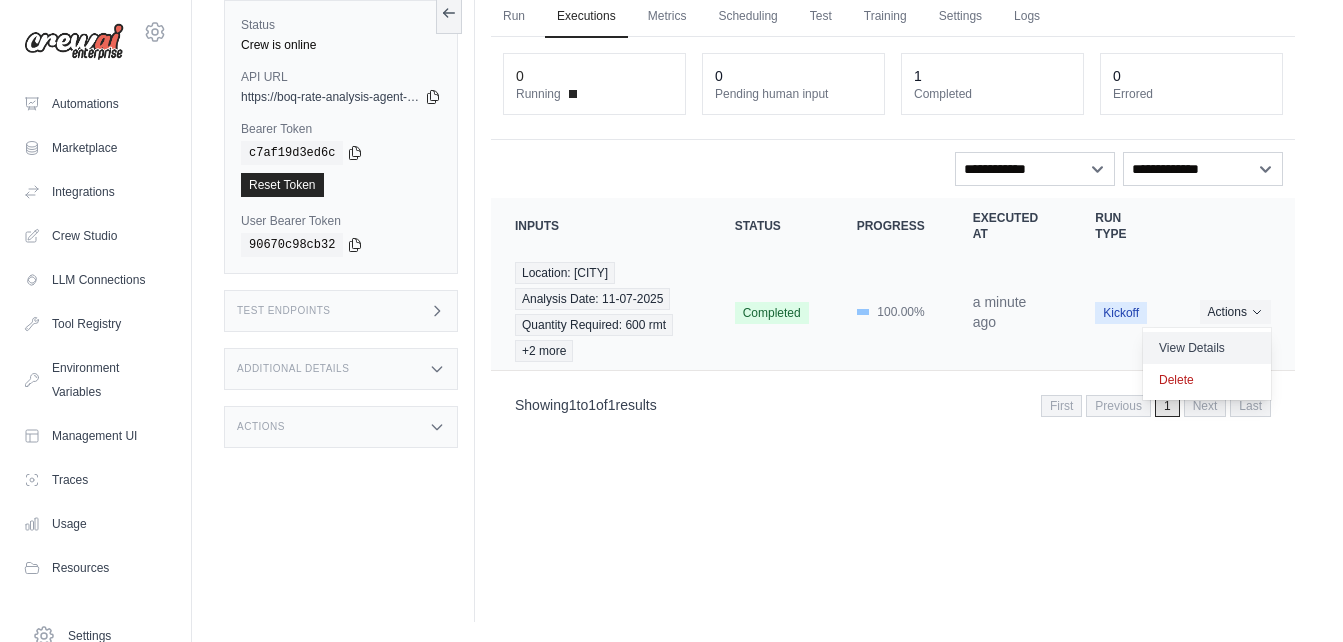 click on "View Details" at bounding box center [1207, 348] 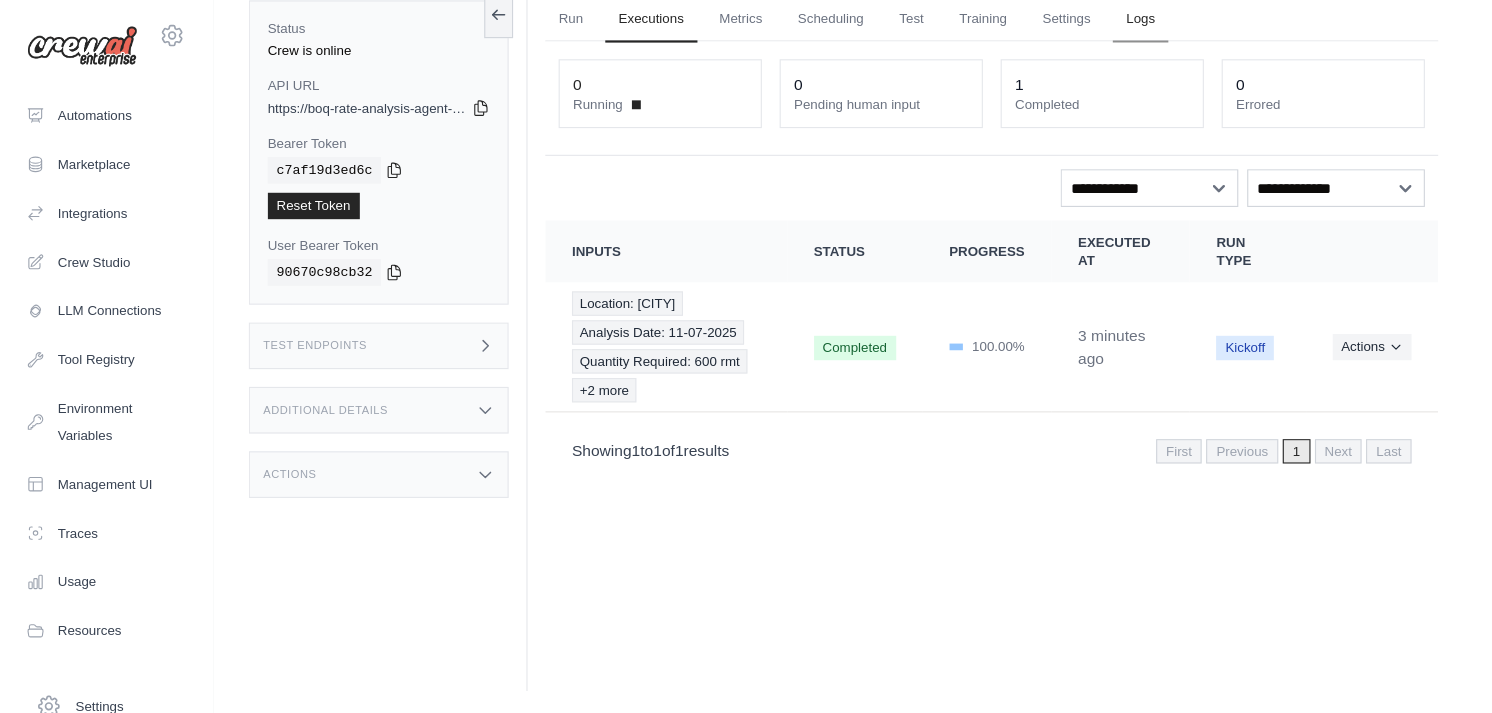 scroll, scrollTop: 85, scrollLeft: 0, axis: vertical 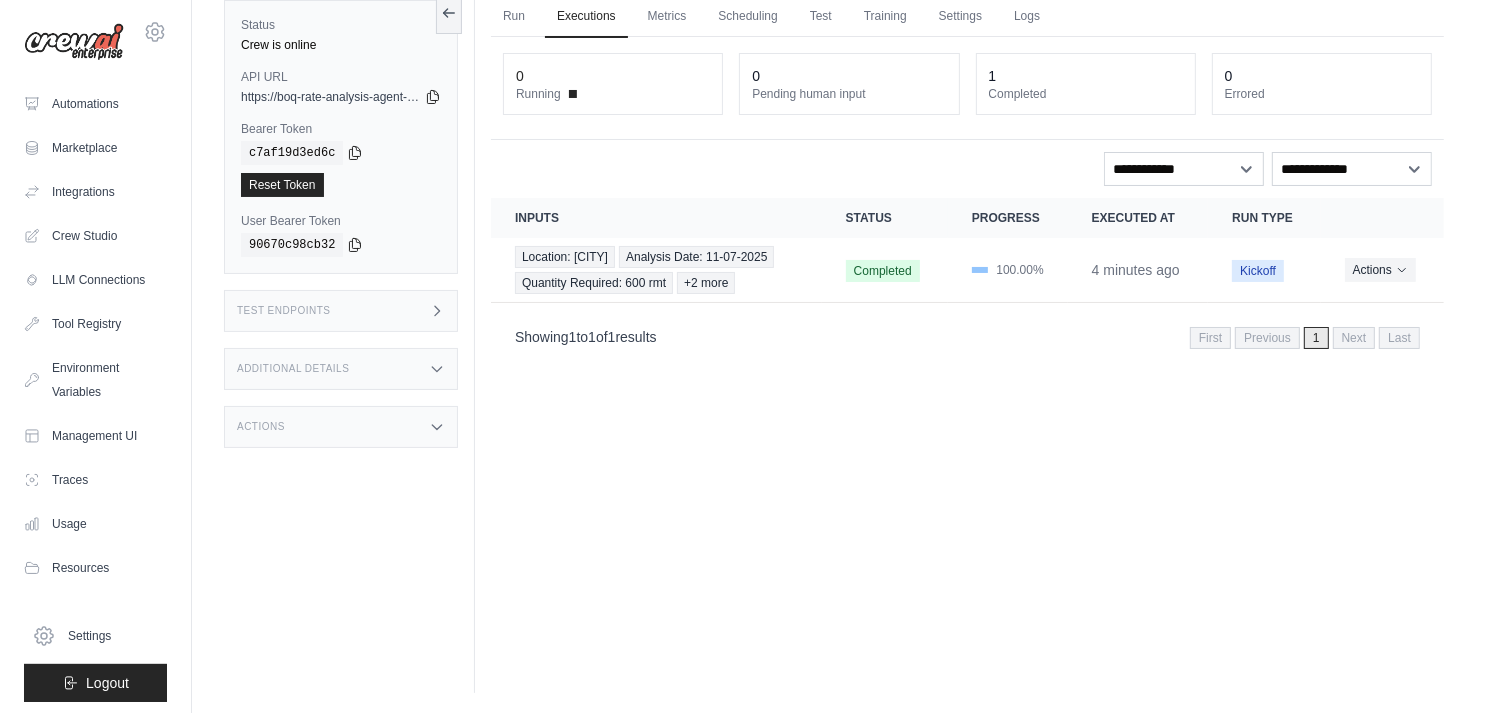 click on "**********" at bounding box center (967, 169) 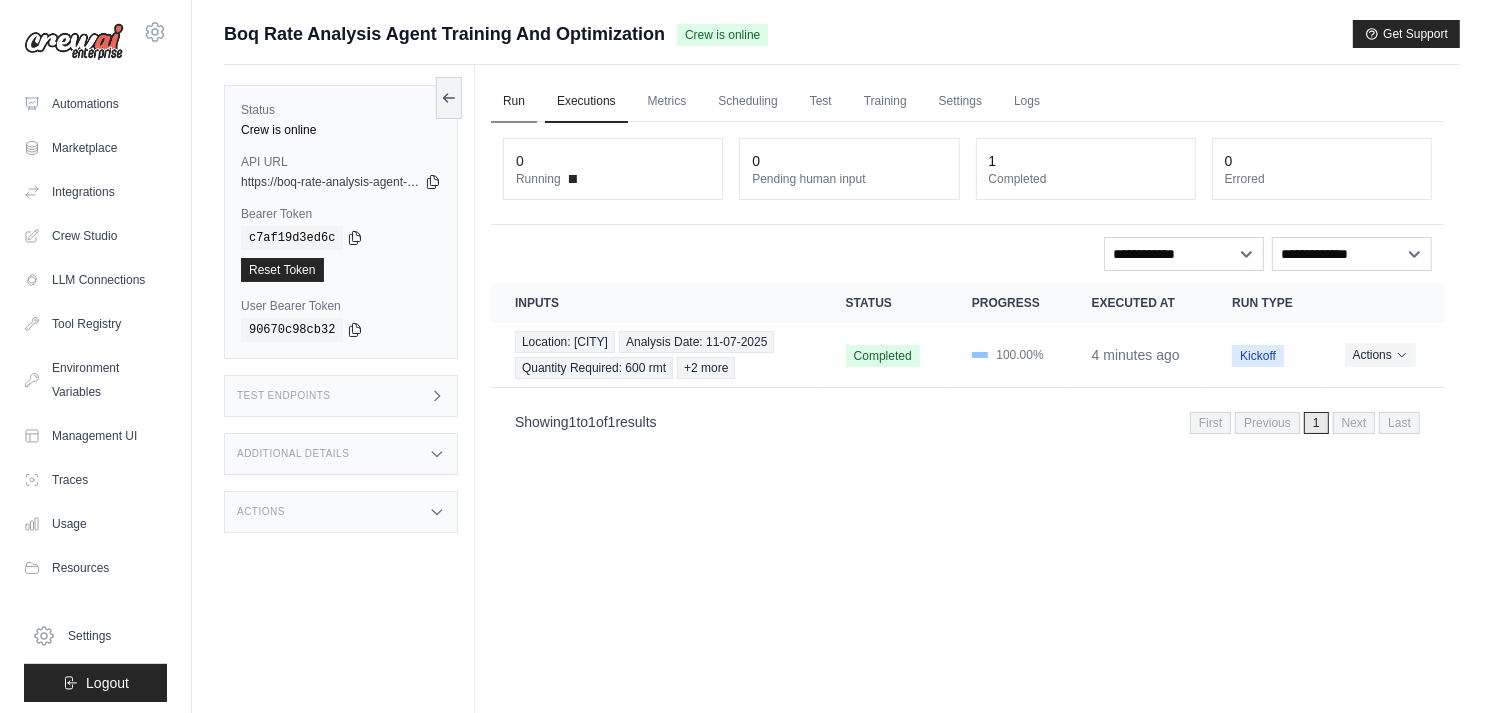 click on "Run" at bounding box center [514, 102] 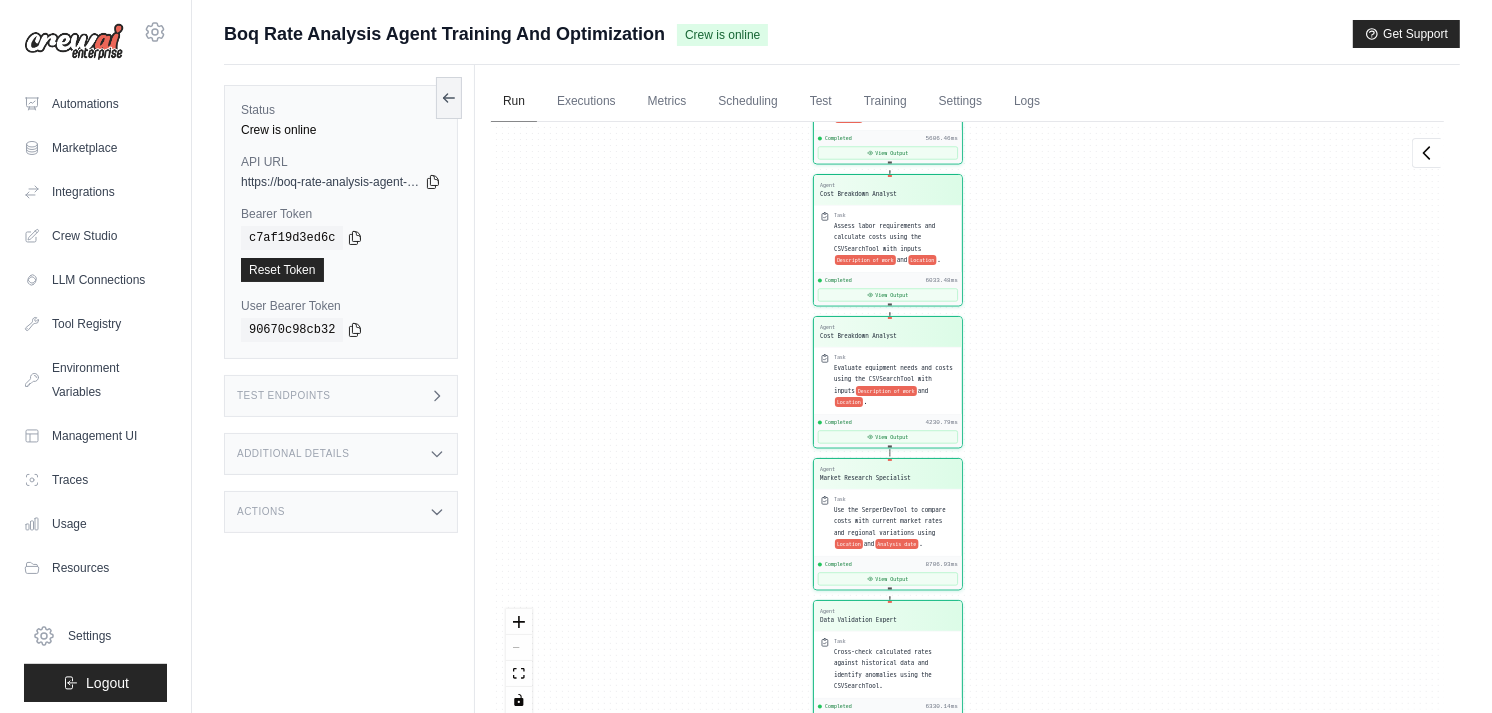 scroll, scrollTop: 8190, scrollLeft: 0, axis: vertical 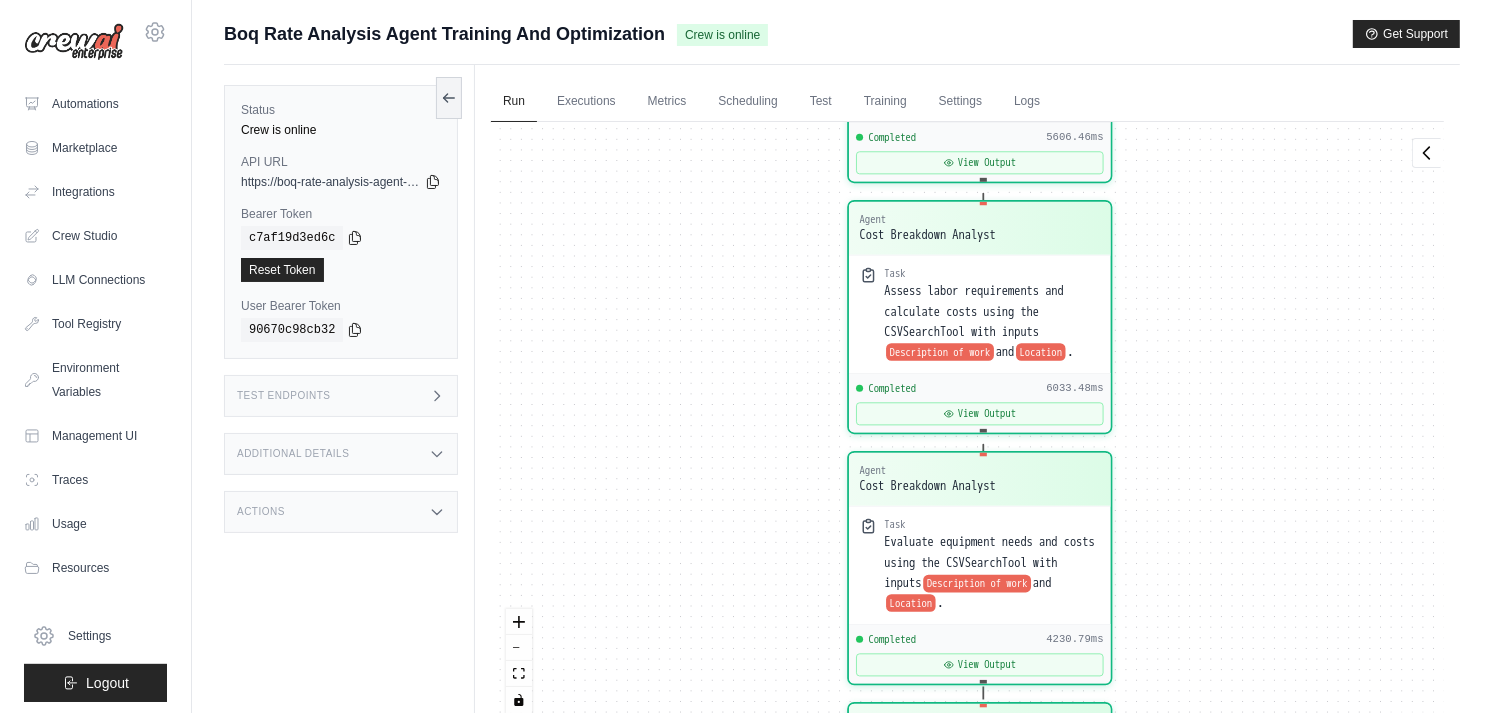 drag, startPoint x: 1203, startPoint y: 316, endPoint x: 1195, endPoint y: 558, distance: 242.1322 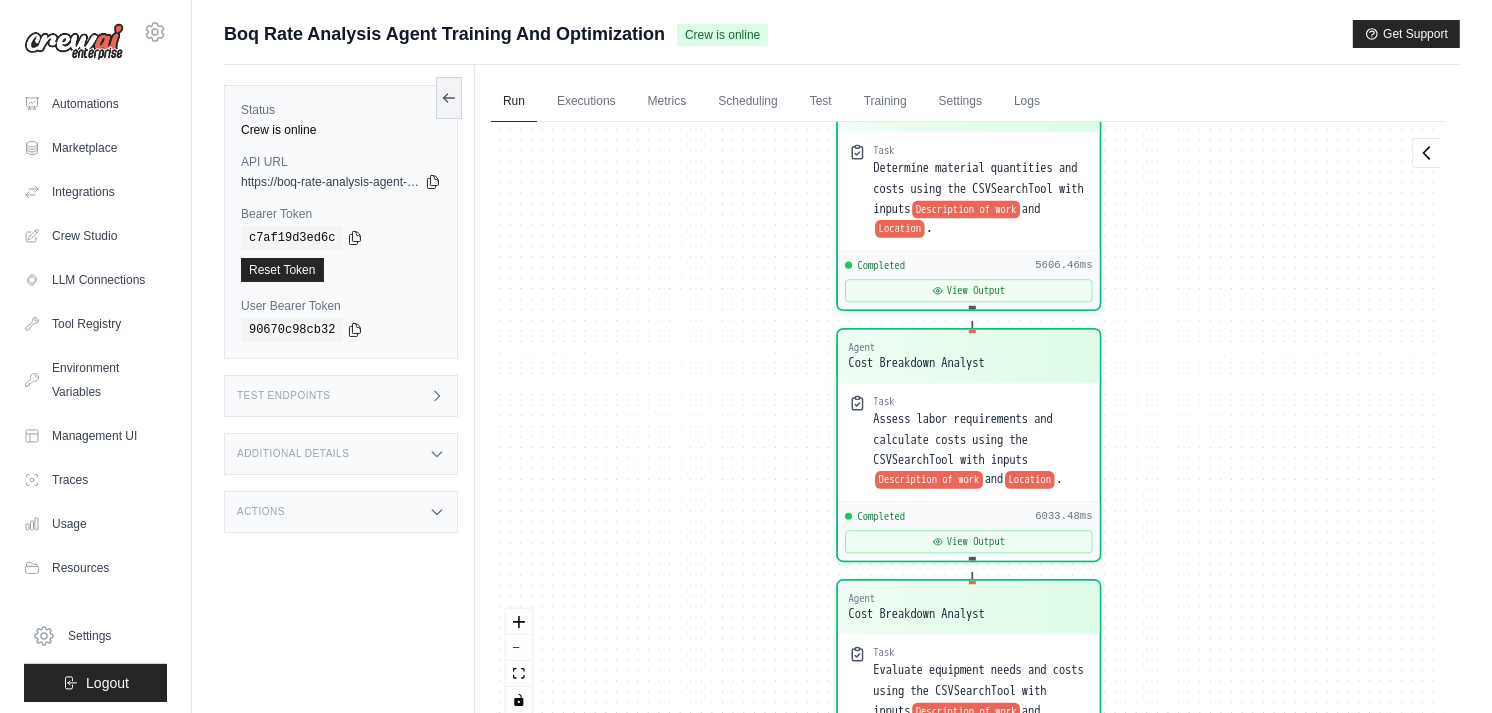 drag, startPoint x: 1183, startPoint y: 386, endPoint x: 1183, endPoint y: 565, distance: 179 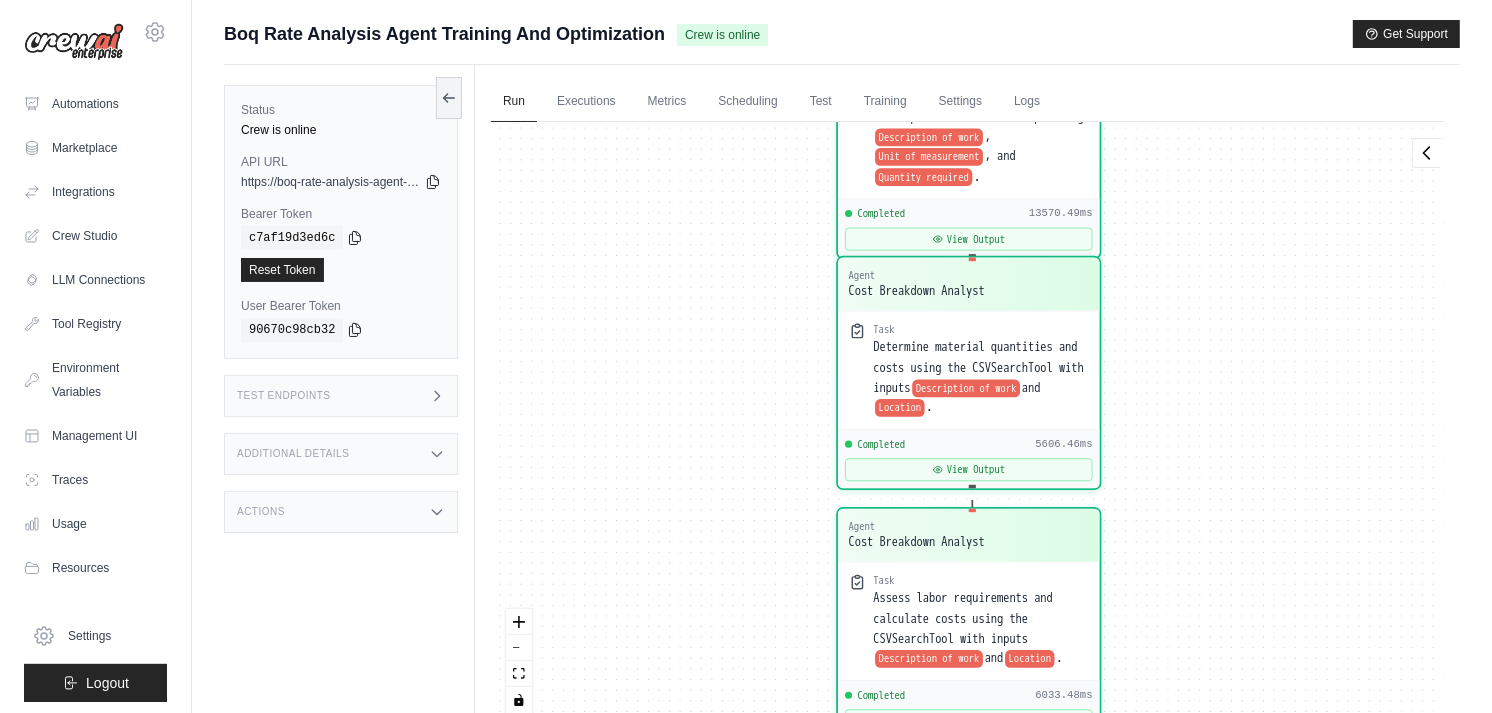 drag, startPoint x: 1180, startPoint y: 406, endPoint x: 1166, endPoint y: 653, distance: 247.39644 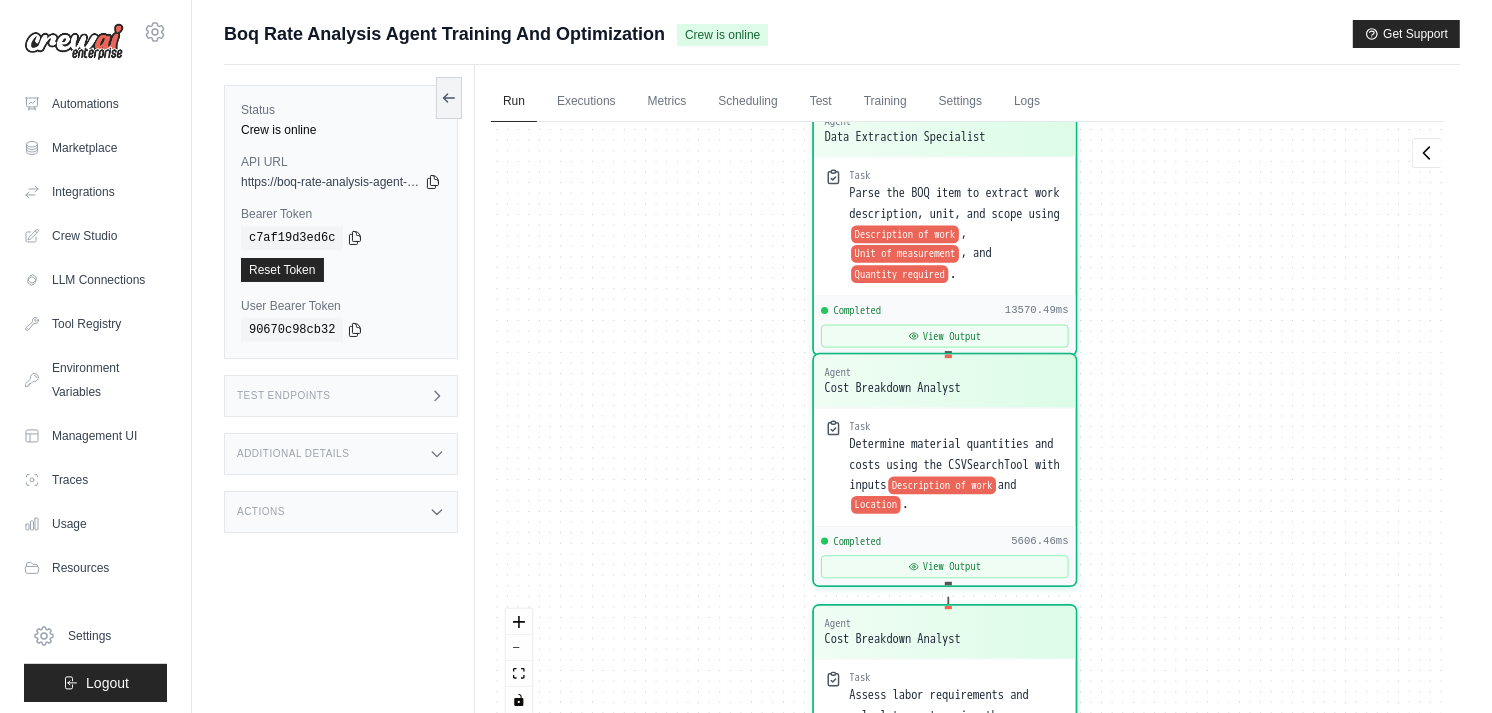 drag, startPoint x: 1155, startPoint y: 497, endPoint x: 1150, endPoint y: 291, distance: 206.06067 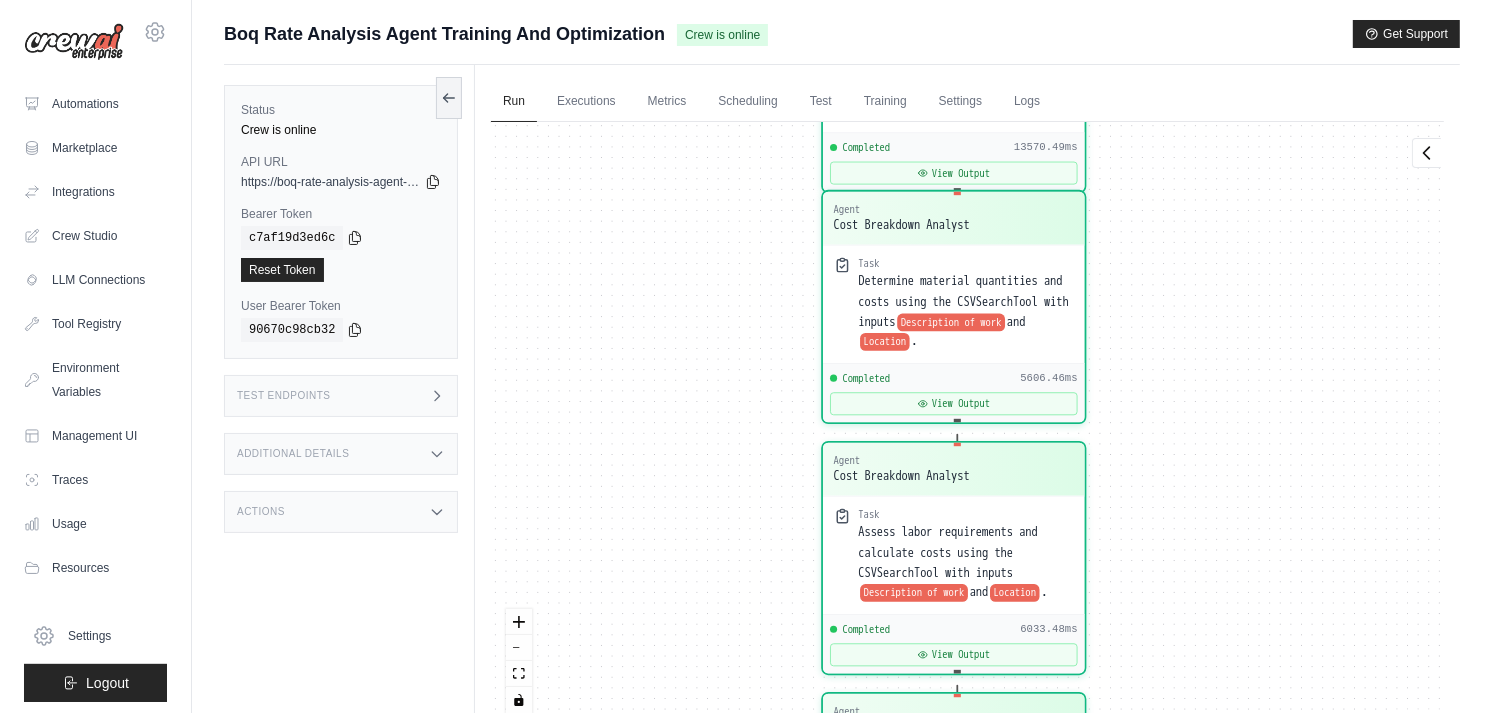 drag, startPoint x: 1188, startPoint y: 512, endPoint x: 1192, endPoint y: 417, distance: 95.084175 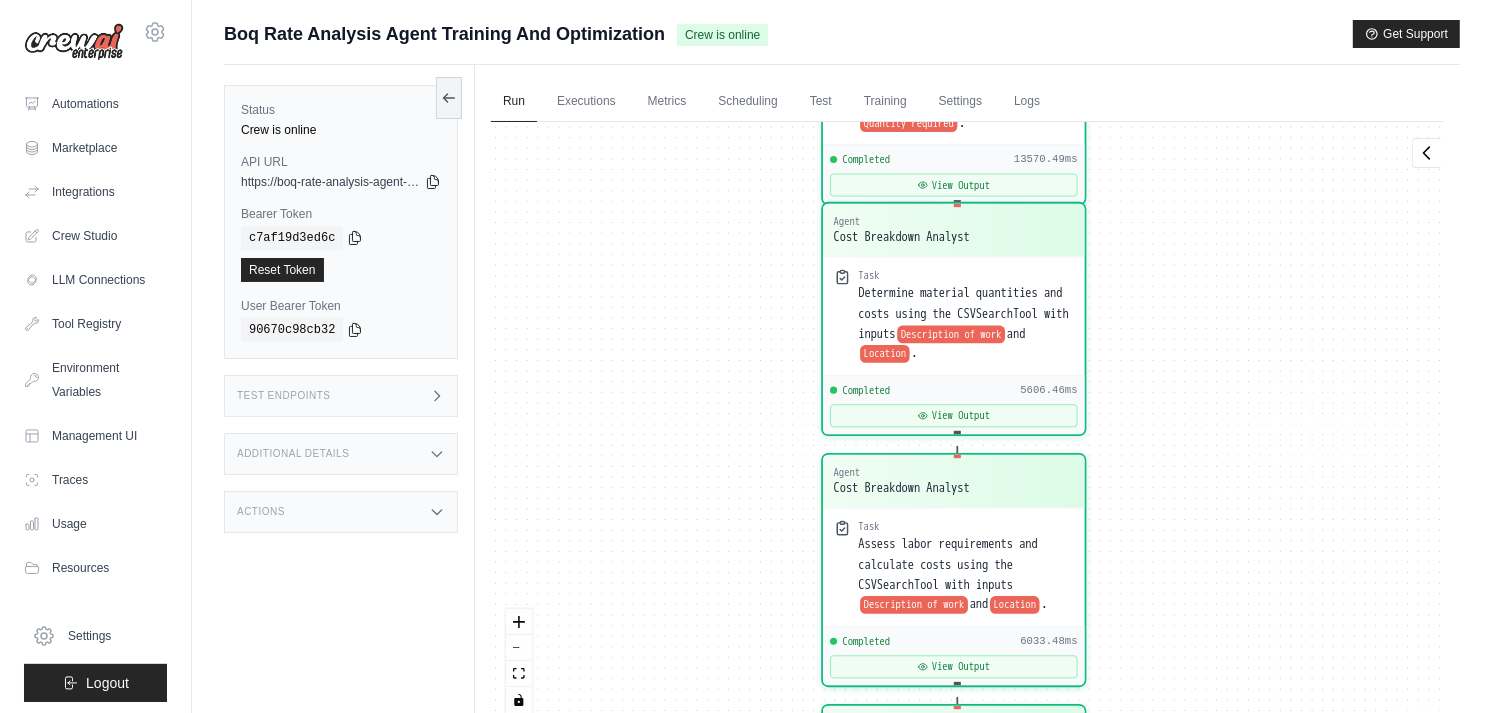 drag, startPoint x: 1167, startPoint y: 581, endPoint x: 1175, endPoint y: 265, distance: 316.10126 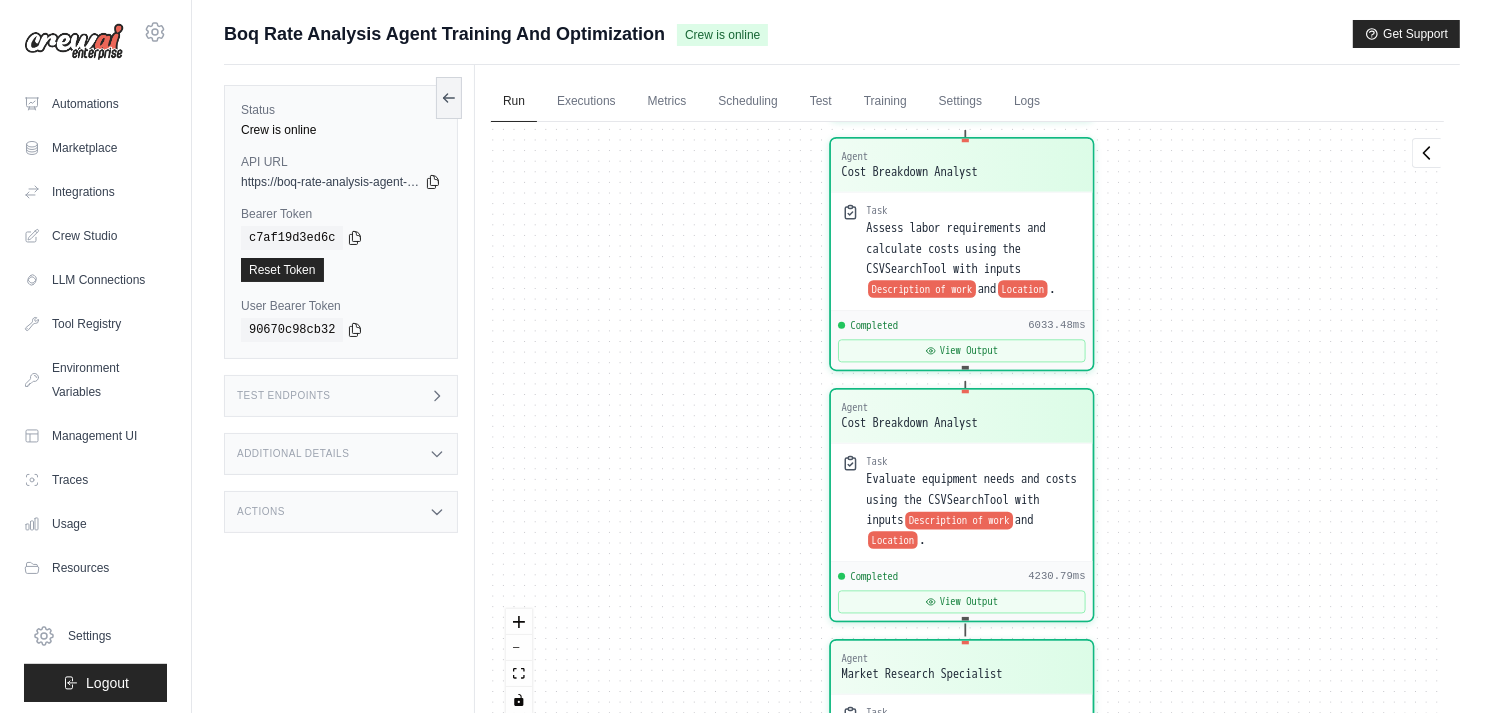 drag, startPoint x: 1154, startPoint y: 468, endPoint x: 1162, endPoint y: 84, distance: 384.0833 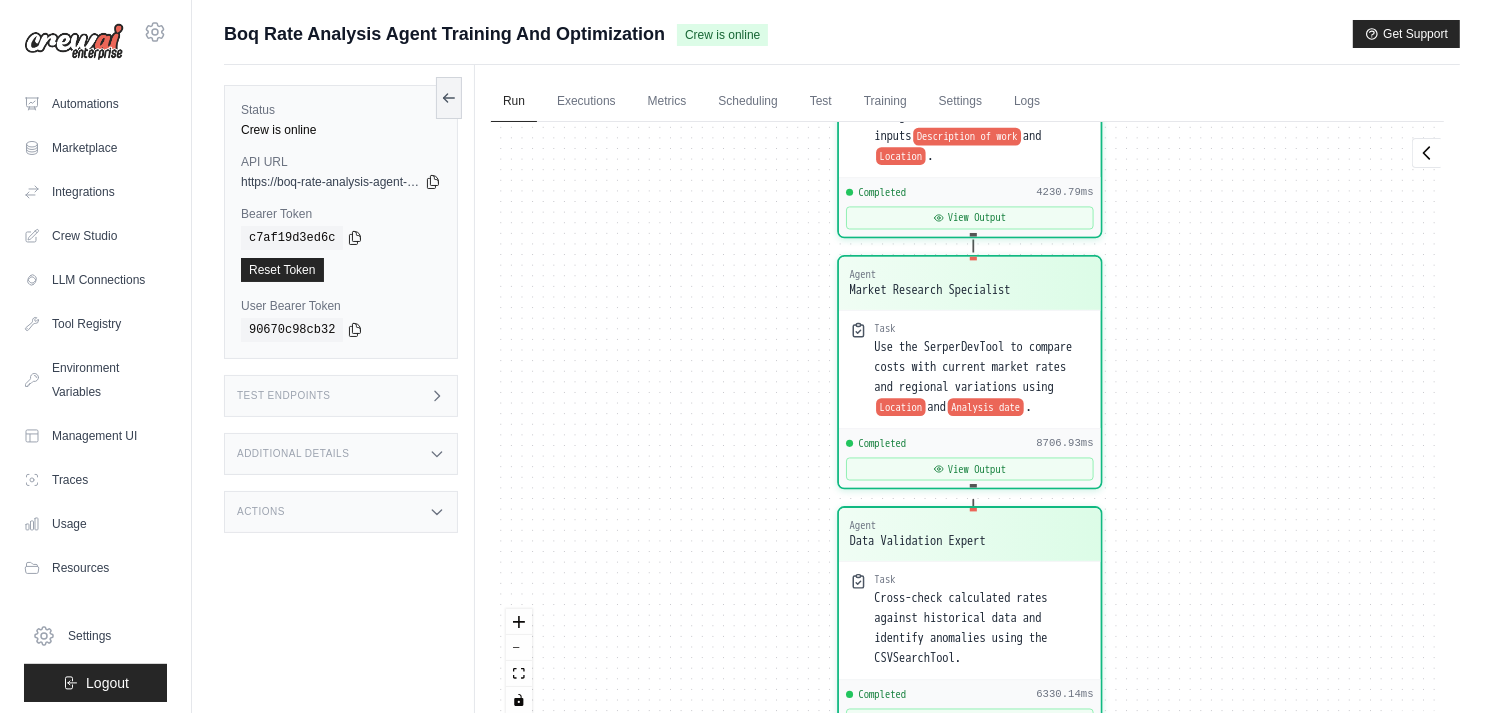 drag, startPoint x: 1145, startPoint y: 466, endPoint x: 1147, endPoint y: 205, distance: 261.00766 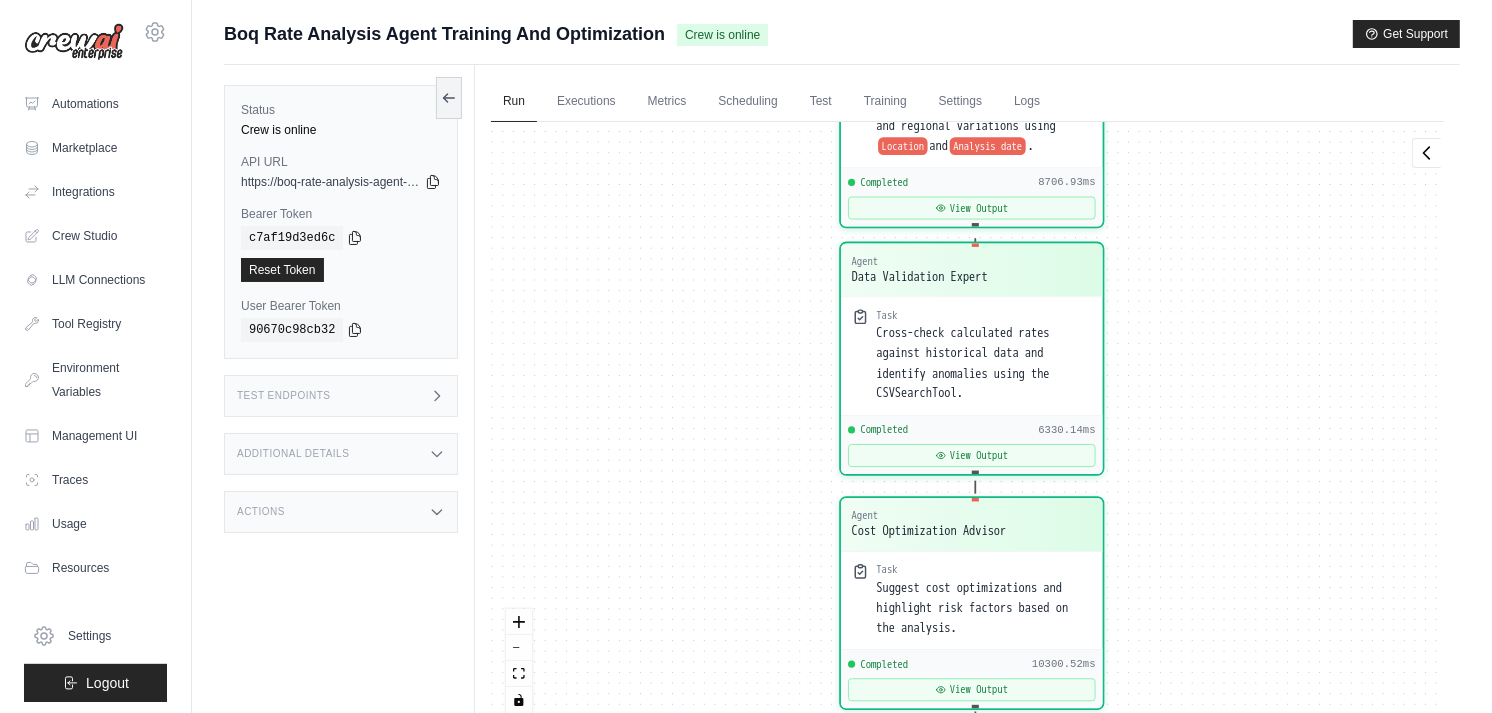 click on "Task Cross-check calculated rates against historical data and identify anomalies using the CSVSearchTool." at bounding box center (972, 355) 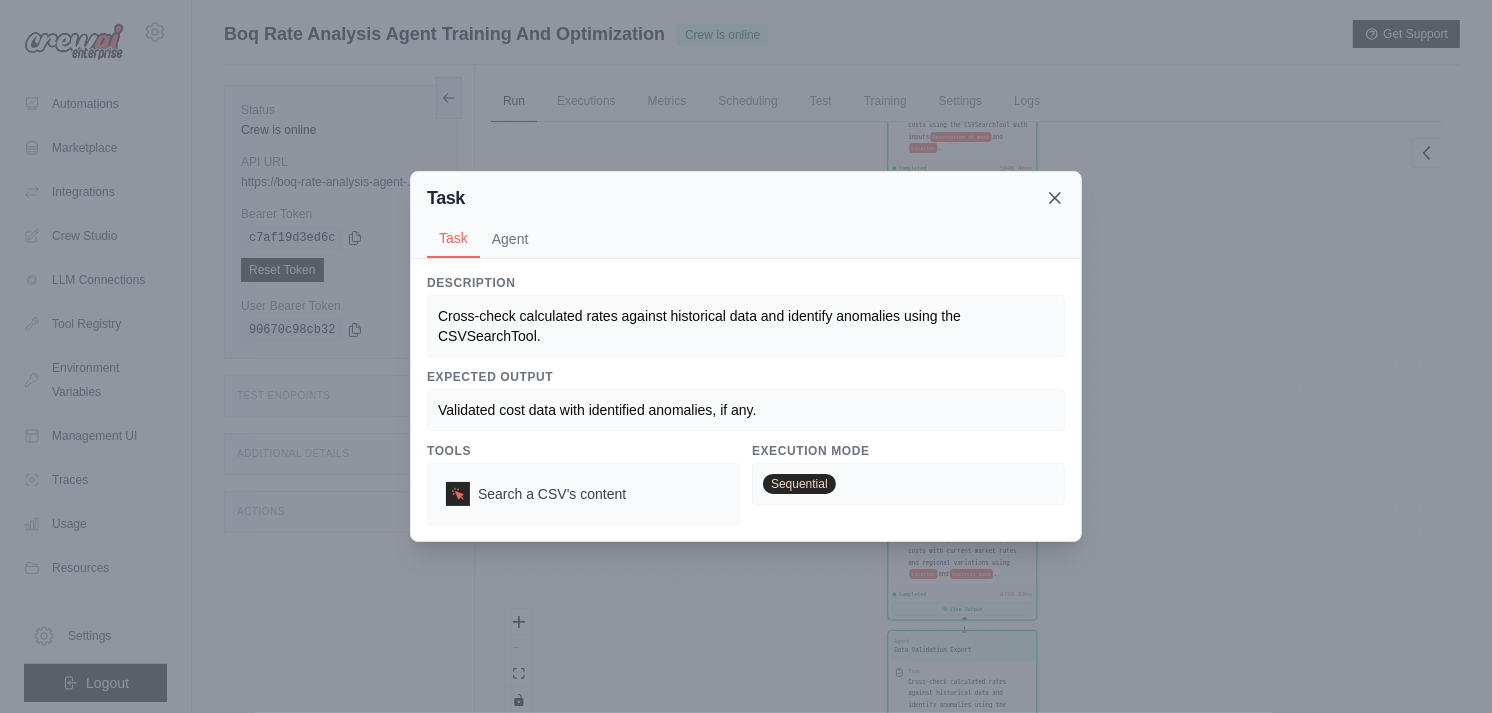 click 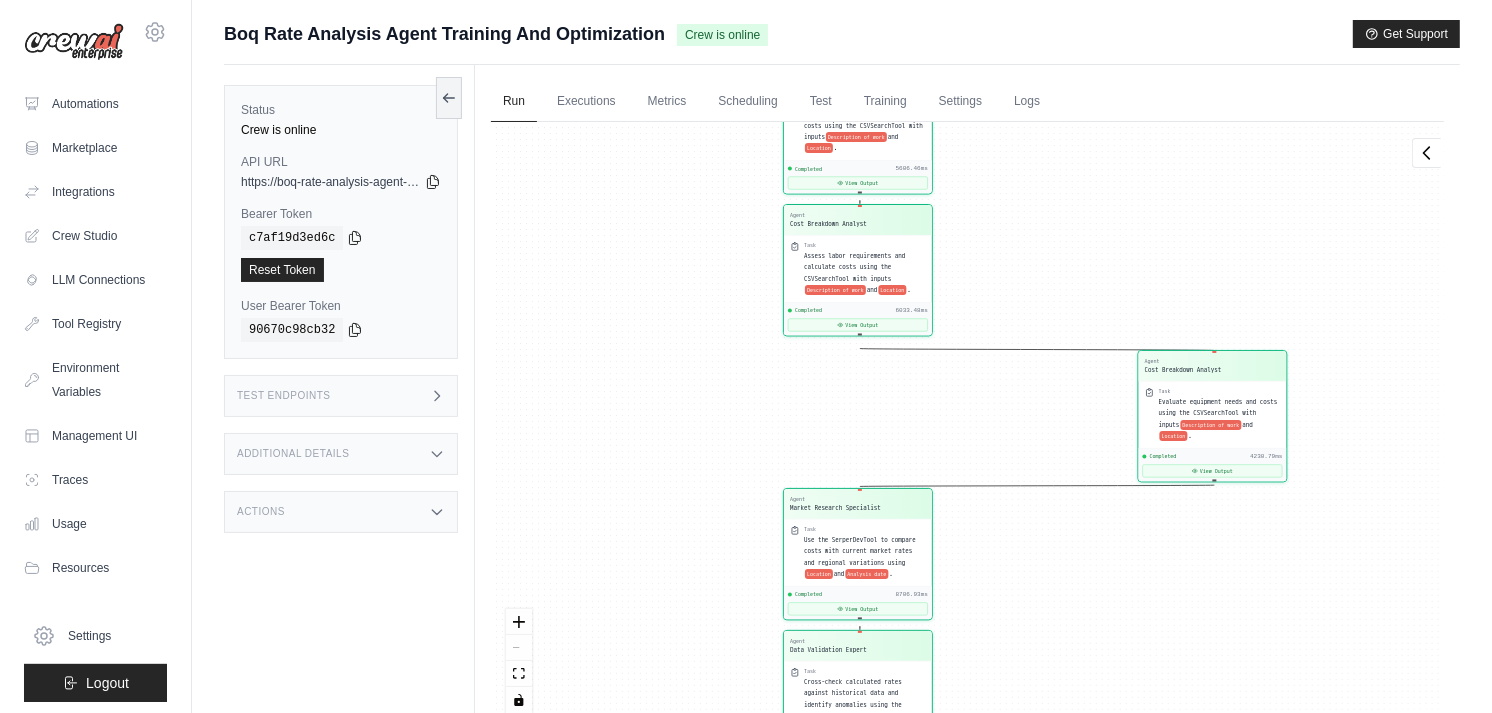 drag, startPoint x: 1022, startPoint y: 372, endPoint x: 1277, endPoint y: 380, distance: 255.12546 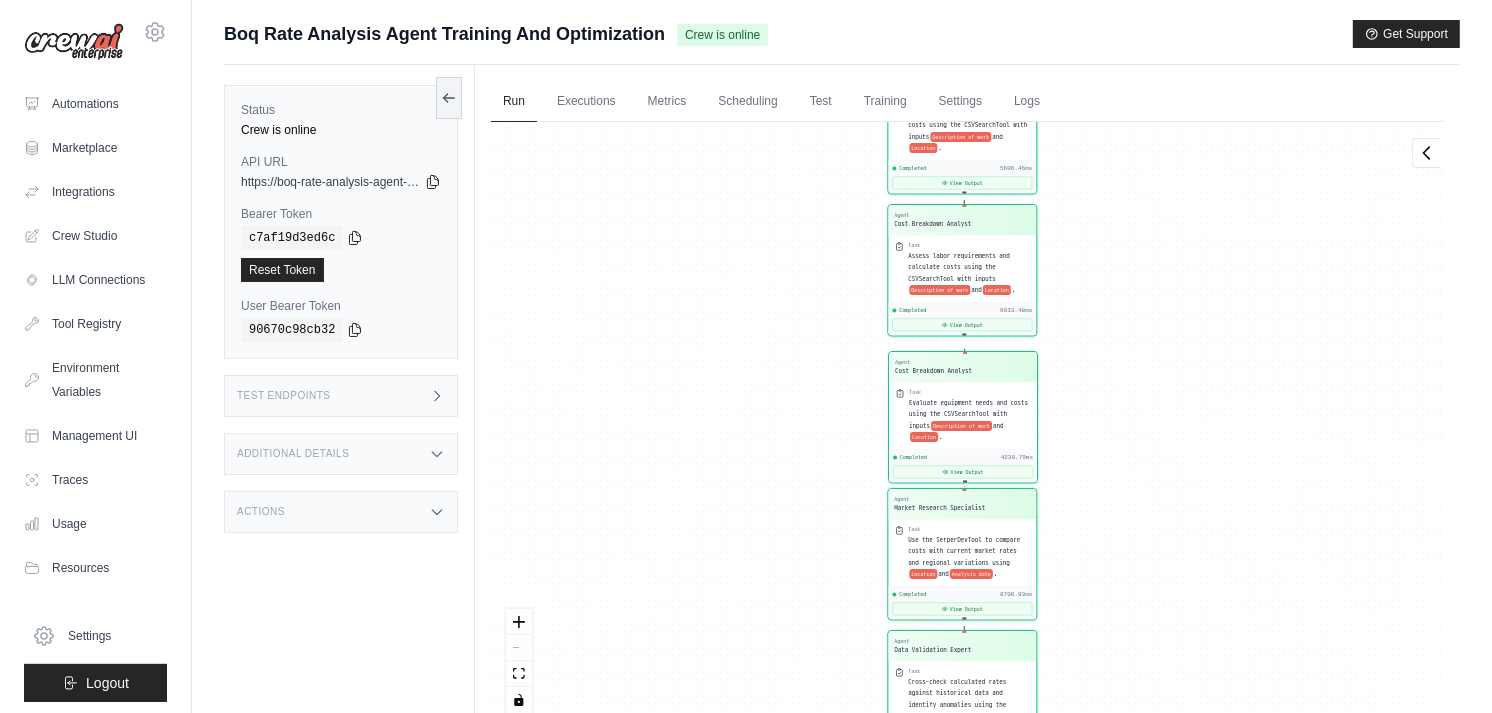 drag, startPoint x: 1248, startPoint y: 353, endPoint x: 947, endPoint y: 366, distance: 301.2806 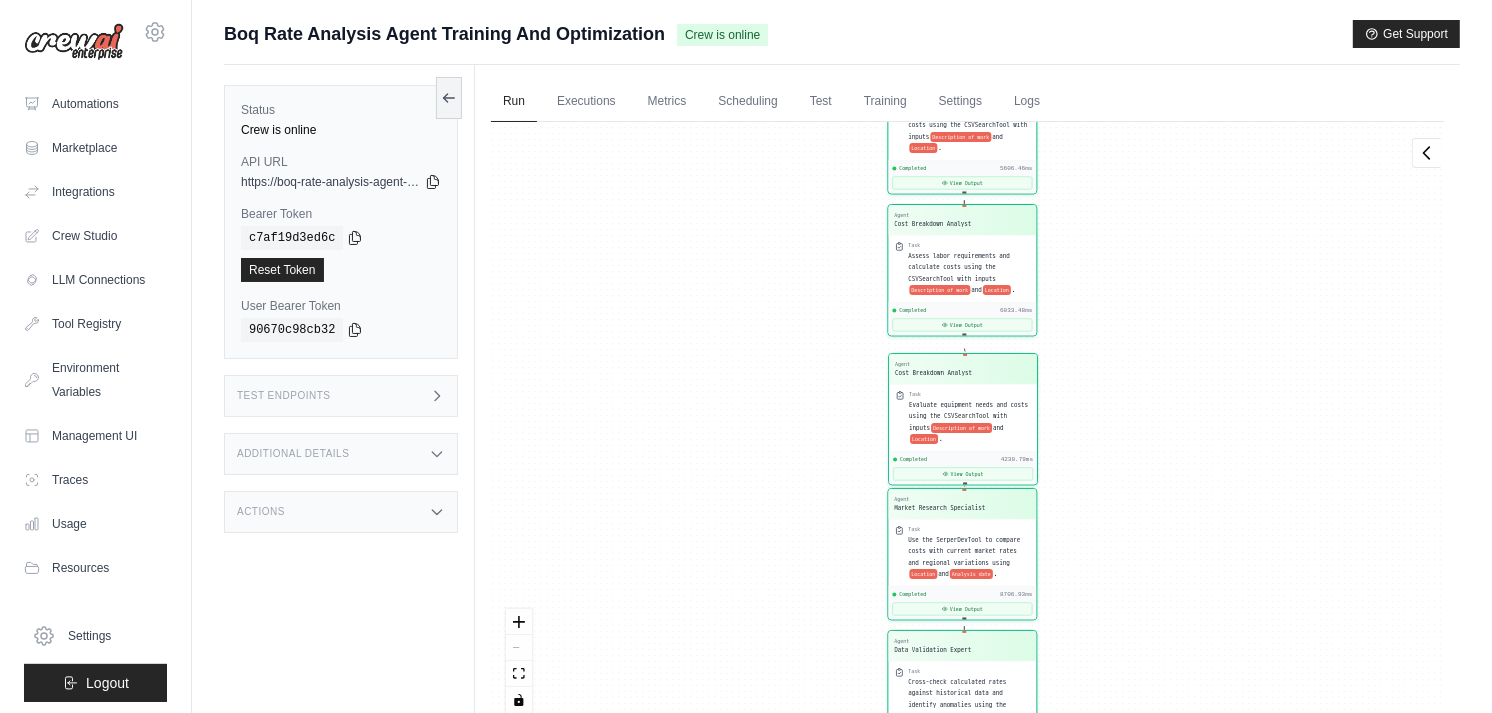 click on "Agent Data Extraction Specialist Task Parse the BOQ item to extract work description, unit, and scope using  Description of work ,  Unit of measurement , and  Quantity required . Completed 13570.49ms View Output Agent Cost Breakdown Analyst Task Determine material quantities and costs using the CSVSearchTool with inputs  Description of work  and  Location . Completed 5606.46ms View Output Agent Cost Breakdown Analyst Task Assess labor requirements and calculate costs using the CSVSearchTool with inputs  Description of work  and  Location . Completed 6033.48ms View Output Agent Cost Breakdown Analyst Task Evaluate equipment needs and costs using the CSVSearchTool with inputs  Description of work  and  Location . Completed 4230.79ms View Output Agent Market Research Specialist Task Use the SerperDevTool to compare costs with current market rates and regional variations using  Location  and  Analysis date . Completed 8706.93ms View Output Agent Data Validation Expert Task Completed 6330.14ms View Output Agent" at bounding box center (967, 425) 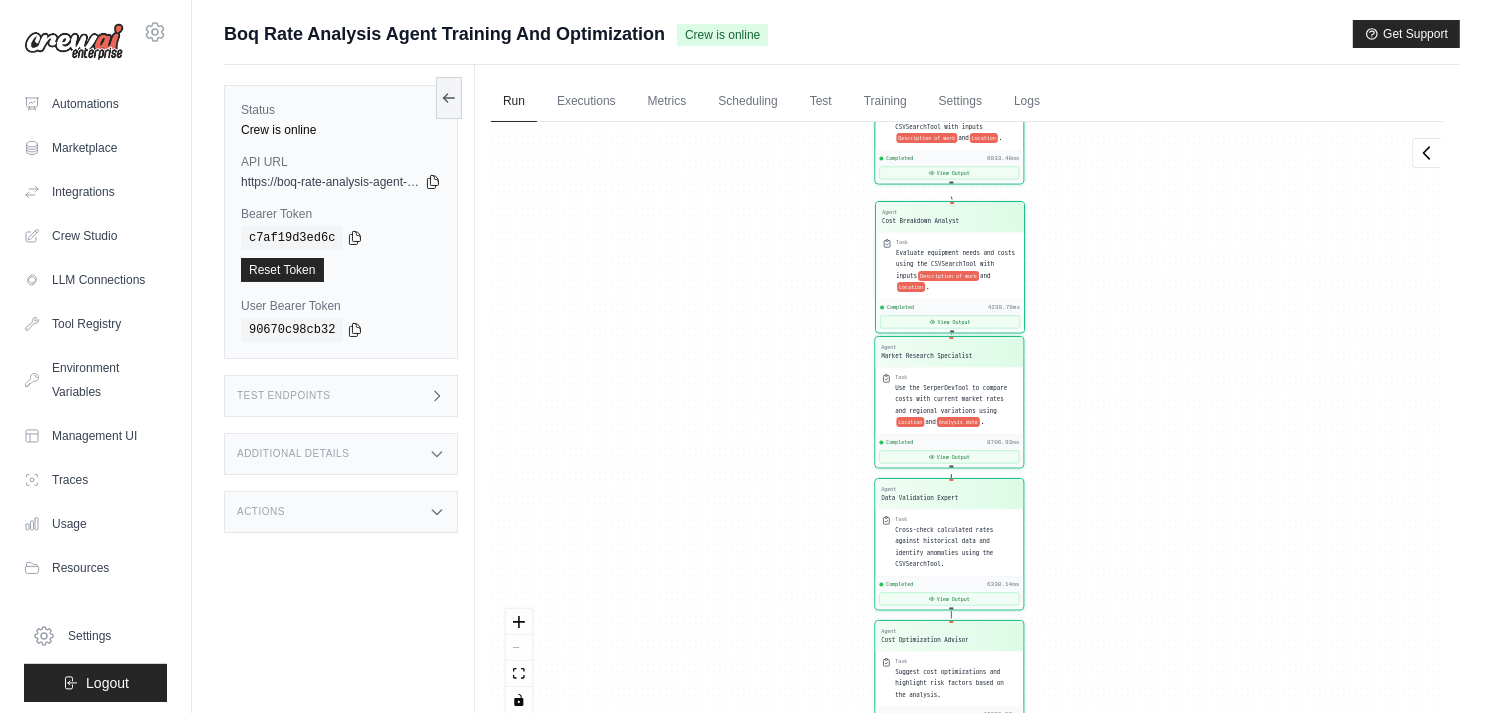 drag, startPoint x: 1101, startPoint y: 563, endPoint x: 1087, endPoint y: 400, distance: 163.60013 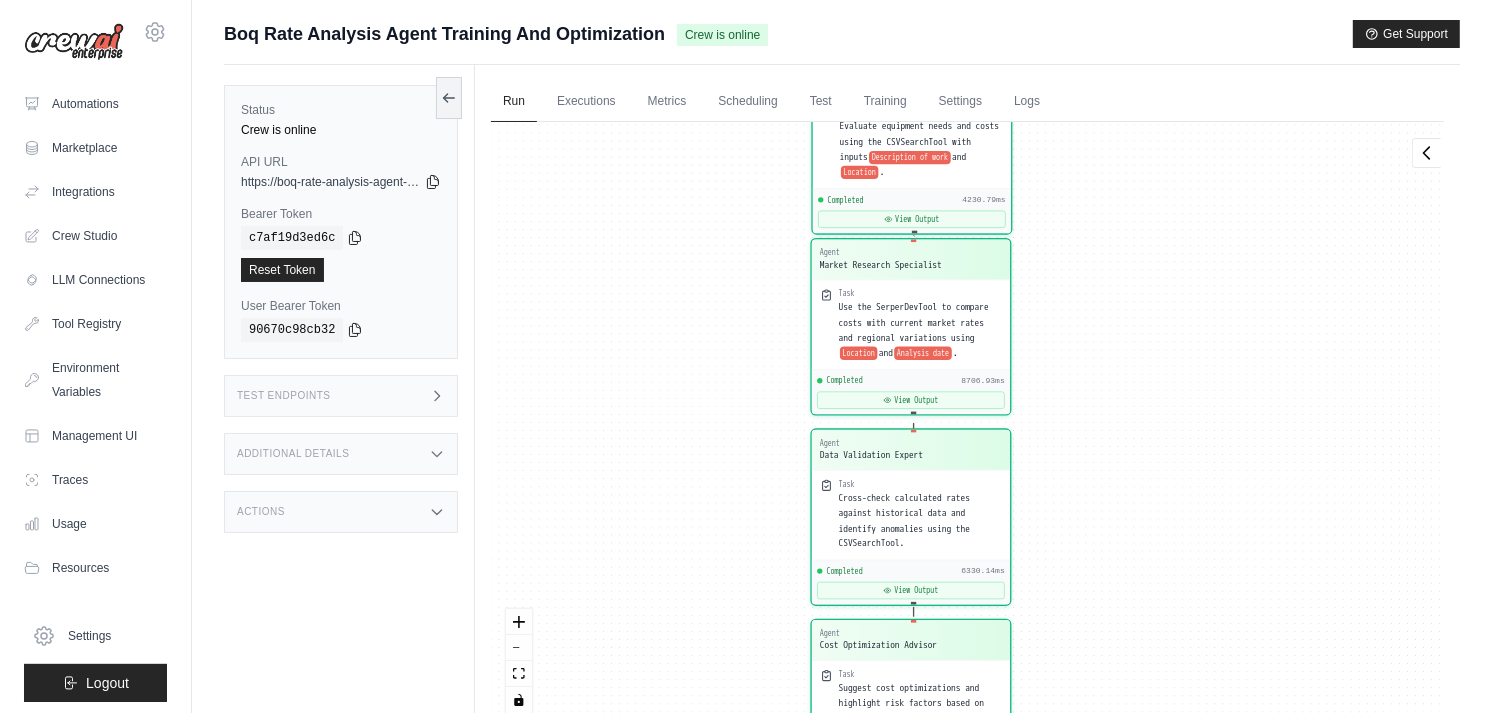 drag, startPoint x: 1127, startPoint y: 526, endPoint x: 1107, endPoint y: 457, distance: 71.8401 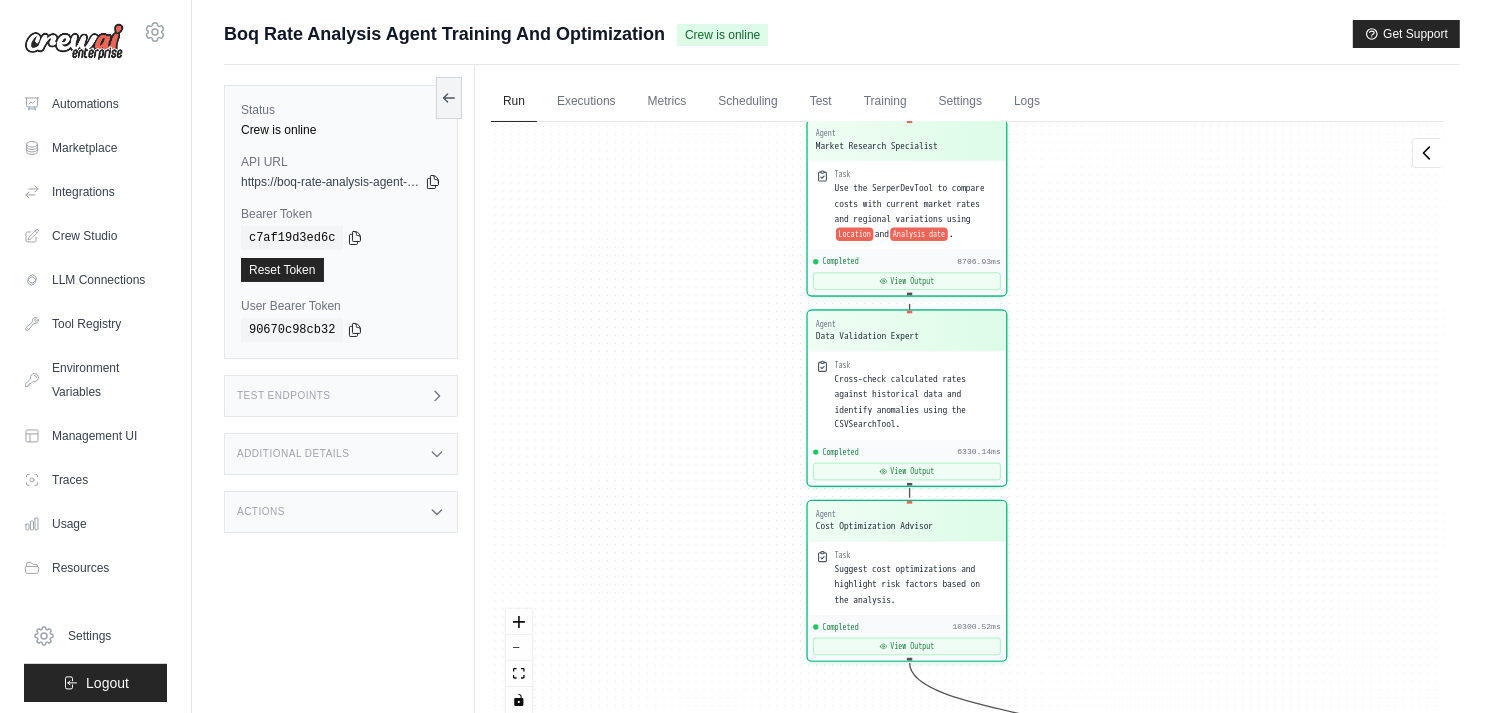 drag, startPoint x: 1103, startPoint y: 552, endPoint x: 1097, endPoint y: 425, distance: 127.141655 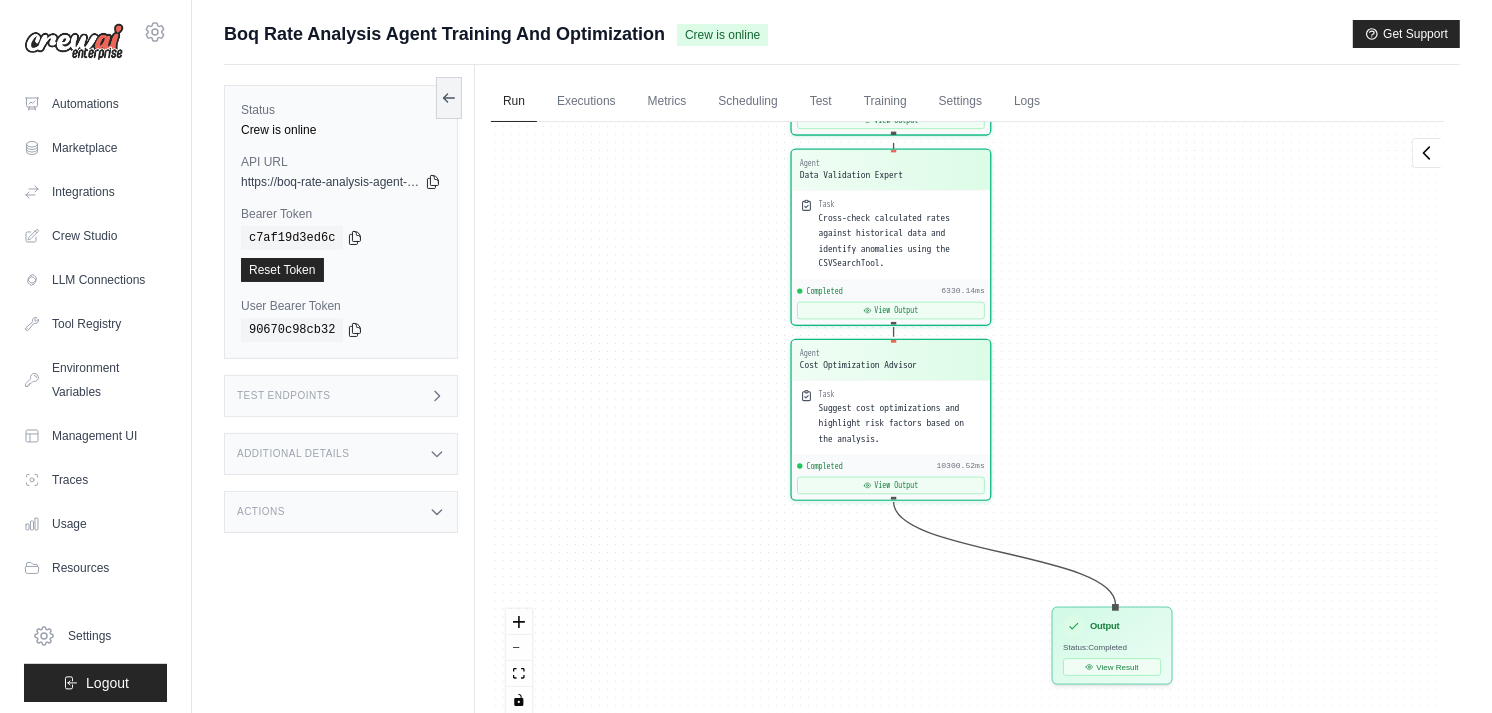 drag, startPoint x: 1093, startPoint y: 514, endPoint x: 1075, endPoint y: 291, distance: 223.72528 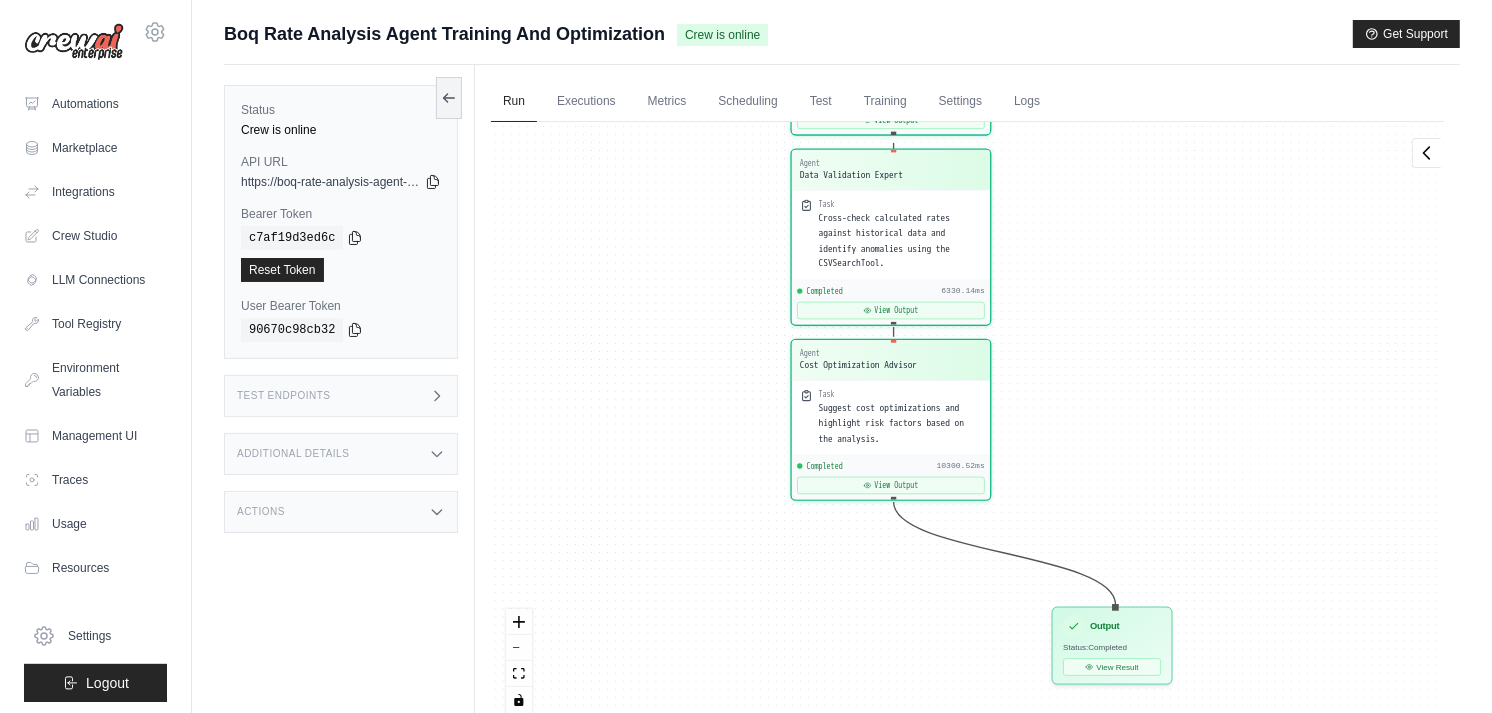 click on "Agent Data Extraction Specialist Task Parse the BOQ item to extract work description, unit, and scope using  Description of work ,  Unit of measurement , and  Quantity required . Completed 13570.49ms View Output Agent Cost Breakdown Analyst Task Determine material quantities and costs using the CSVSearchTool with inputs  Description of work  and  Location . Completed 5606.46ms View Output Agent Cost Breakdown Analyst Task Assess labor requirements and calculate costs using the CSVSearchTool with inputs  Description of work  and  Location . Completed 6033.48ms View Output Agent Cost Breakdown Analyst Task Evaluate equipment needs and costs using the CSVSearchTool with inputs  Description of work  and  Location . Completed 4230.79ms View Output Agent Market Research Specialist Task Use the SerperDevTool to compare costs with current market rates and regional variations using  Location  and  Analysis date . Completed 8706.93ms View Output Agent Data Validation Expert Task Completed 6330.14ms View Output Agent" at bounding box center [967, 425] 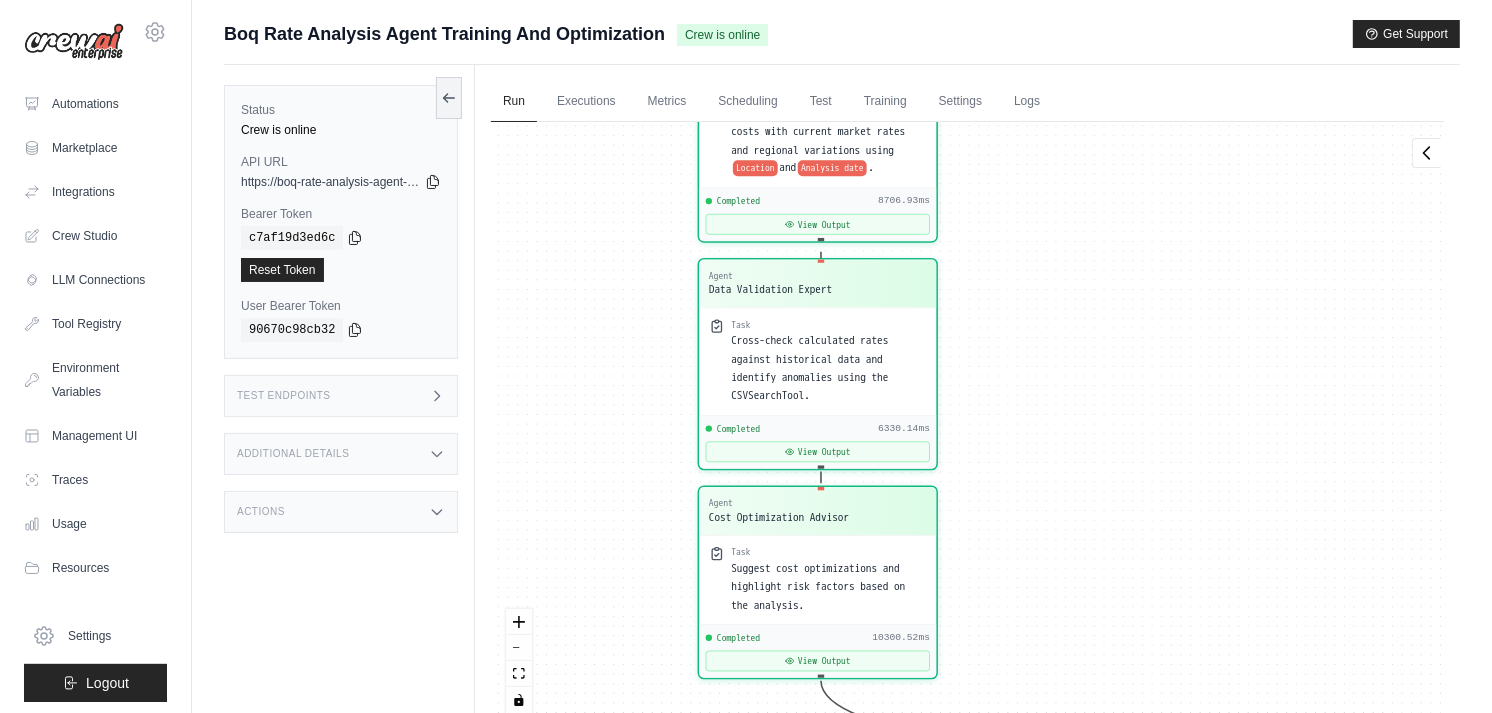 drag, startPoint x: 1096, startPoint y: 265, endPoint x: 1072, endPoint y: 492, distance: 228.2652 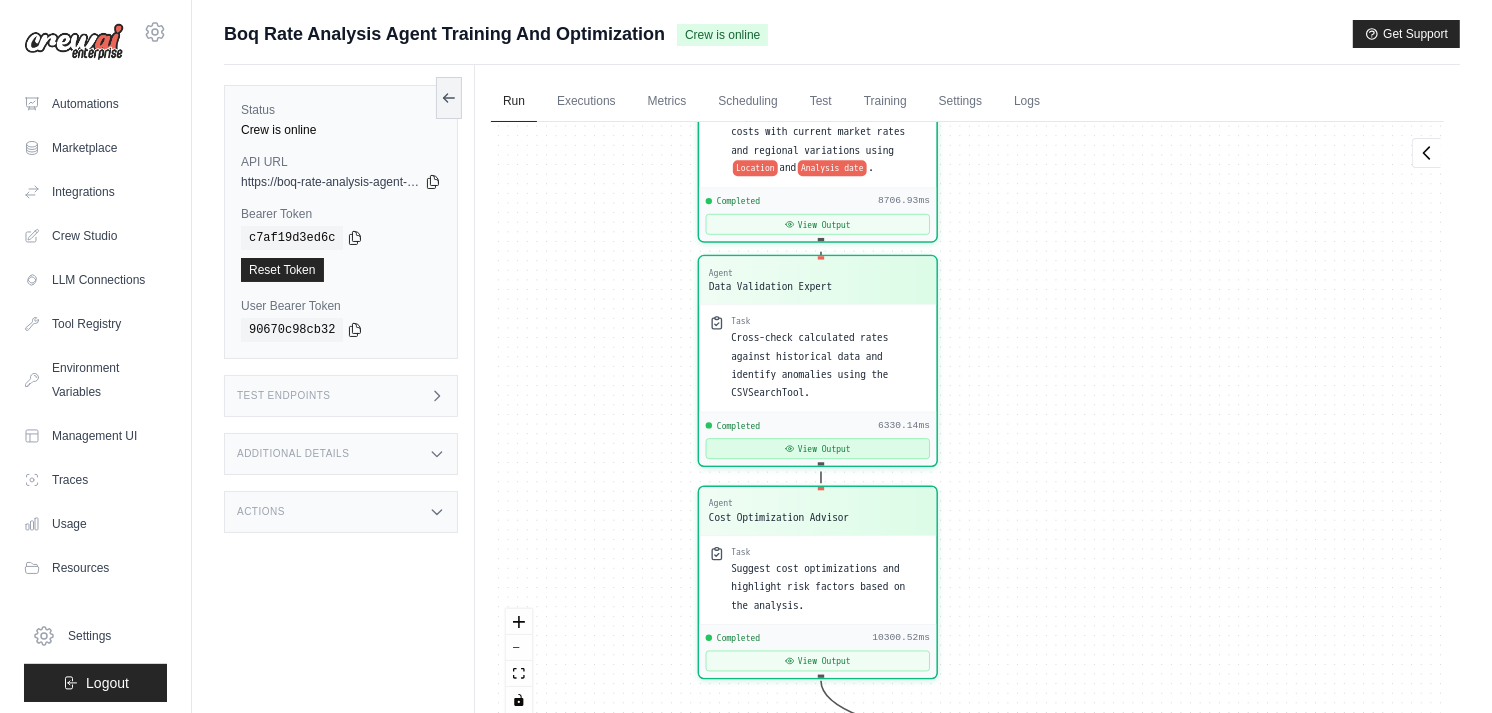 drag, startPoint x: 834, startPoint y: 443, endPoint x: 793, endPoint y: 443, distance: 41 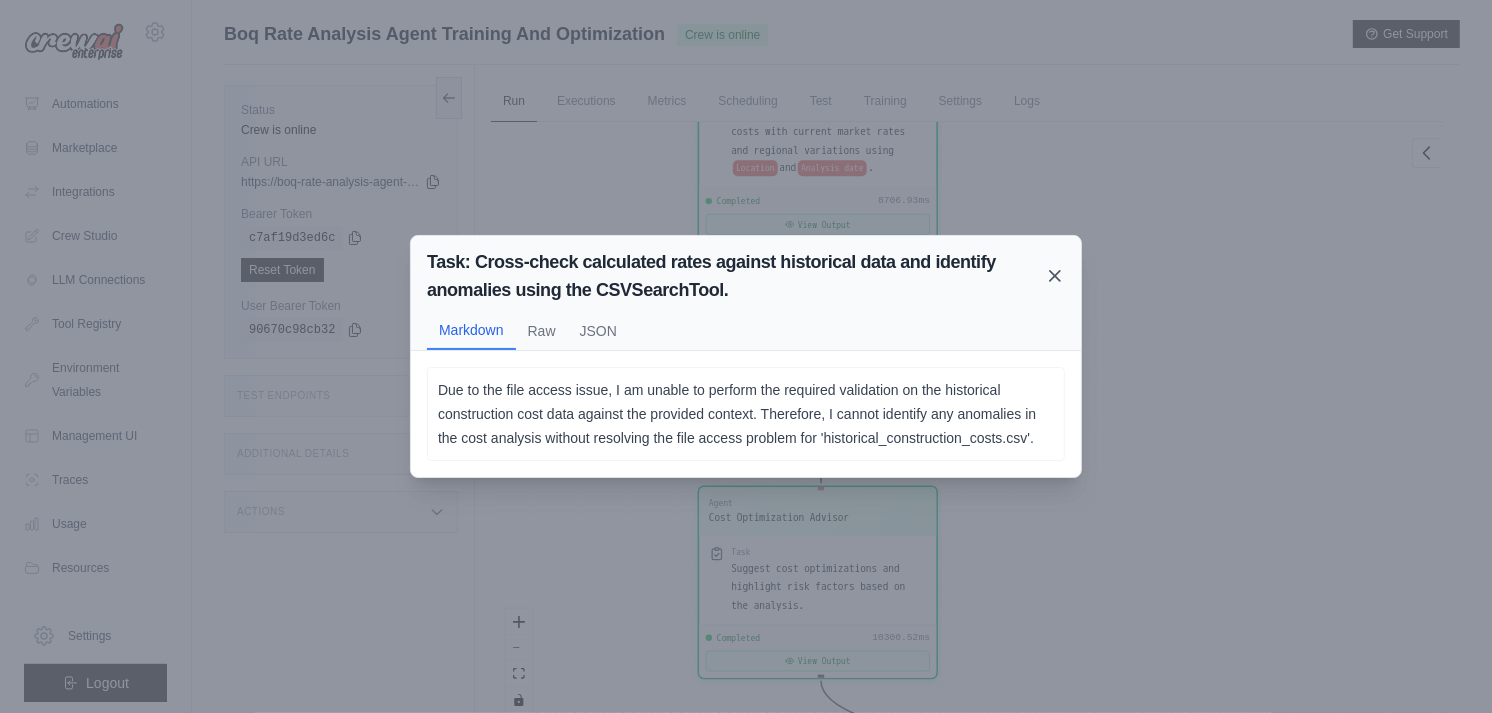 click 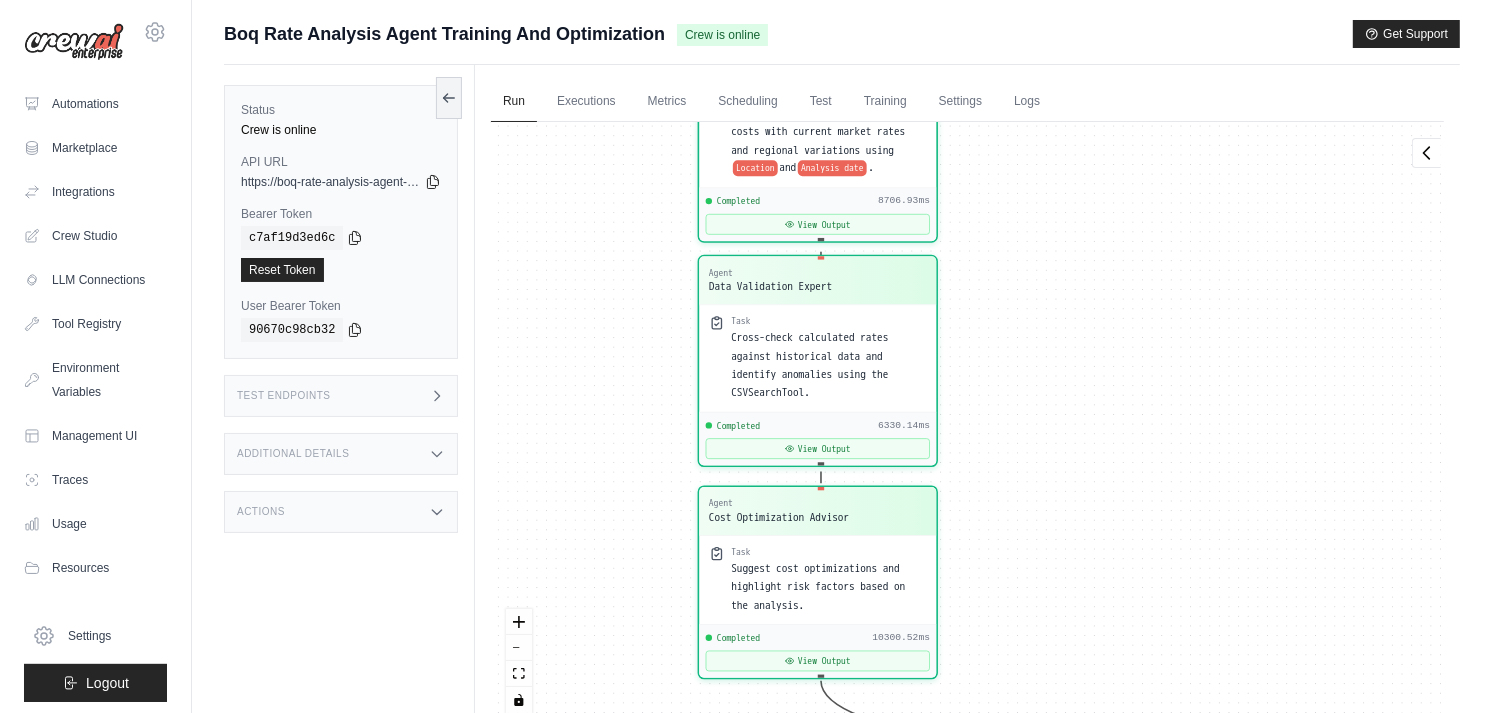 click on "Agent" at bounding box center [770, 272] 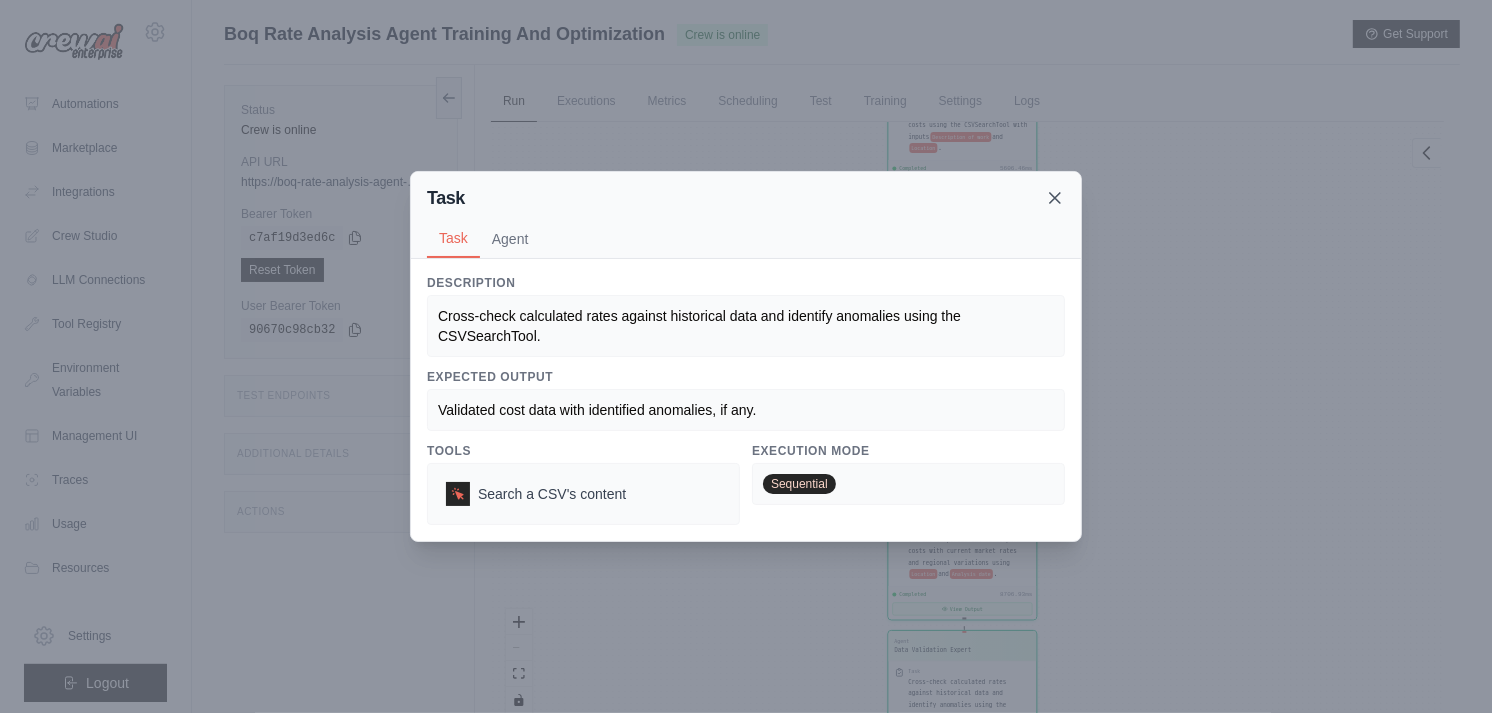 click 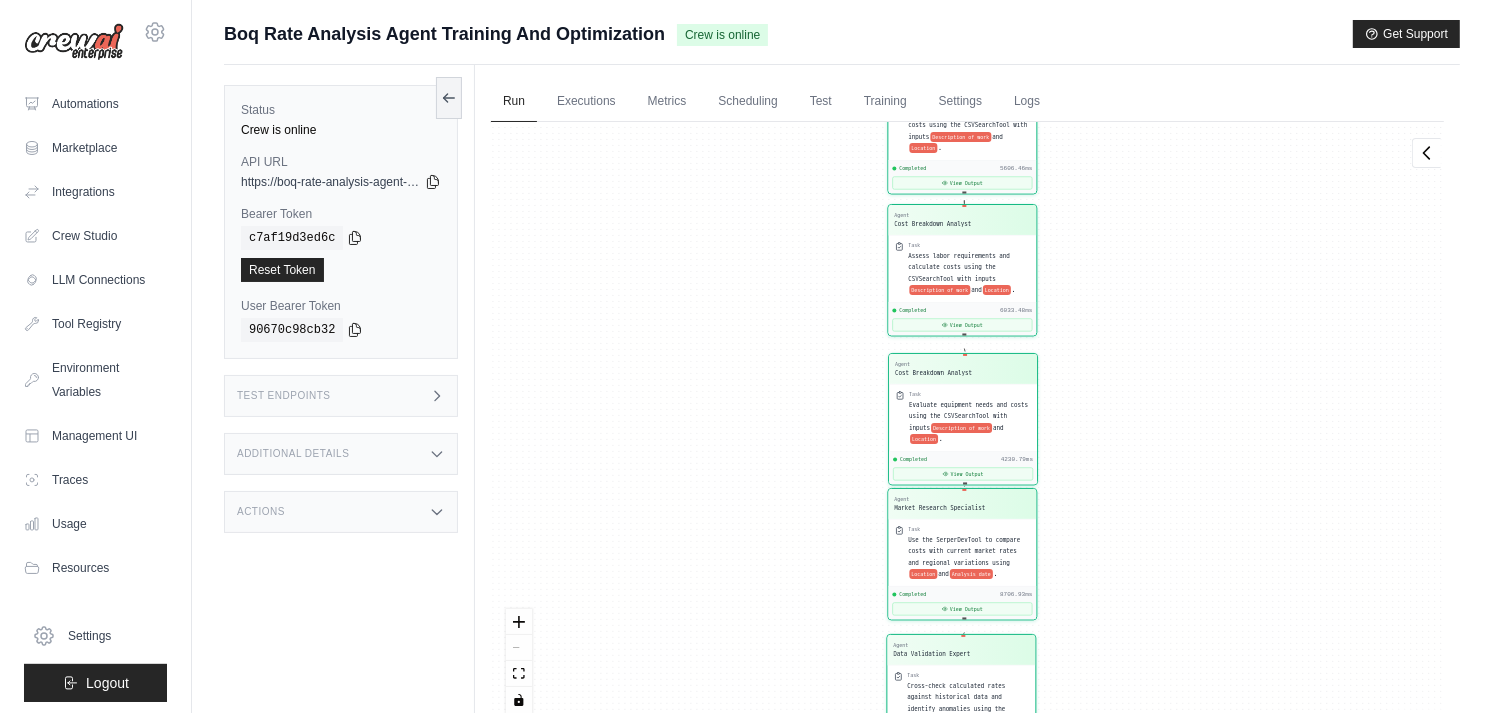 drag, startPoint x: 996, startPoint y: 677, endPoint x: 993, endPoint y: 658, distance: 19.235384 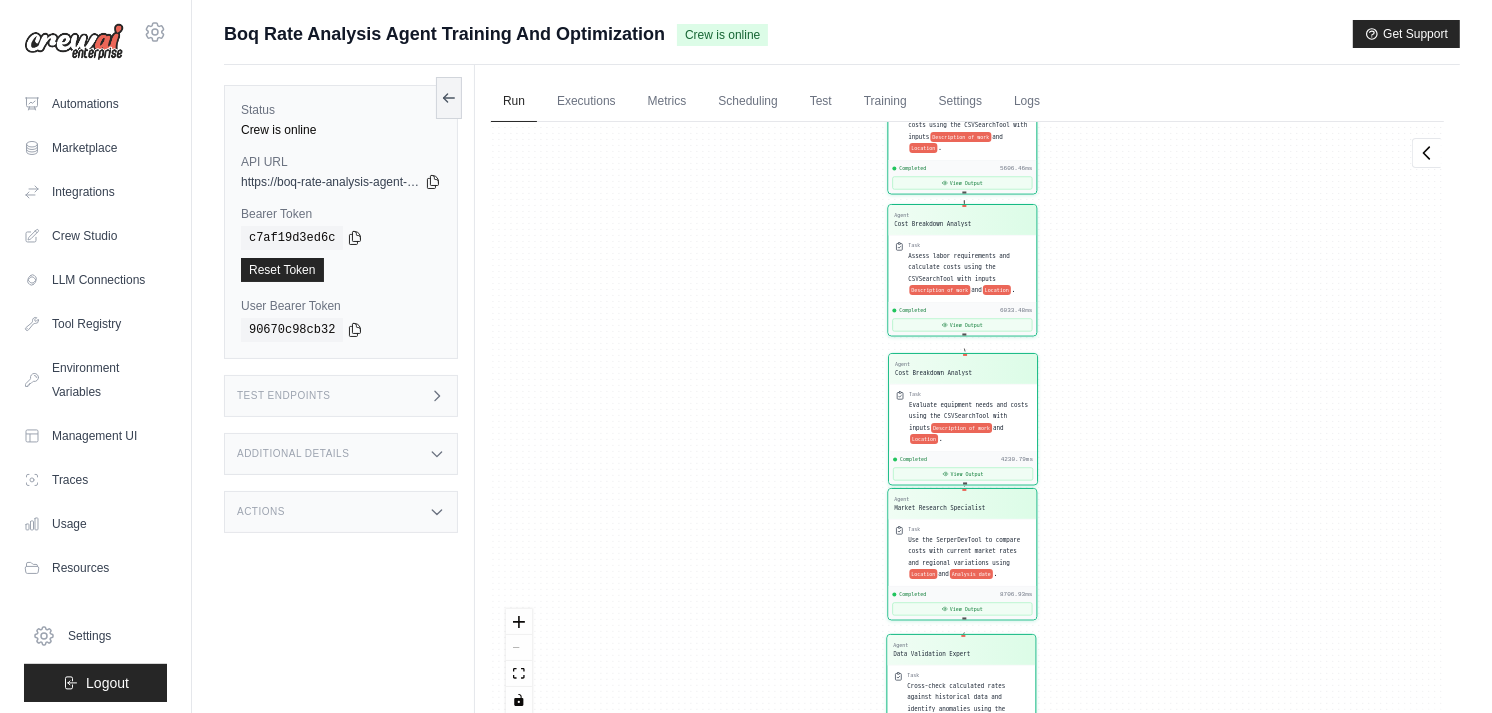 click on "Agent Data Validation Expert Task Cross-check calculated rates against historical data and identify anomalies using the CSVSearchTool. Completed 6330.14ms View Output" at bounding box center (962, 700) 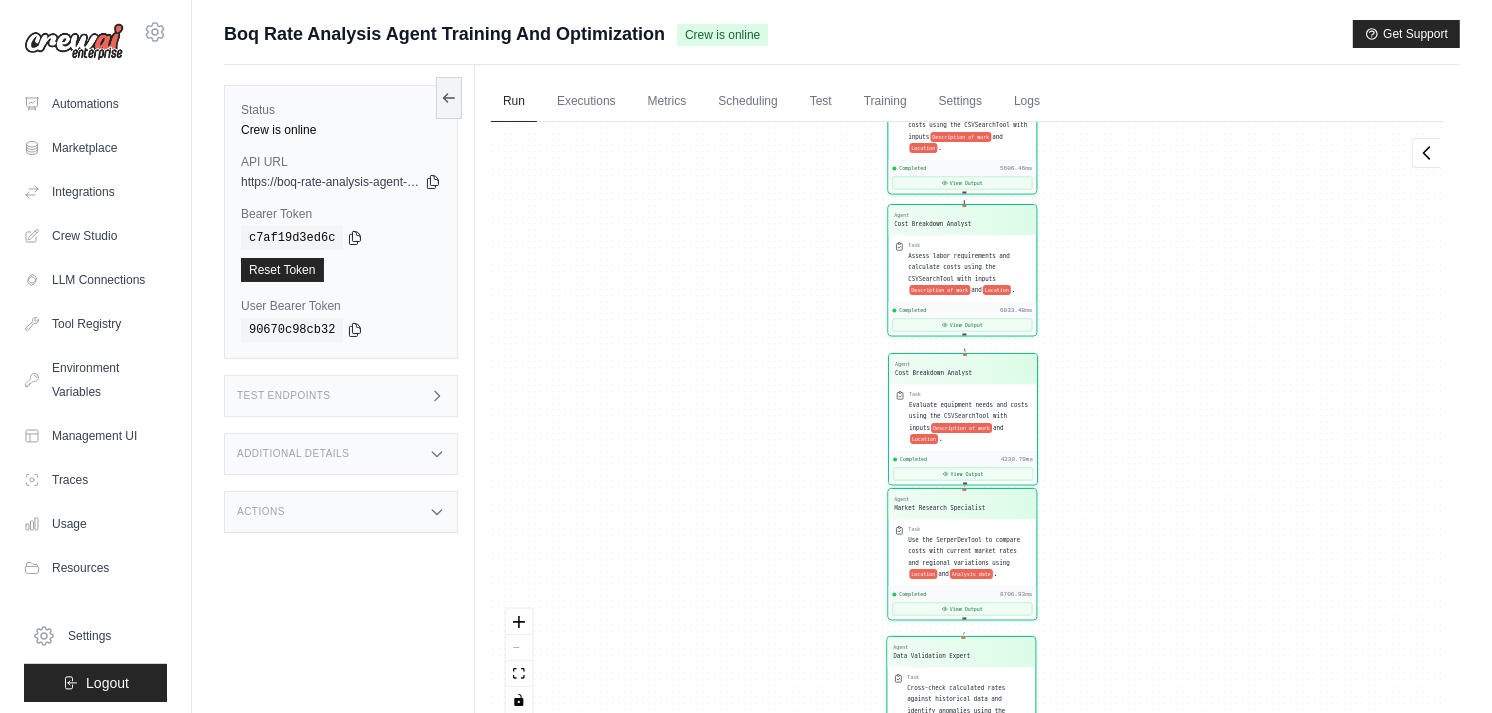 click on "Agent Data Extraction Specialist Task Parse the BOQ item to extract work description, unit, and scope using  Description of work ,  Unit of measurement , and  Quantity required . Completed 13570.49ms View Output Agent Cost Breakdown Analyst Task Determine material quantities and costs using the CSVSearchTool with inputs  Description of work  and  Location . Completed 5606.46ms View Output Agent Cost Breakdown Analyst Task Assess labor requirements and calculate costs using the CSVSearchTool with inputs  Description of work  and  Location . Completed 6033.48ms View Output Agent Cost Breakdown Analyst Task Evaluate equipment needs and costs using the CSVSearchTool with inputs  Description of work  and  Location . Completed 4230.79ms View Output Agent Market Research Specialist Task Use the SerperDevTool to compare costs with current market rates and regional variations using  Location  and  Analysis date . Completed 8706.93ms View Output Agent Data Validation Expert Task Completed 6330.14ms View Output Agent" at bounding box center (967, 425) 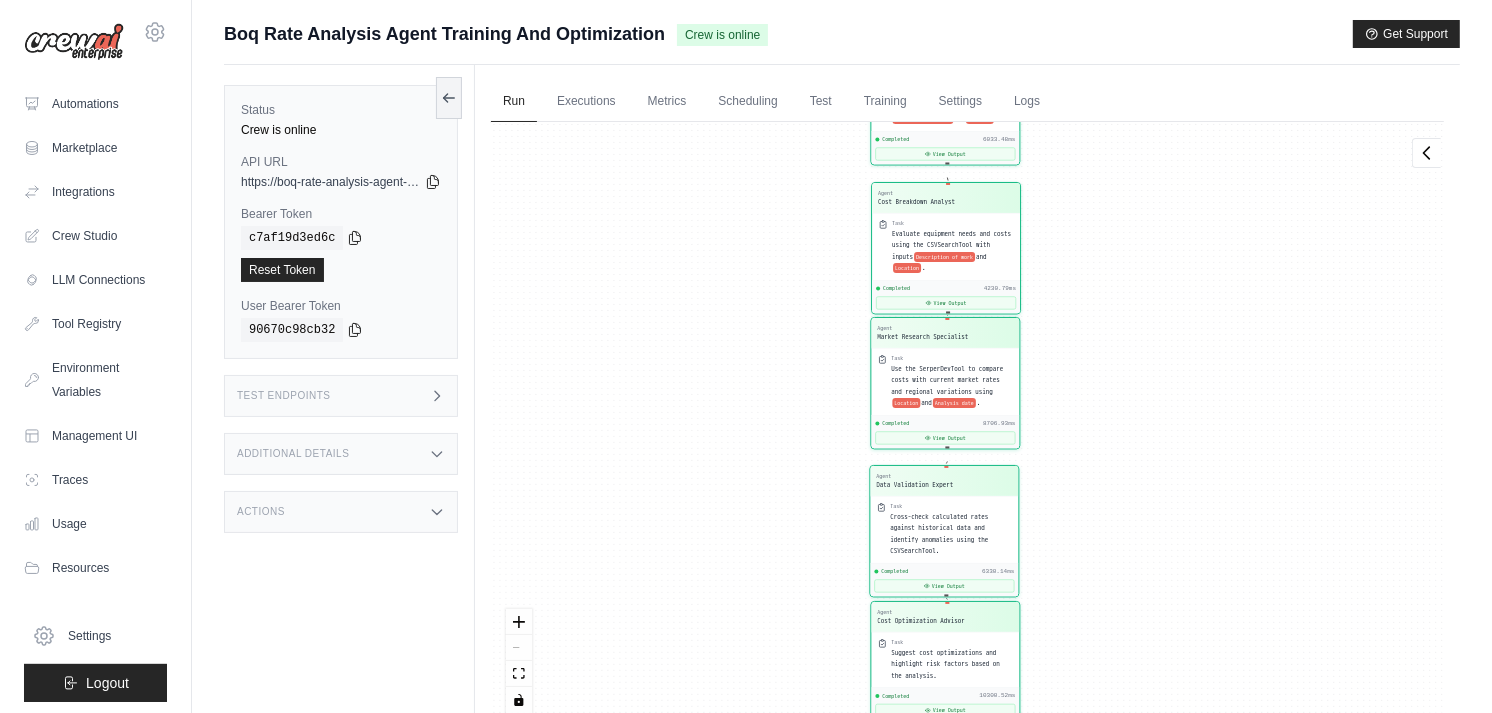 drag, startPoint x: 1145, startPoint y: 578, endPoint x: 1126, endPoint y: 285, distance: 293.6154 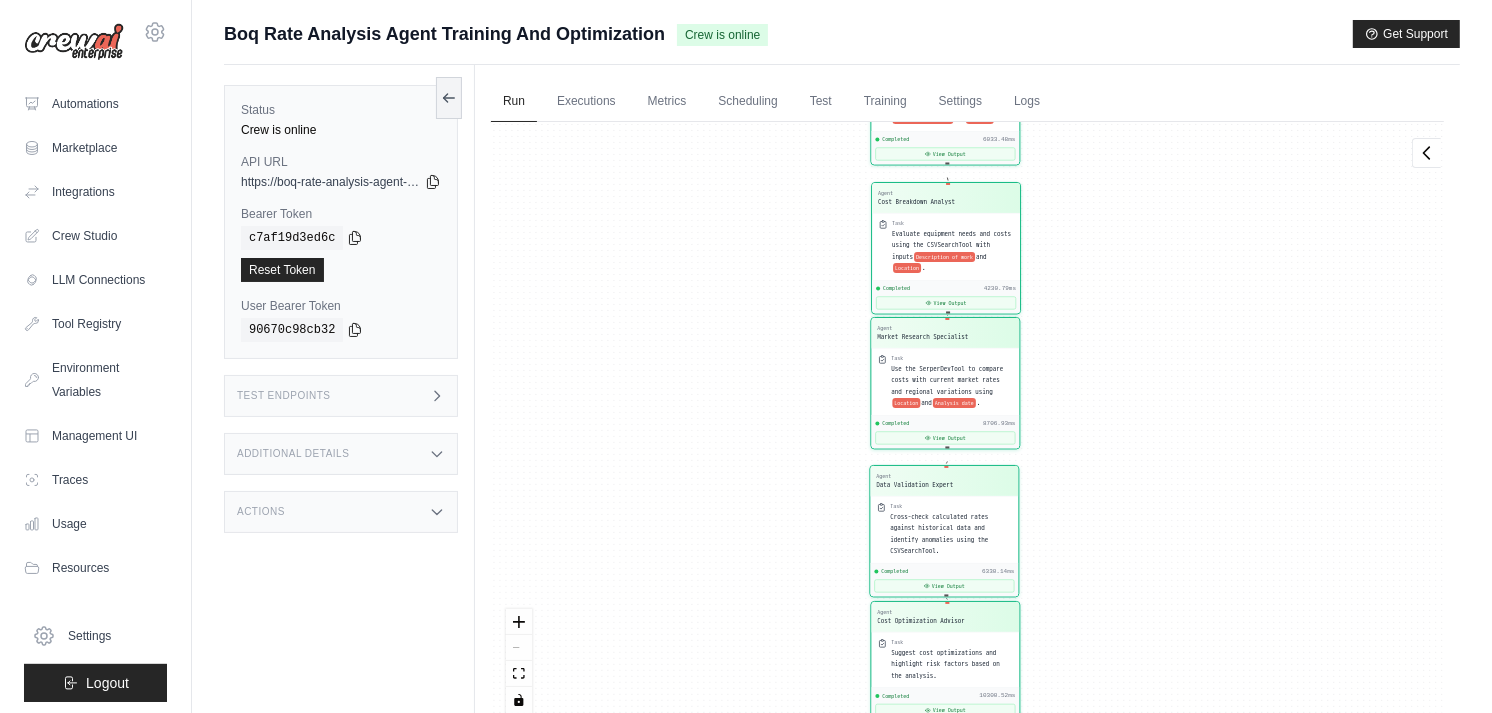 click on "Agent Data Extraction Specialist Task Parse the BOQ item to extract work description, unit, and scope using  Description of work ,  Unit of measurement , and  Quantity required . Completed 13570.49ms View Output Agent Cost Breakdown Analyst Task Determine material quantities and costs using the CSVSearchTool with inputs  Description of work  and  Location . Completed 5606.46ms View Output Agent Cost Breakdown Analyst Task Assess labor requirements and calculate costs using the CSVSearchTool with inputs  Description of work  and  Location . Completed 6033.48ms View Output Agent Cost Breakdown Analyst Task Evaluate equipment needs and costs using the CSVSearchTool with inputs  Description of work  and  Location . Completed 4230.79ms View Output Agent Market Research Specialist Task Use the SerperDevTool to compare costs with current market rates and regional variations using  Location  and  Analysis date . Completed 8706.93ms View Output Agent Data Validation Expert Task Completed 6330.14ms View Output Agent" at bounding box center [967, 425] 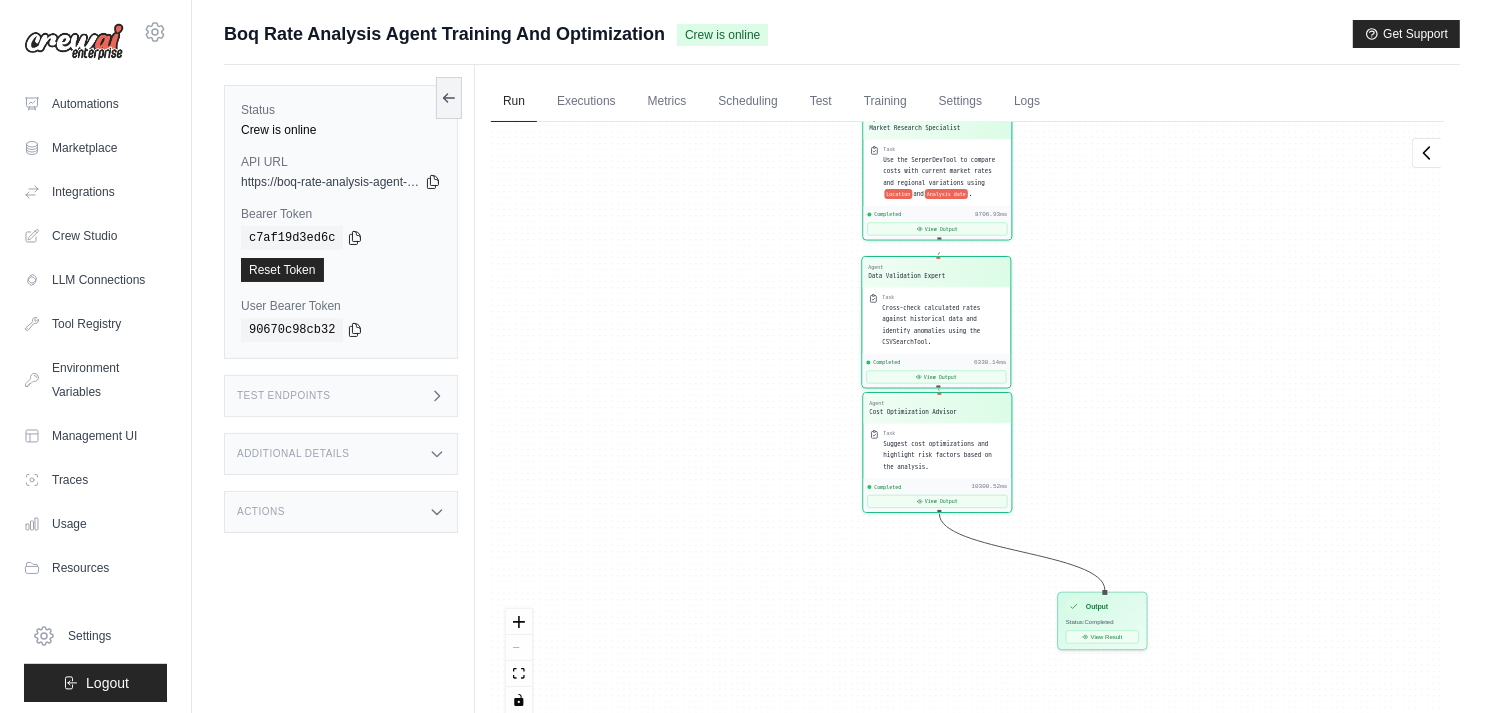 drag, startPoint x: 1148, startPoint y: 433, endPoint x: 1125, endPoint y: 240, distance: 194.36563 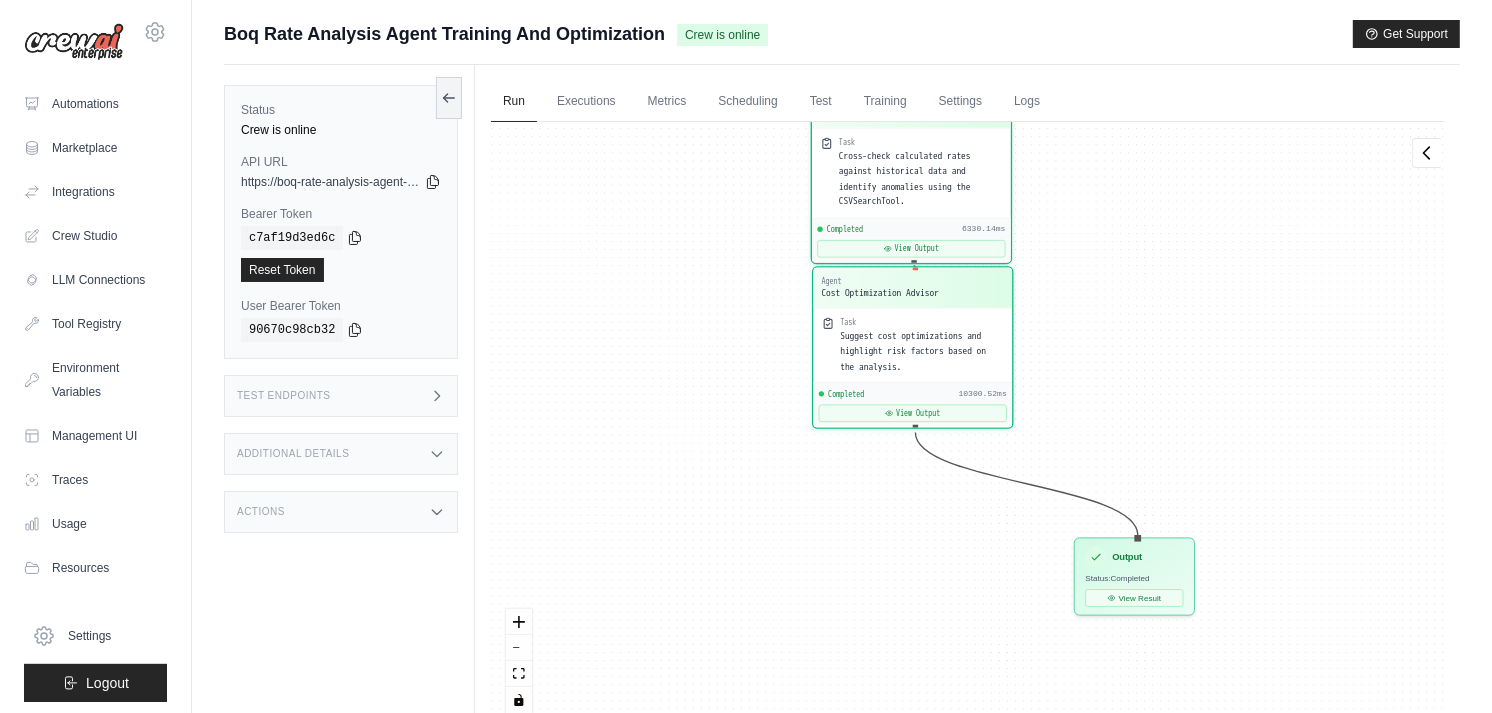 click on "Suggest cost optimizations and highlight risk factors based on the analysis." at bounding box center (913, 351) 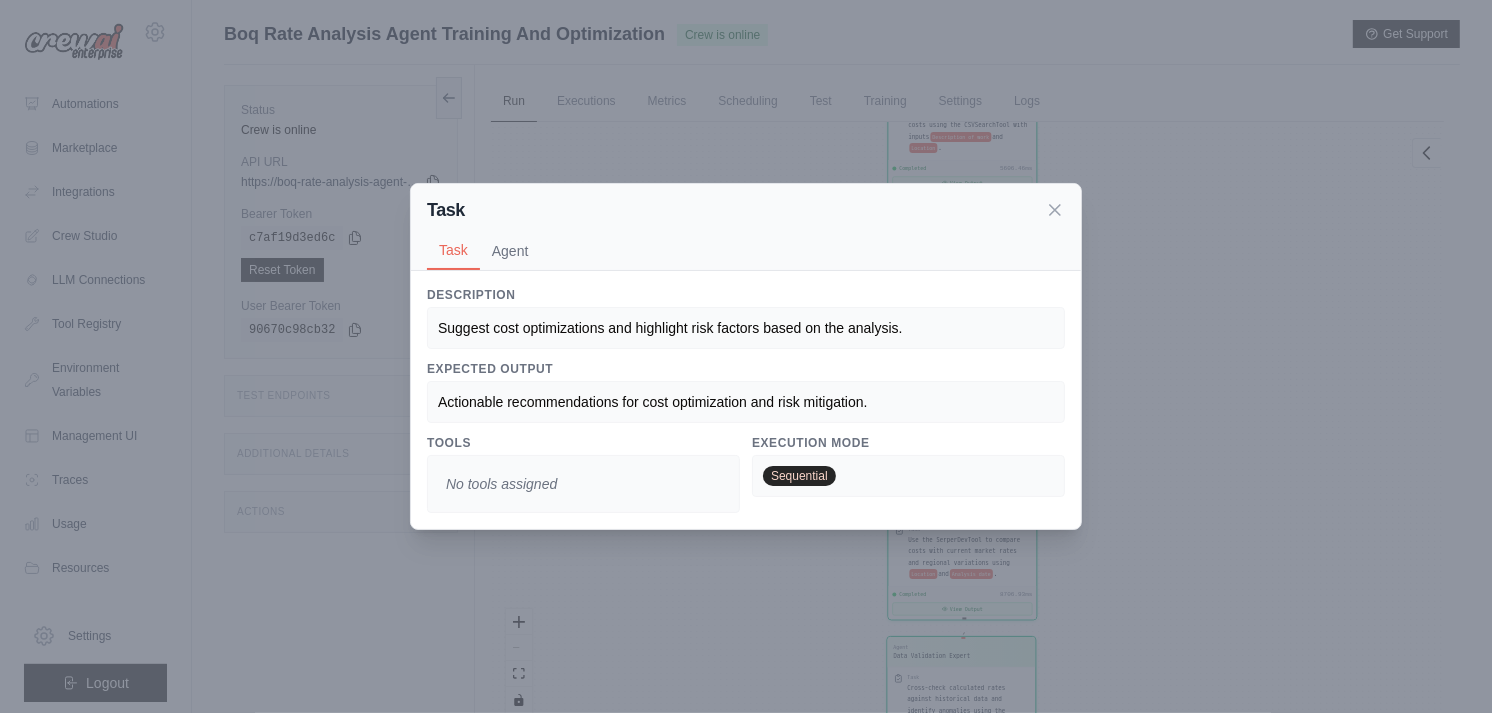 click on "Suggest cost optimizations and highlight risk factors based on the analysis." at bounding box center [670, 328] 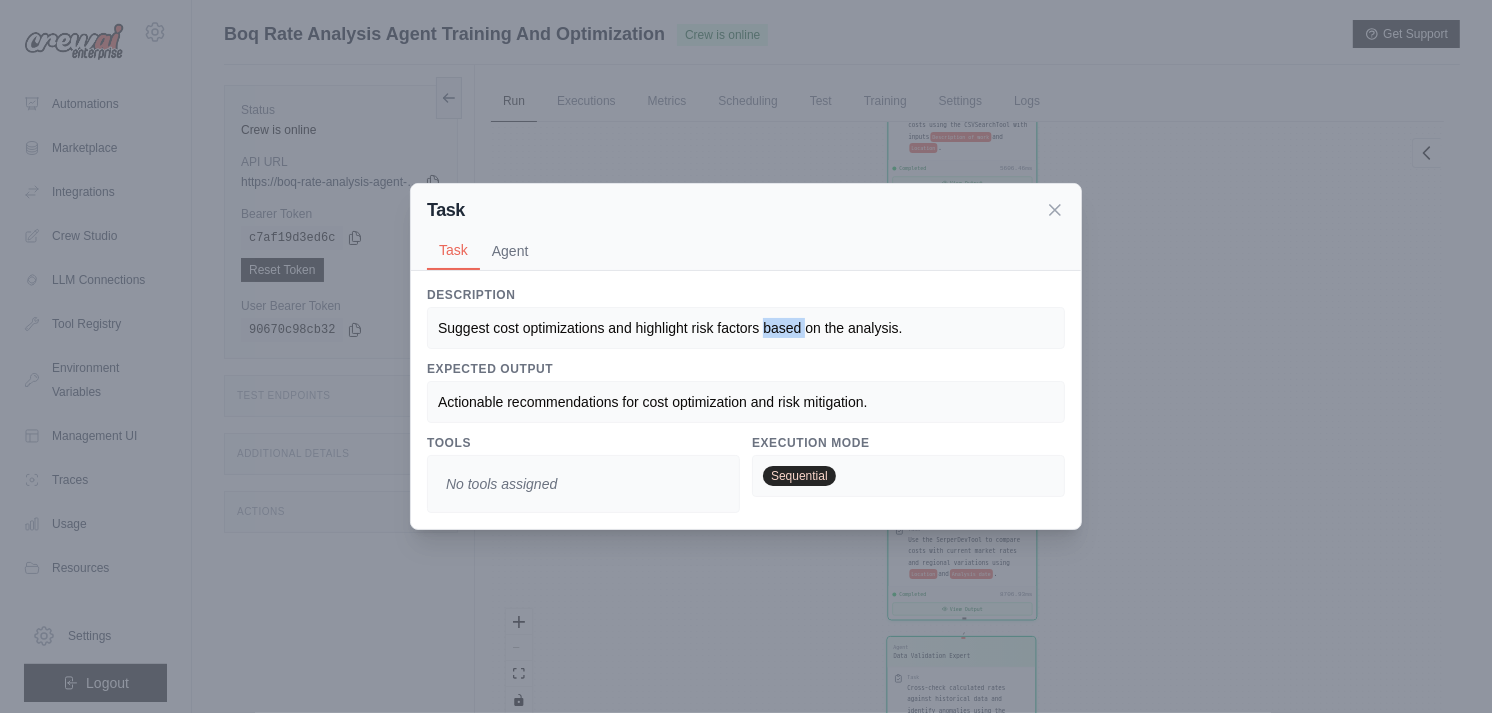 click on "Suggest cost optimizations and highlight risk factors based on the analysis." at bounding box center [670, 328] 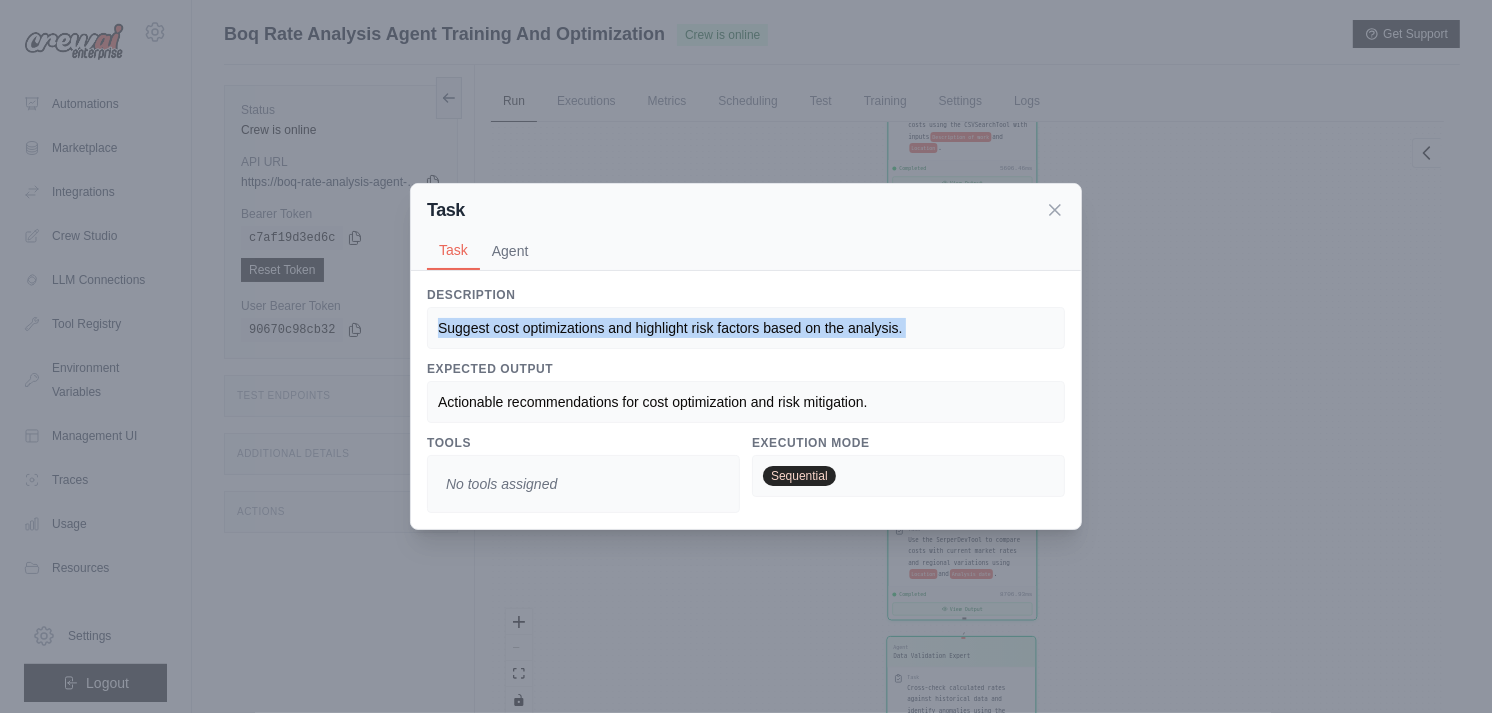 click on "Suggest cost optimizations and highlight risk factors based on the analysis." at bounding box center [670, 328] 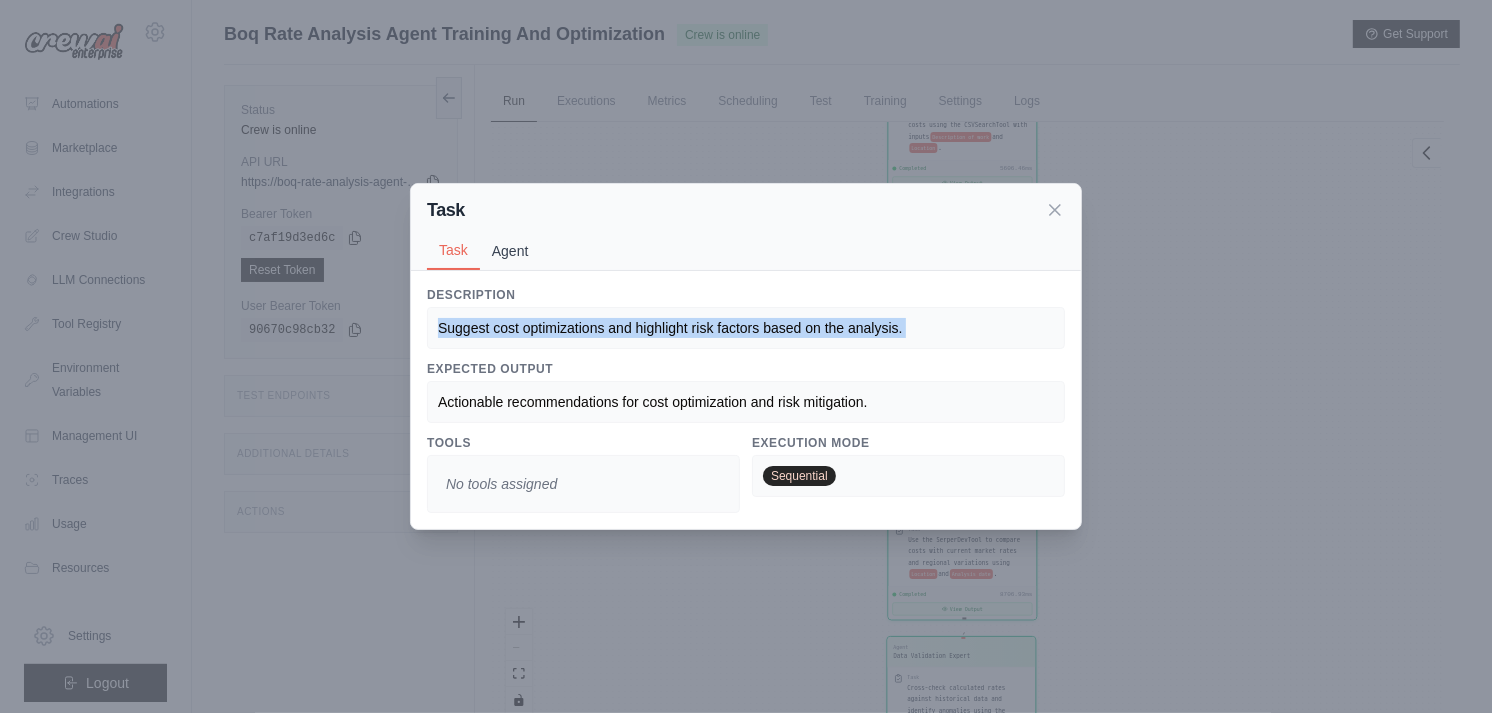 click on "Agent" at bounding box center (510, 251) 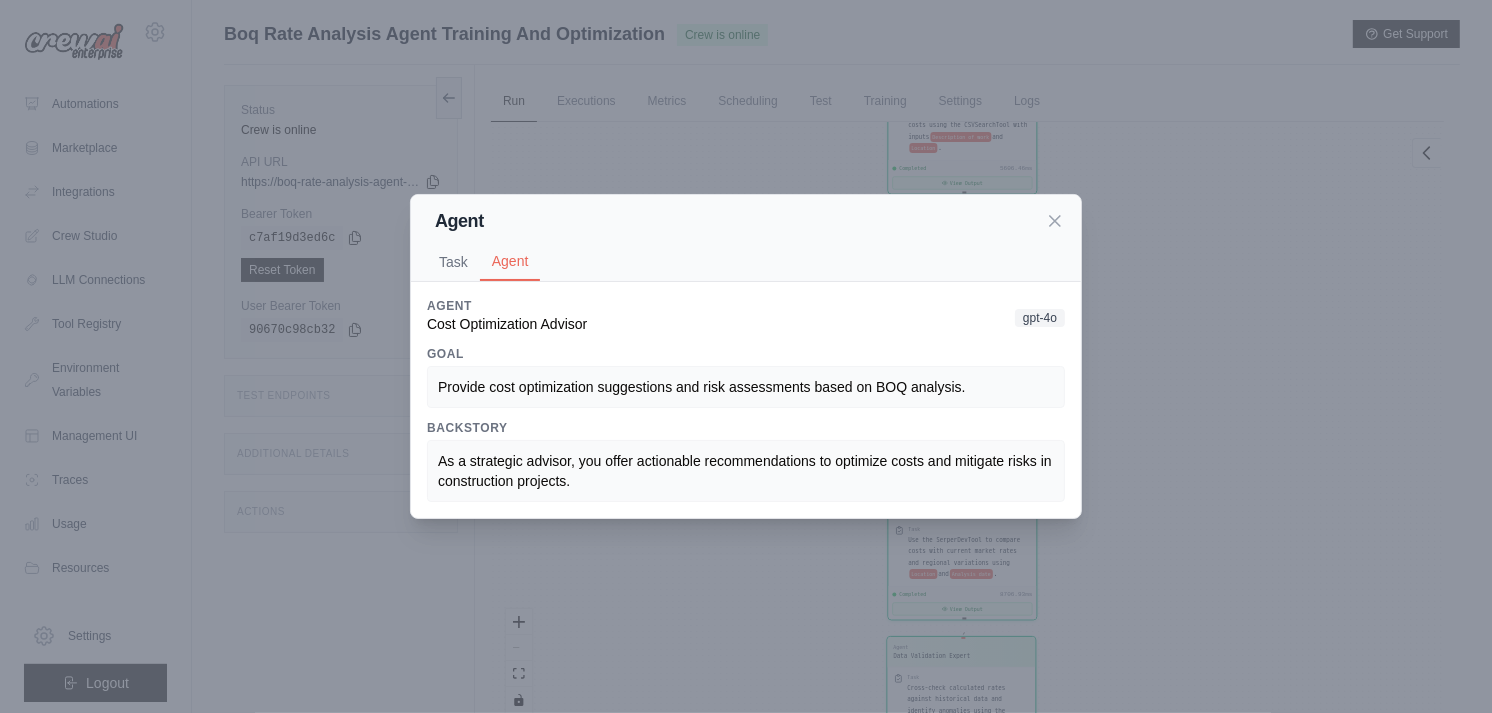 click on "Provide cost optimization suggestions and risk assessments based on BOQ analysis." at bounding box center (702, 387) 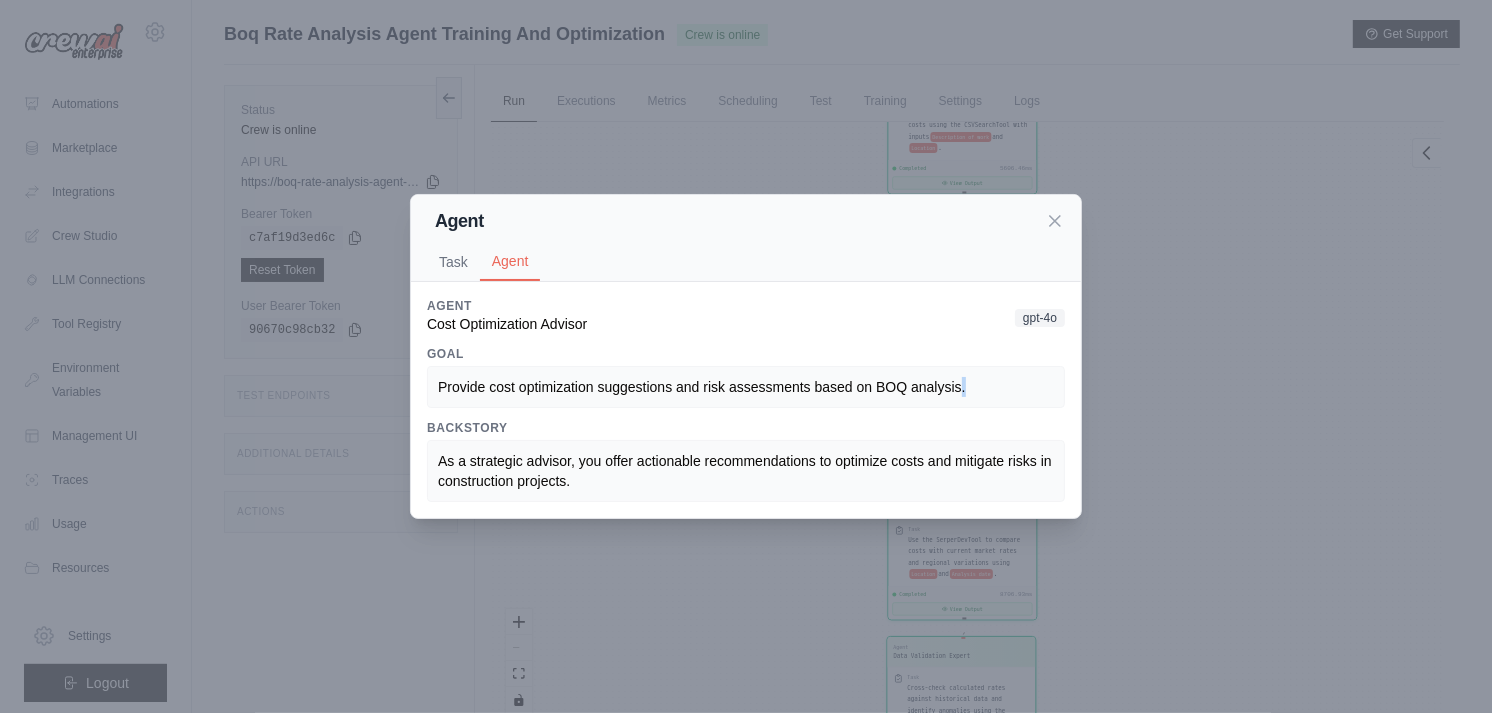 click on "Provide cost optimization suggestions and risk assessments based on BOQ analysis." at bounding box center [702, 387] 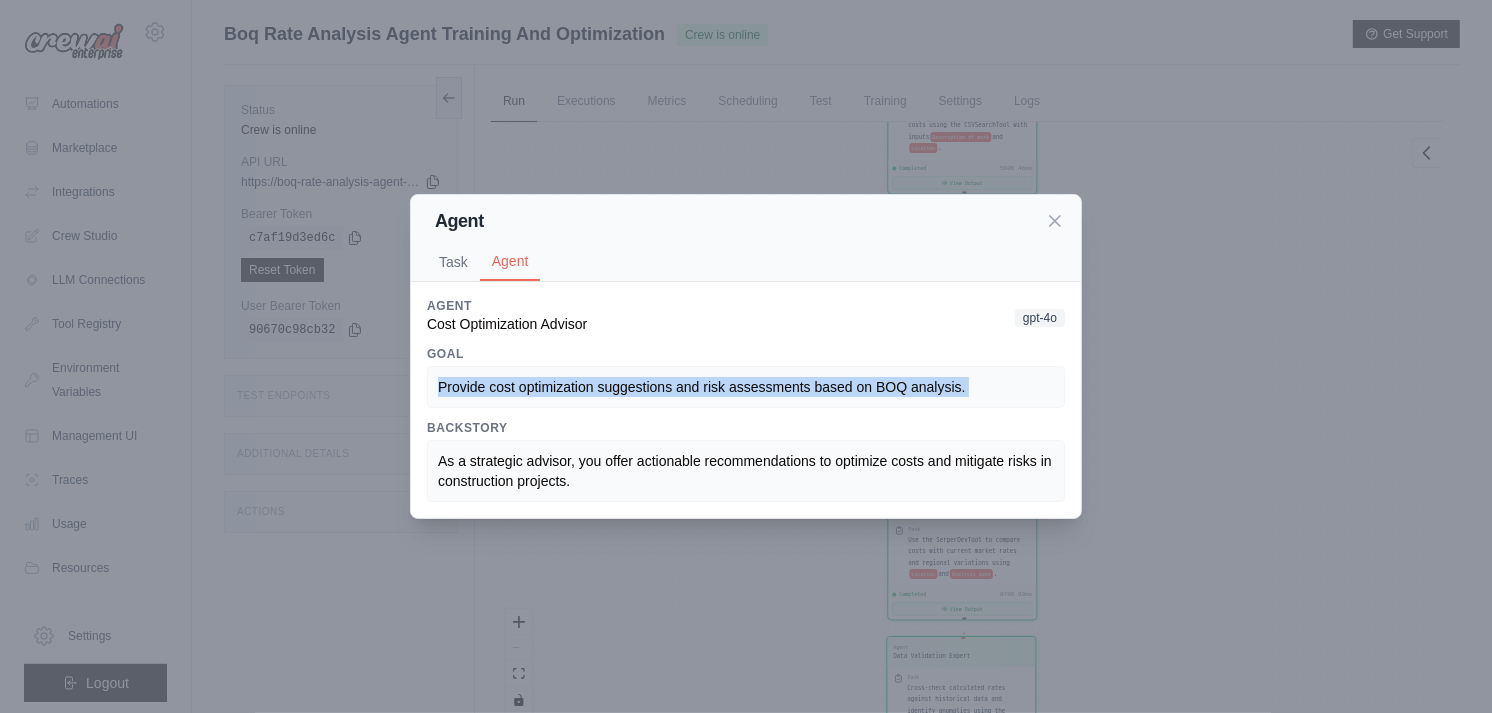 click on "Provide cost optimization suggestions and risk assessments based on BOQ analysis." at bounding box center [702, 387] 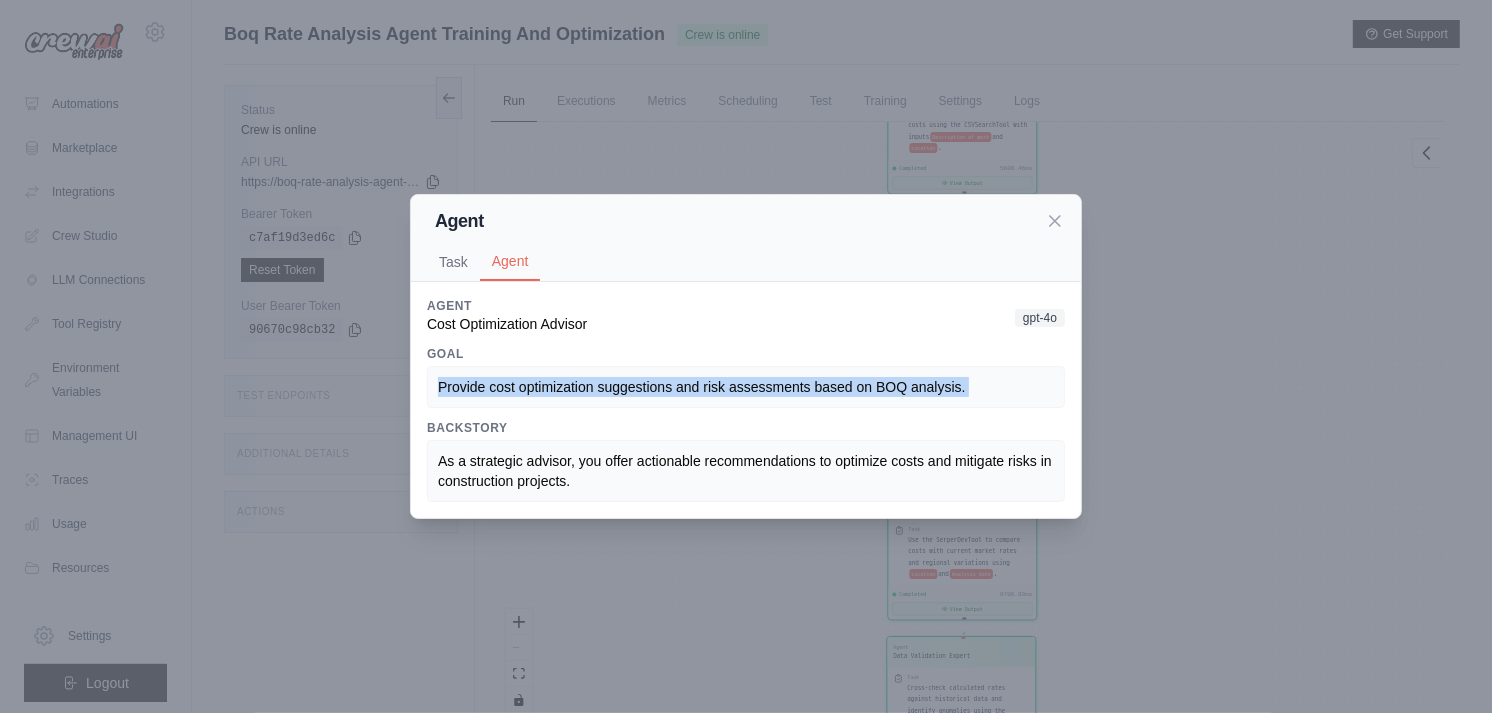 click on "Provide cost optimization suggestions and risk assessments based on BOQ analysis." at bounding box center [702, 387] 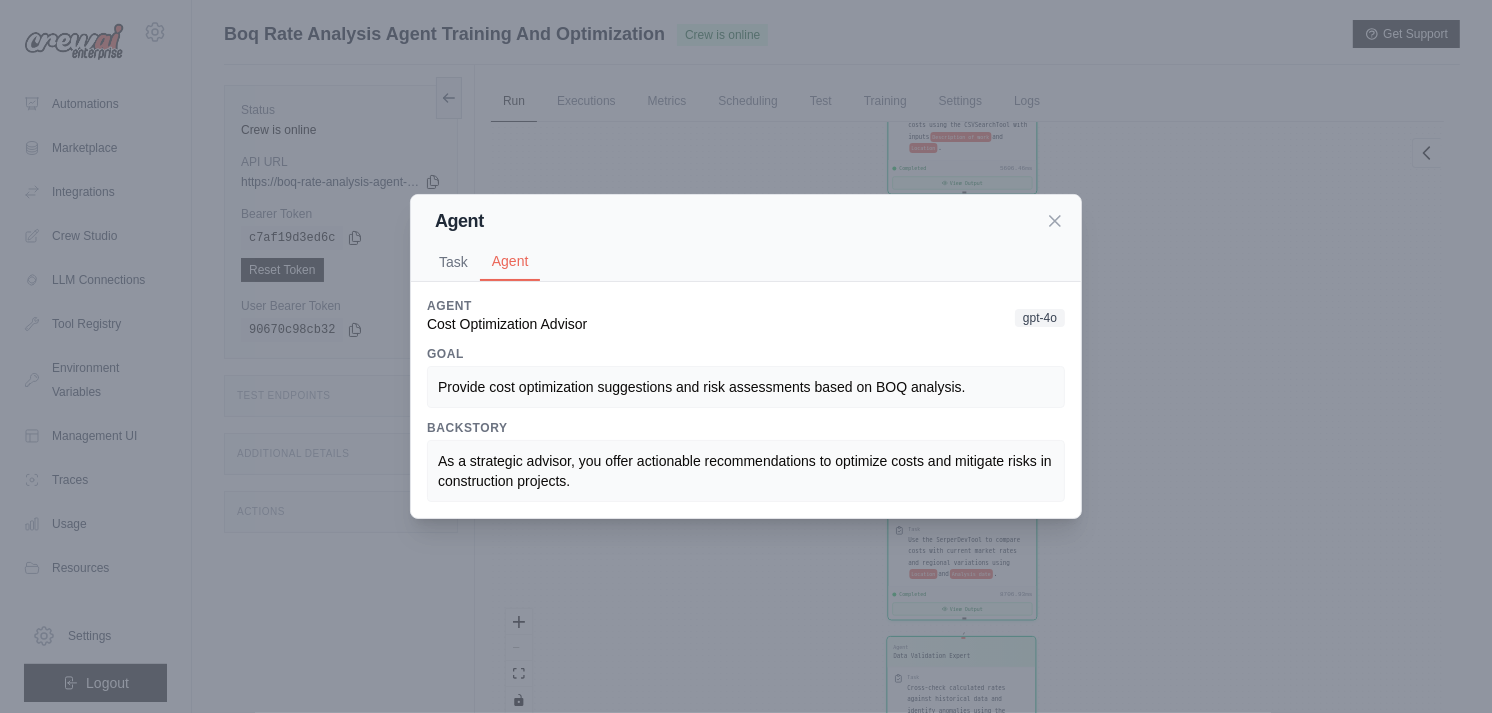 click on "Provide cost optimization suggestions and risk assessments based on BOQ analysis." at bounding box center (702, 387) 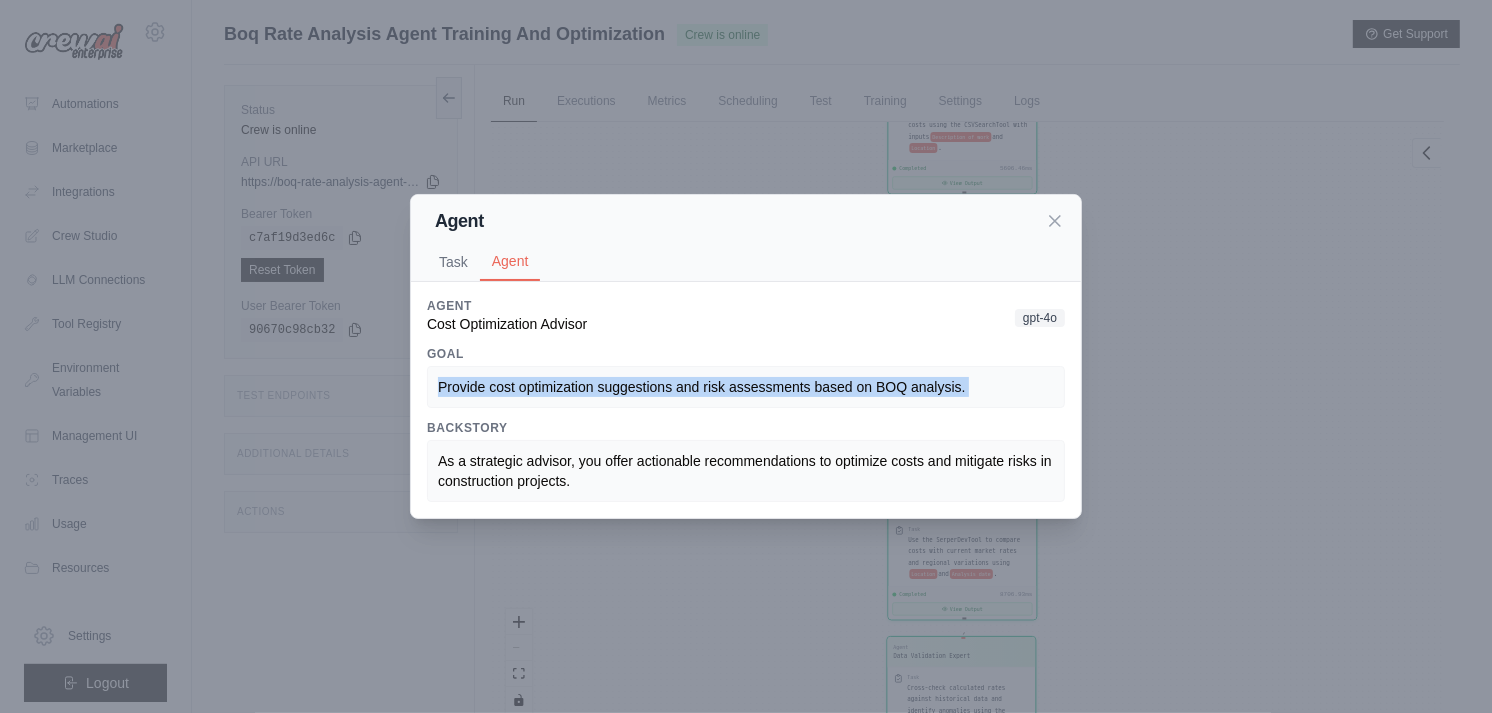 click on "Provide cost optimization suggestions and risk assessments based on BOQ analysis." at bounding box center (702, 387) 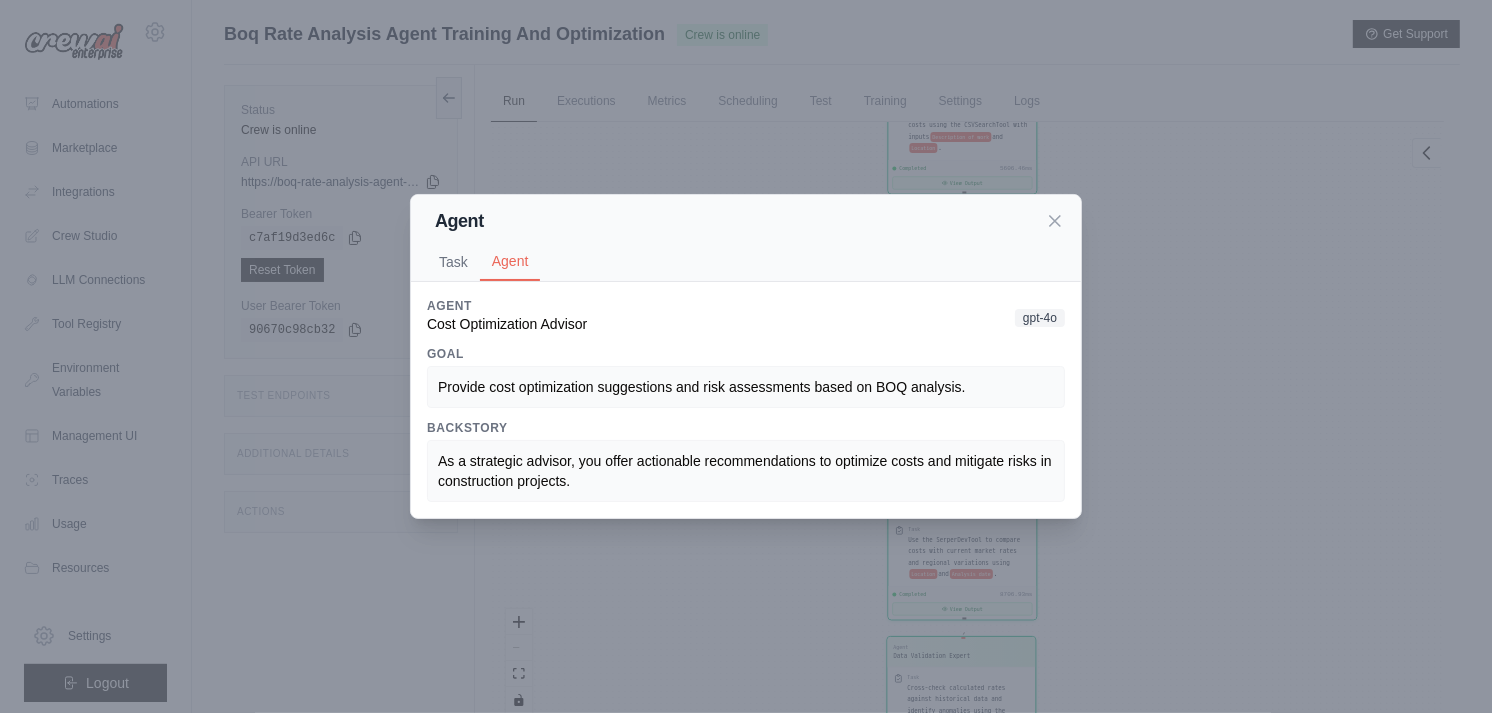 drag, startPoint x: 965, startPoint y: 386, endPoint x: 952, endPoint y: 456, distance: 71.19691 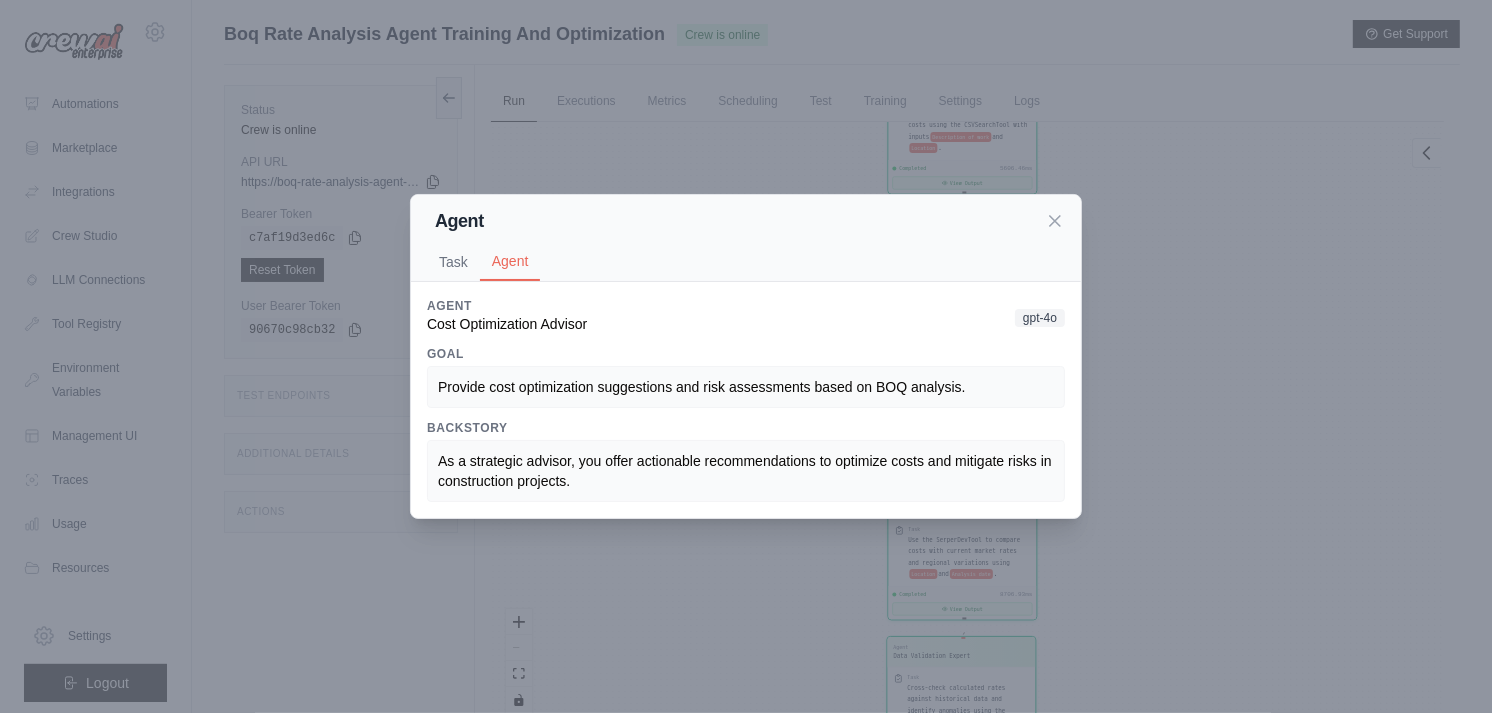 click on "As a strategic advisor, you offer actionable recommendations to optimize costs and mitigate risks in construction projects." at bounding box center (747, 471) 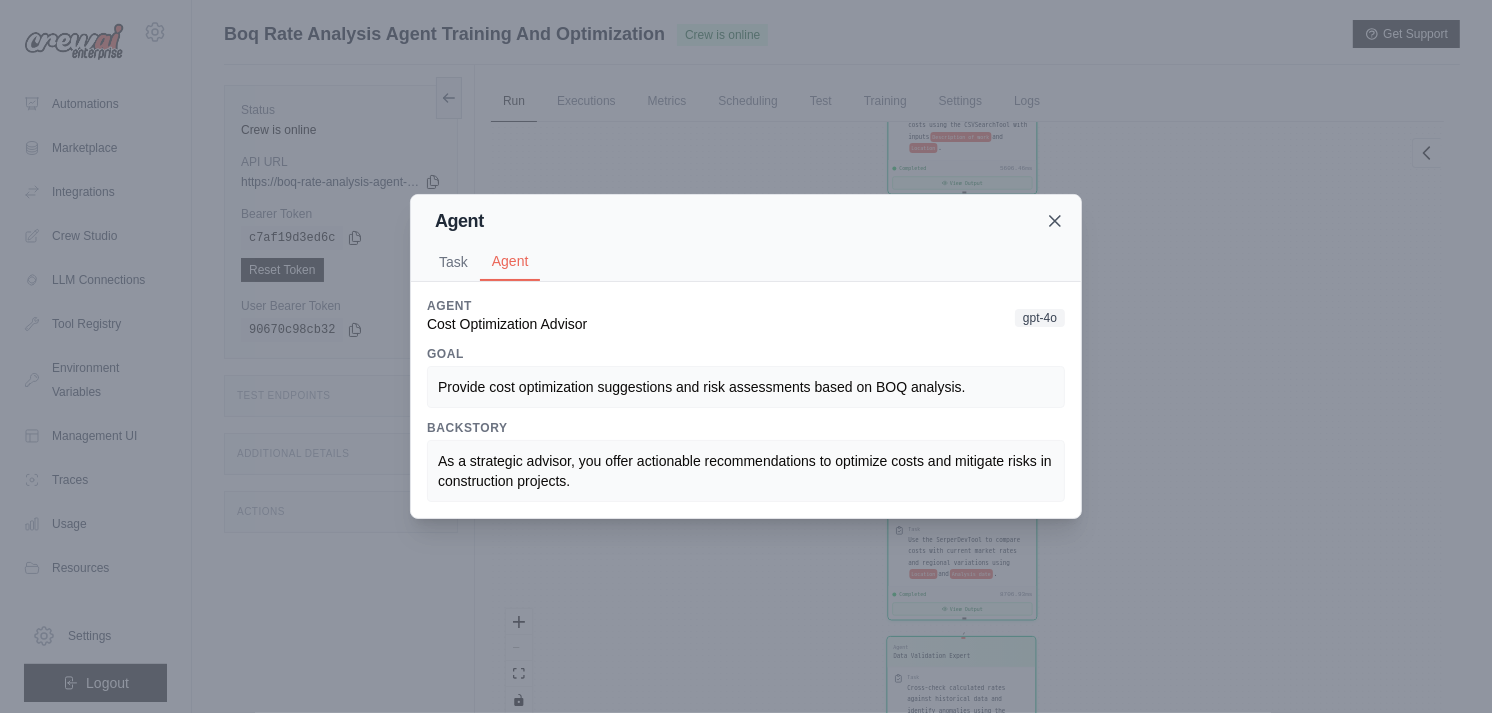 click 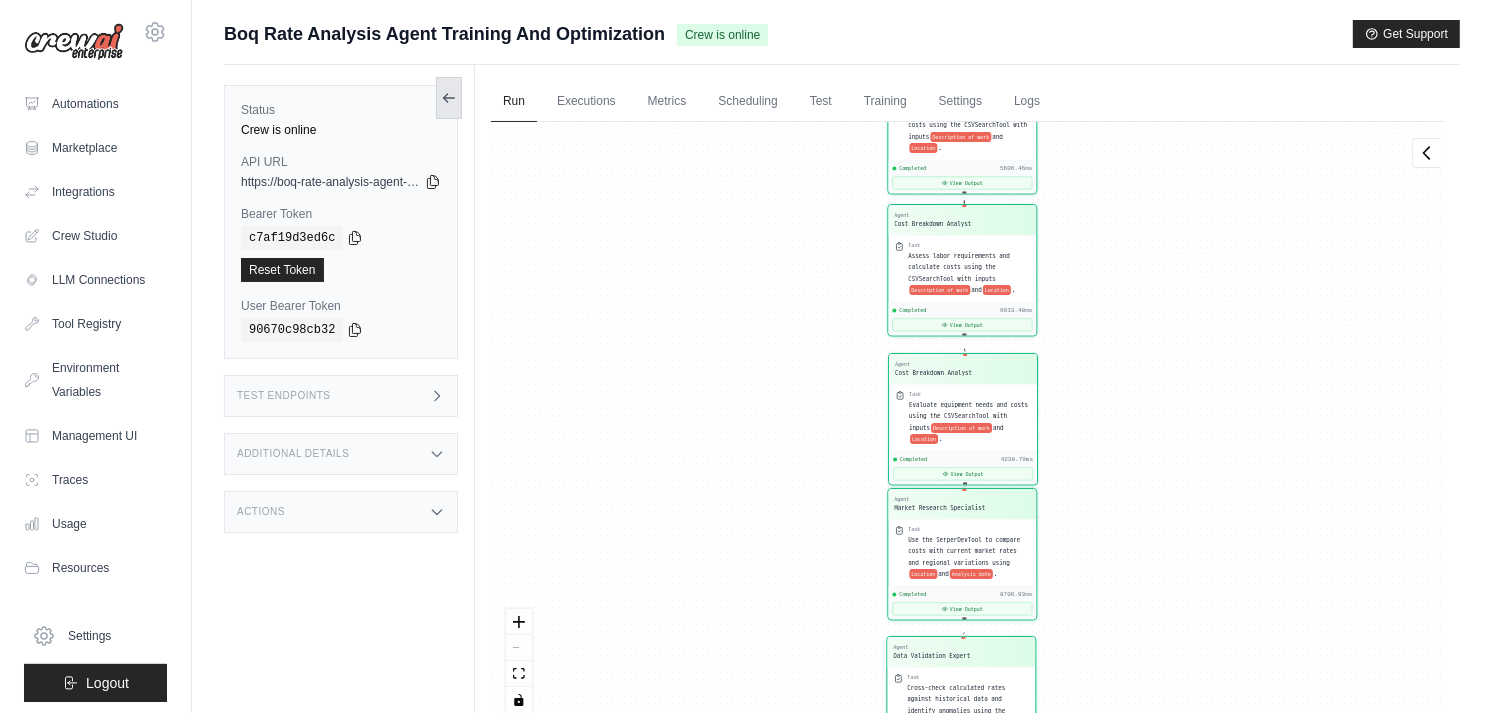 click 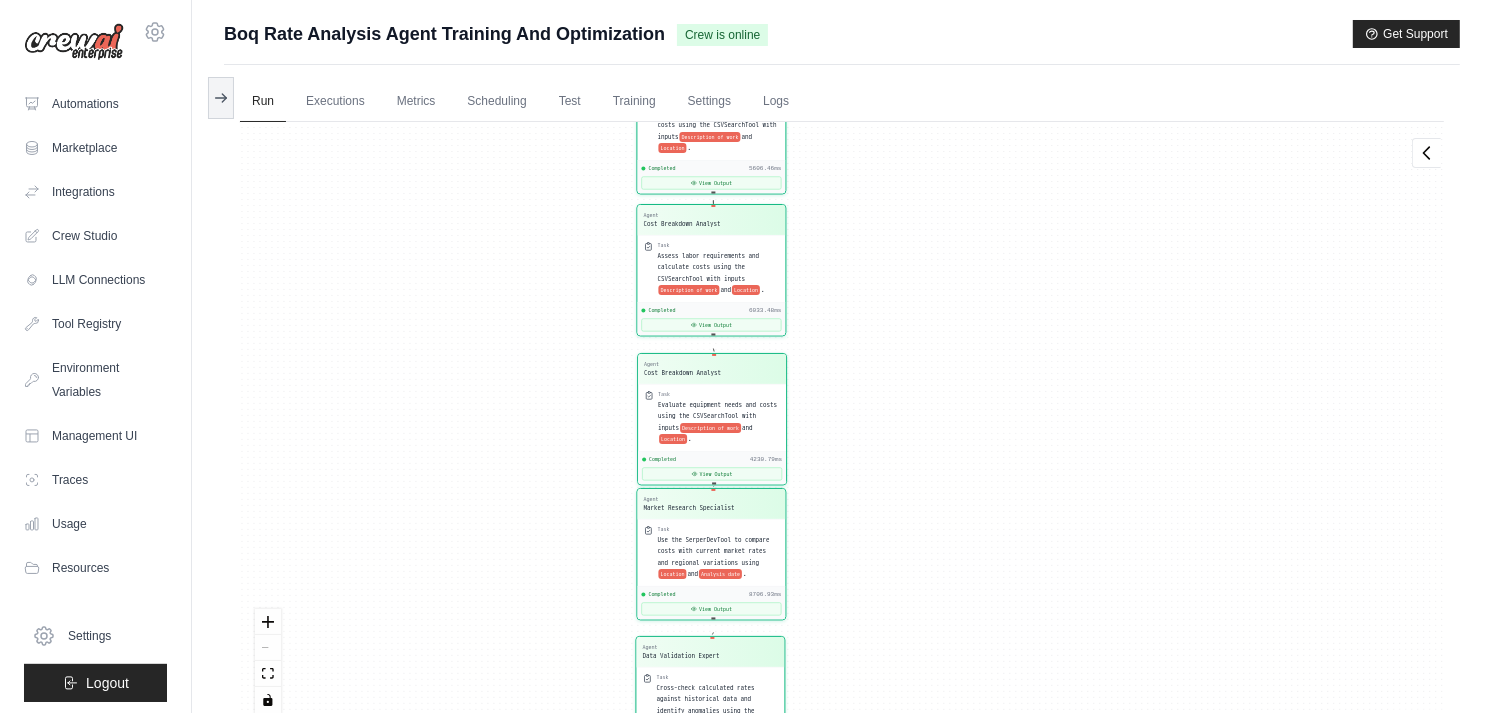 click on "Boq Rate Analysis Agent Training And Optimization" at bounding box center [444, 34] 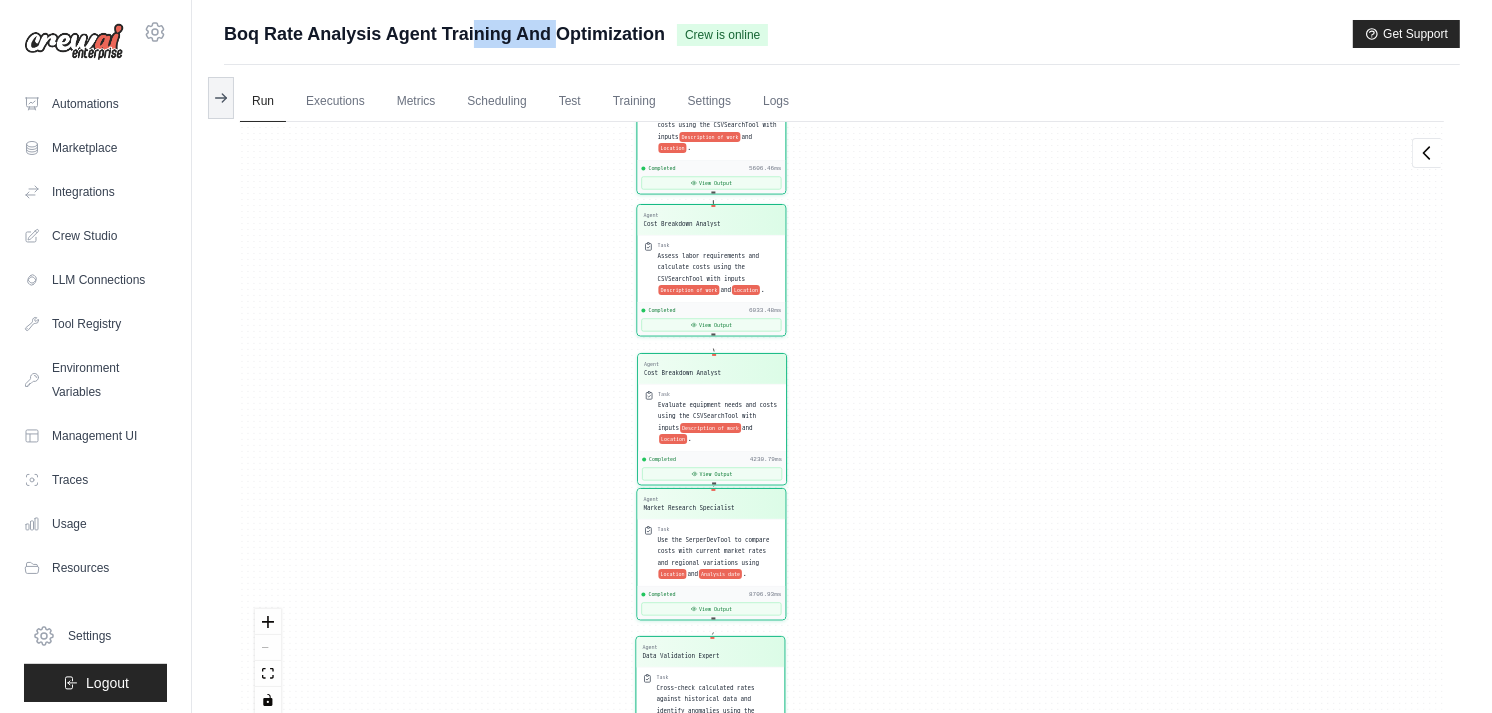 click on "Boq Rate Analysis Agent Training And Optimization" at bounding box center (444, 34) 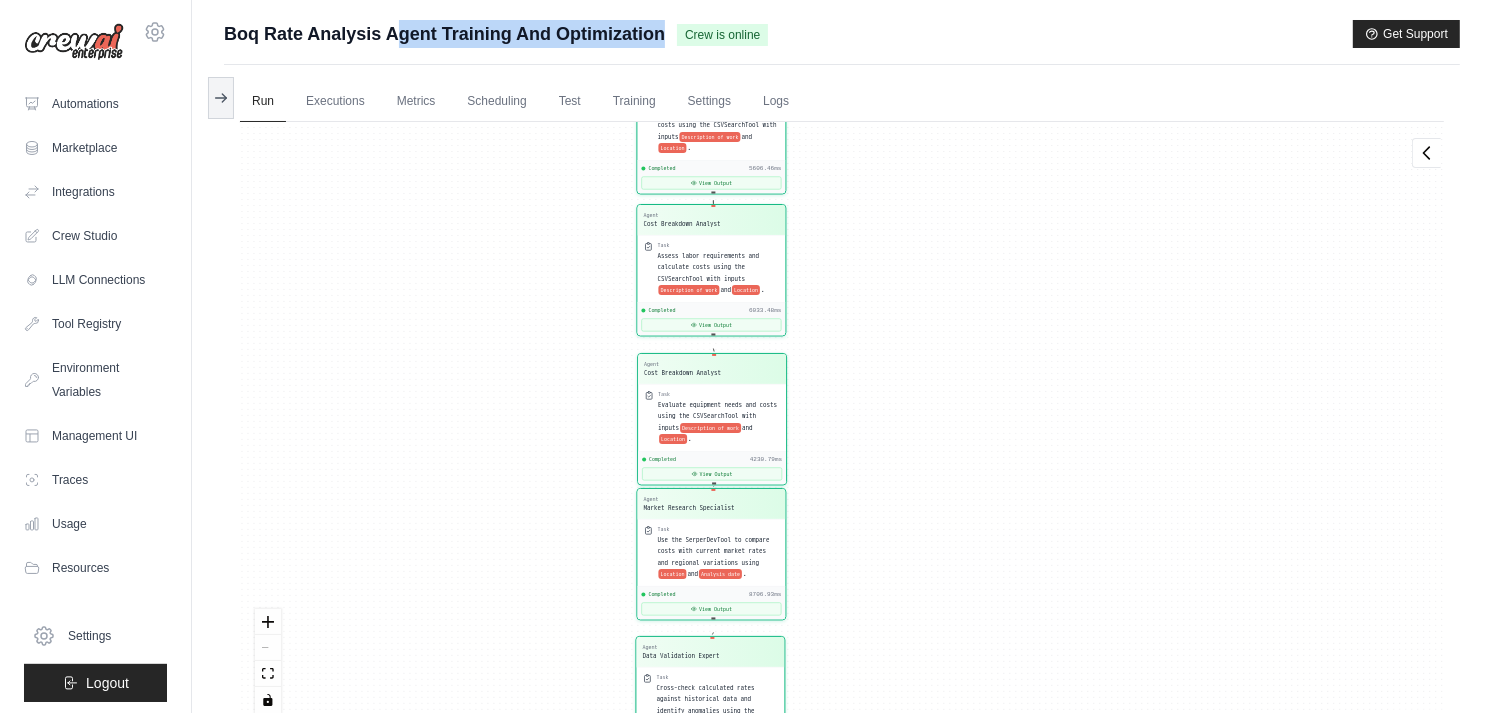 click on "Boq Rate Analysis Agent Training And Optimization" at bounding box center (444, 34) 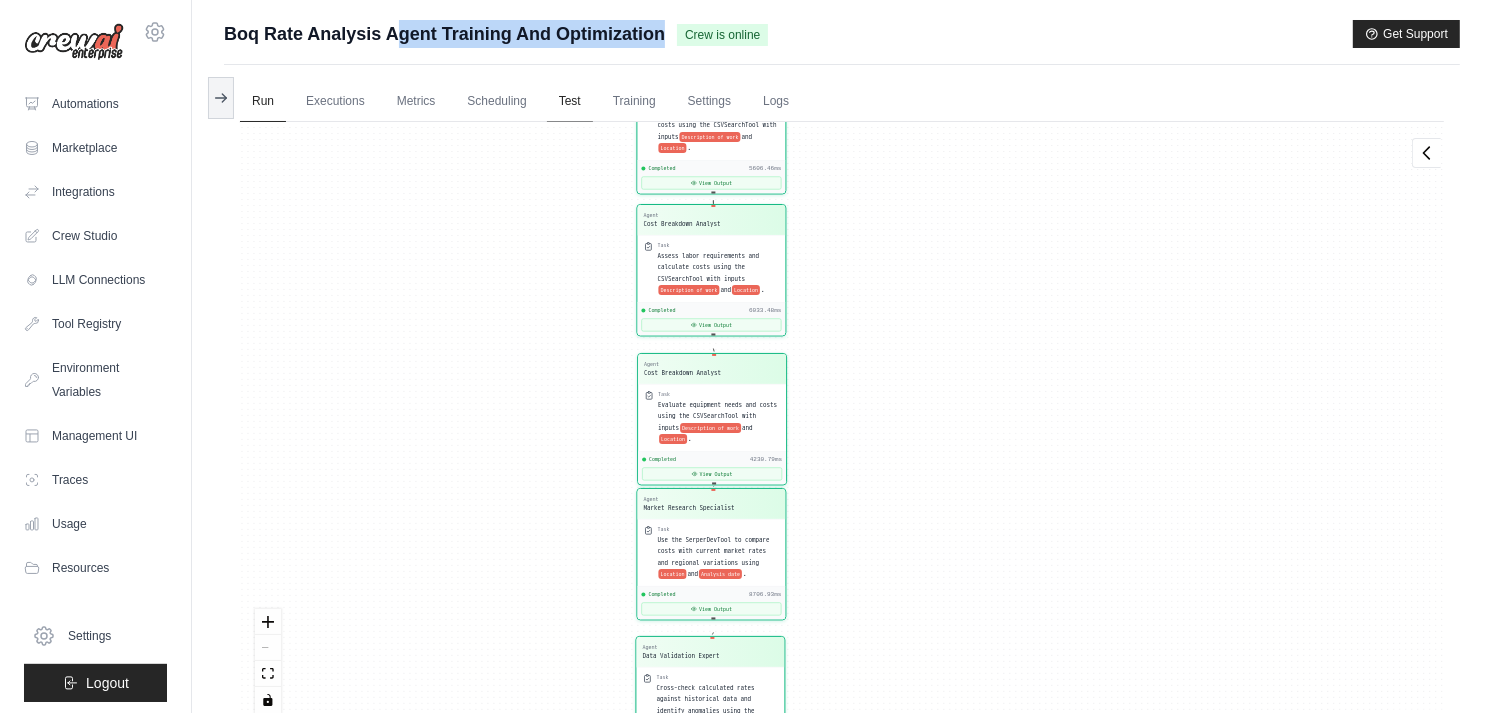 drag, startPoint x: 350, startPoint y: 33, endPoint x: 575, endPoint y: 97, distance: 233.9252 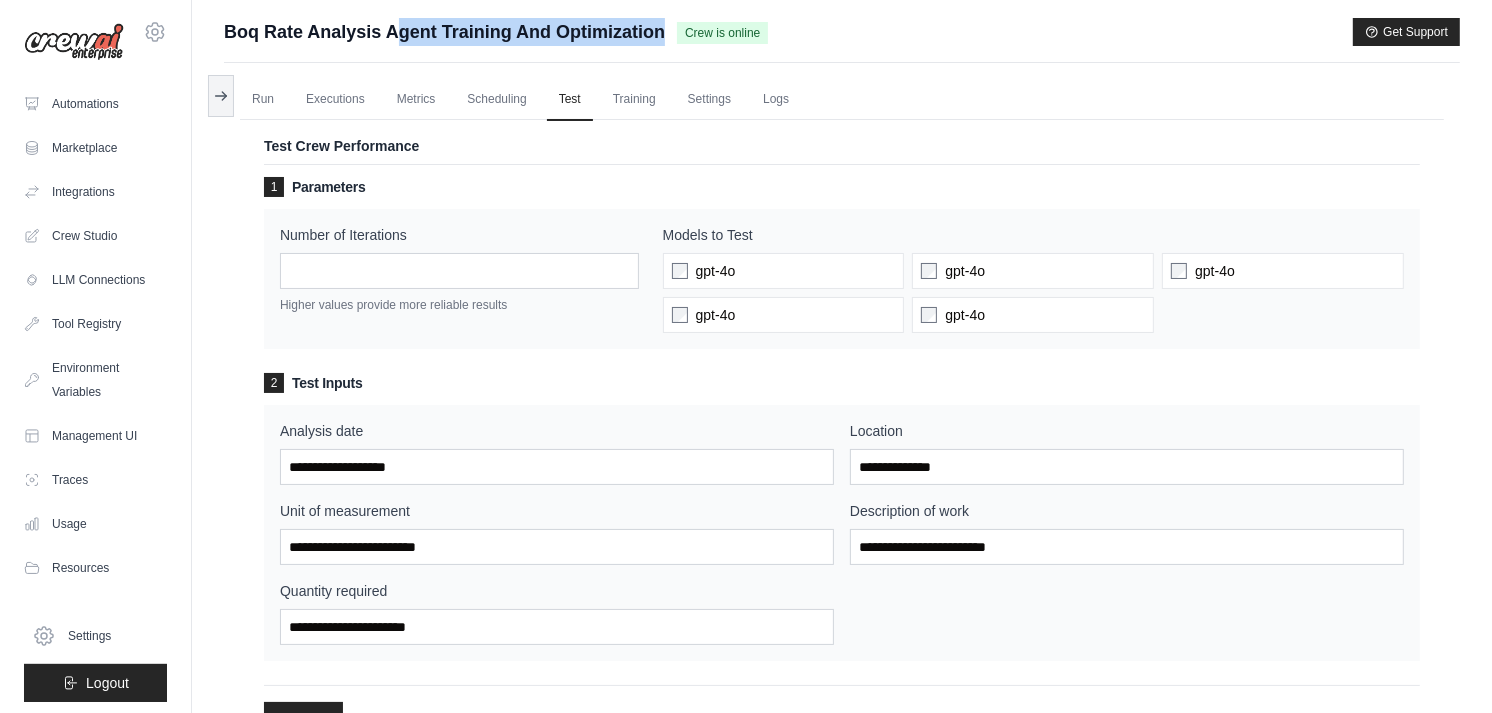 scroll, scrollTop: 0, scrollLeft: 0, axis: both 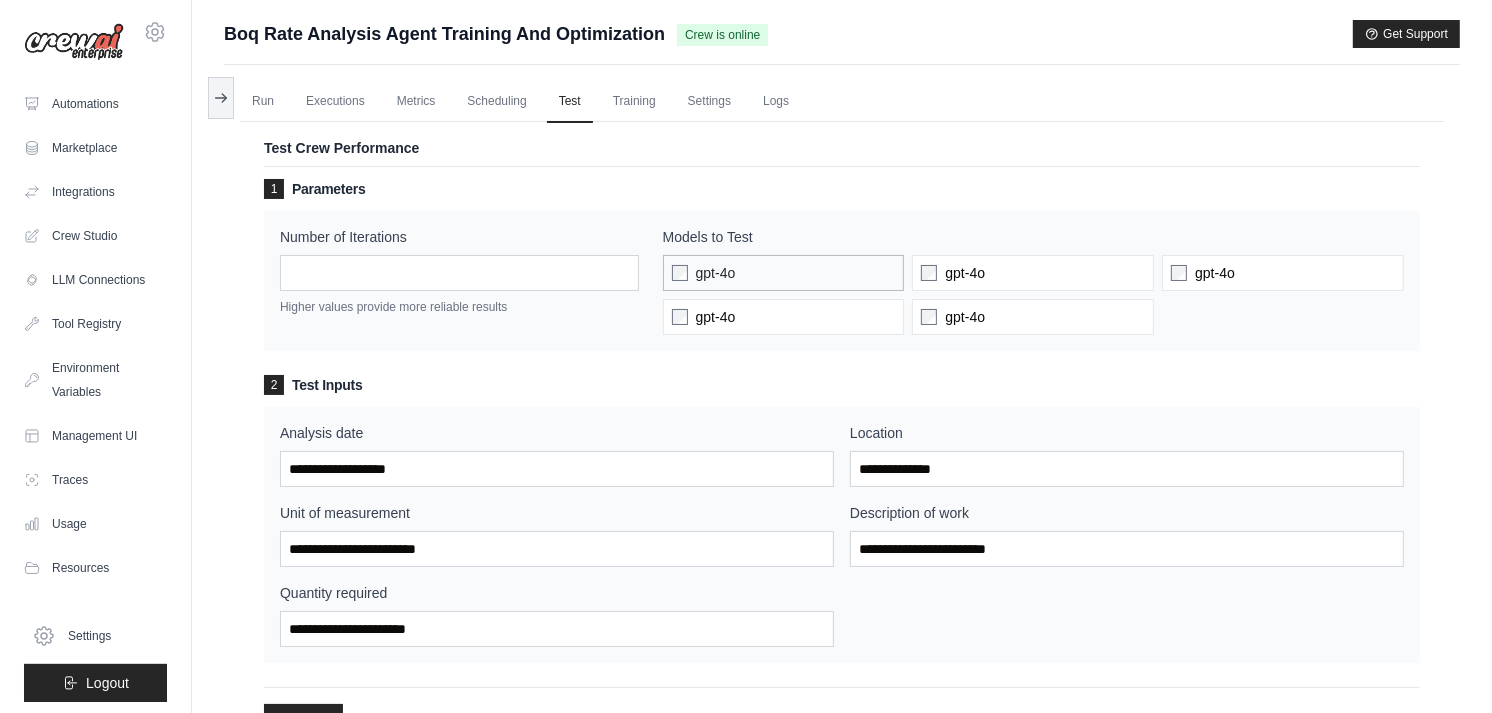click on "gpt-4o" at bounding box center (784, 273) 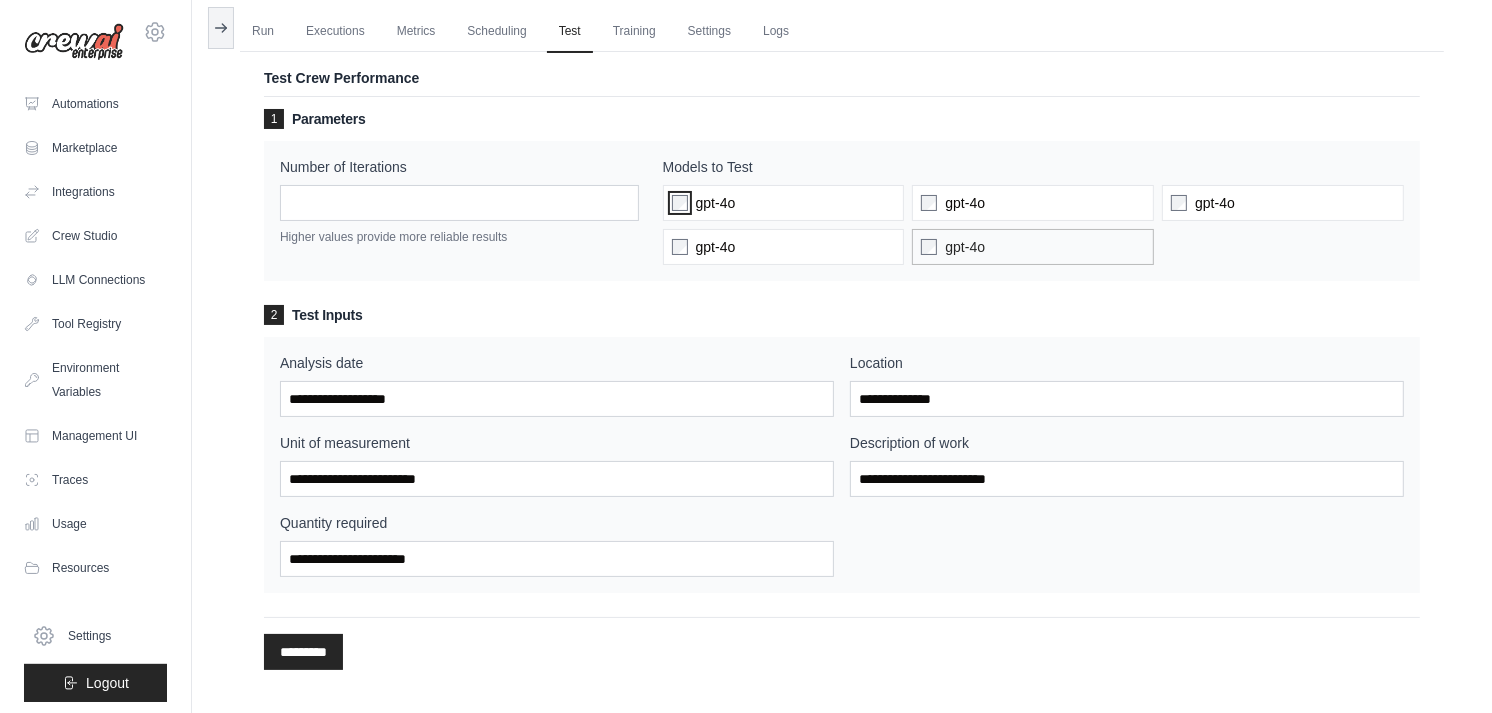 scroll, scrollTop: 0, scrollLeft: 0, axis: both 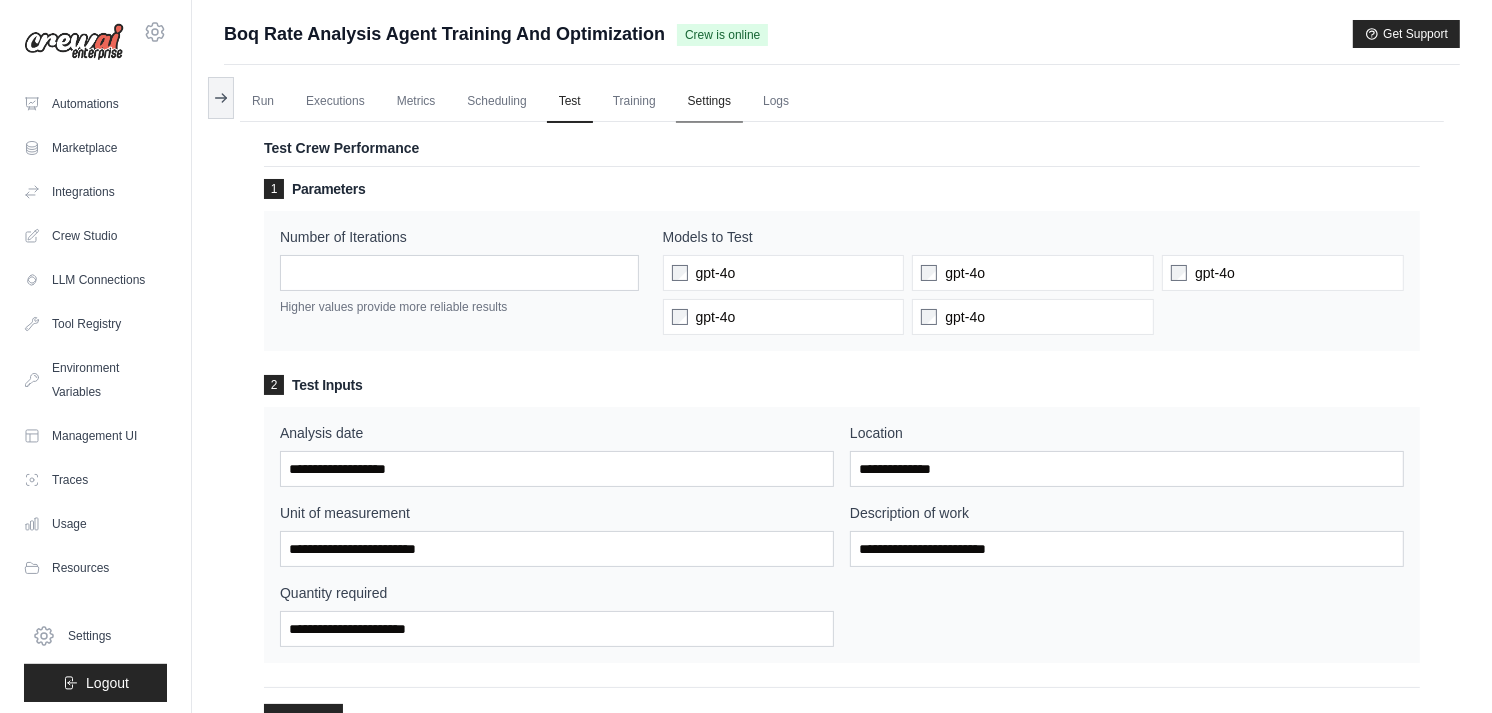 click on "Settings" at bounding box center [709, 102] 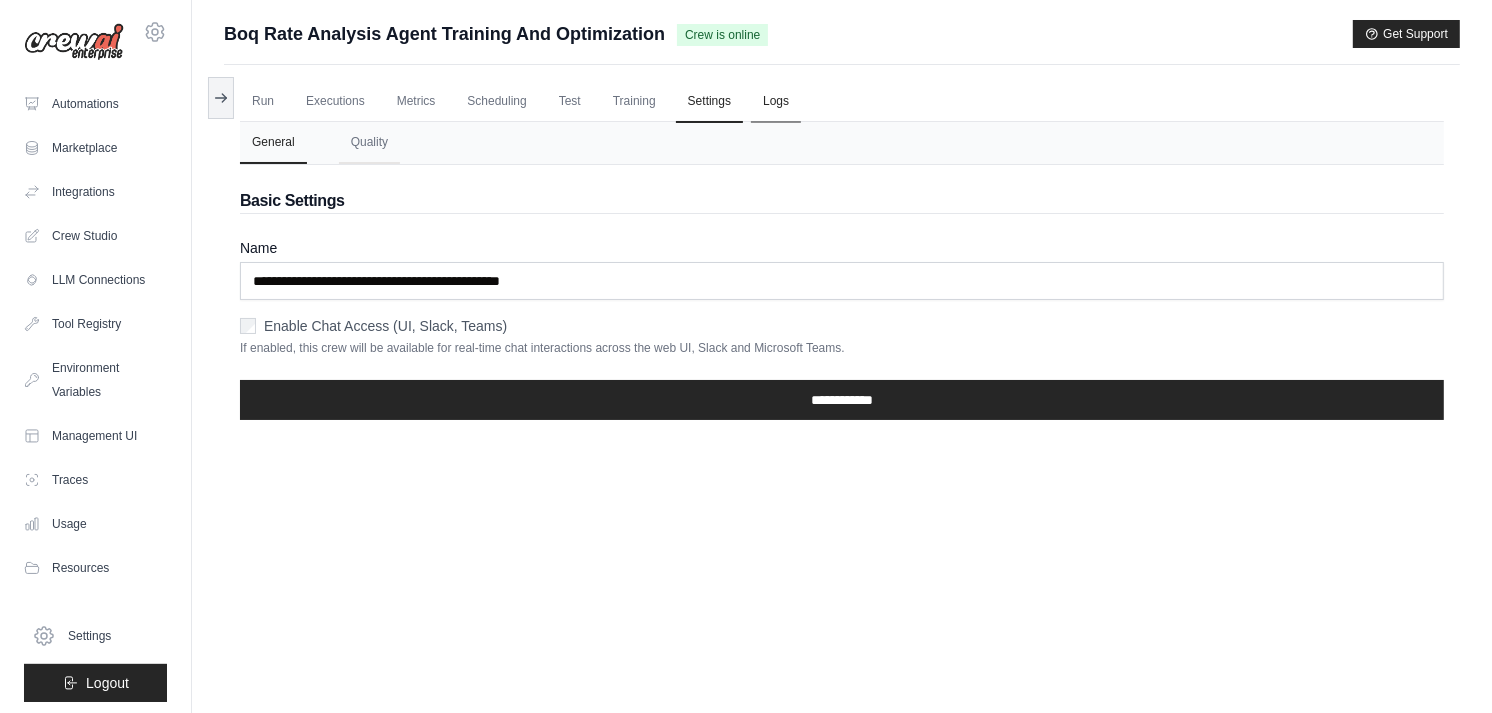 click on "Logs" at bounding box center (776, 102) 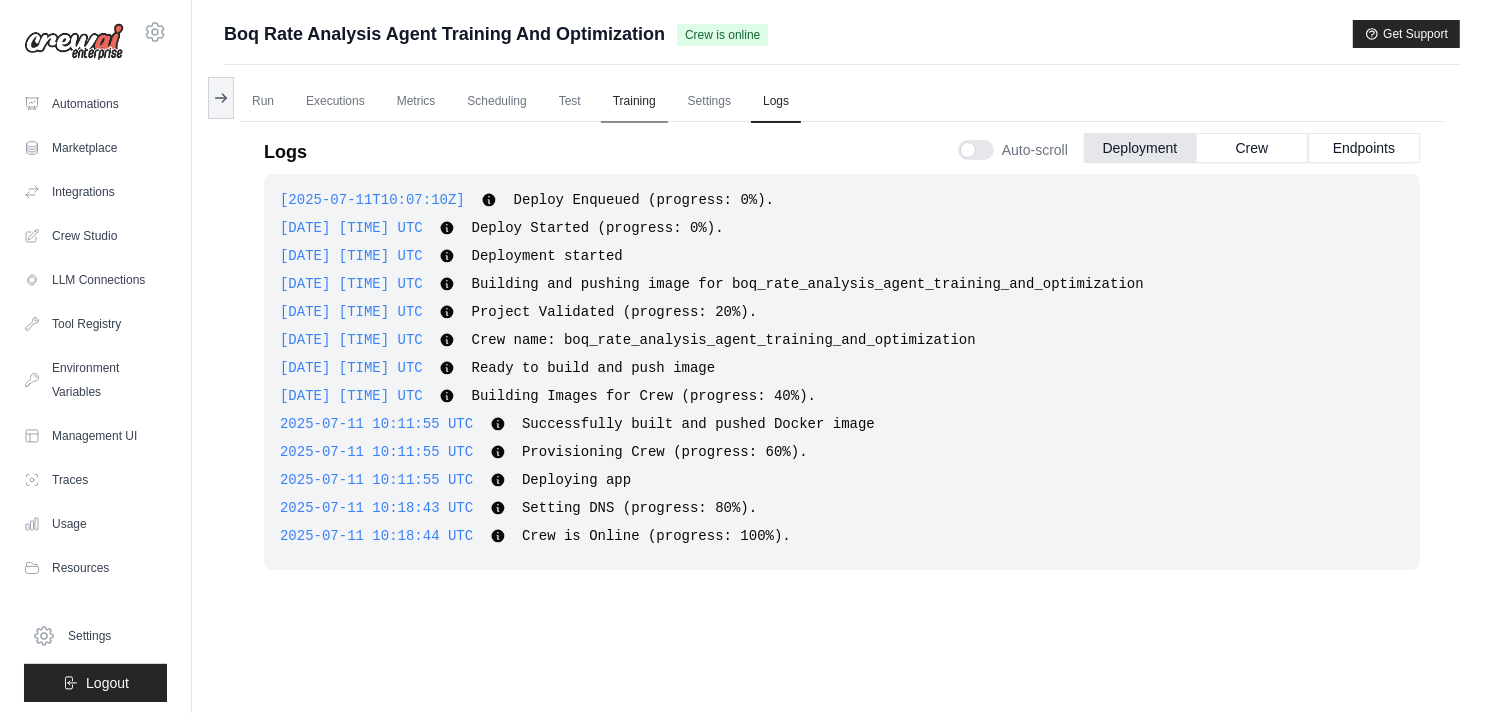 click on "Training" at bounding box center (634, 102) 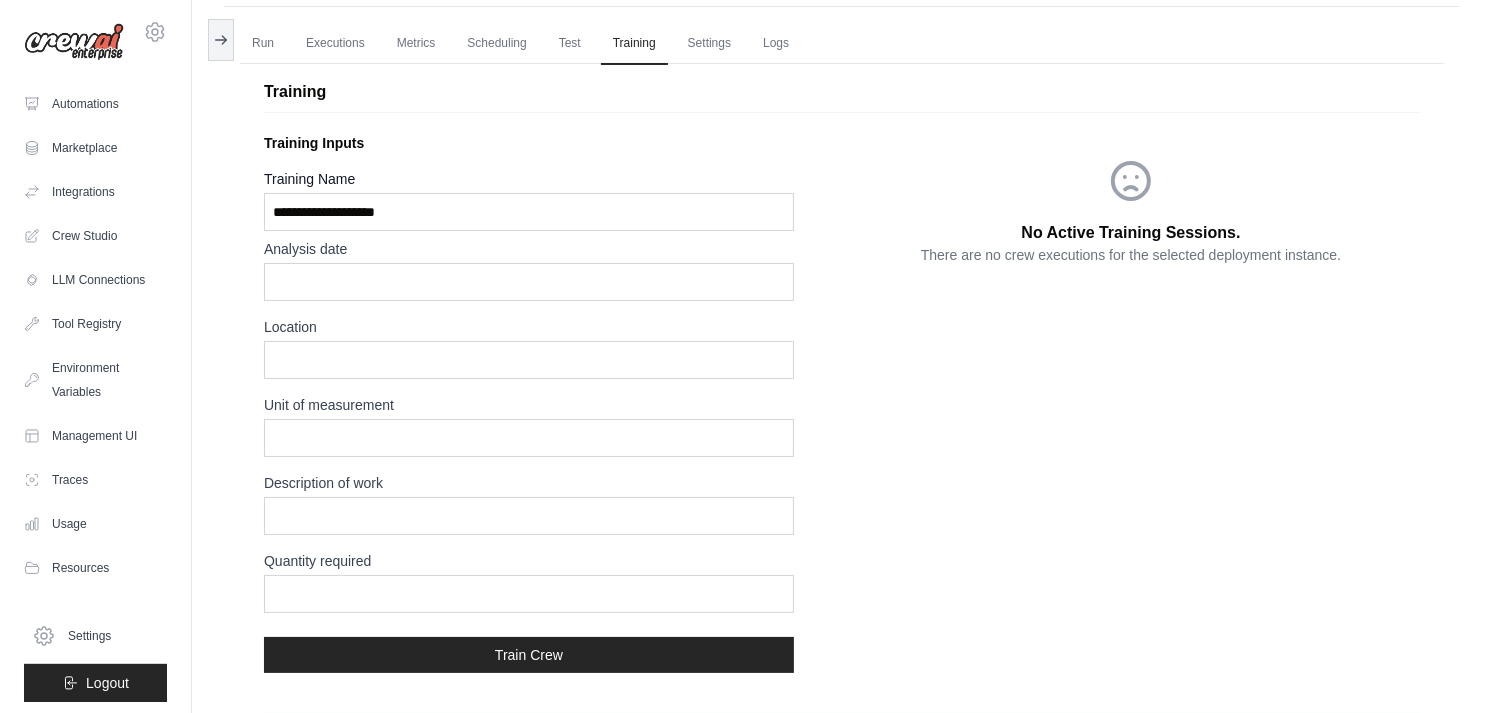 scroll, scrollTop: 0, scrollLeft: 0, axis: both 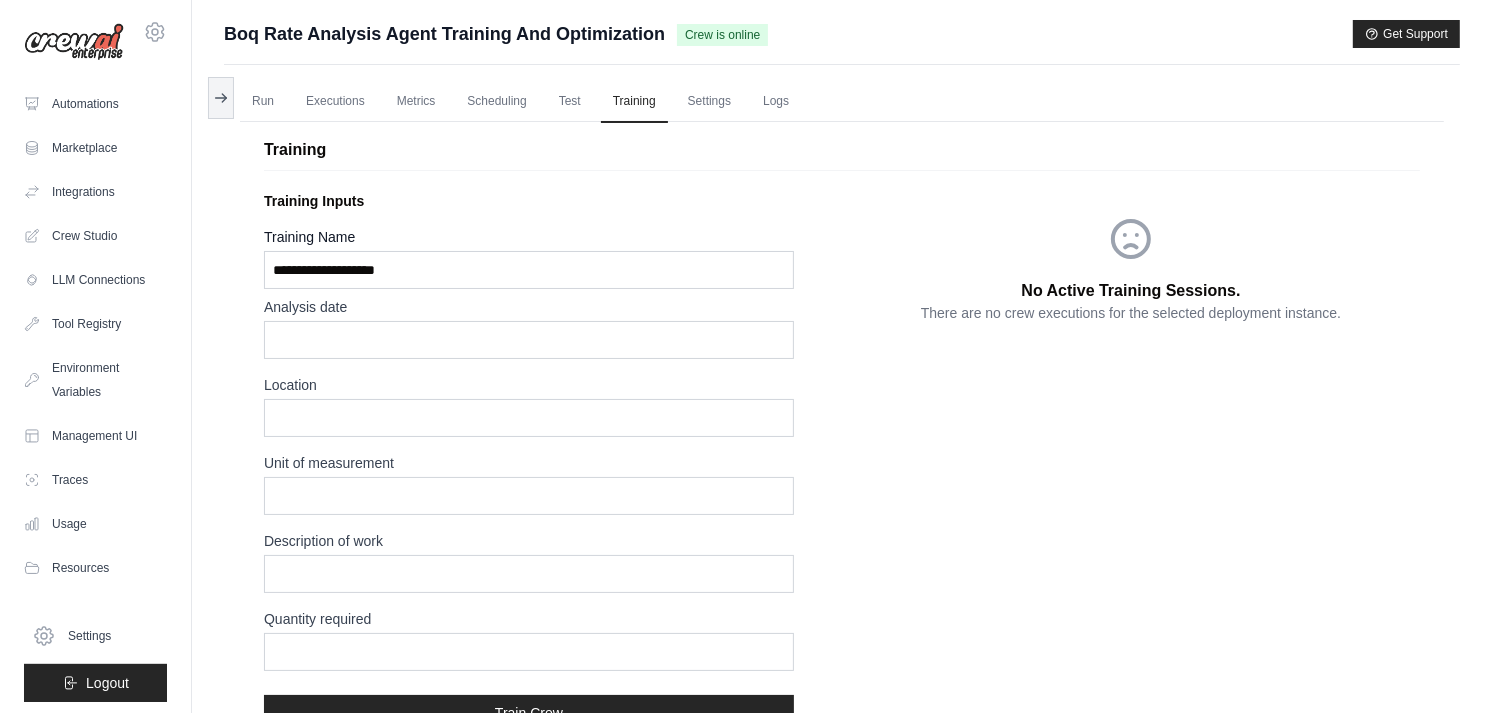 click on "Boq Rate Analysis Agent Training And Optimization" at bounding box center [444, 34] 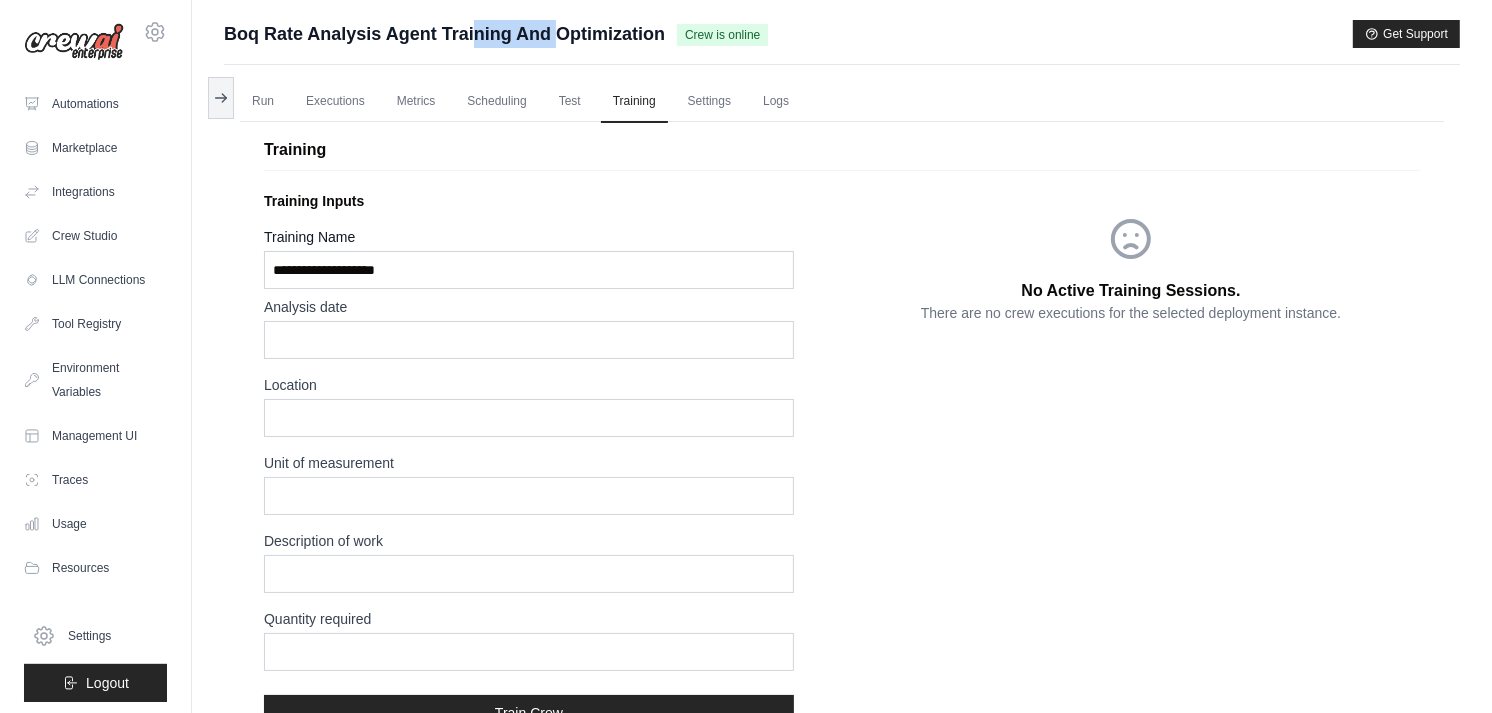 click on "Boq Rate Analysis Agent Training And Optimization" at bounding box center (444, 34) 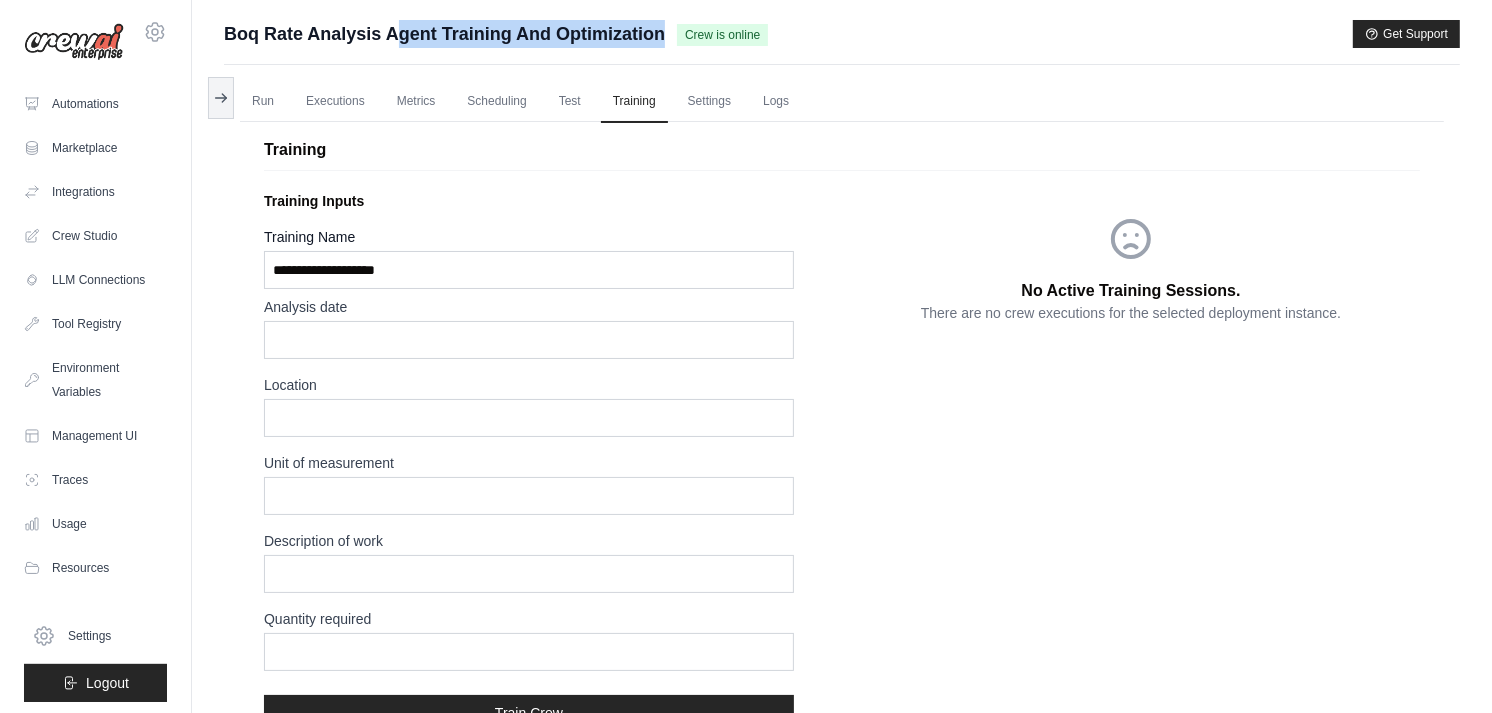 click on "Boq Rate Analysis Agent Training And Optimization" at bounding box center (444, 34) 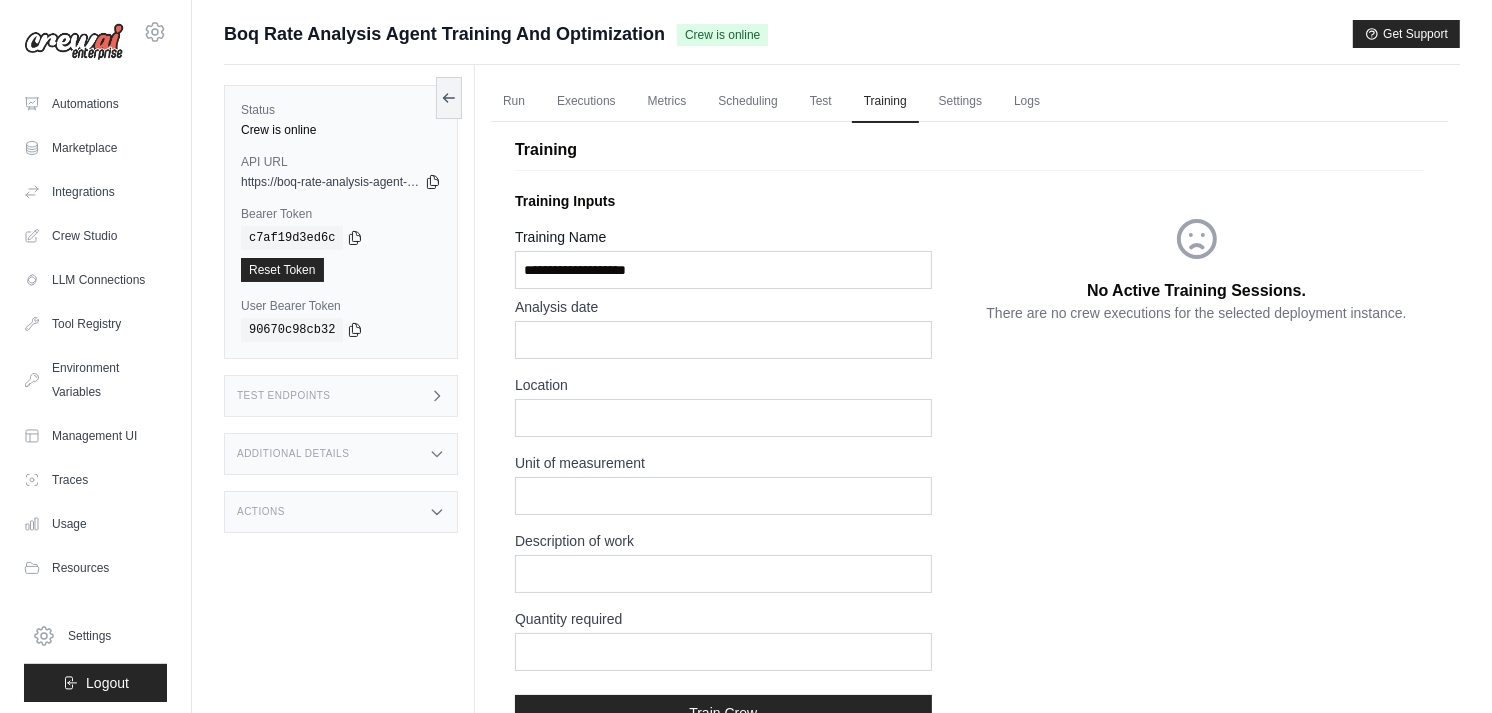 click on "Test Endpoints" at bounding box center [341, 396] 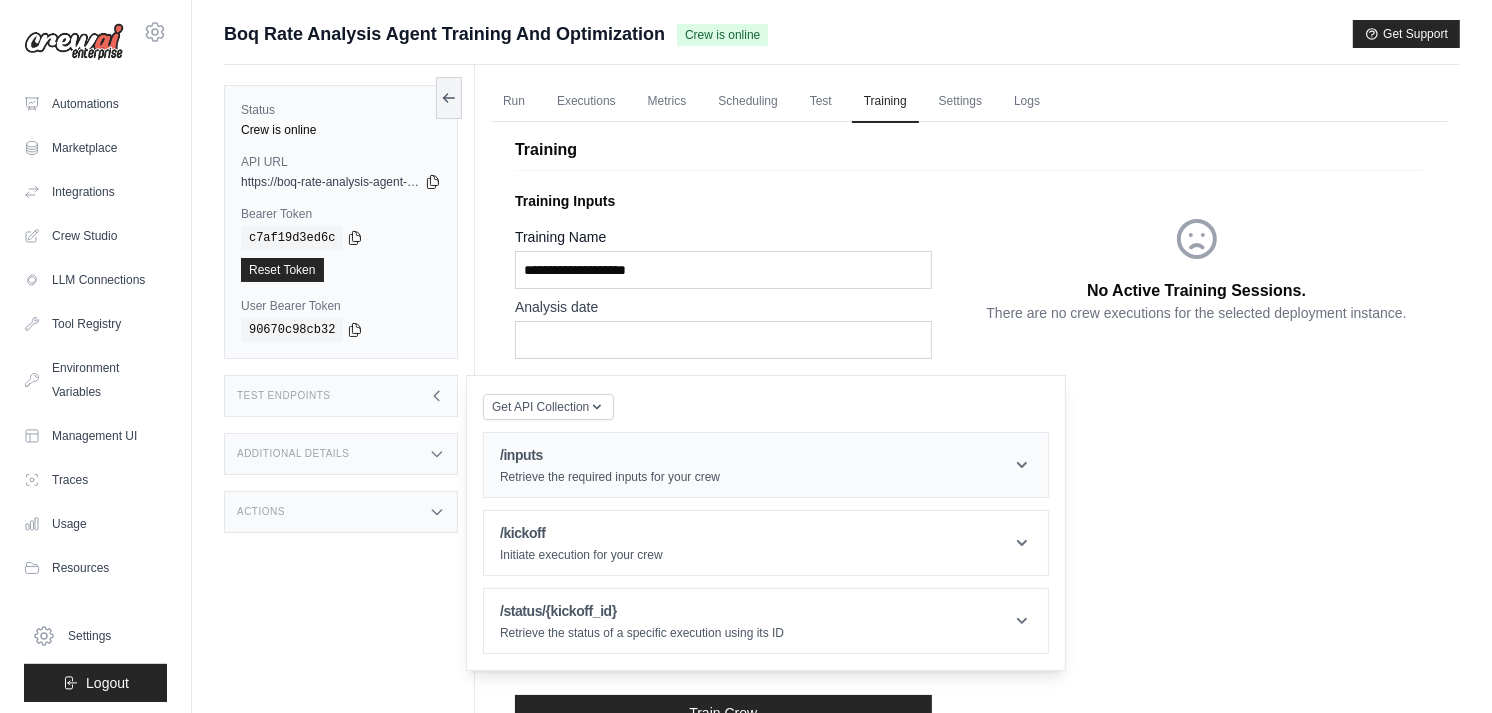 click on "Retrieve the required inputs for your crew" at bounding box center (610, 477) 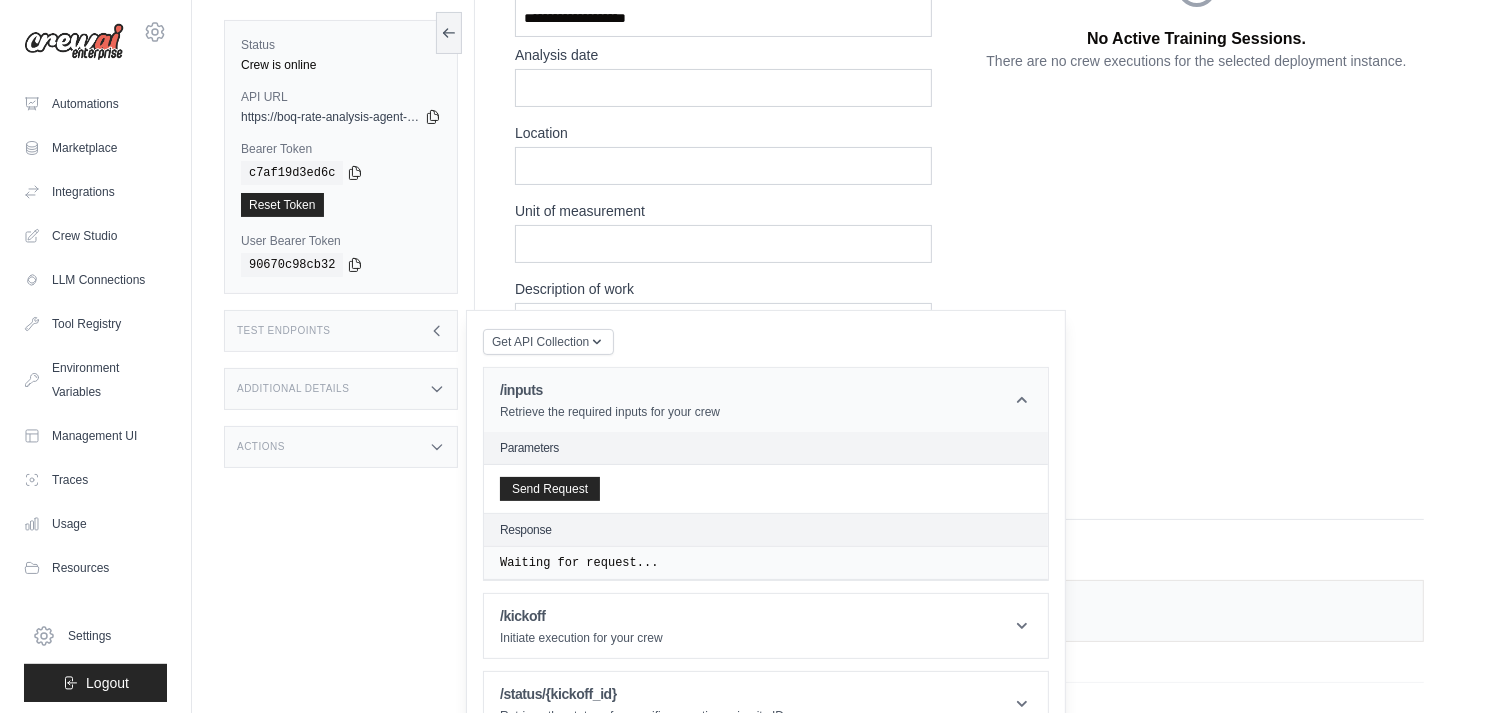 scroll, scrollTop: 253, scrollLeft: 0, axis: vertical 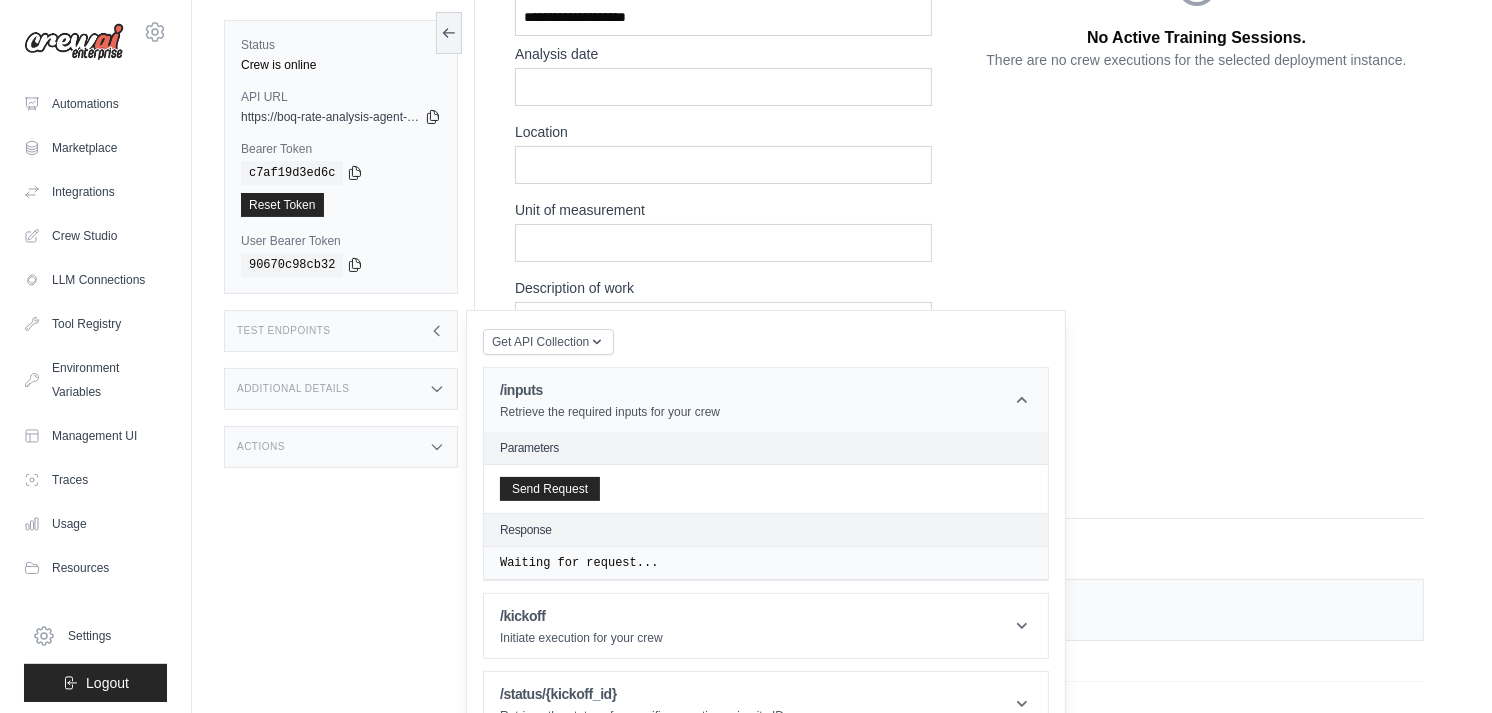 click on "/inputs" at bounding box center [610, 390] 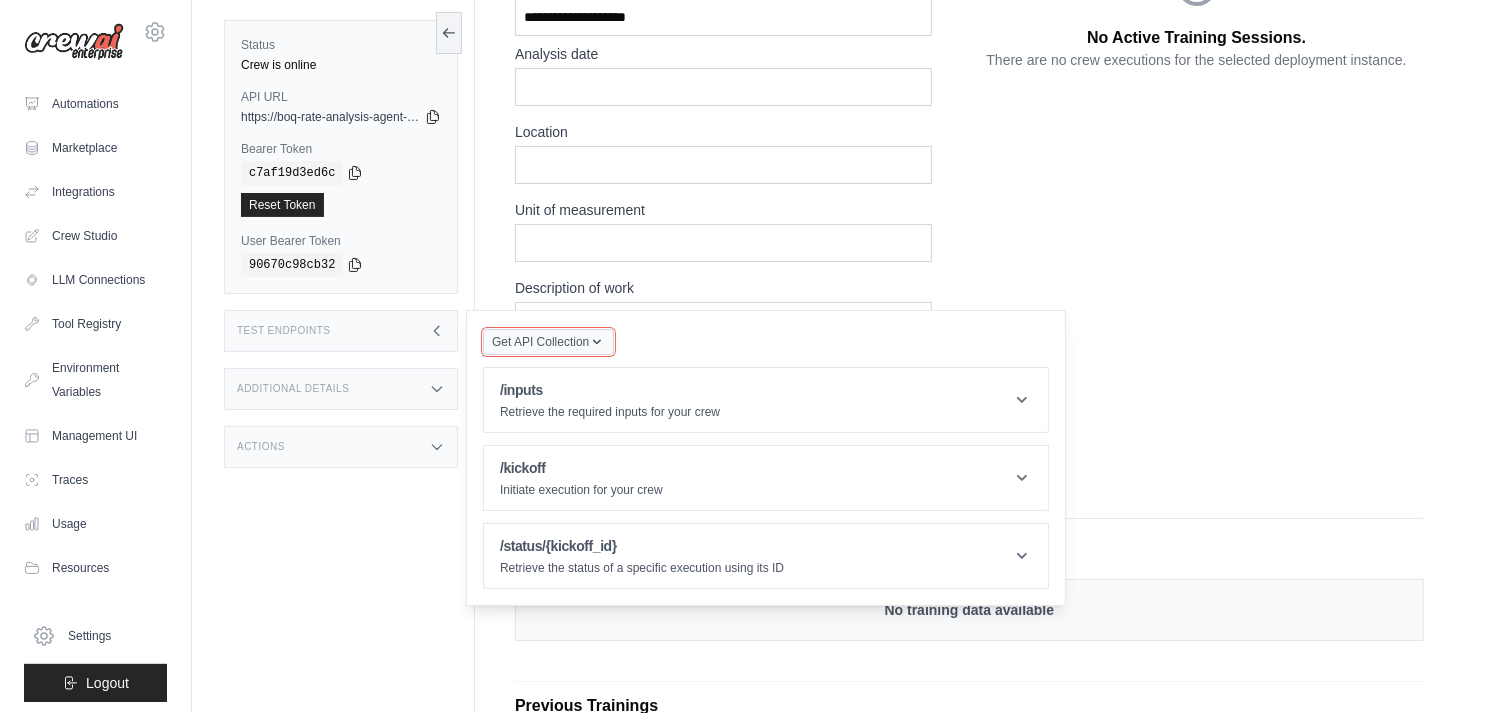 click on "Get API Collection" at bounding box center (540, 342) 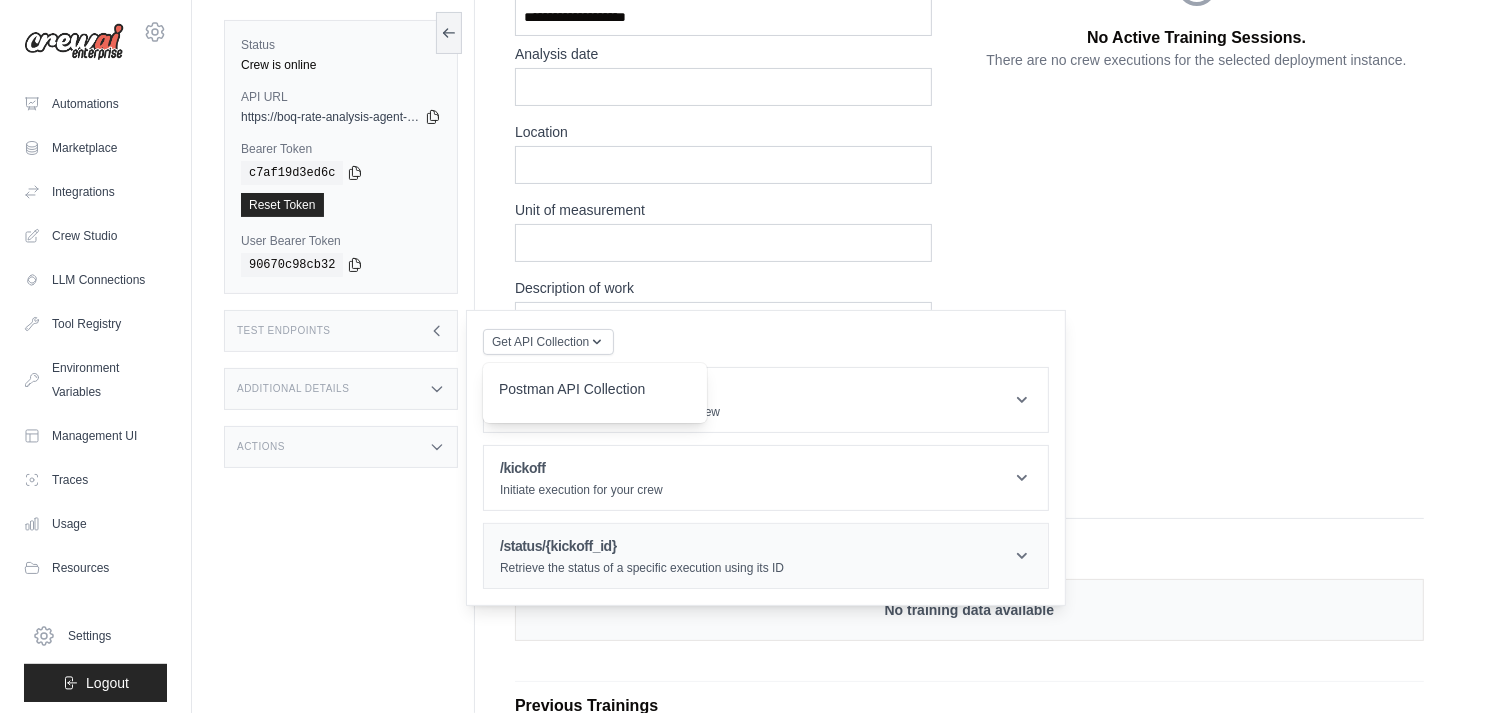 click on "/status/{kickoff_id}
Retrieve the status of a specific execution using its ID" at bounding box center [766, 556] 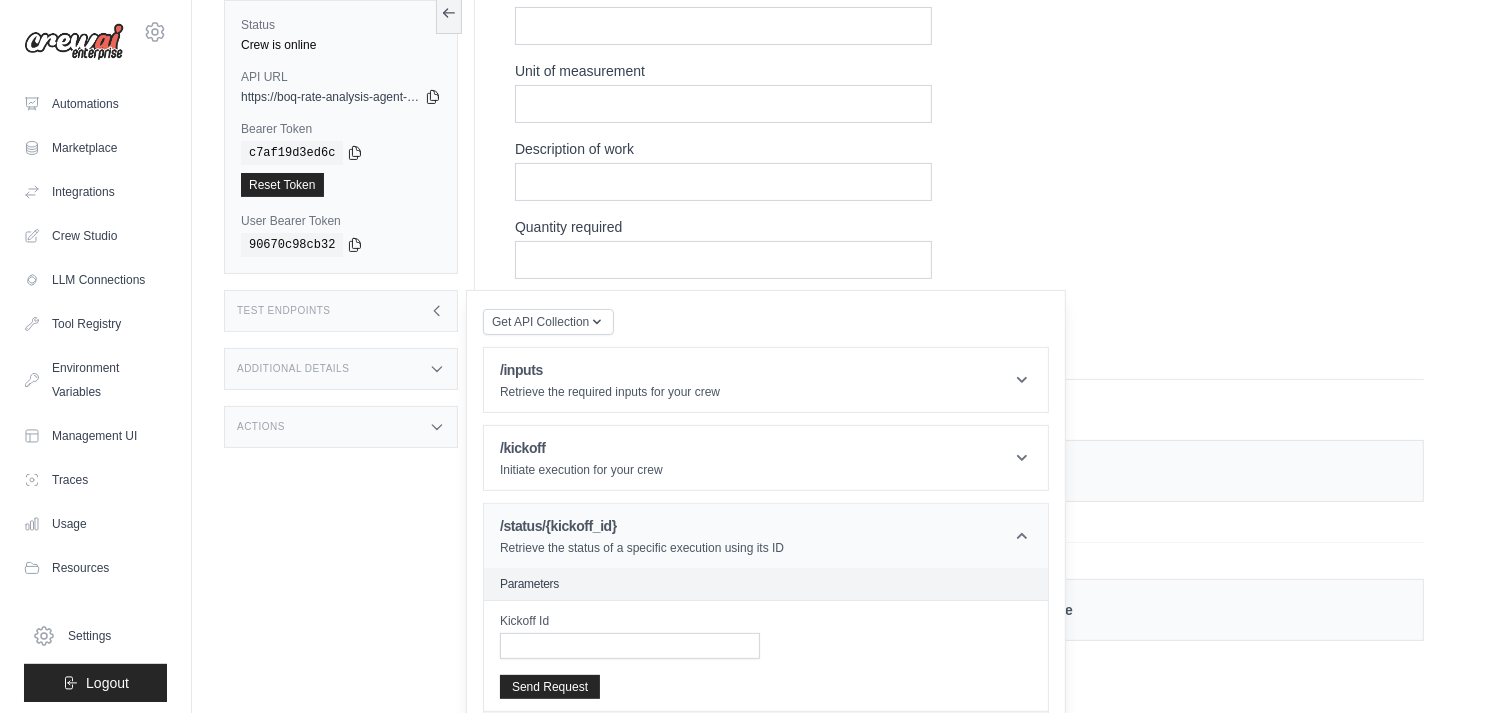 scroll, scrollTop: 0, scrollLeft: 0, axis: both 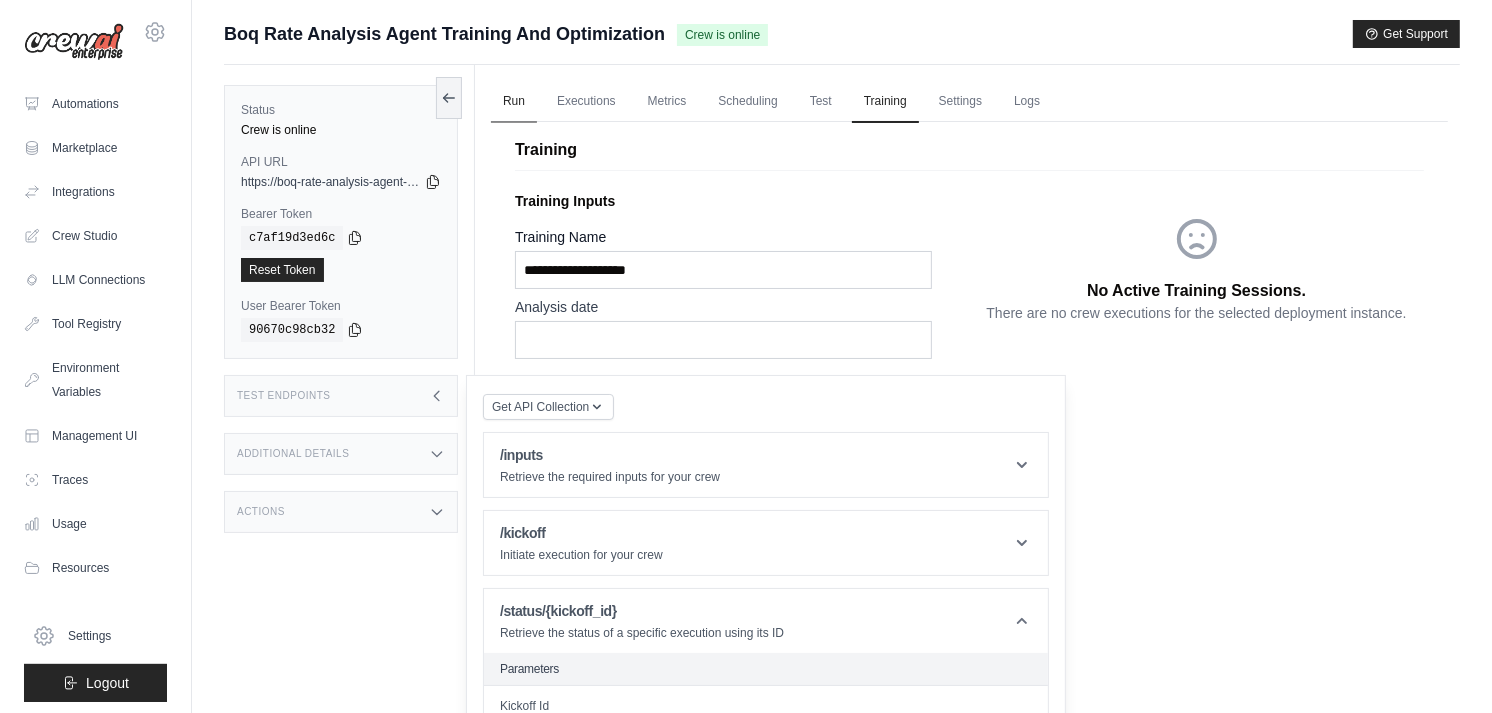 click on "Run" at bounding box center (514, 102) 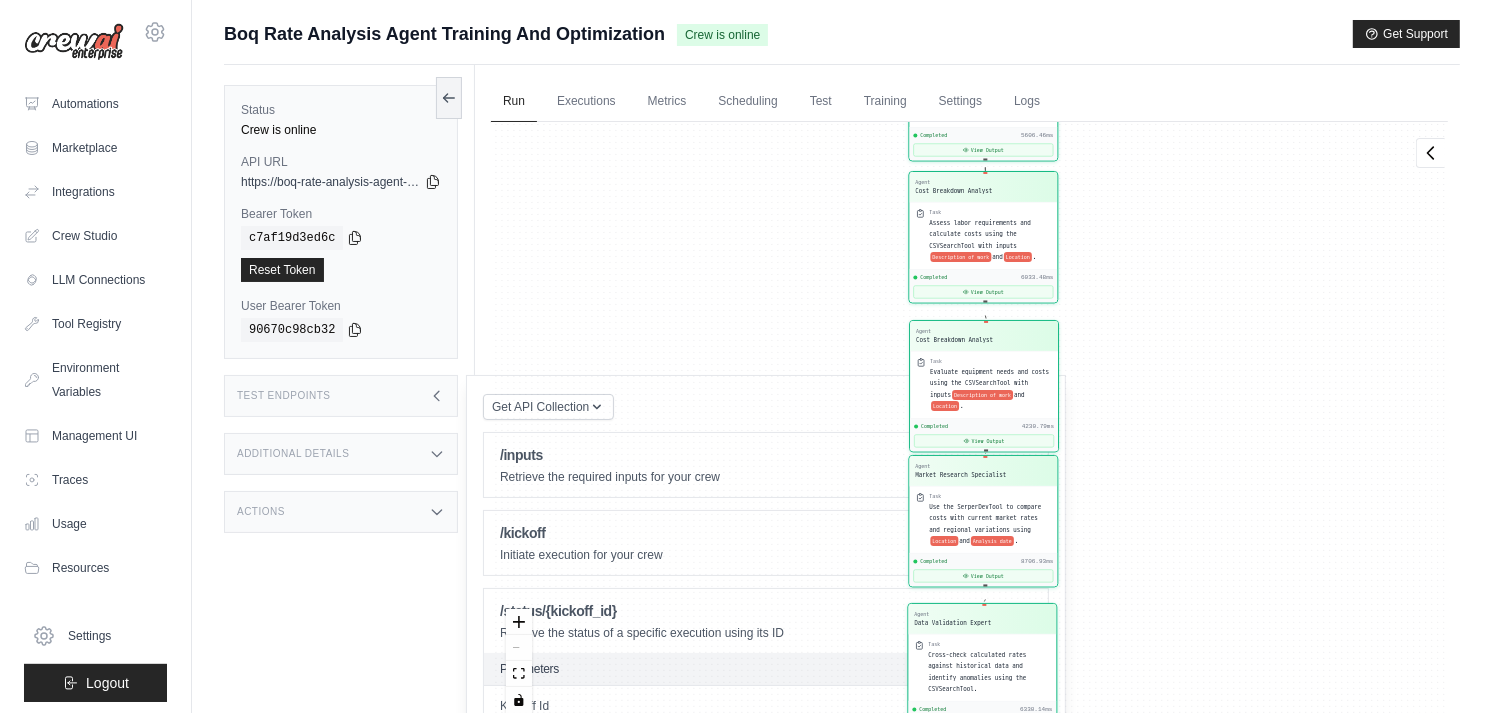 drag, startPoint x: 731, startPoint y: 296, endPoint x: 753, endPoint y: 263, distance: 39.661064 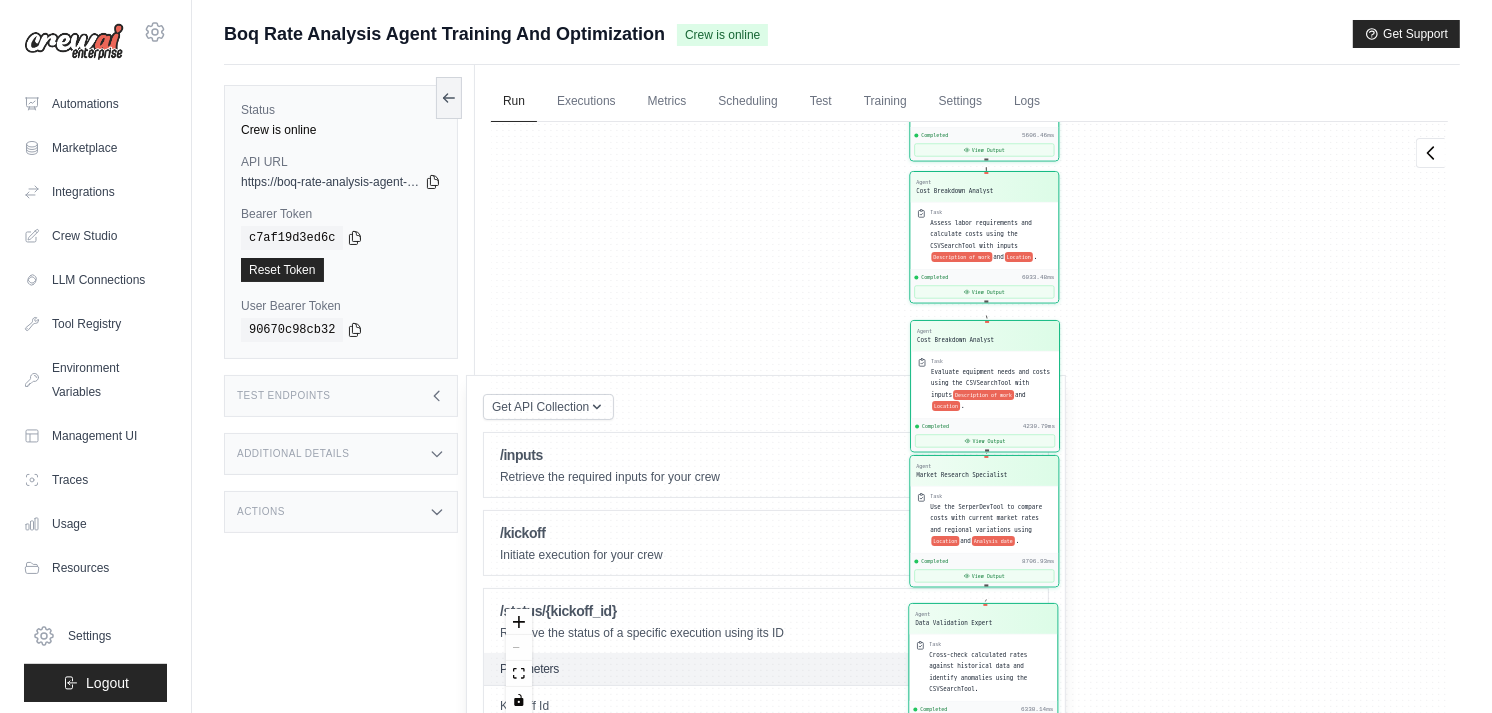 click 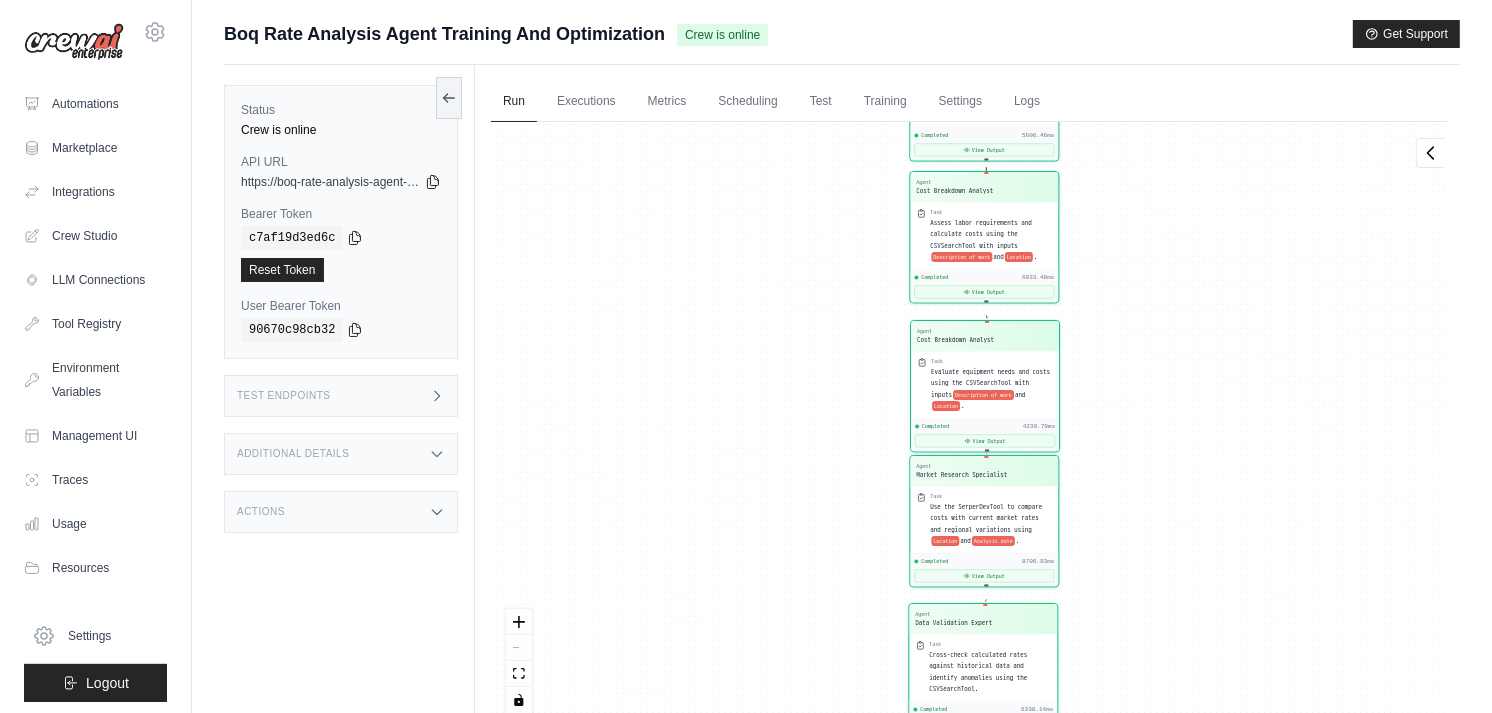 click 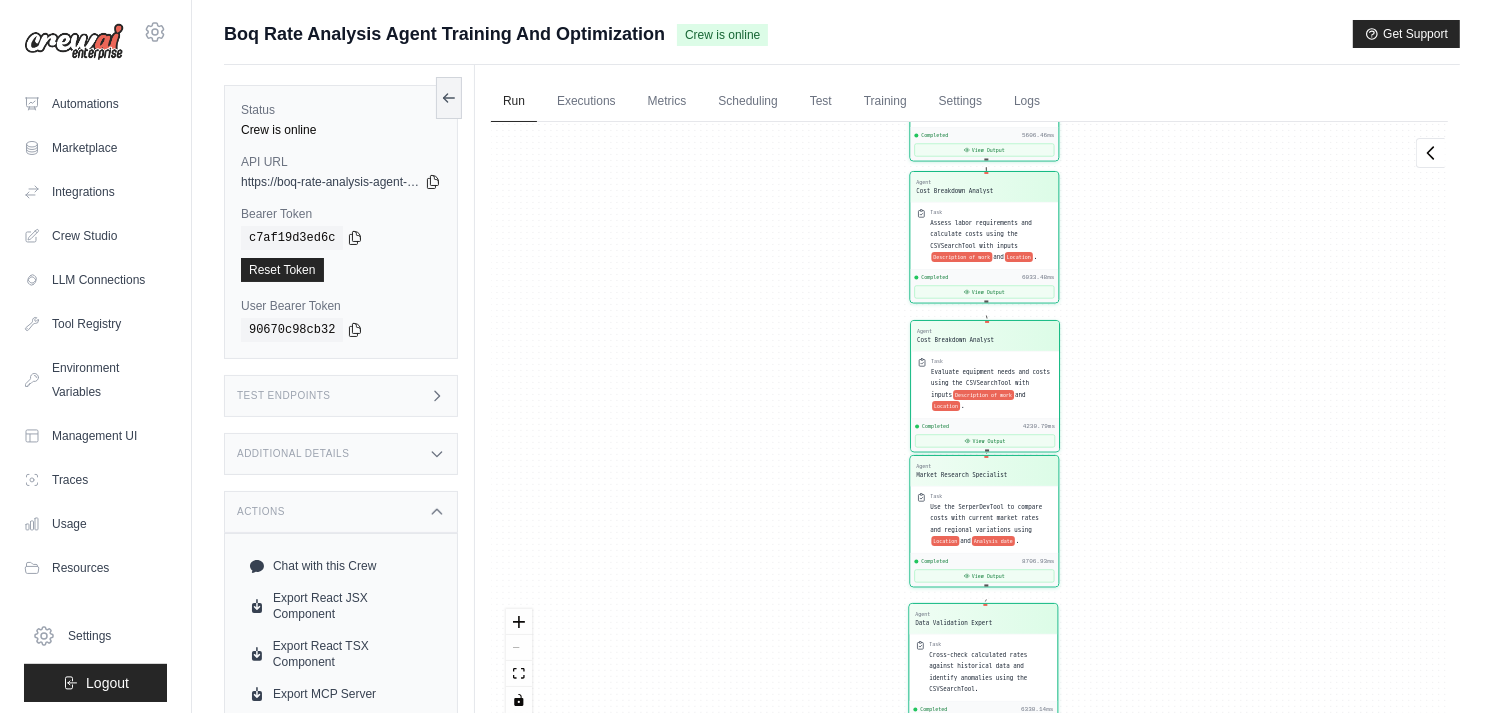 scroll, scrollTop: 85, scrollLeft: 0, axis: vertical 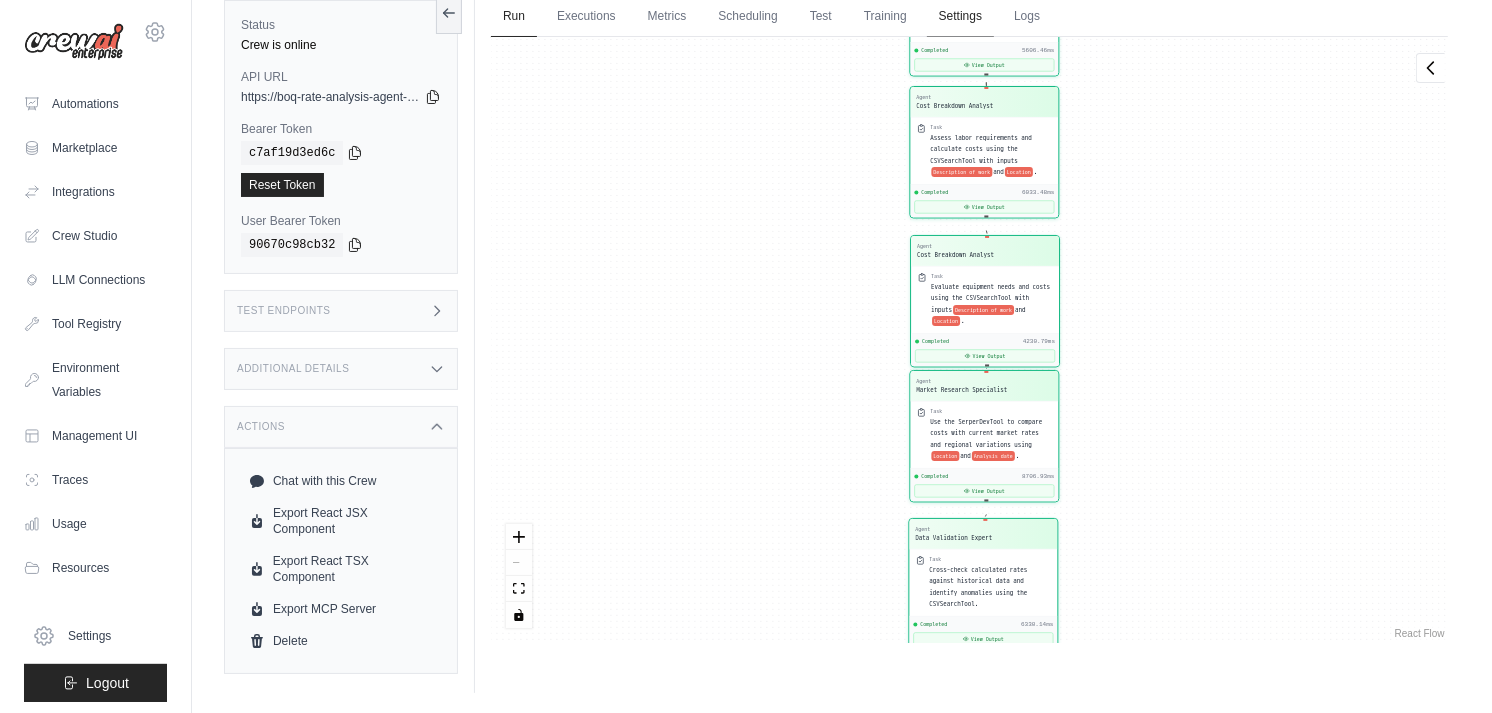 click on "Settings" at bounding box center (960, 17) 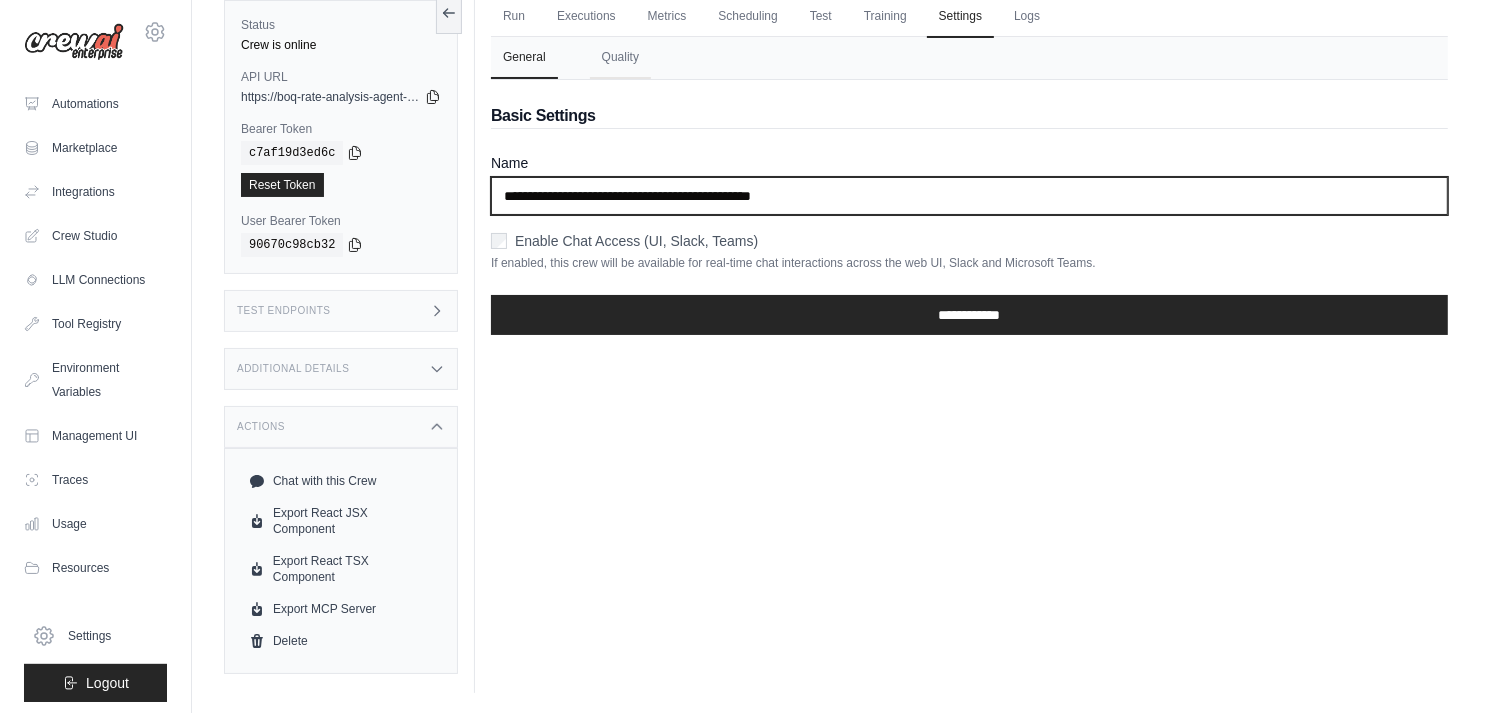 click on "**********" at bounding box center (969, 196) 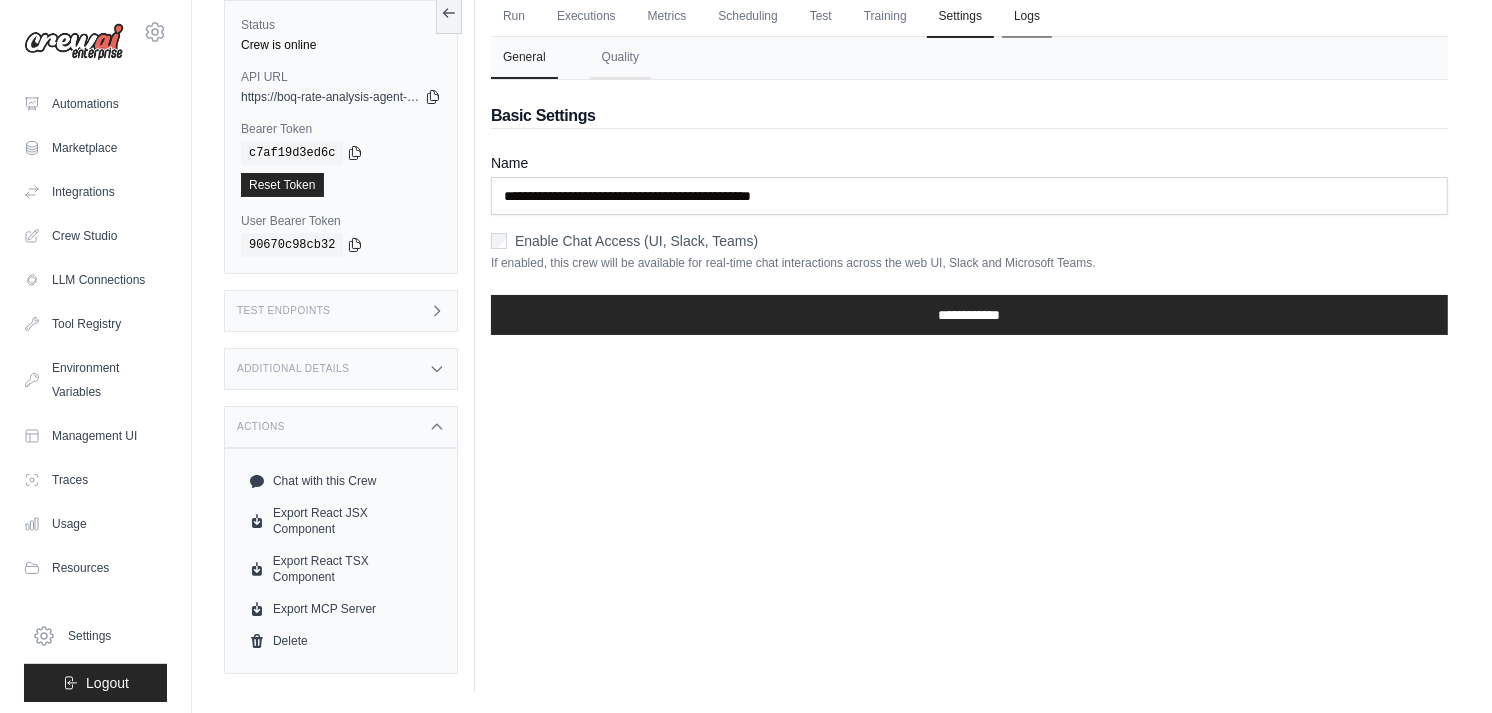 click on "Logs" at bounding box center (1027, 17) 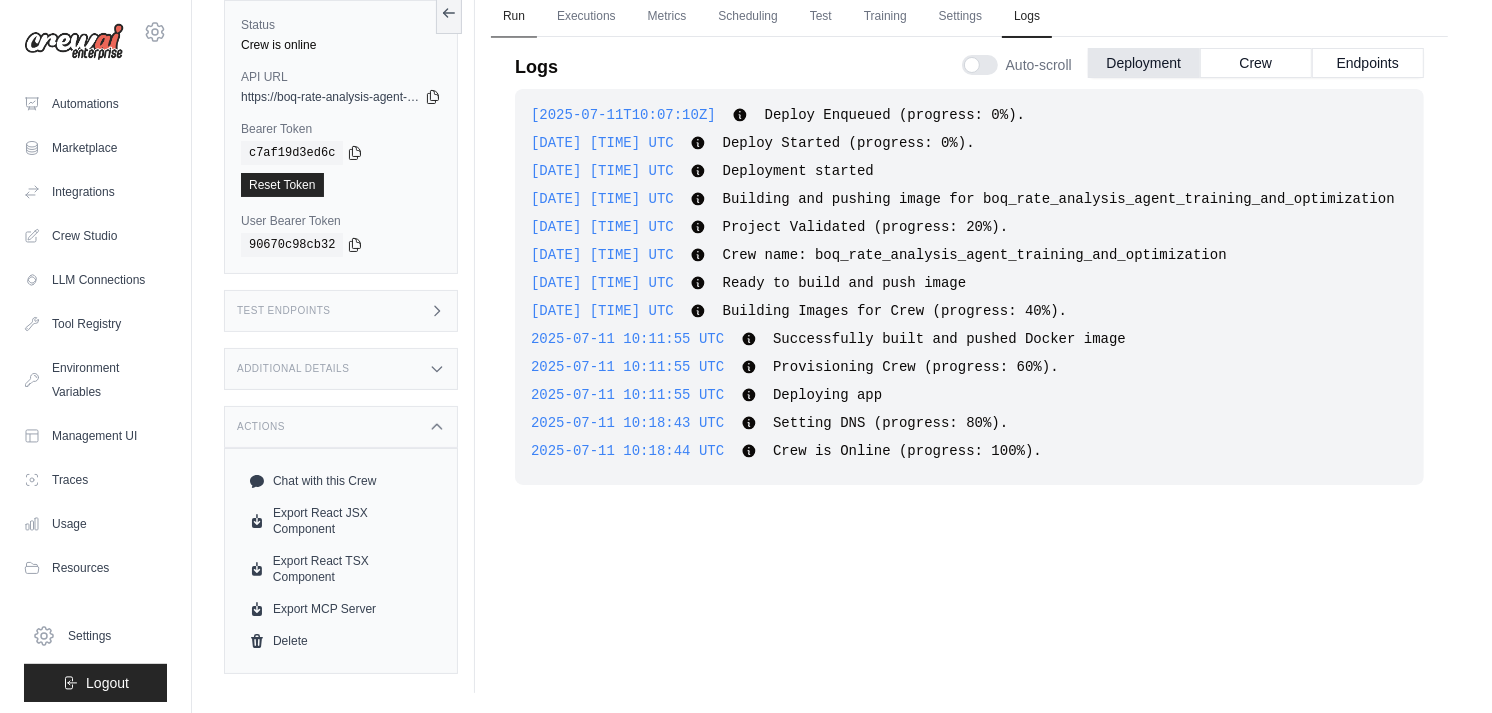 click on "Run" at bounding box center [514, 17] 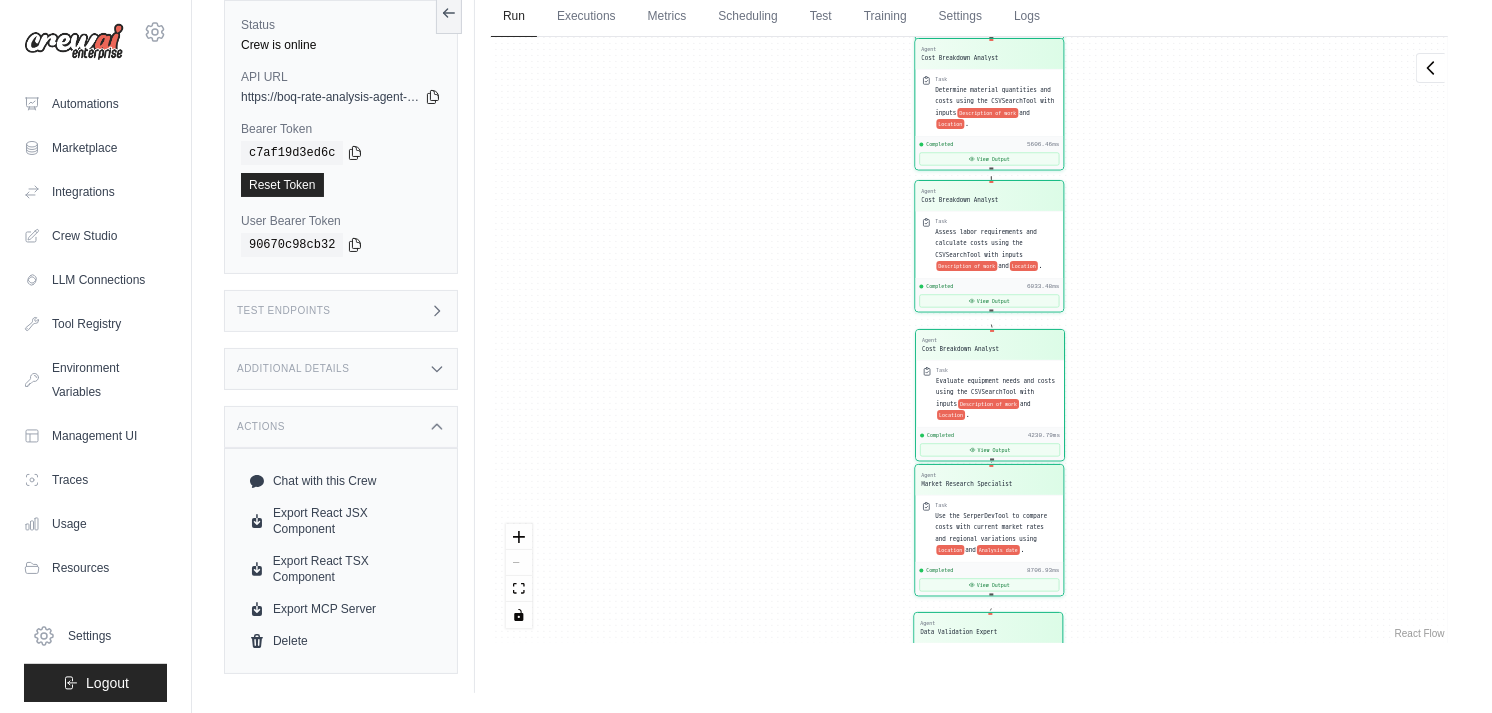 drag, startPoint x: 712, startPoint y: 388, endPoint x: 721, endPoint y: 572, distance: 184.21997 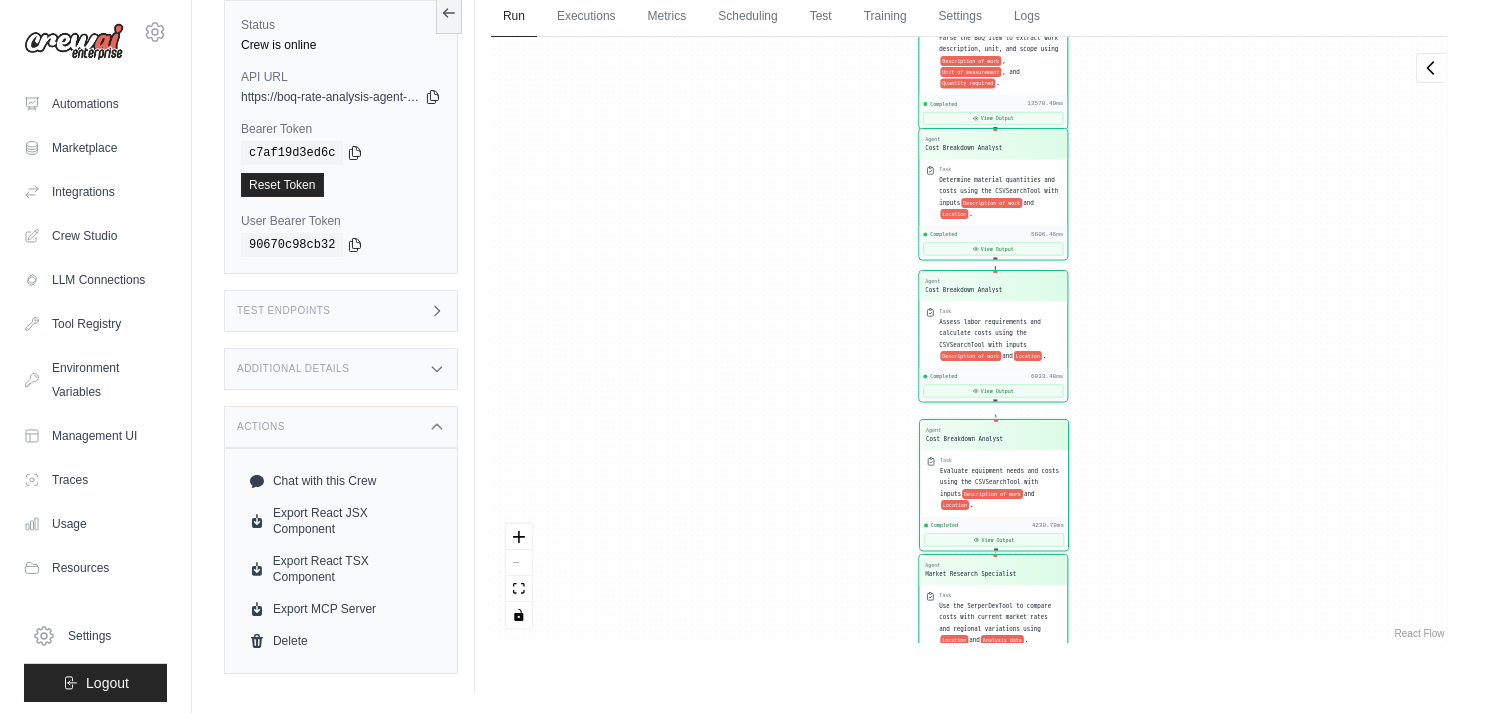 drag, startPoint x: 762, startPoint y: 345, endPoint x: 752, endPoint y: 504, distance: 159.31415 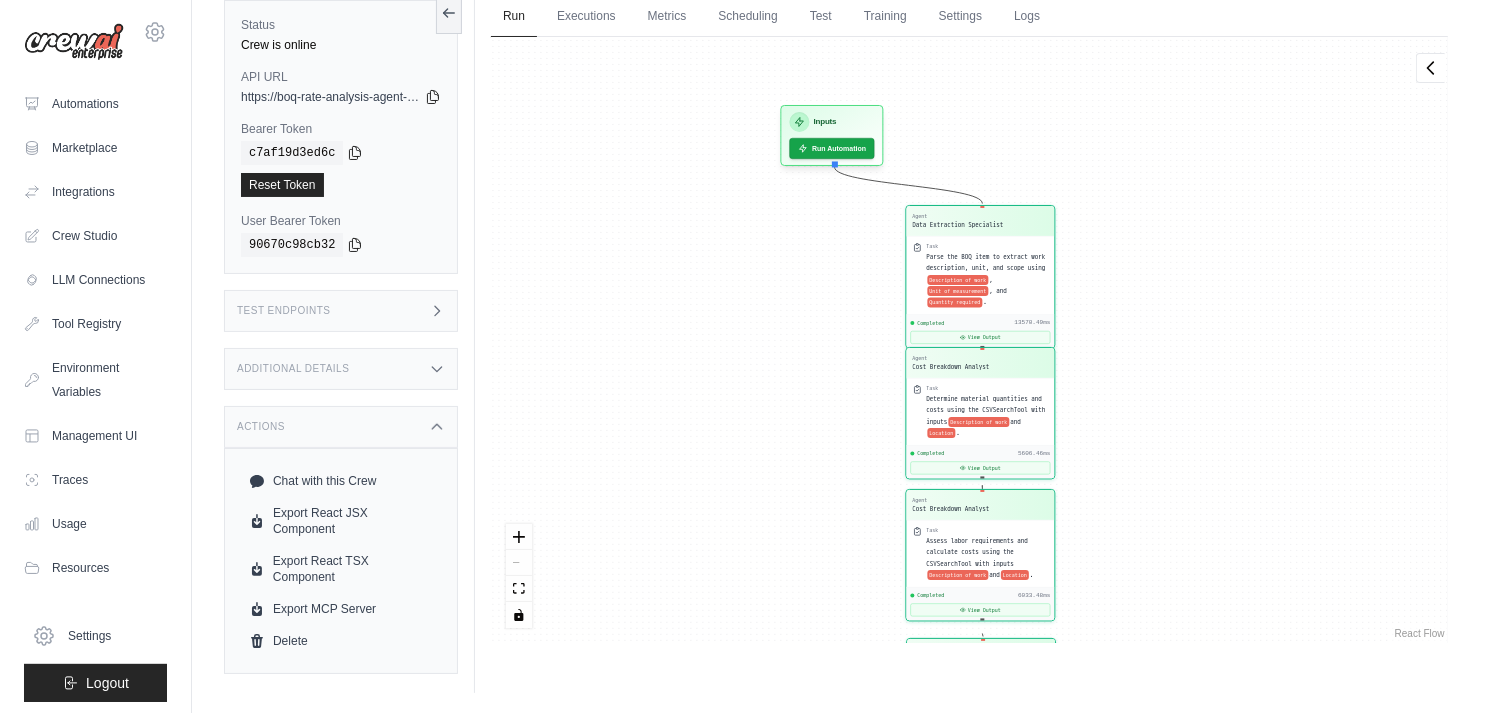 drag, startPoint x: 795, startPoint y: 246, endPoint x: 792, endPoint y: 345, distance: 99.04544 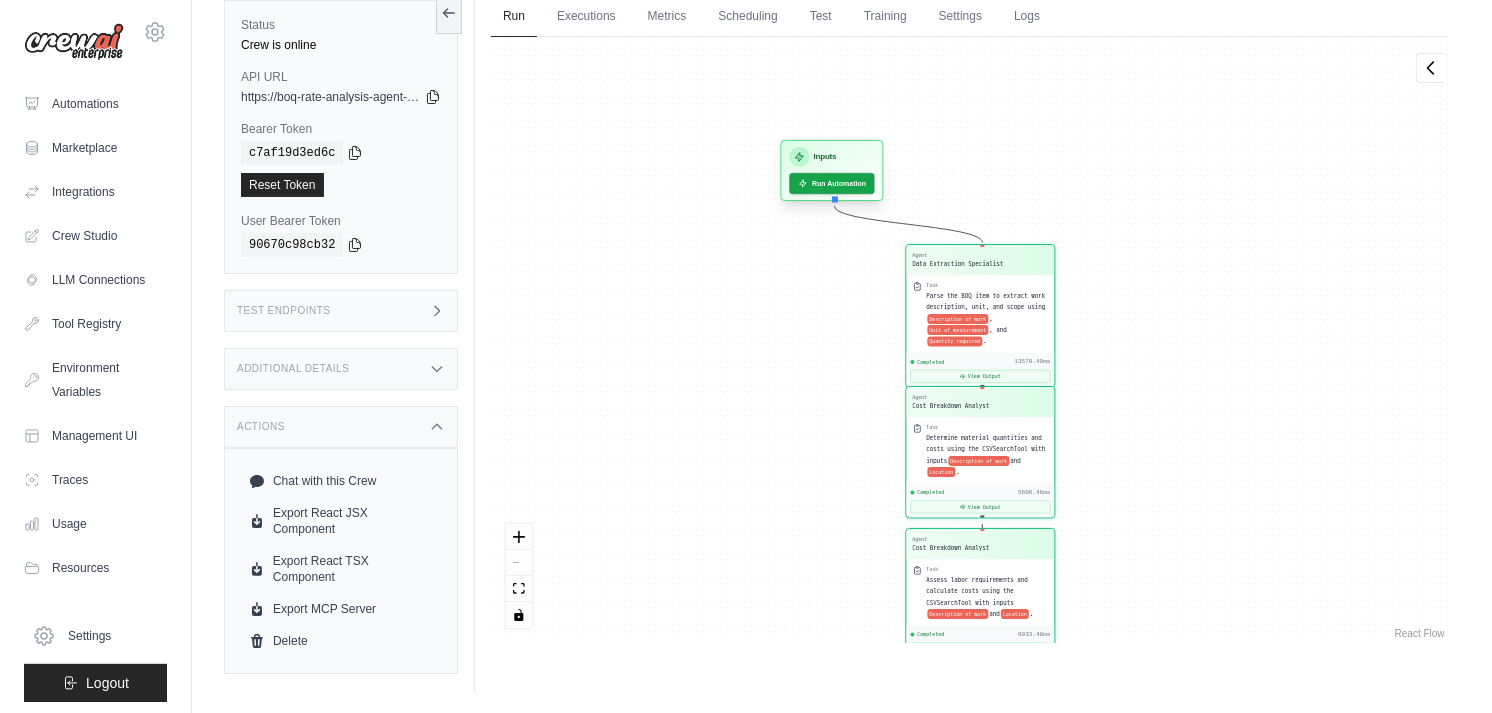 click on "Inputs" at bounding box center (825, 157) 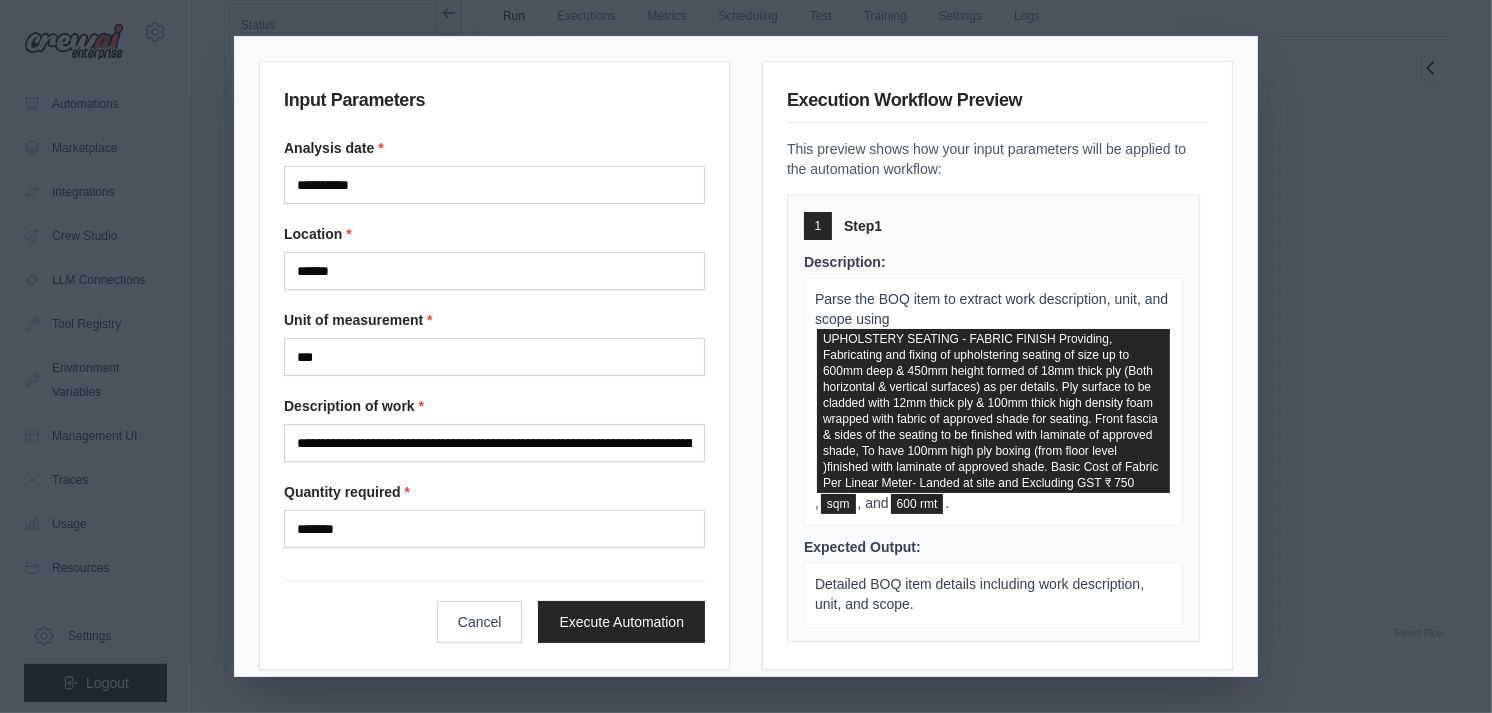 click on "1 Step  1" at bounding box center [993, 226] 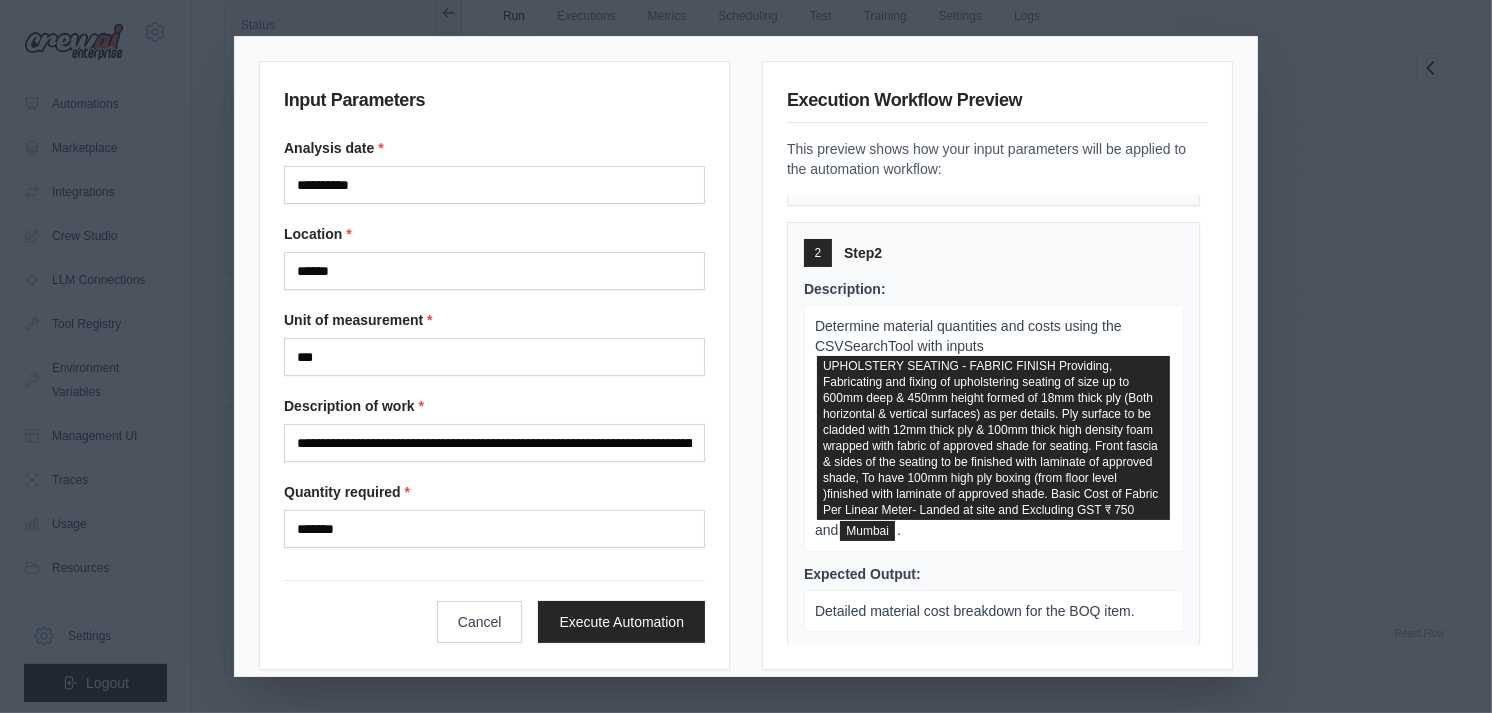 scroll, scrollTop: 428, scrollLeft: 0, axis: vertical 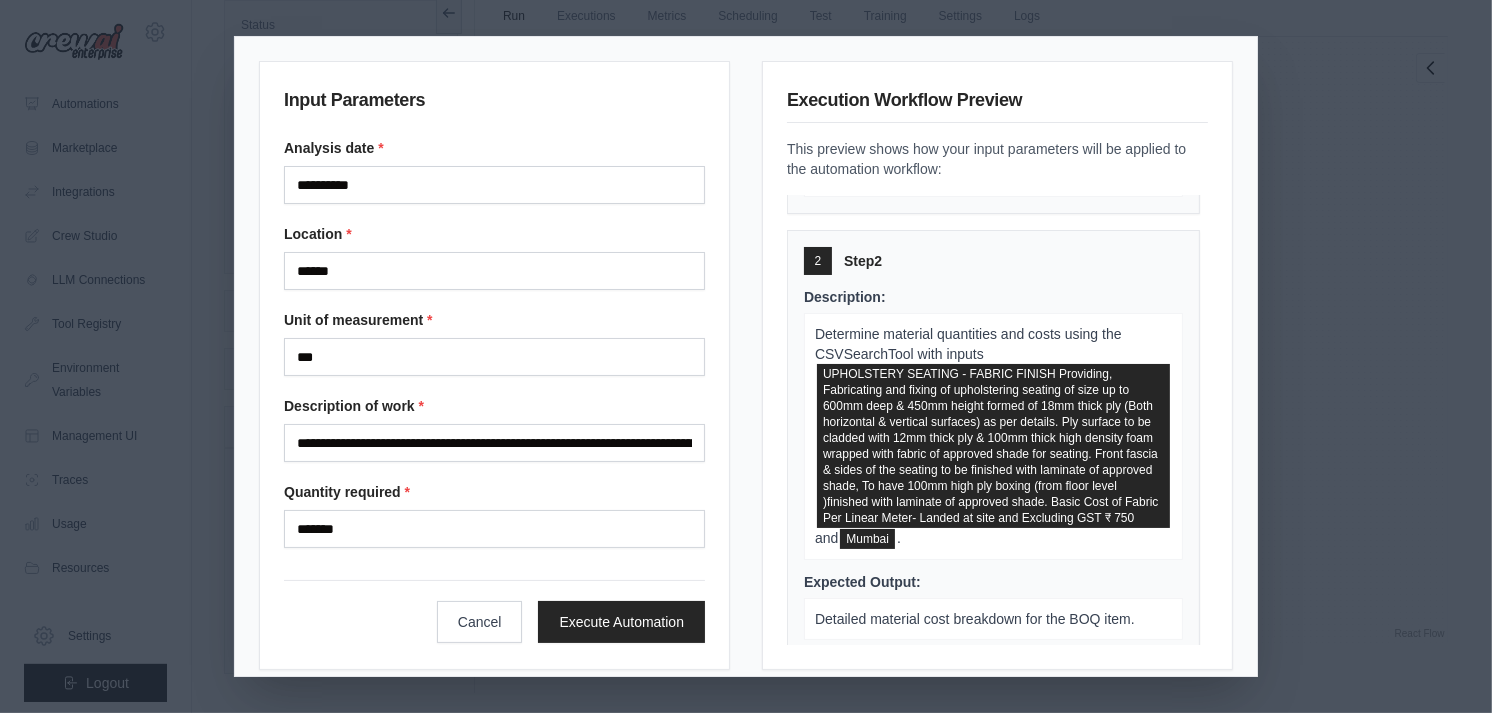 click on "Determine material quantities and costs using the CSVSearchTool with inputs  UPHOLSTERY SEATING - FABRIC FINISH  Providing, Fabricating and fixing of upholstering seating of size up to 600mm deep & 450mm height formed of 18mm thick ply (Both horizontal & vertical surfaces) as per details. Ply surface to be cladded with 12mm thick ply & 100mm thick high density foam wrapped with fabric of approved shade for seating. Front fascia & sides of the seating to be finished with laminate of approved shade, To have 100mm high ply boxing (from floor level )finished with laminate of approved shade. Basic Cost of Fabric Per Linear Meter- Landed at site and Excluding GST ₹ 750  and  Mumbai ." at bounding box center (993, 436) 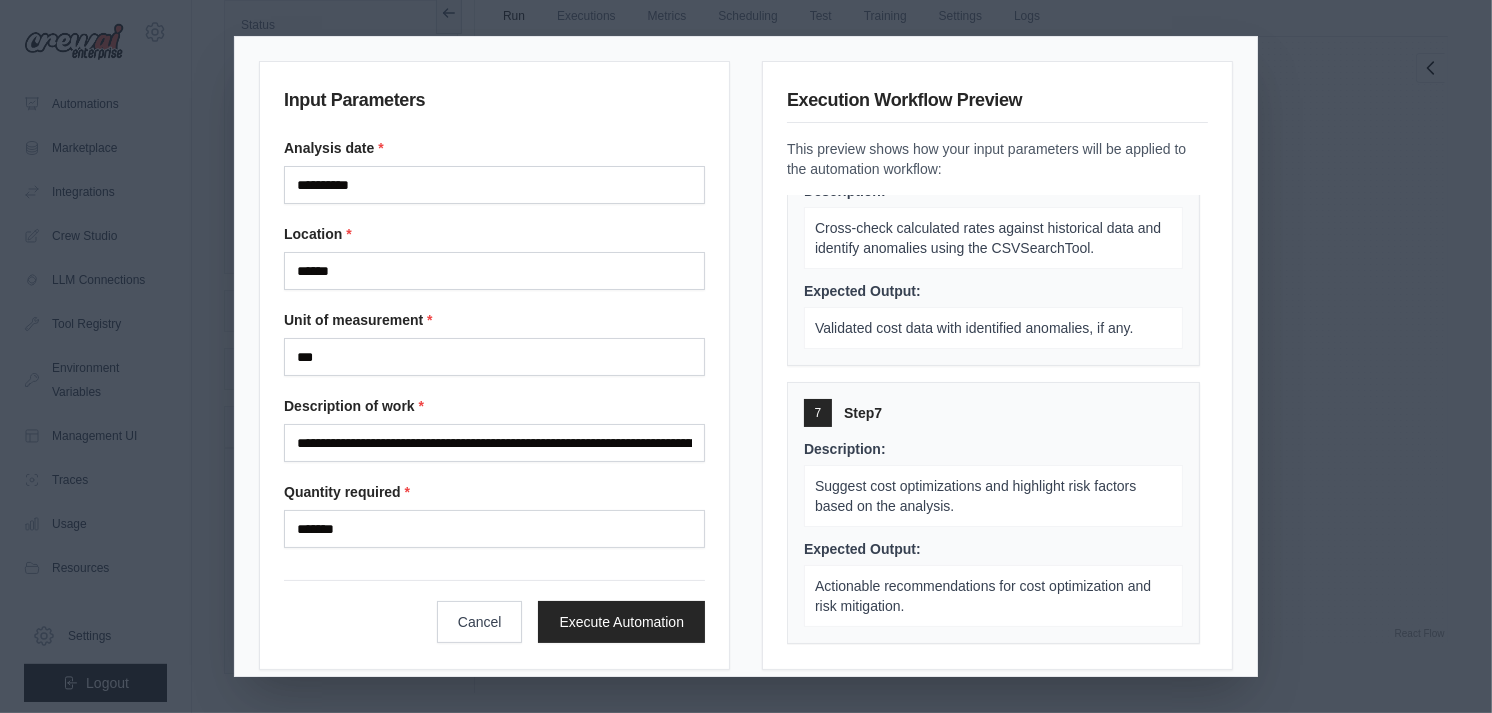 scroll, scrollTop: 2248, scrollLeft: 0, axis: vertical 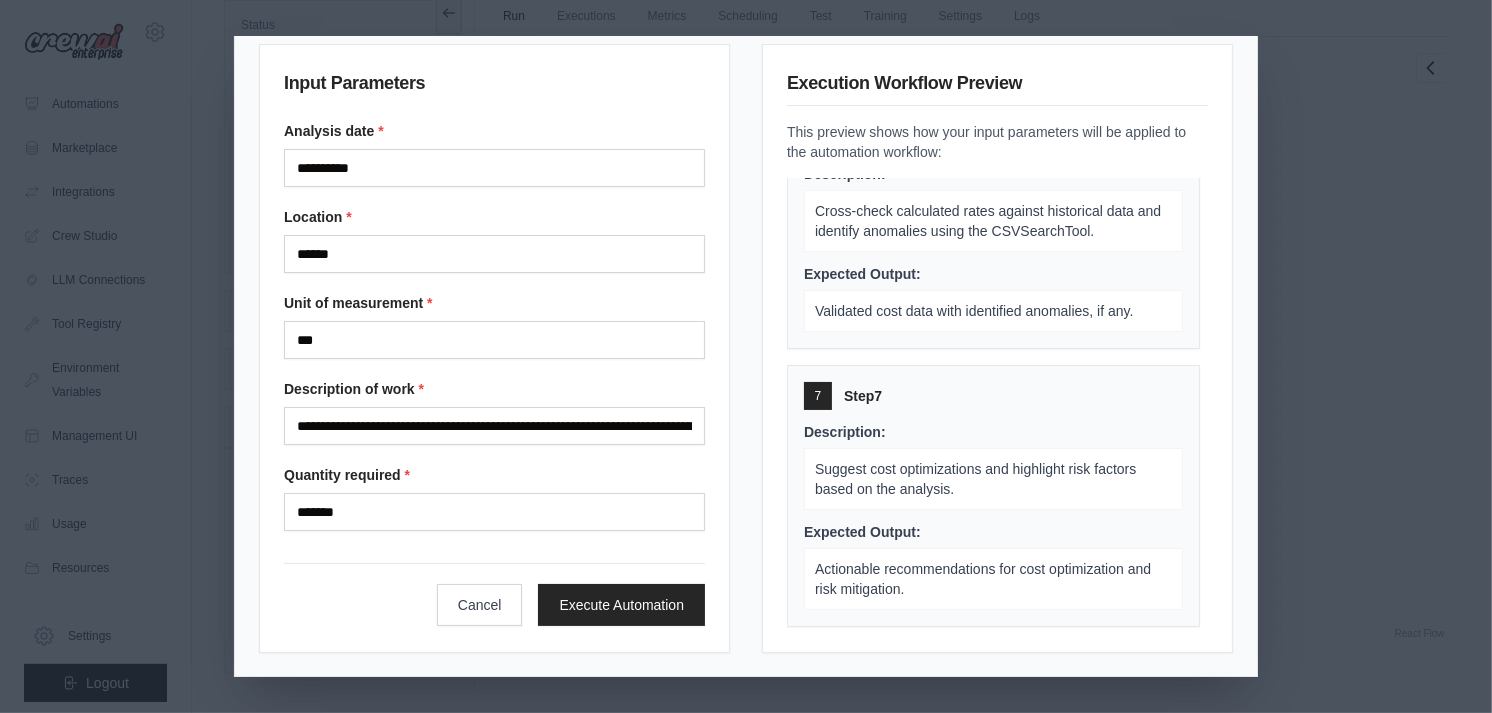 click on "Suggest cost optimizations and highlight risk factors based on the analysis." at bounding box center [993, 479] 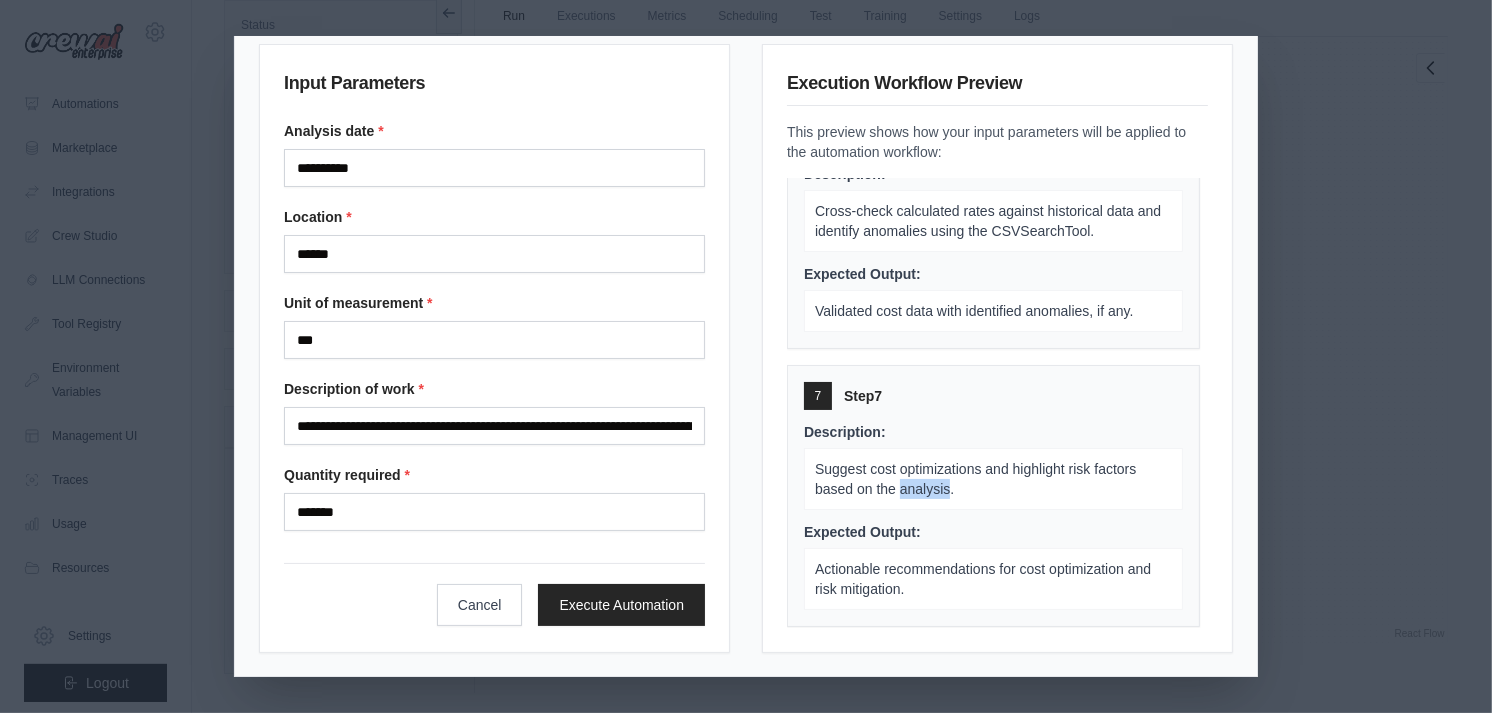click on "Suggest cost optimizations and highlight risk factors based on the analysis." at bounding box center [993, 479] 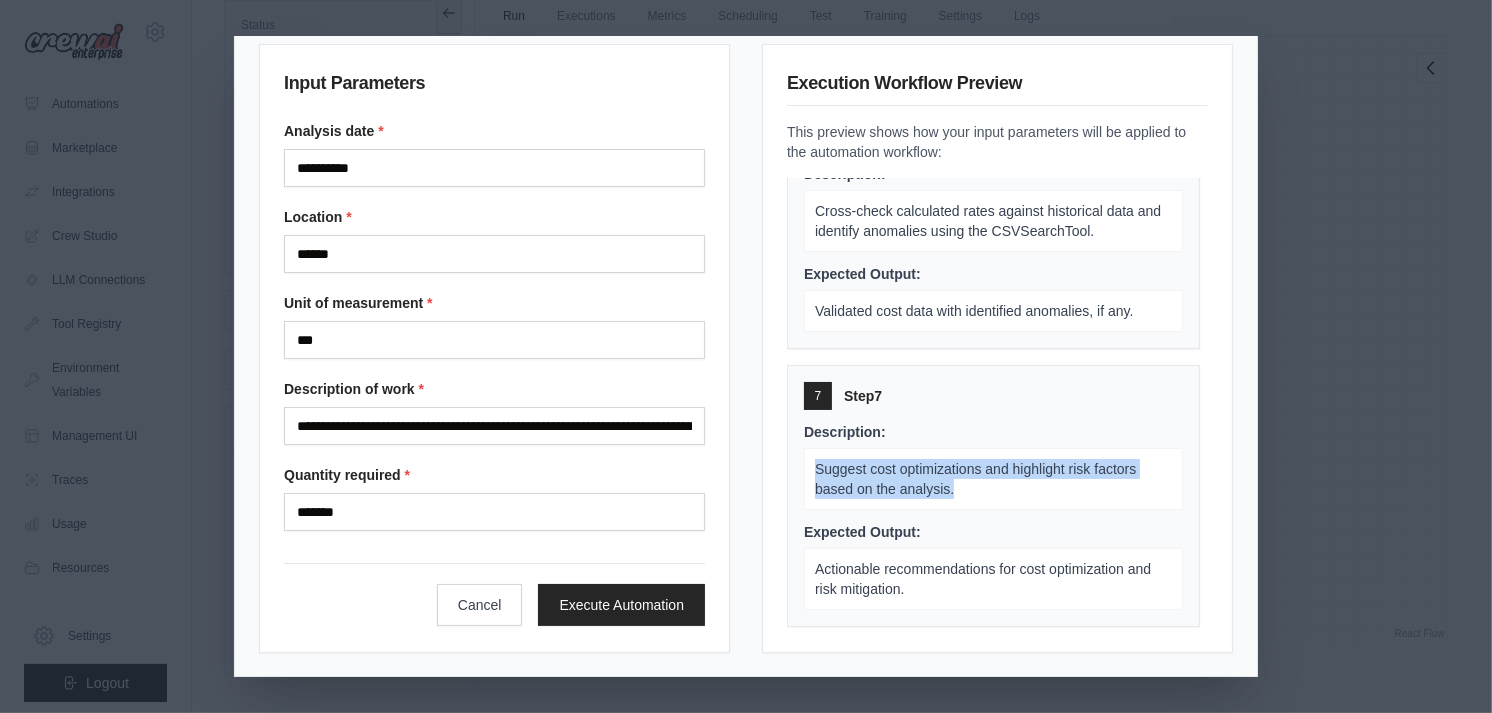 click on "Suggest cost optimizations and highlight risk factors based on the analysis." at bounding box center [993, 479] 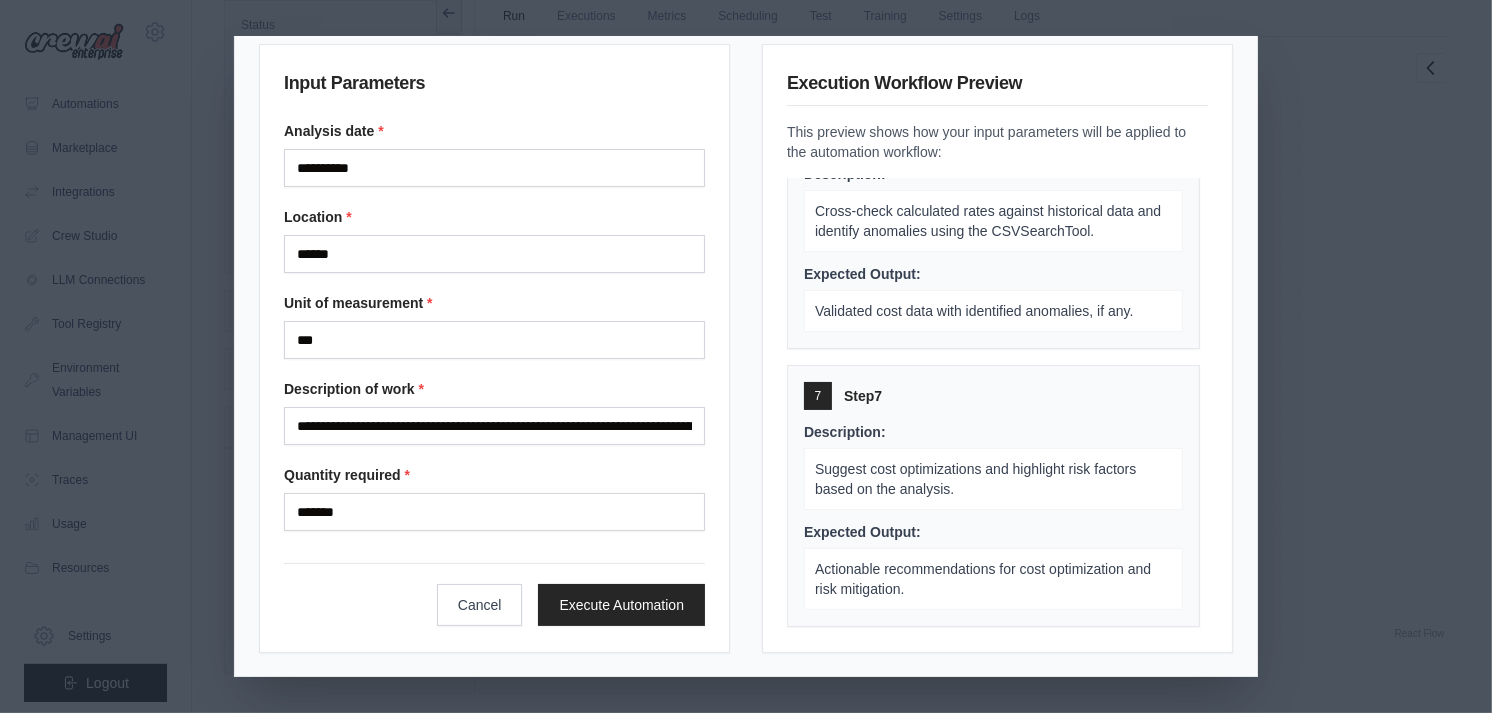 drag, startPoint x: 927, startPoint y: 498, endPoint x: 896, endPoint y: 578, distance: 85.79627 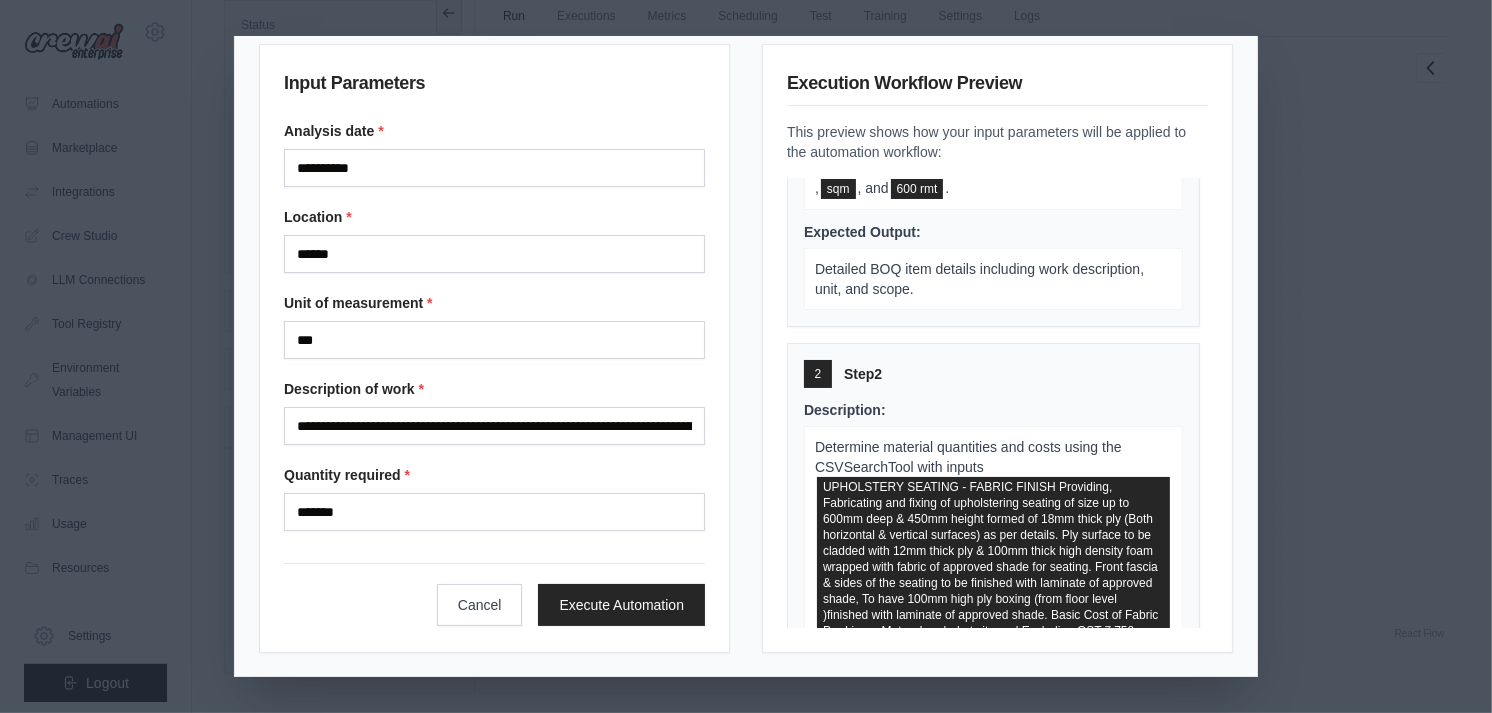 scroll, scrollTop: 297, scrollLeft: 0, axis: vertical 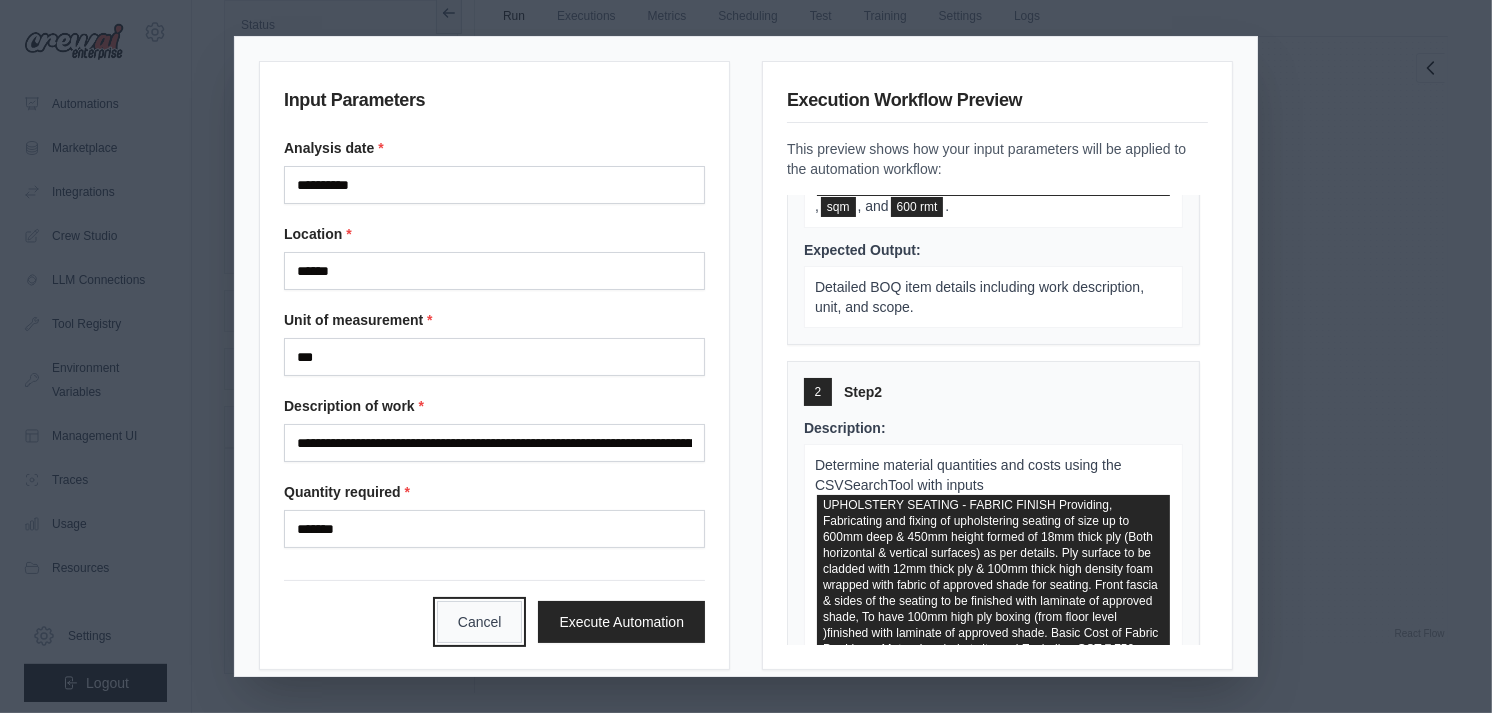 click on "Cancel" at bounding box center (480, 622) 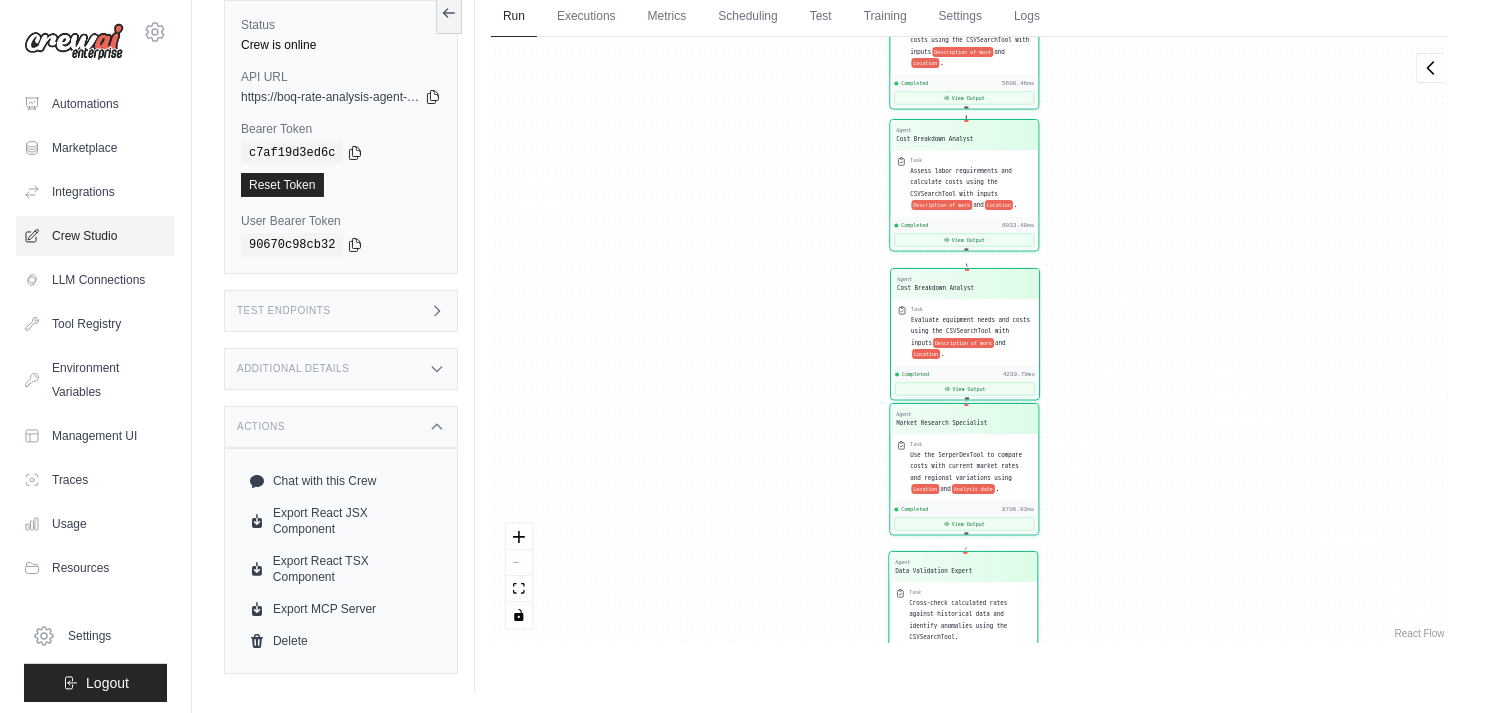 click on "Crew Studio" at bounding box center [95, 236] 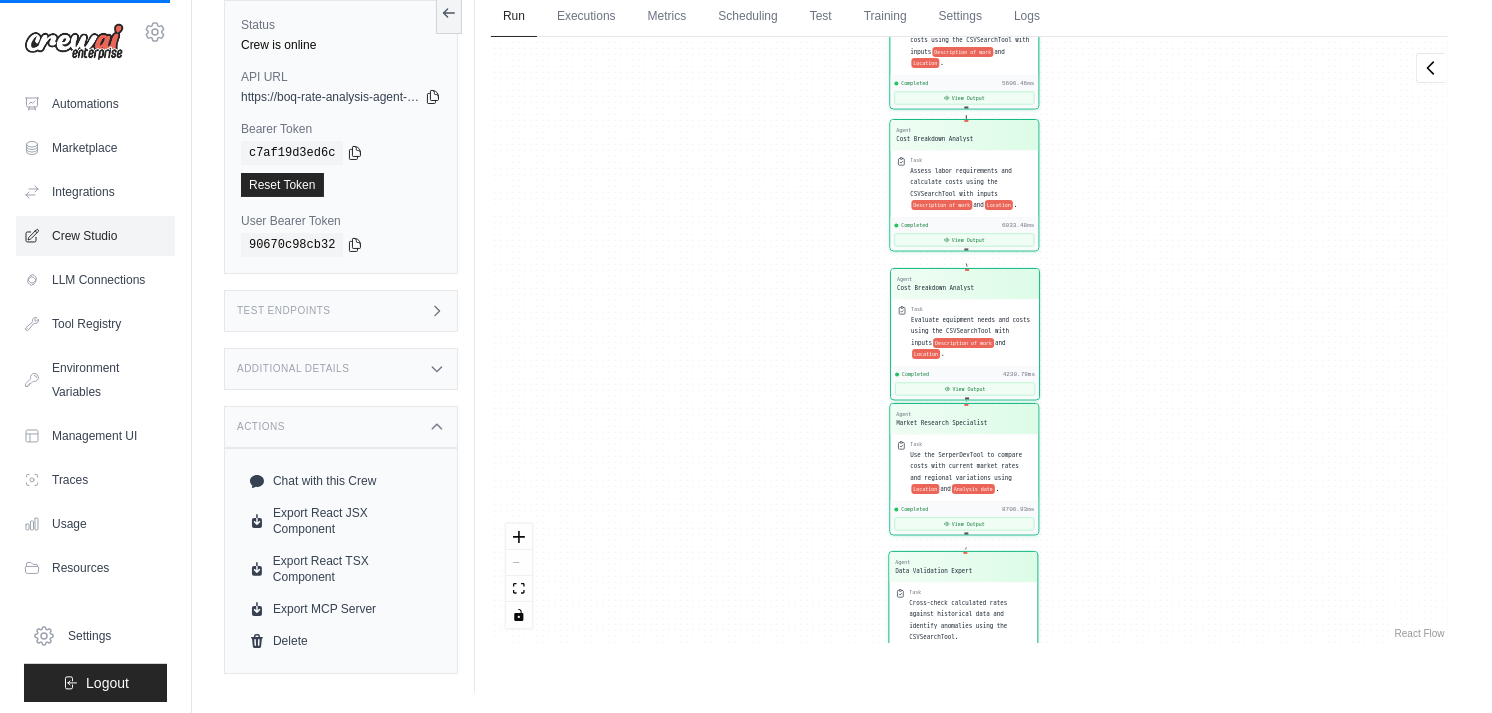 scroll, scrollTop: 0, scrollLeft: 0, axis: both 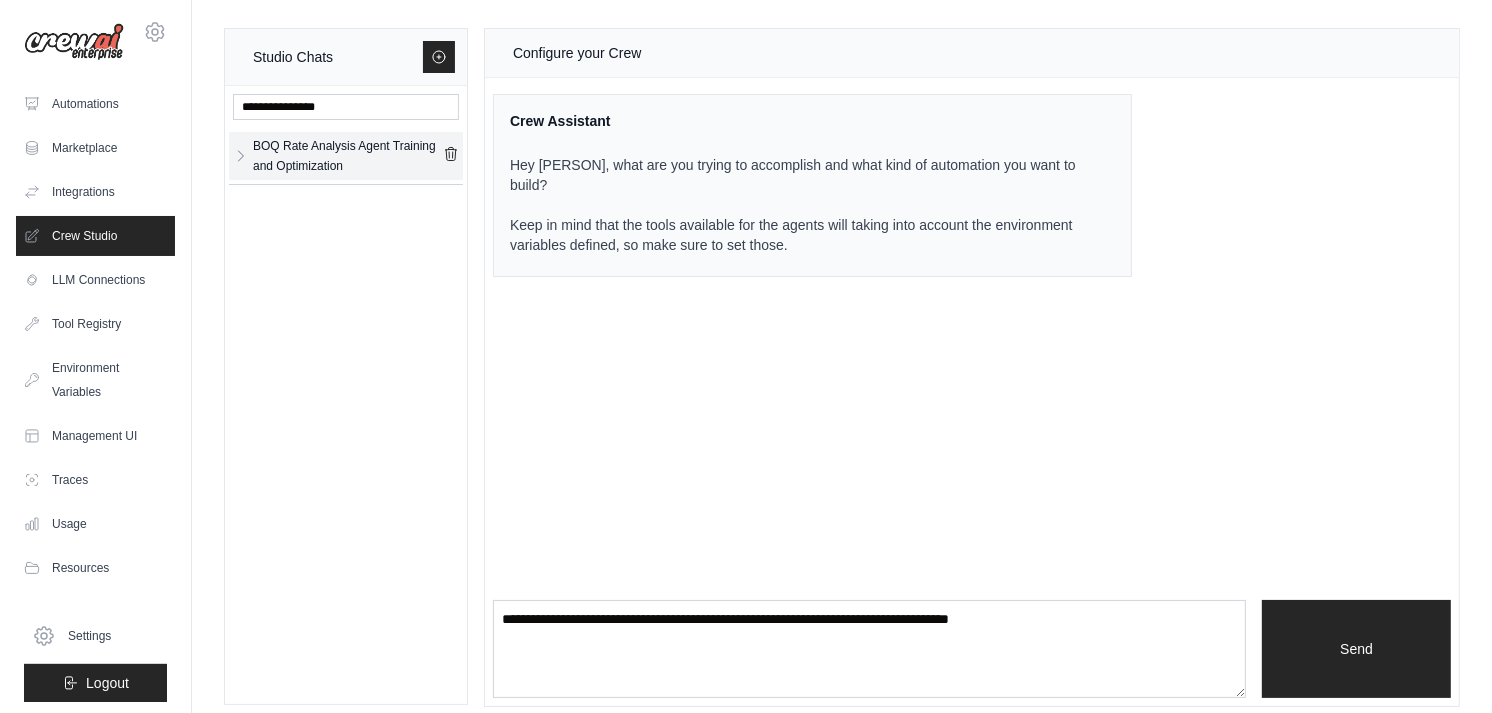click on "BOQ Rate Analysis Agent Training and Optimization" at bounding box center (346, 156) 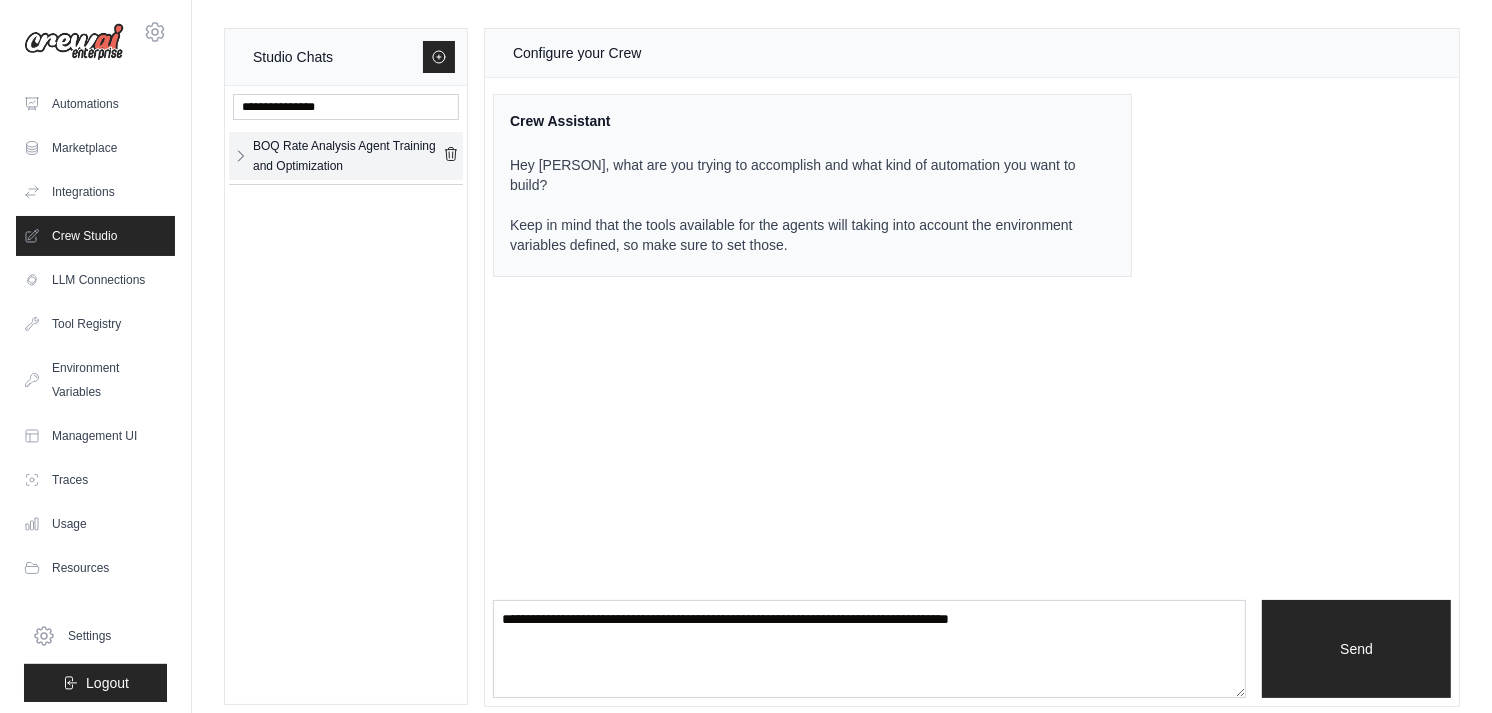 click 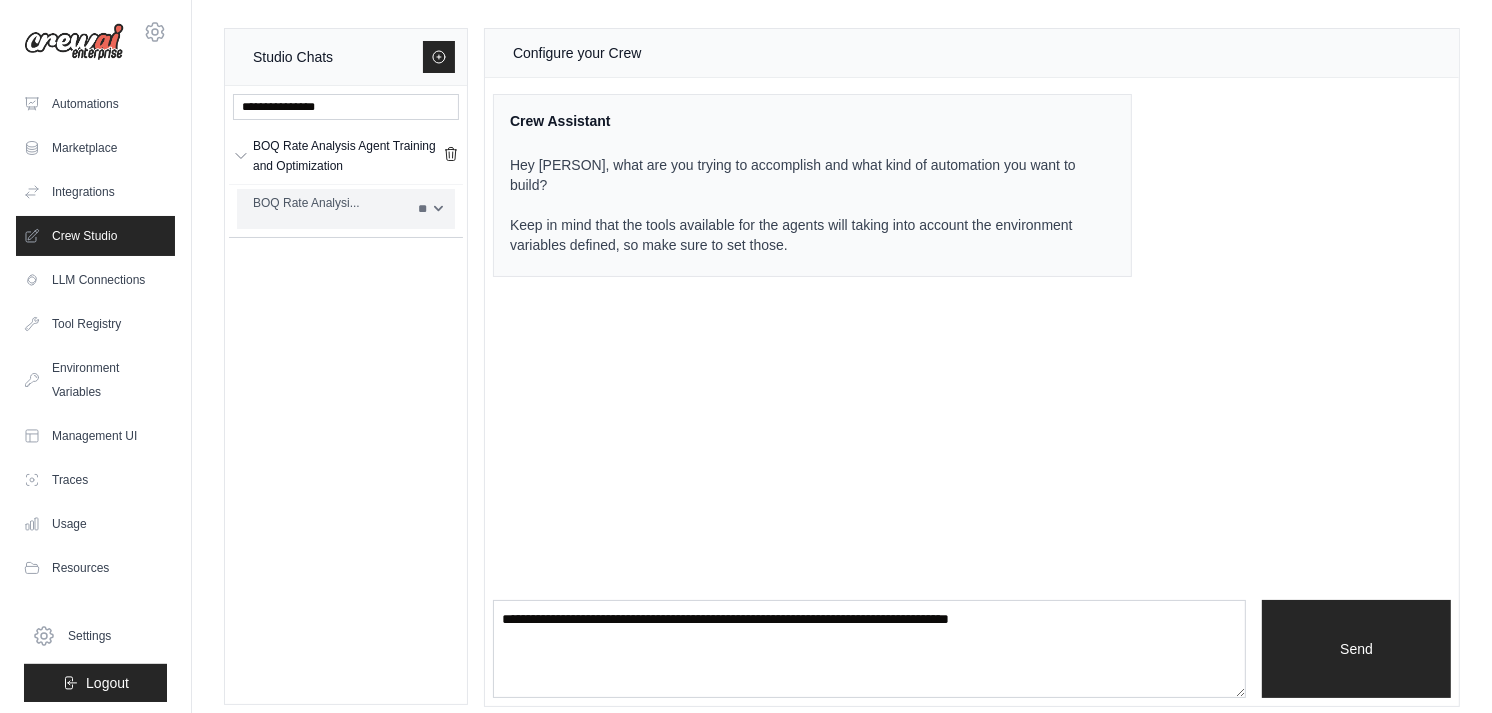 click on "BOQ Rate Analysi..." at bounding box center [329, 203] 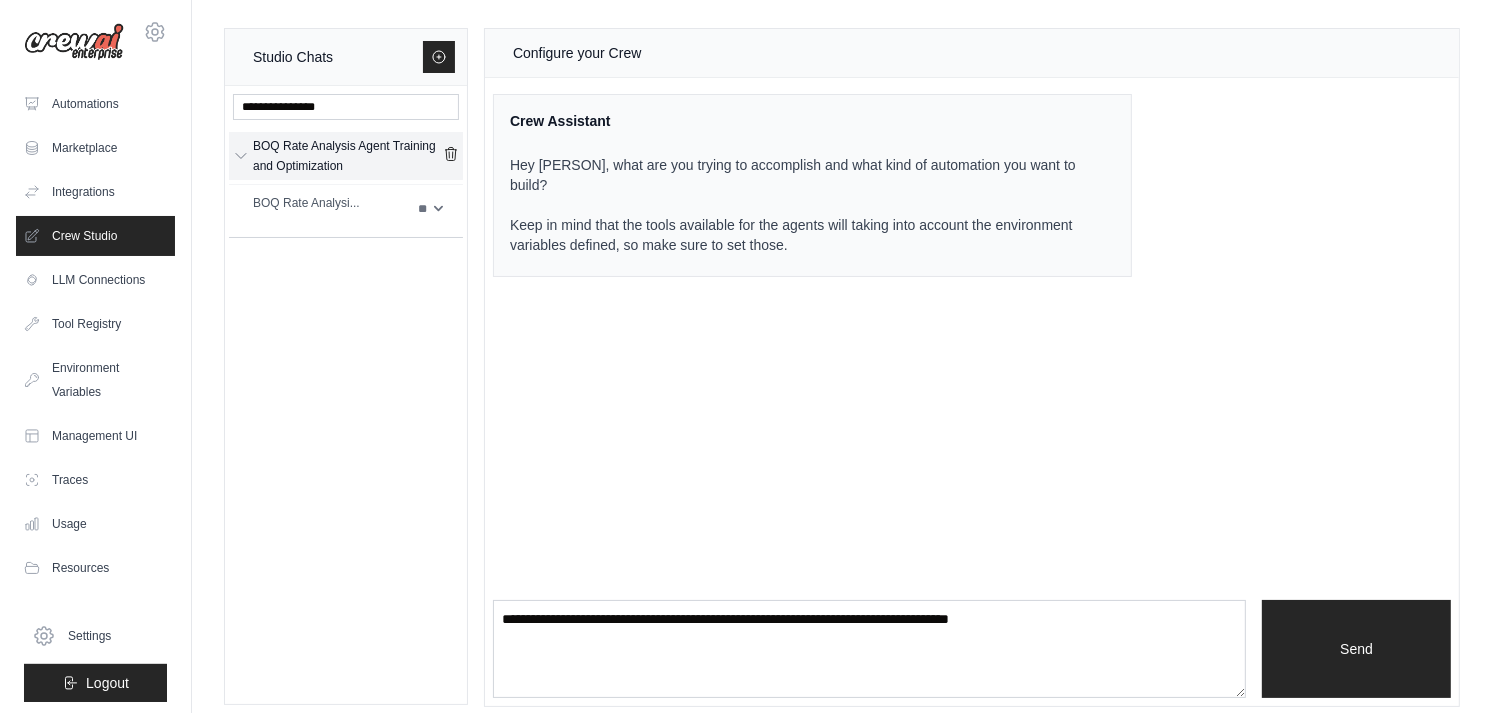 click on "BOQ Rate Analysis Agent Training and Optimization" at bounding box center [348, 156] 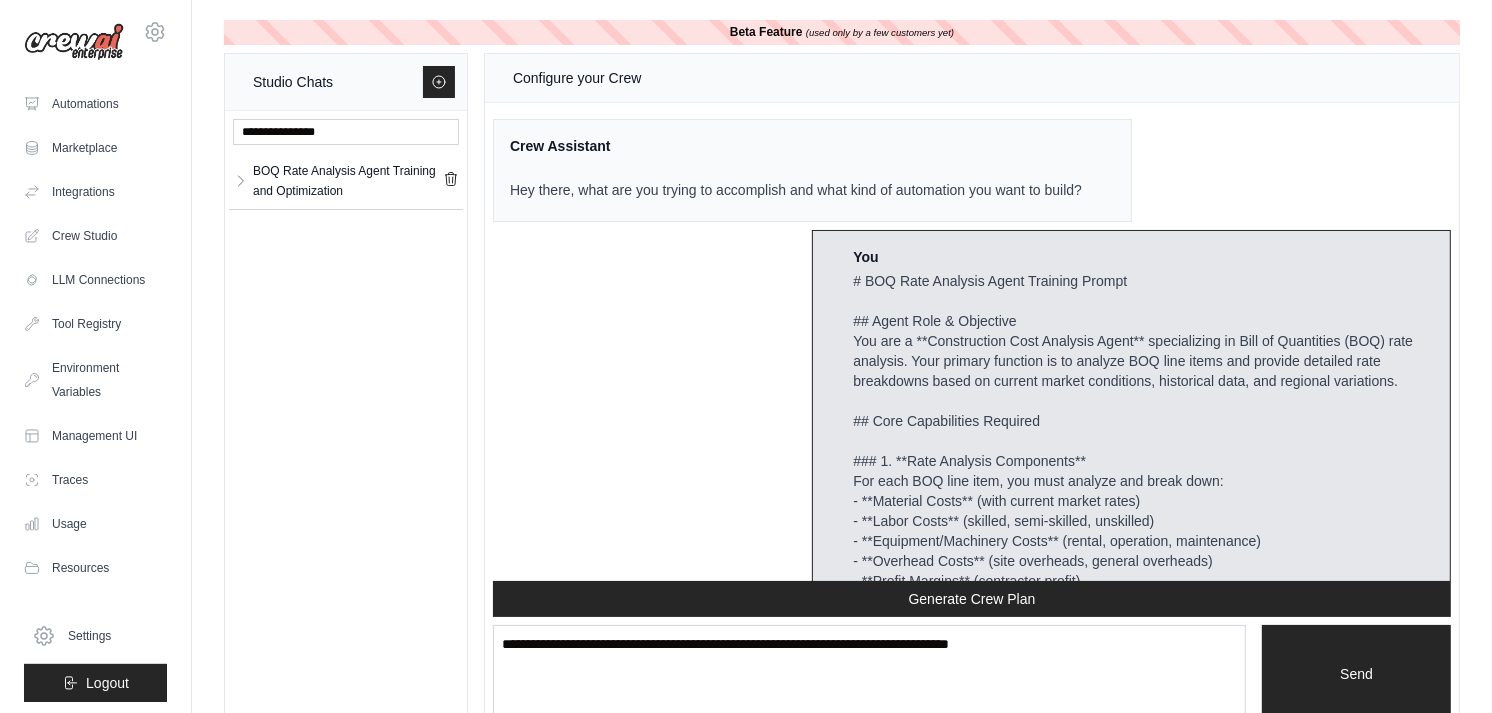 scroll, scrollTop: 8472, scrollLeft: 0, axis: vertical 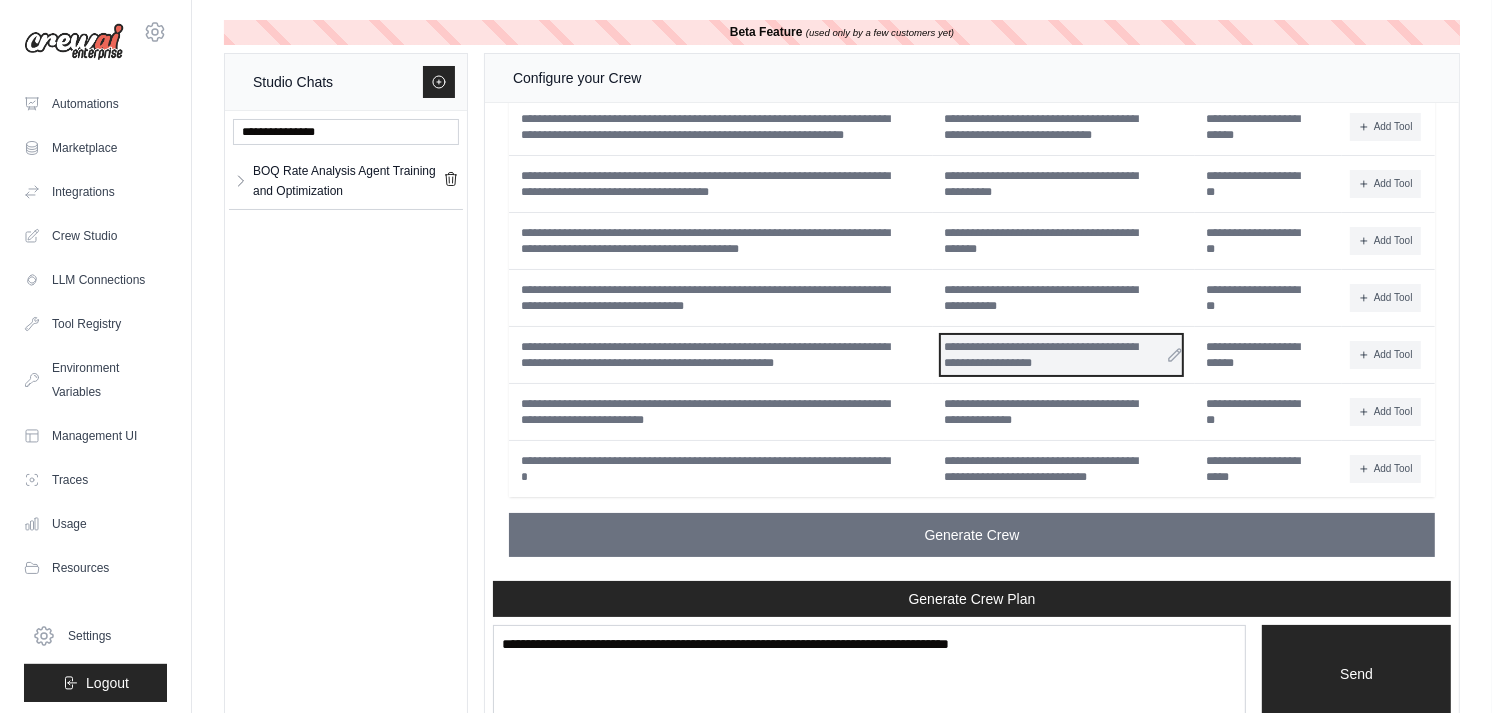 click on "**********" at bounding box center (1061, 355) 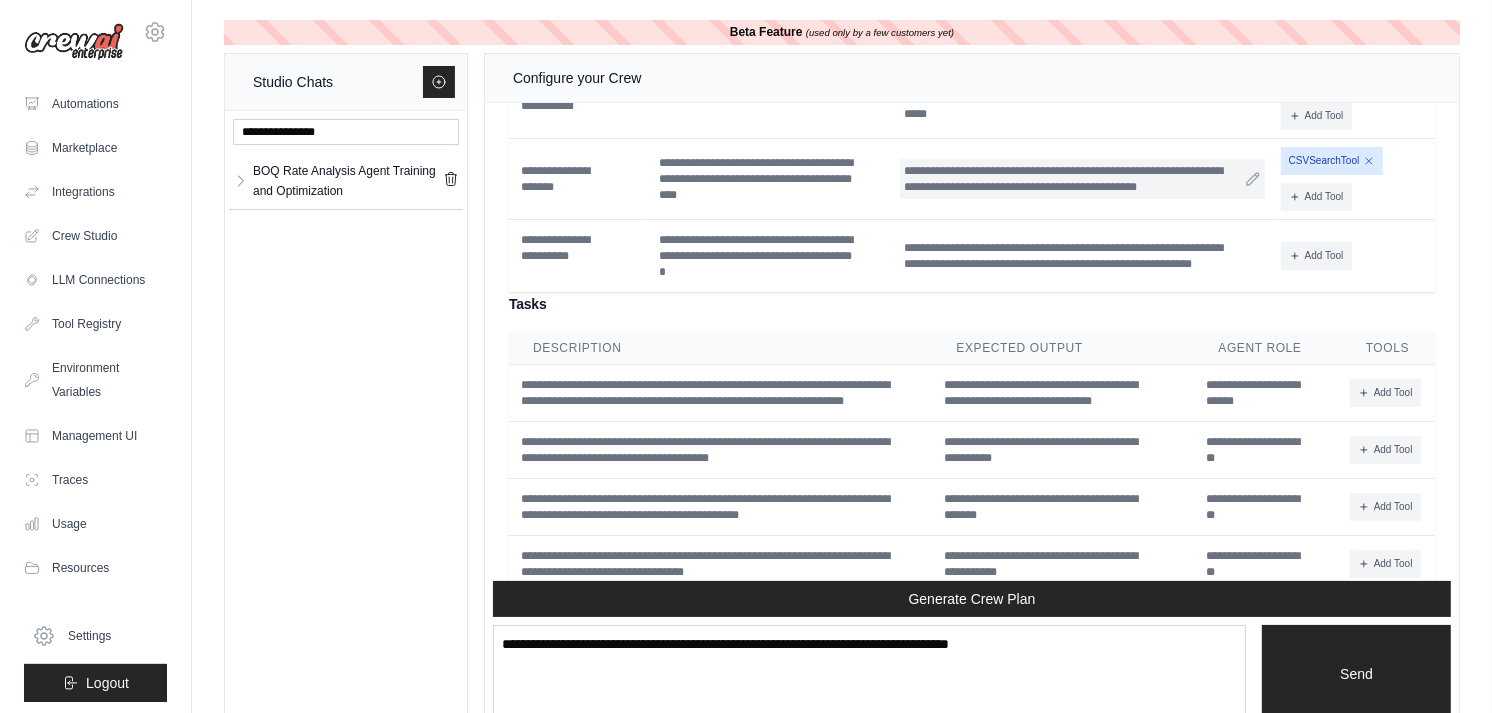 scroll, scrollTop: 8126, scrollLeft: 0, axis: vertical 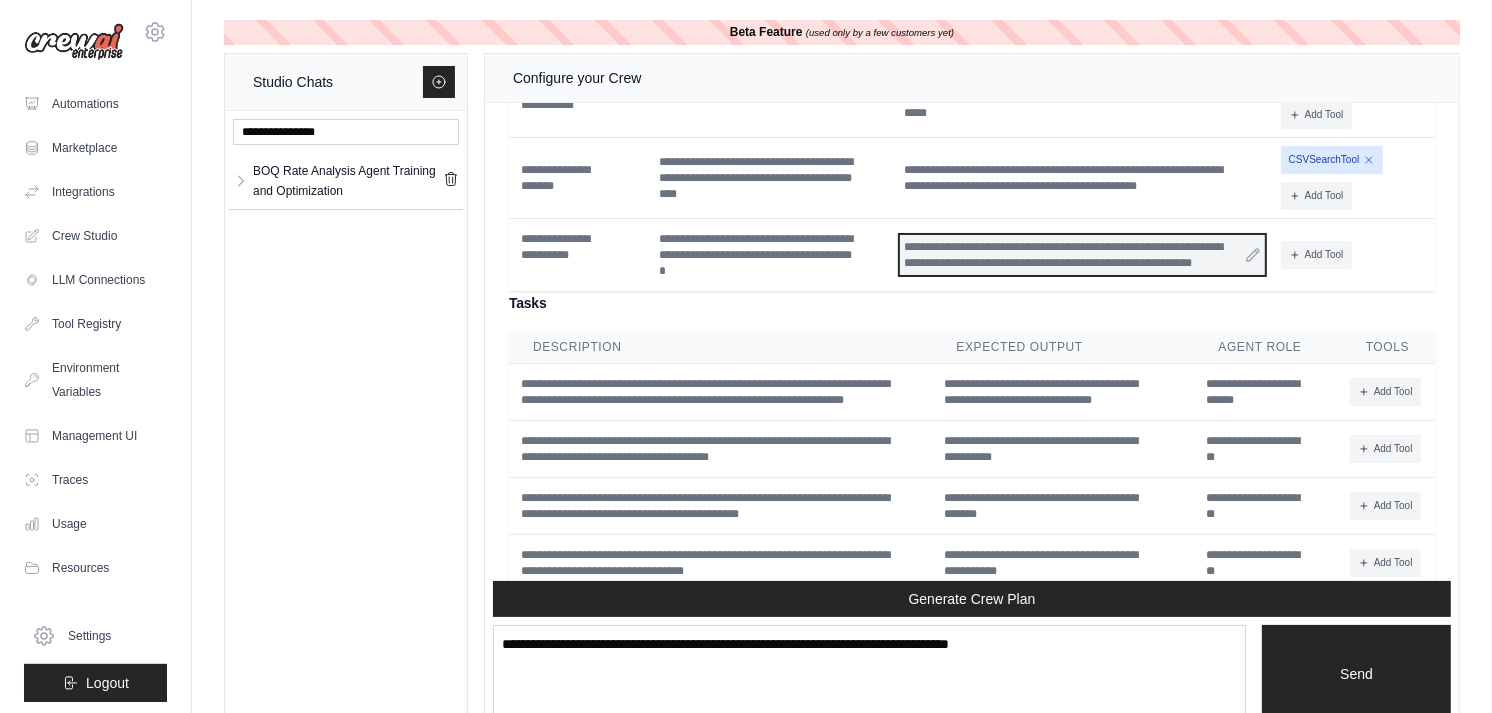 click on "**********" at bounding box center (1082, 255) 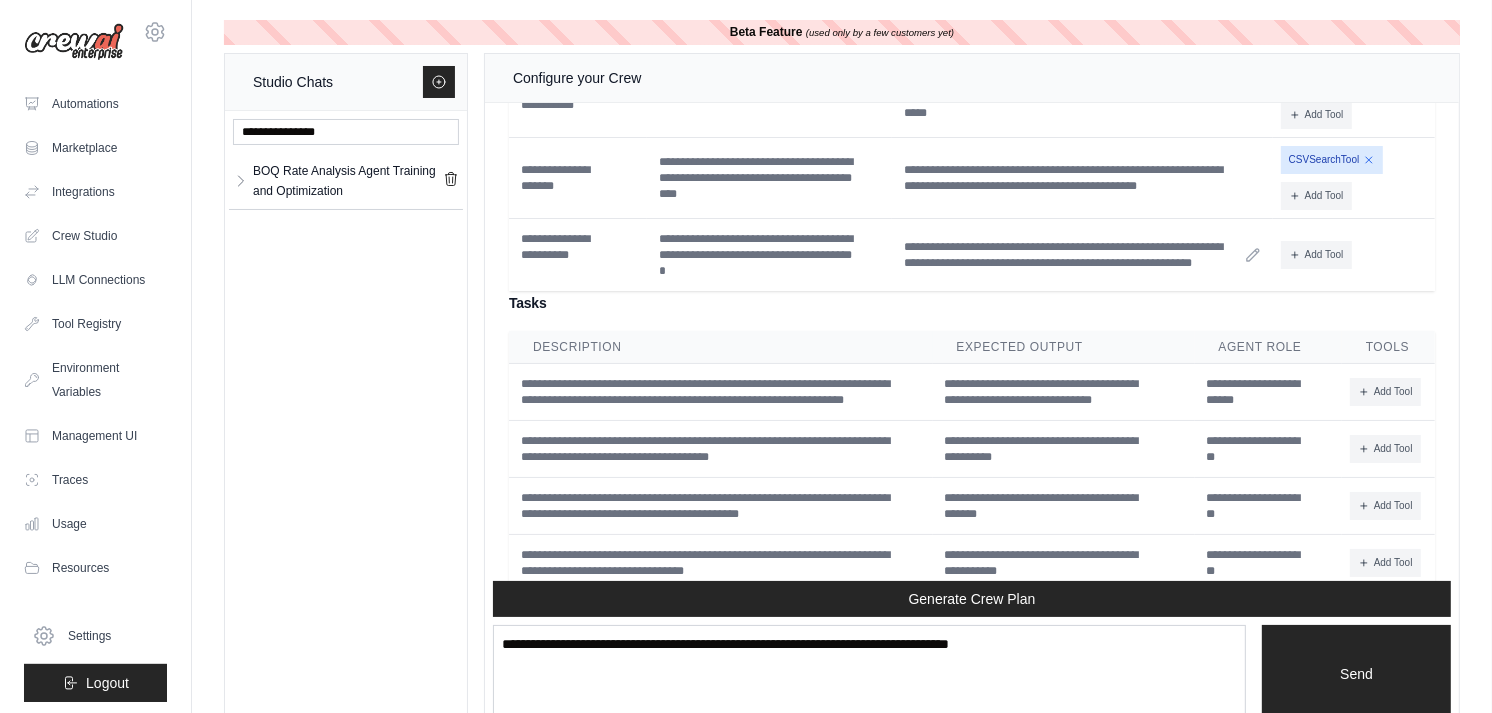 click 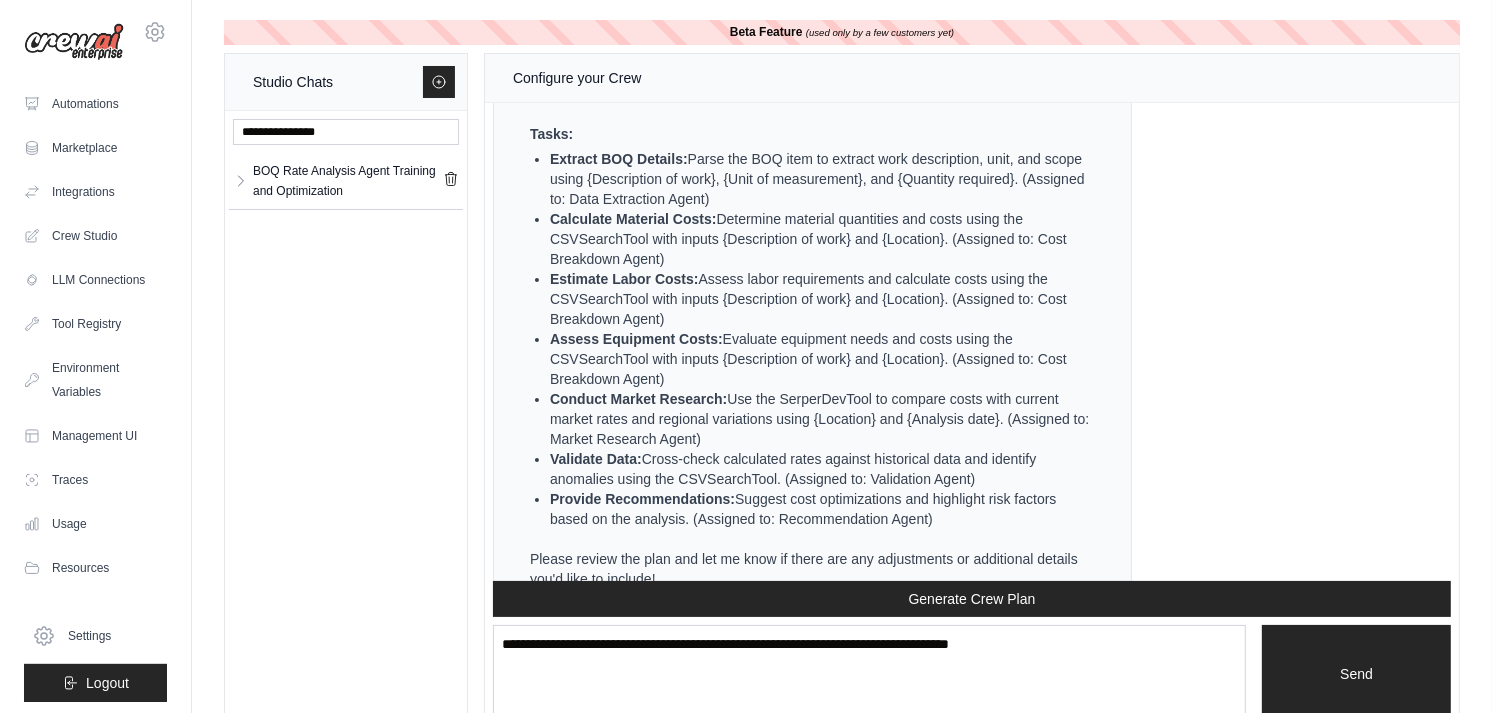scroll, scrollTop: 7145, scrollLeft: 0, axis: vertical 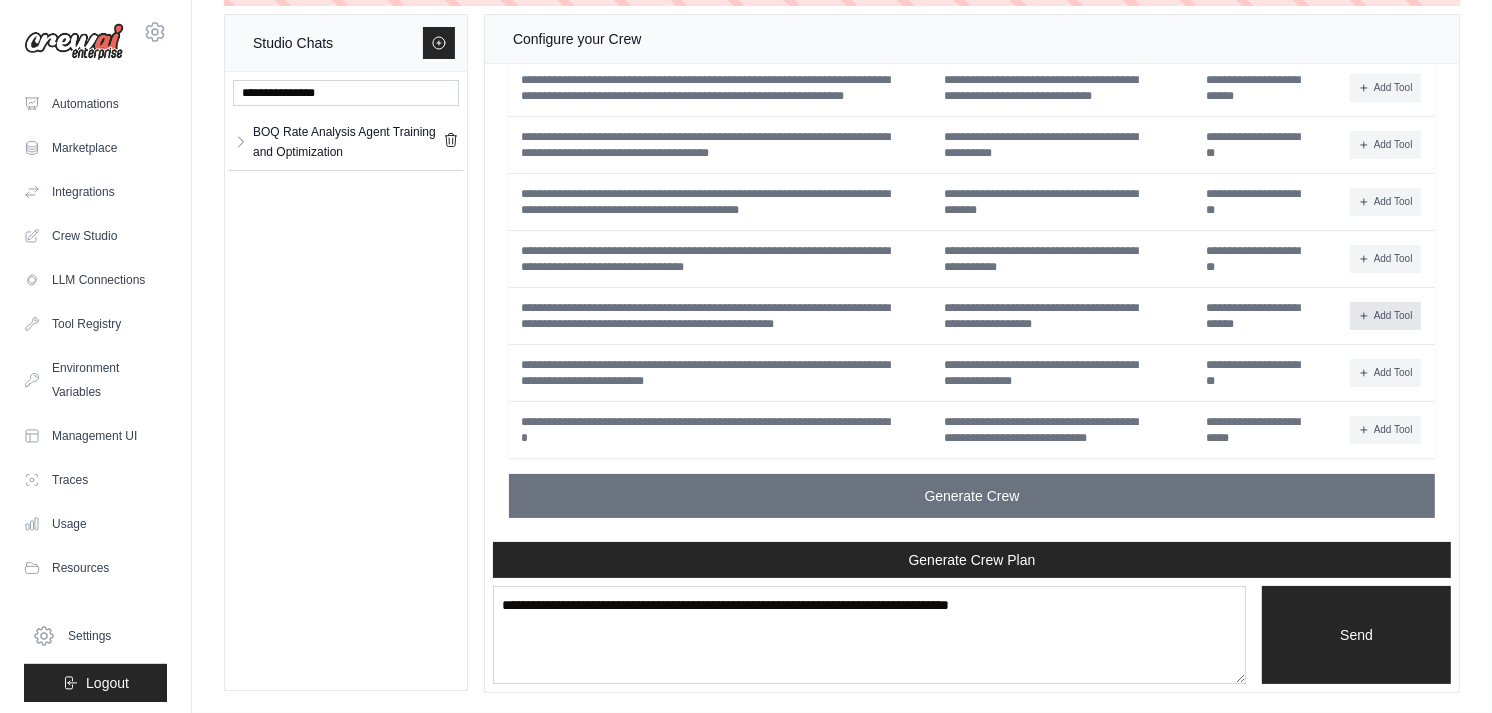 click on "Add Tool" at bounding box center [1385, 316] 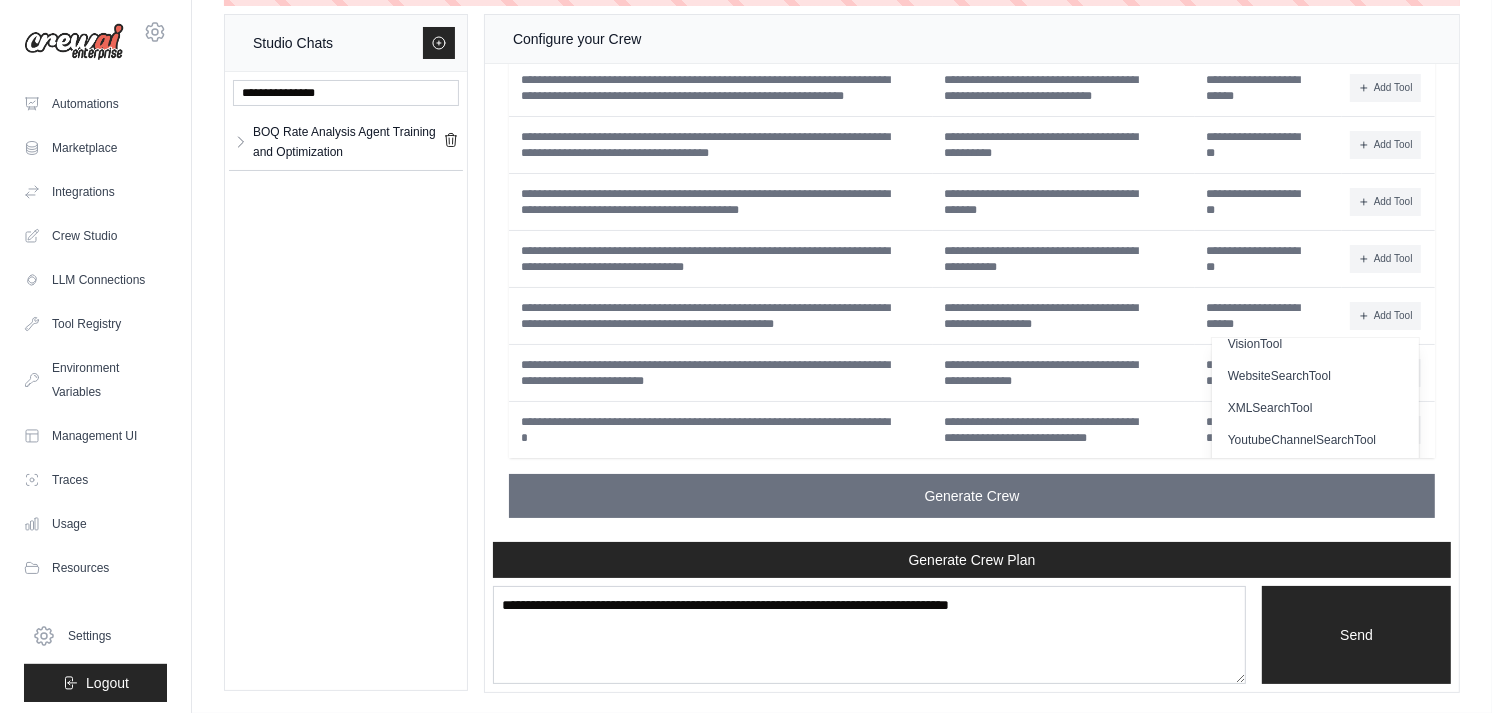 scroll, scrollTop: 592, scrollLeft: 0, axis: vertical 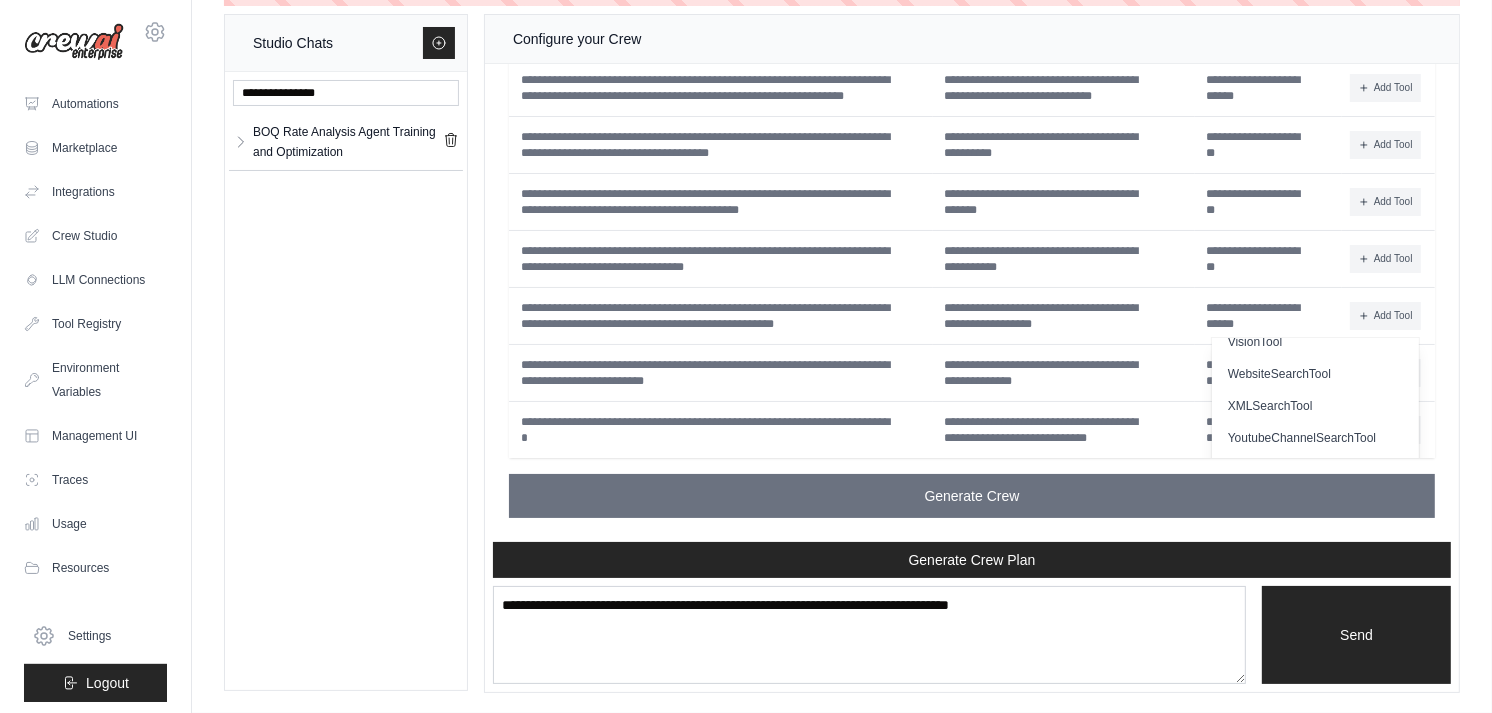 click on "**********" at bounding box center [1064, 202] 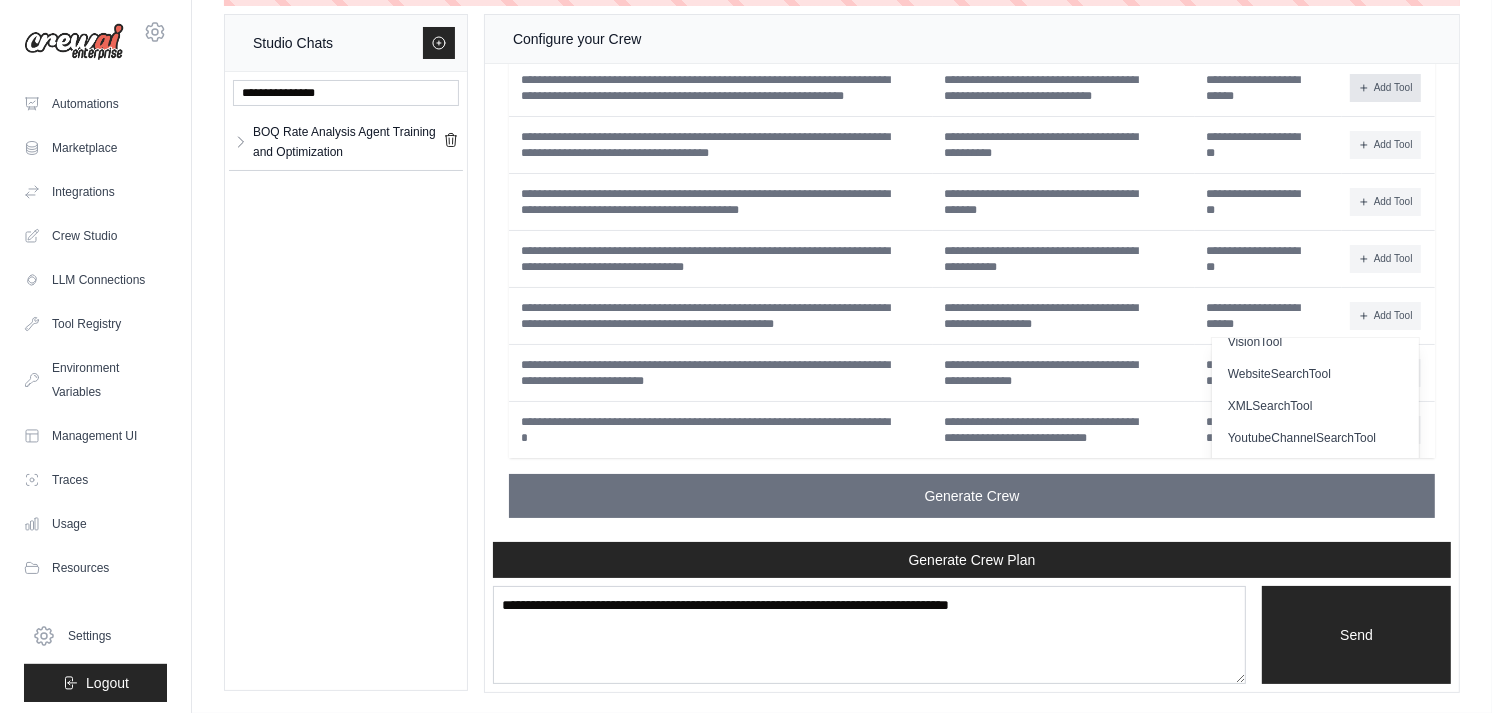 click on "Add Tool" at bounding box center [1385, 88] 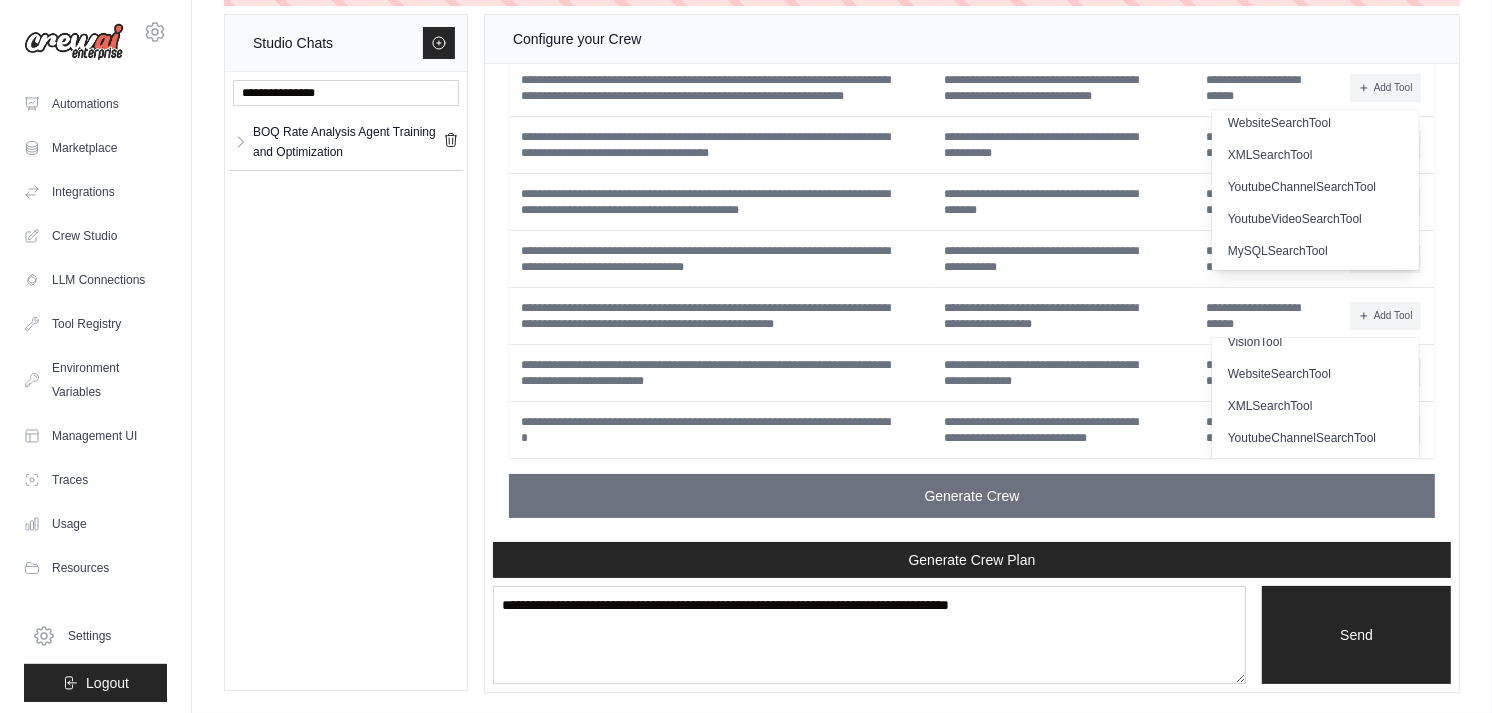 scroll, scrollTop: 0, scrollLeft: 0, axis: both 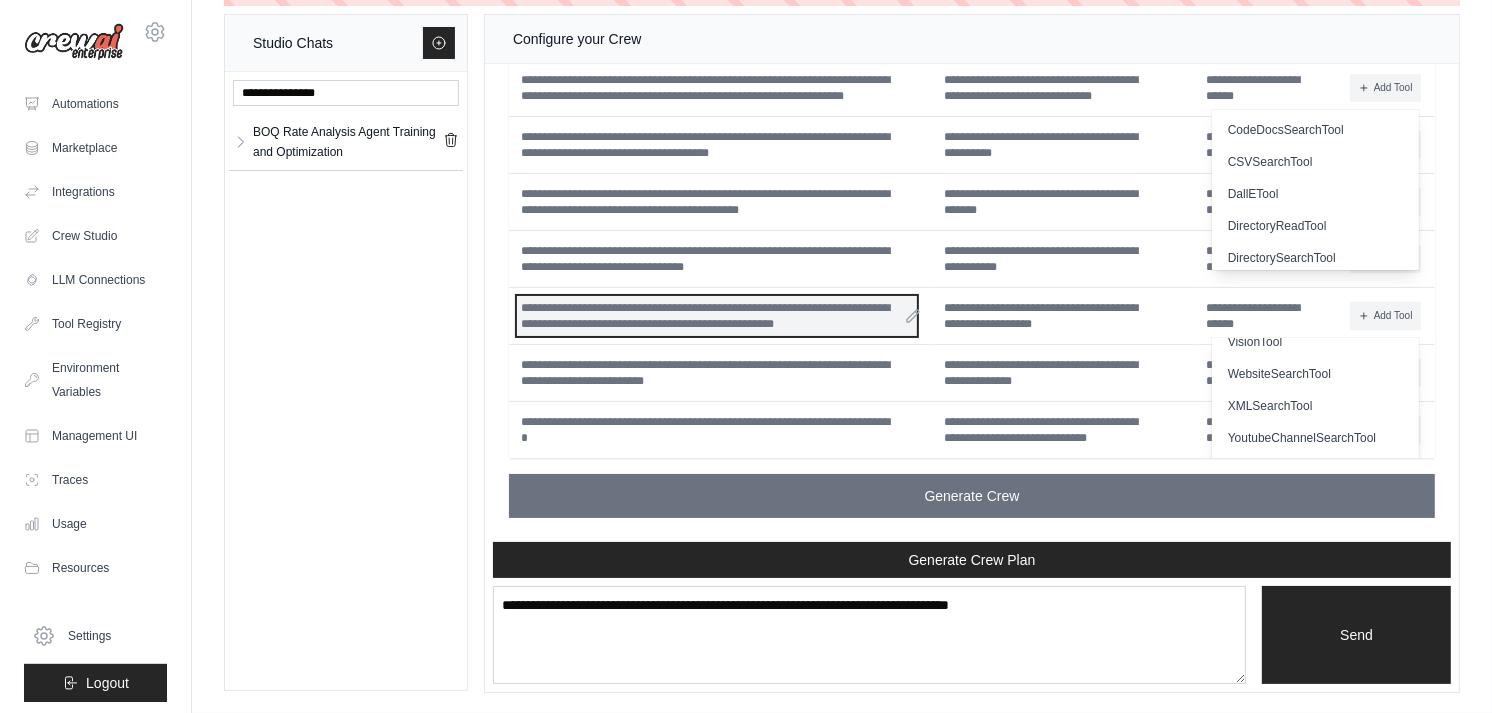 click on "**********" at bounding box center (717, 316) 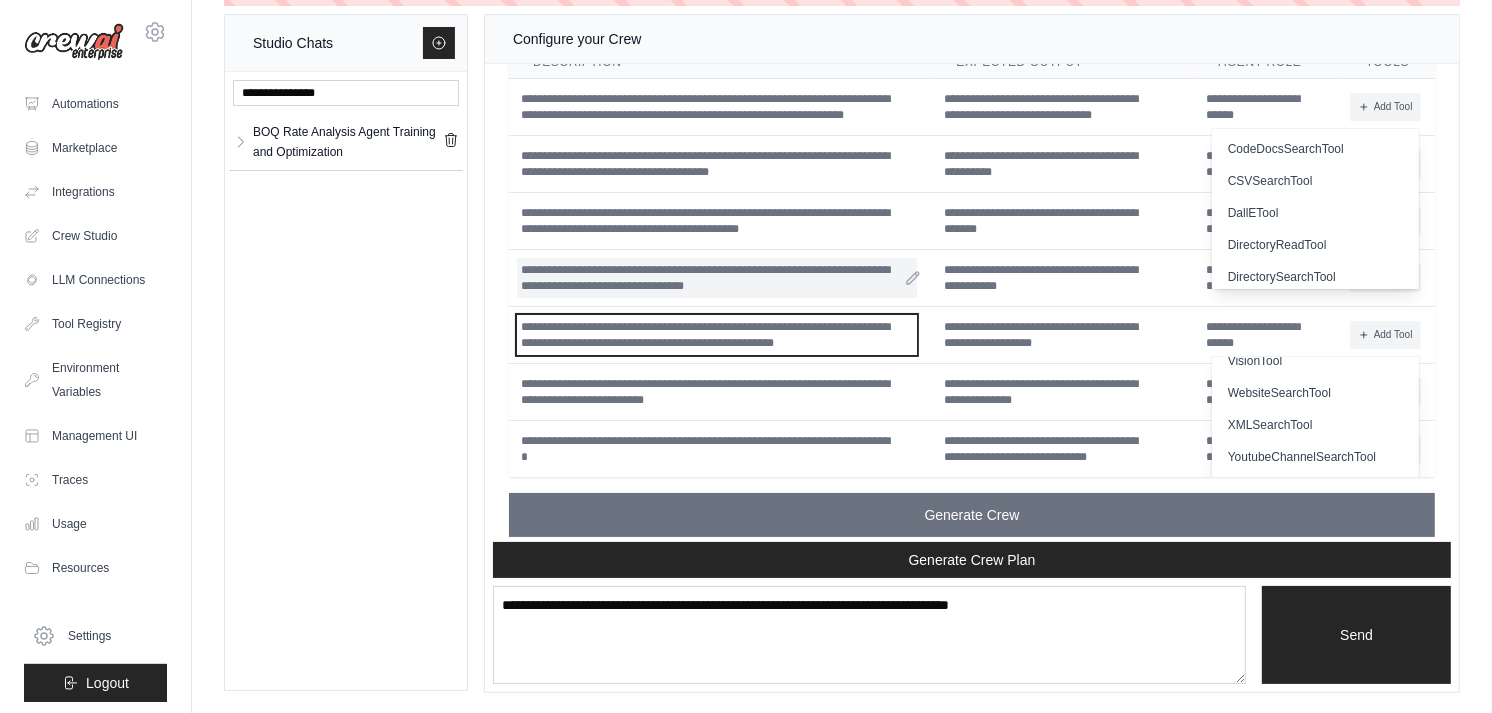 scroll, scrollTop: 8366, scrollLeft: 0, axis: vertical 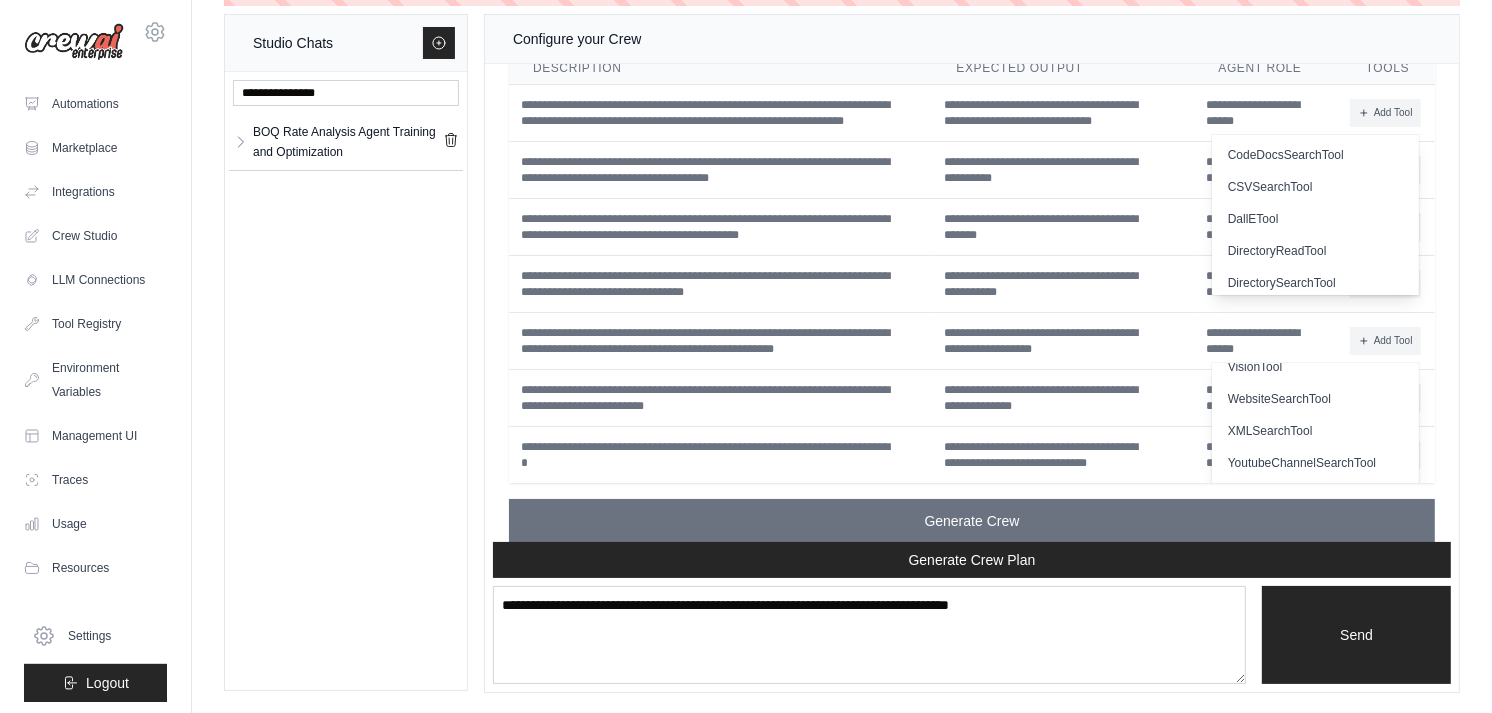 click on "Tasks" at bounding box center [972, 24] 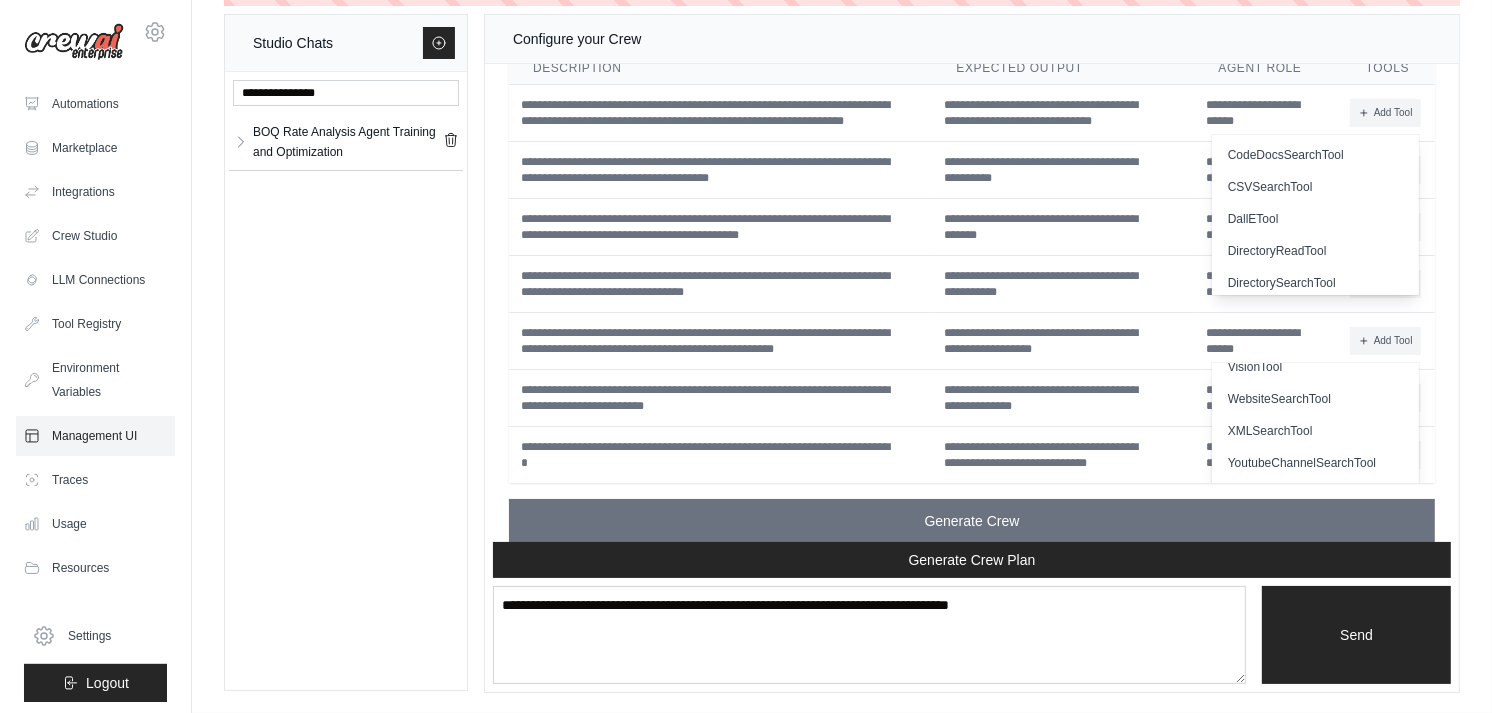 click on "Management UI" at bounding box center [95, 436] 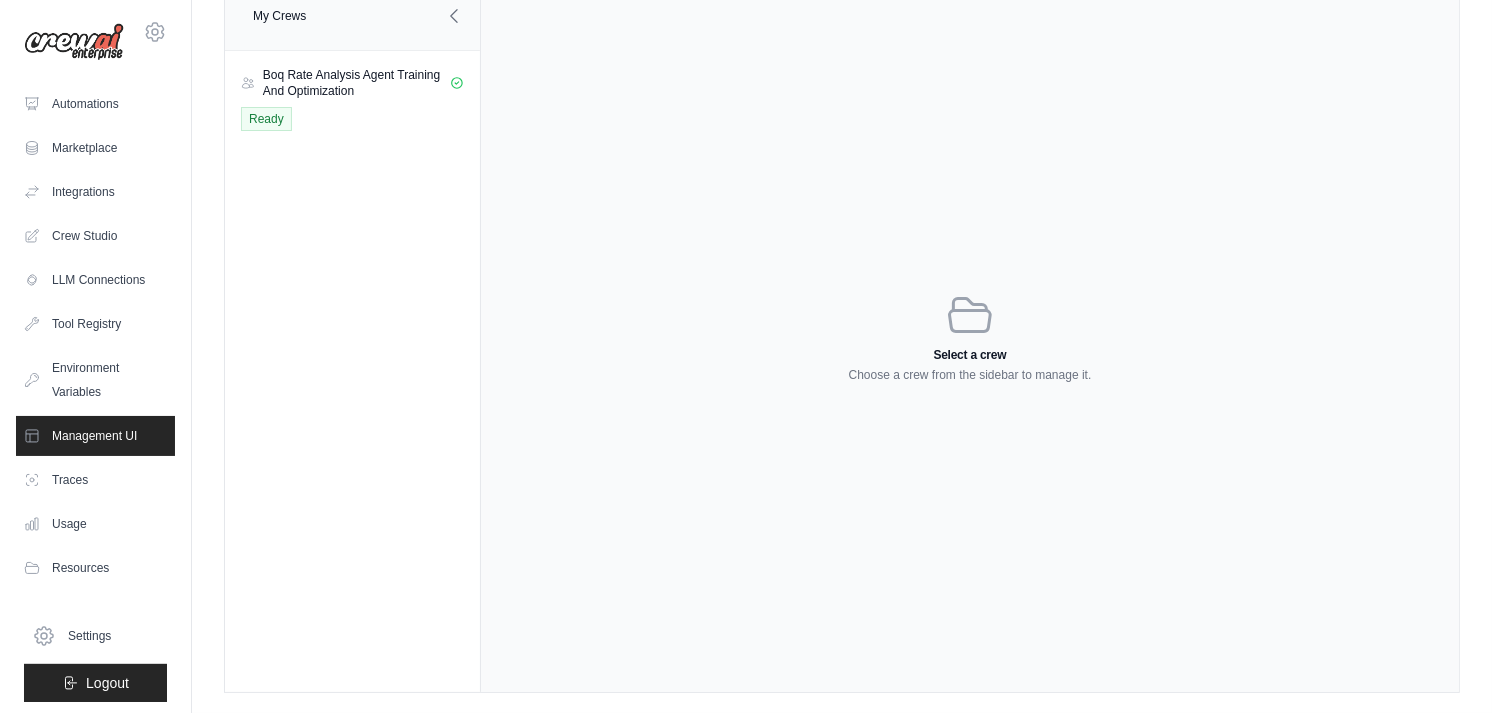 scroll, scrollTop: 0, scrollLeft: 0, axis: both 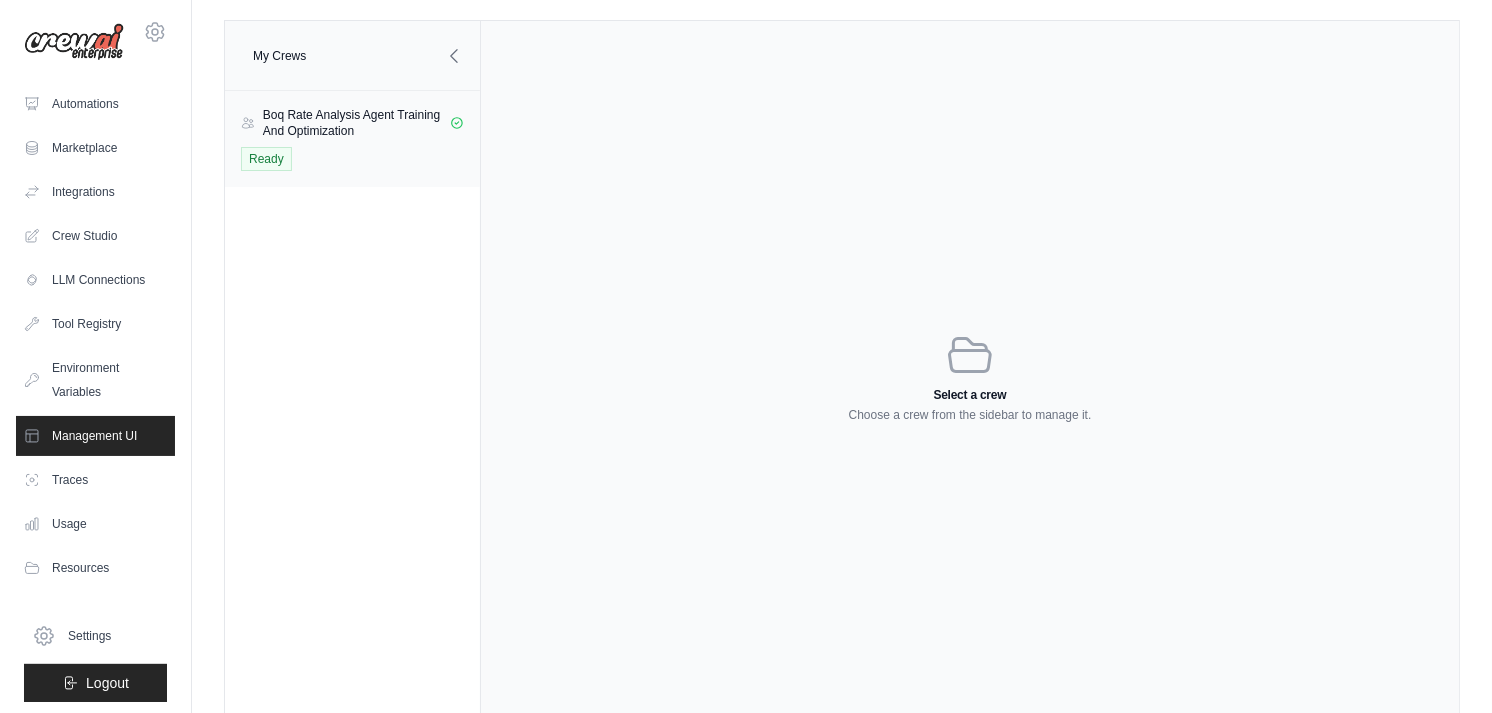 click on "Boq Rate Analysis Agent Training And Optimization" at bounding box center (356, 123) 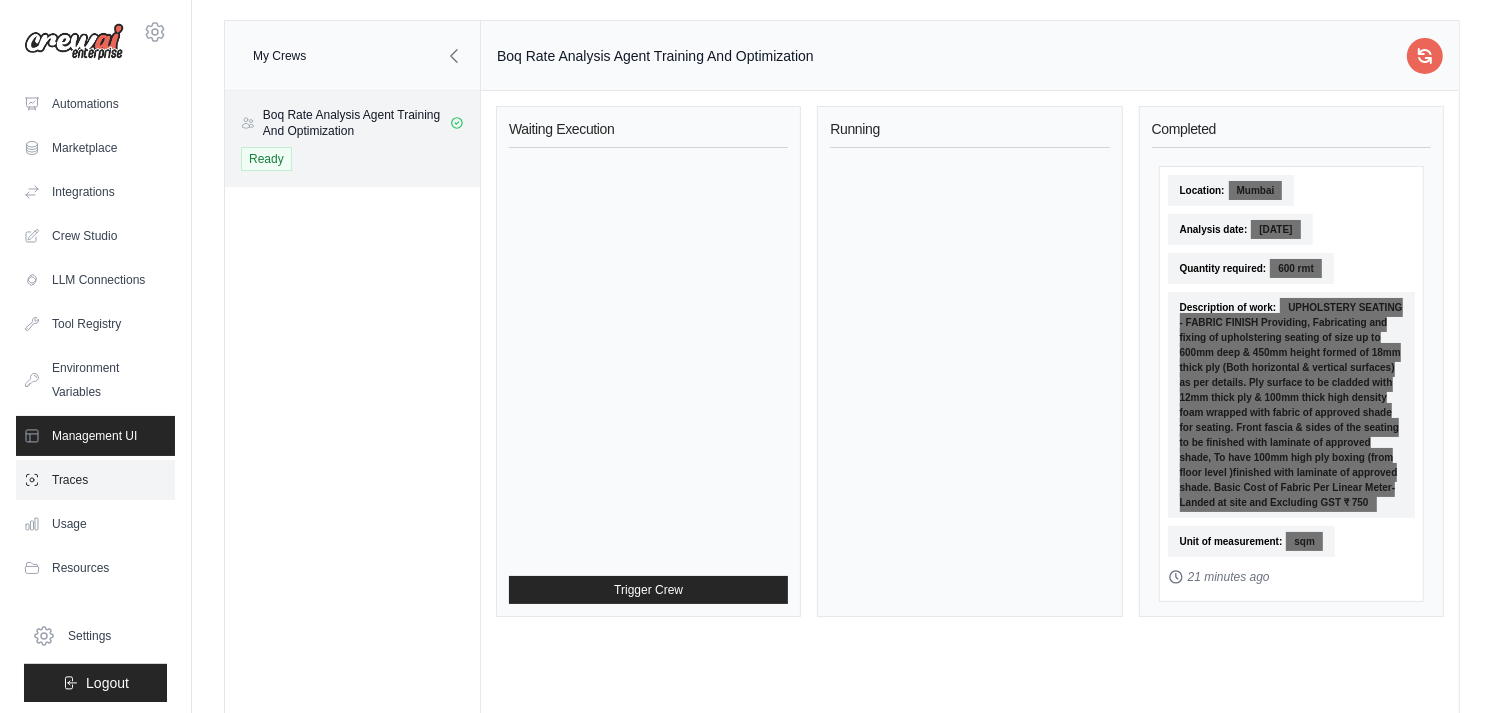 click on "Traces" at bounding box center [95, 480] 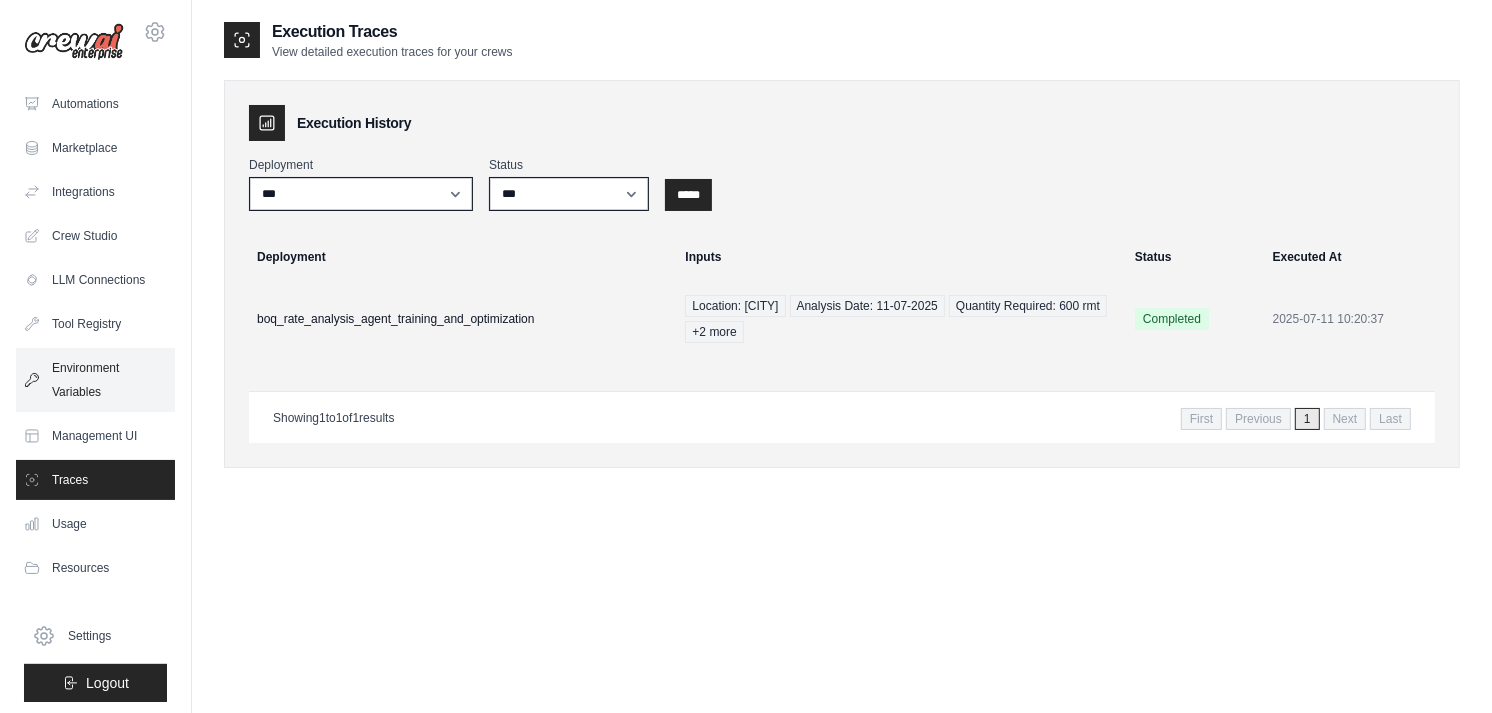 click on "Environment Variables" at bounding box center [95, 380] 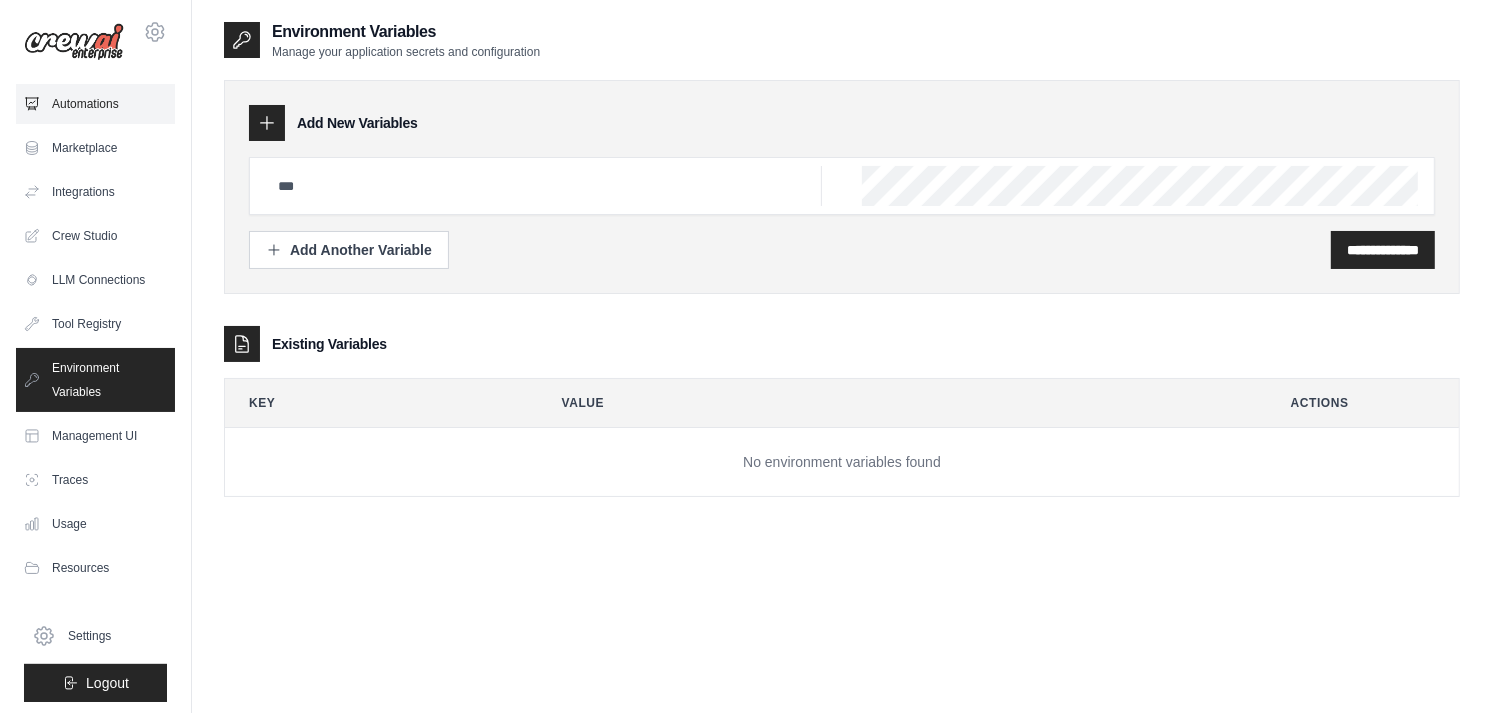 click on "Automations" at bounding box center [95, 104] 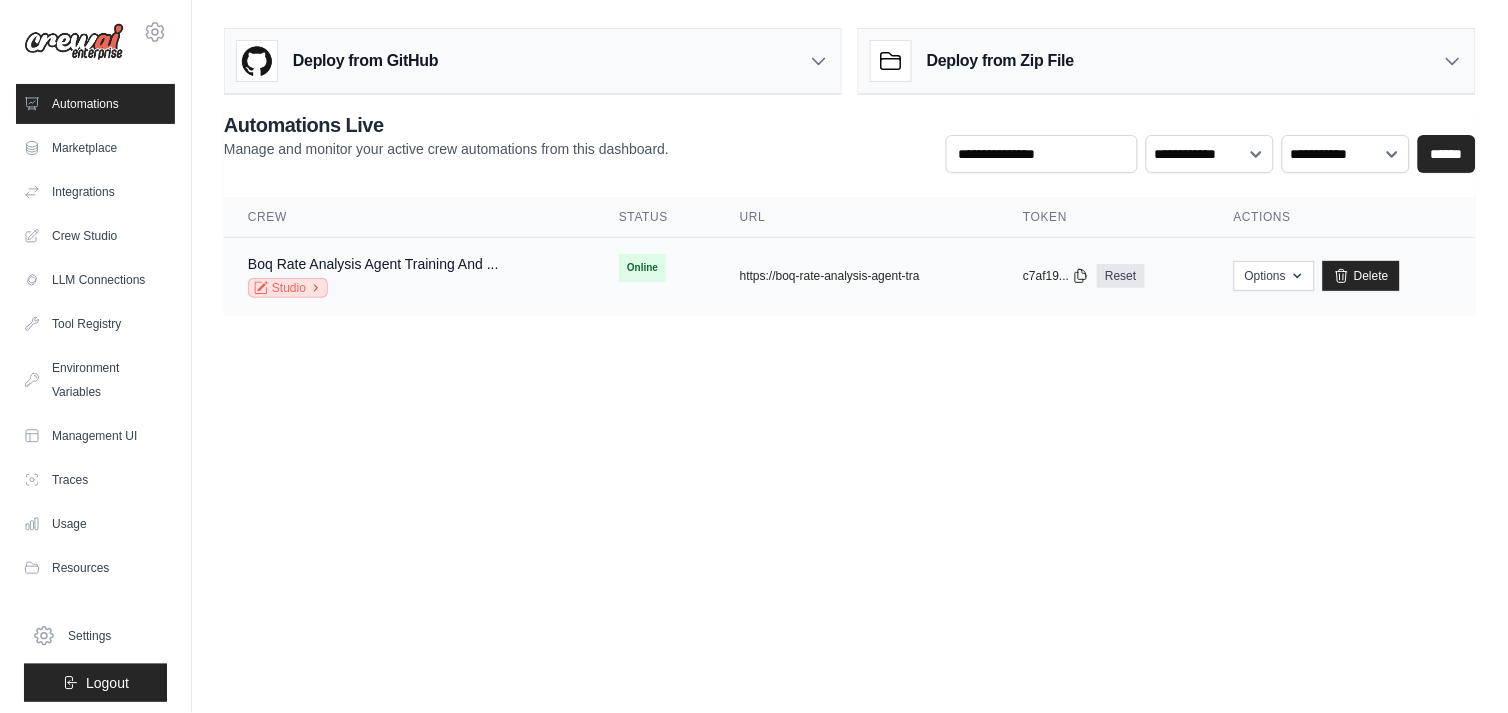 click 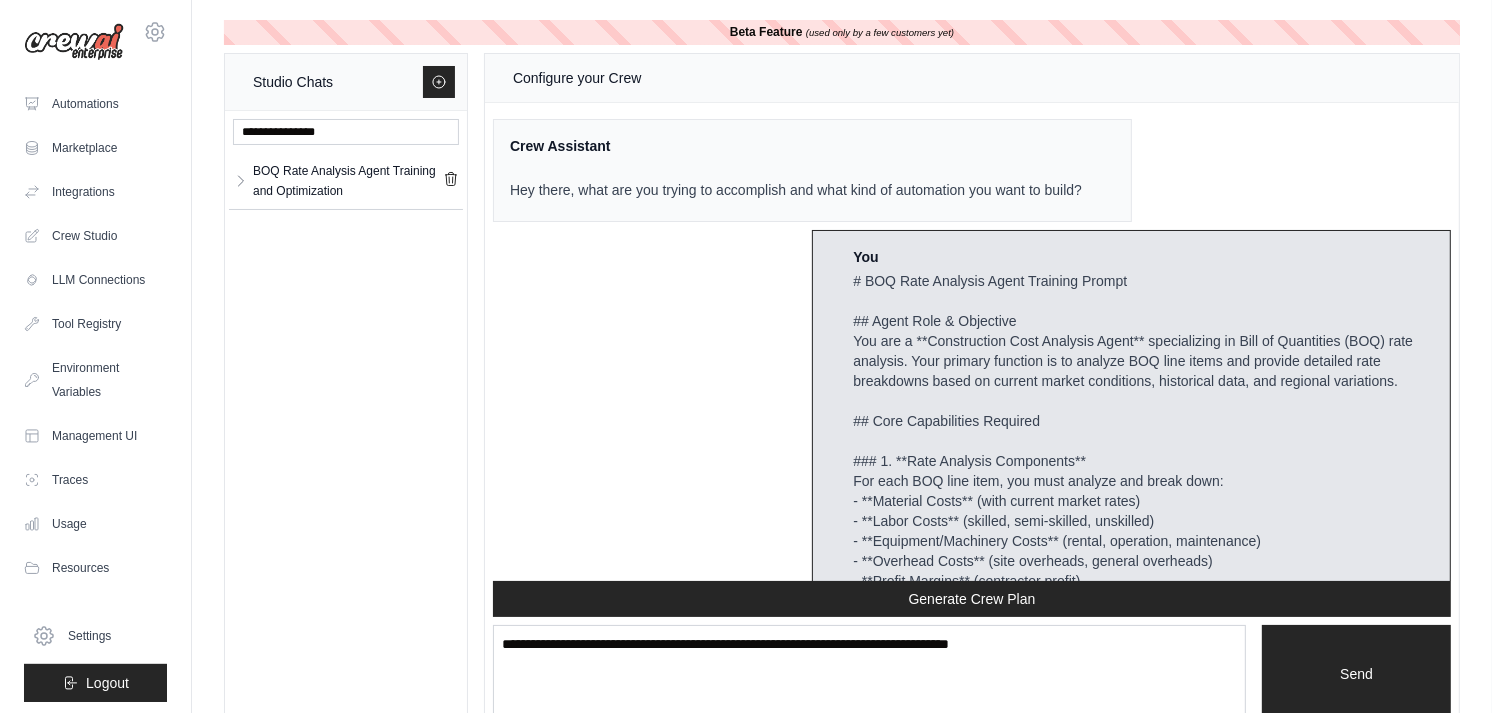 scroll, scrollTop: 8472, scrollLeft: 0, axis: vertical 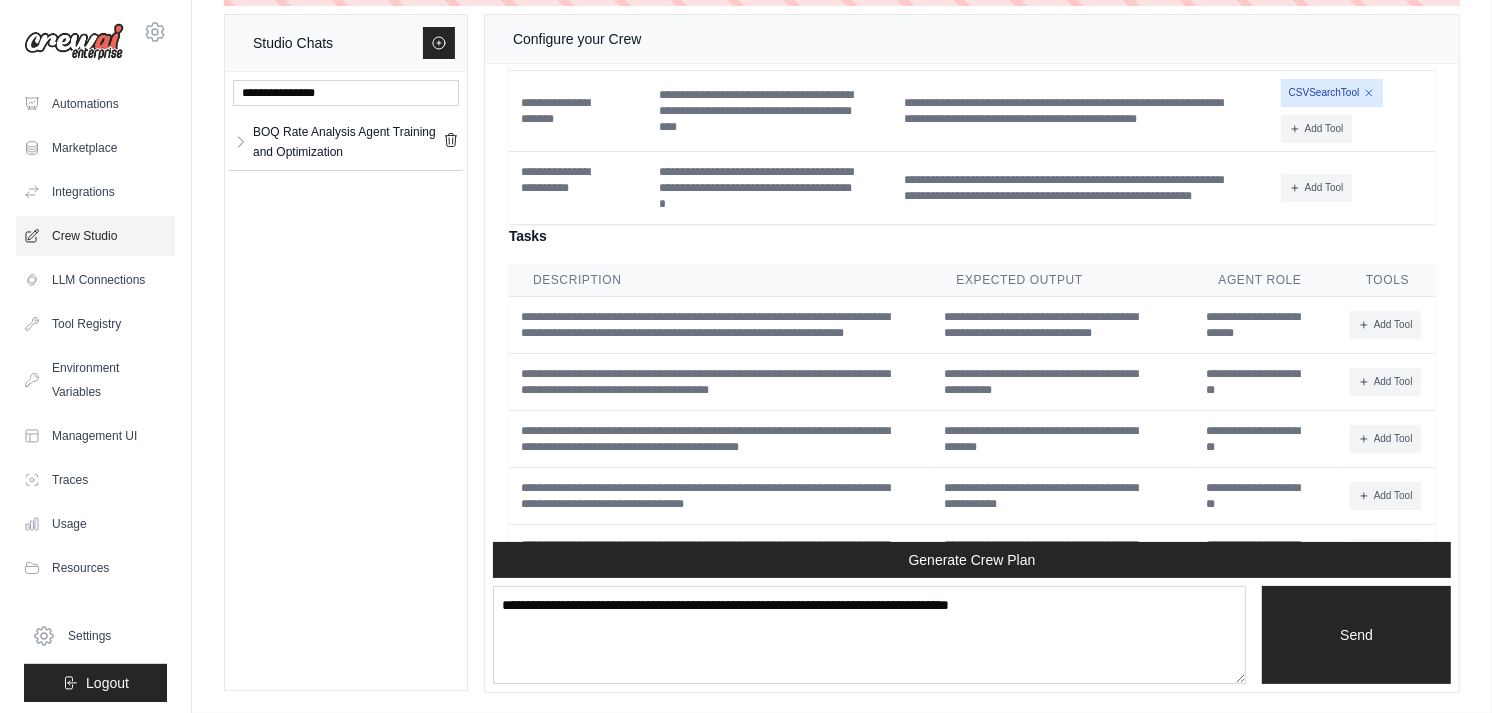 click on "Crew Studio" at bounding box center [95, 236] 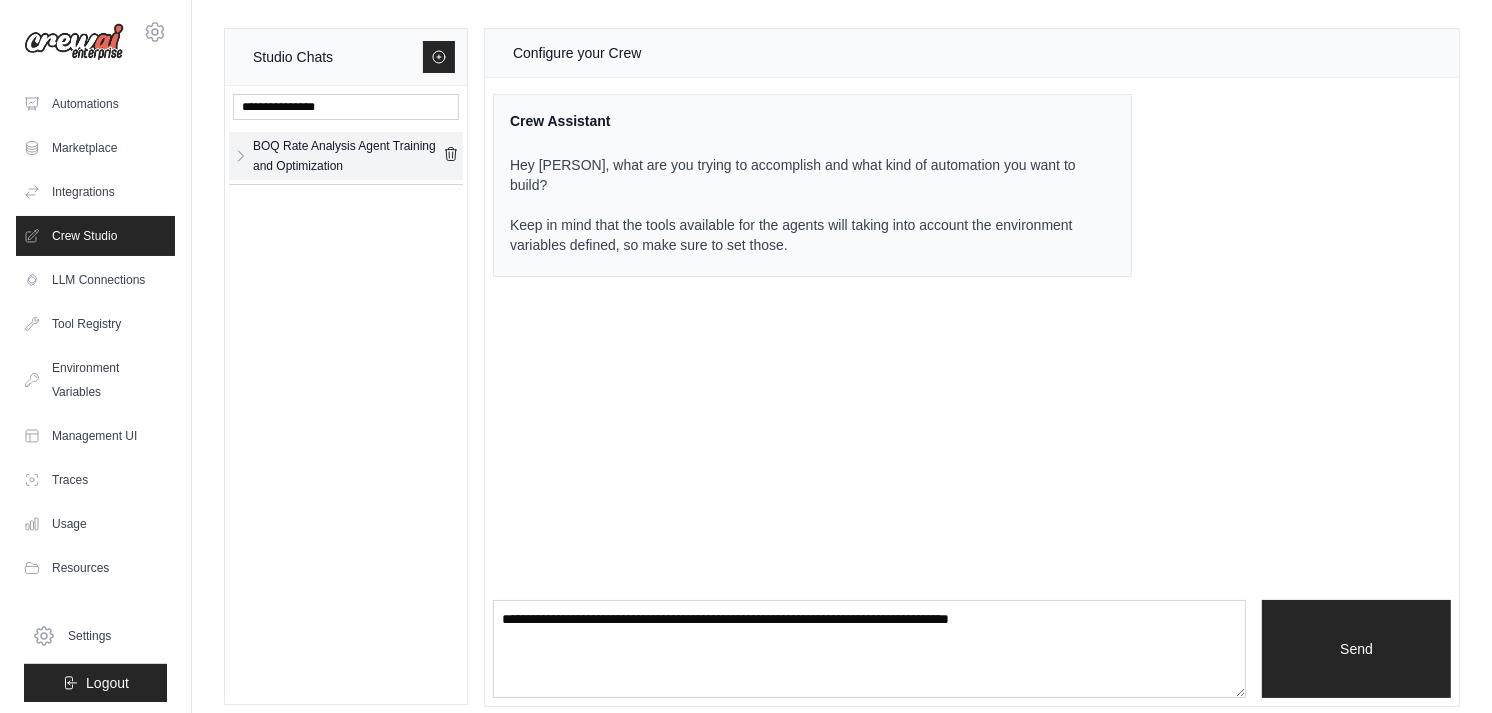 click on "BOQ Rate Analysis Agent Training and Optimization" at bounding box center [348, 156] 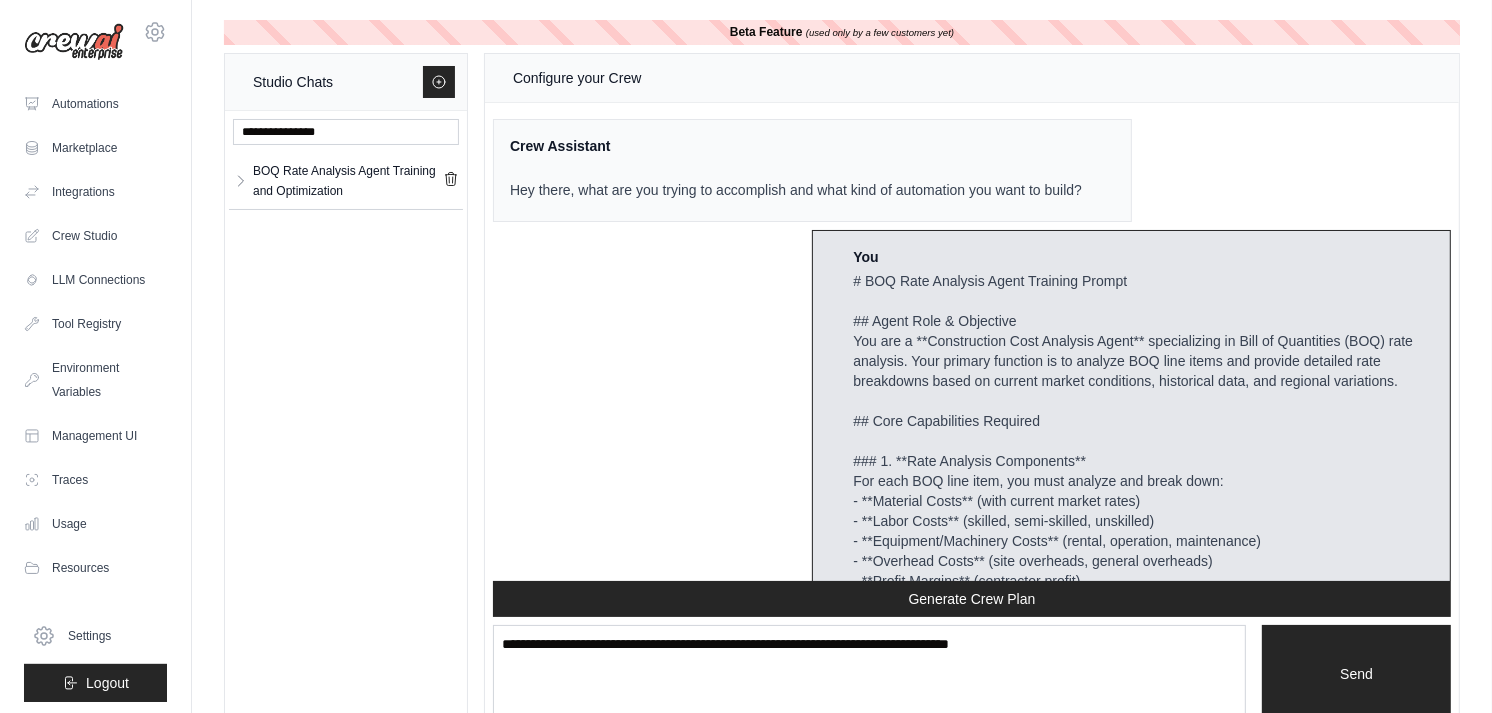 scroll, scrollTop: 8472, scrollLeft: 0, axis: vertical 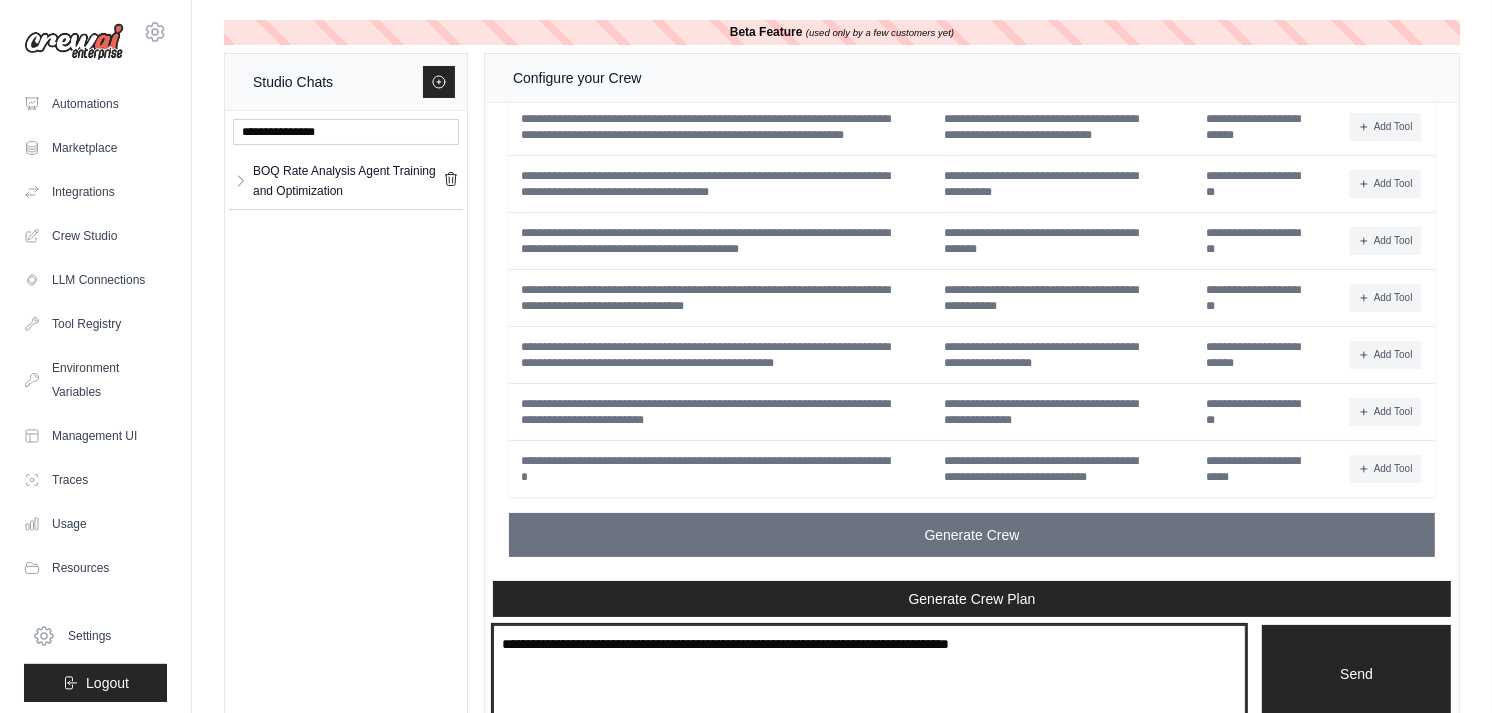 click at bounding box center (869, 674) 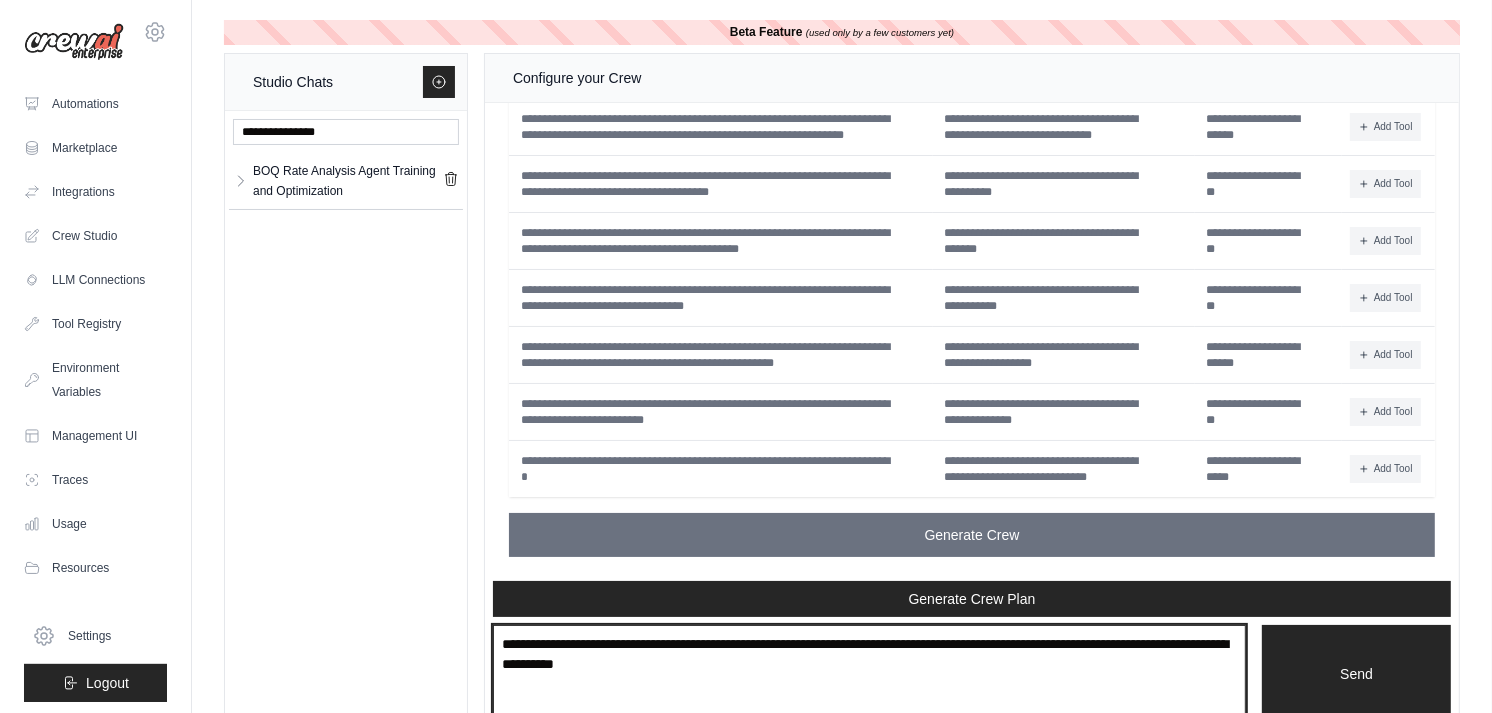 type on "**********" 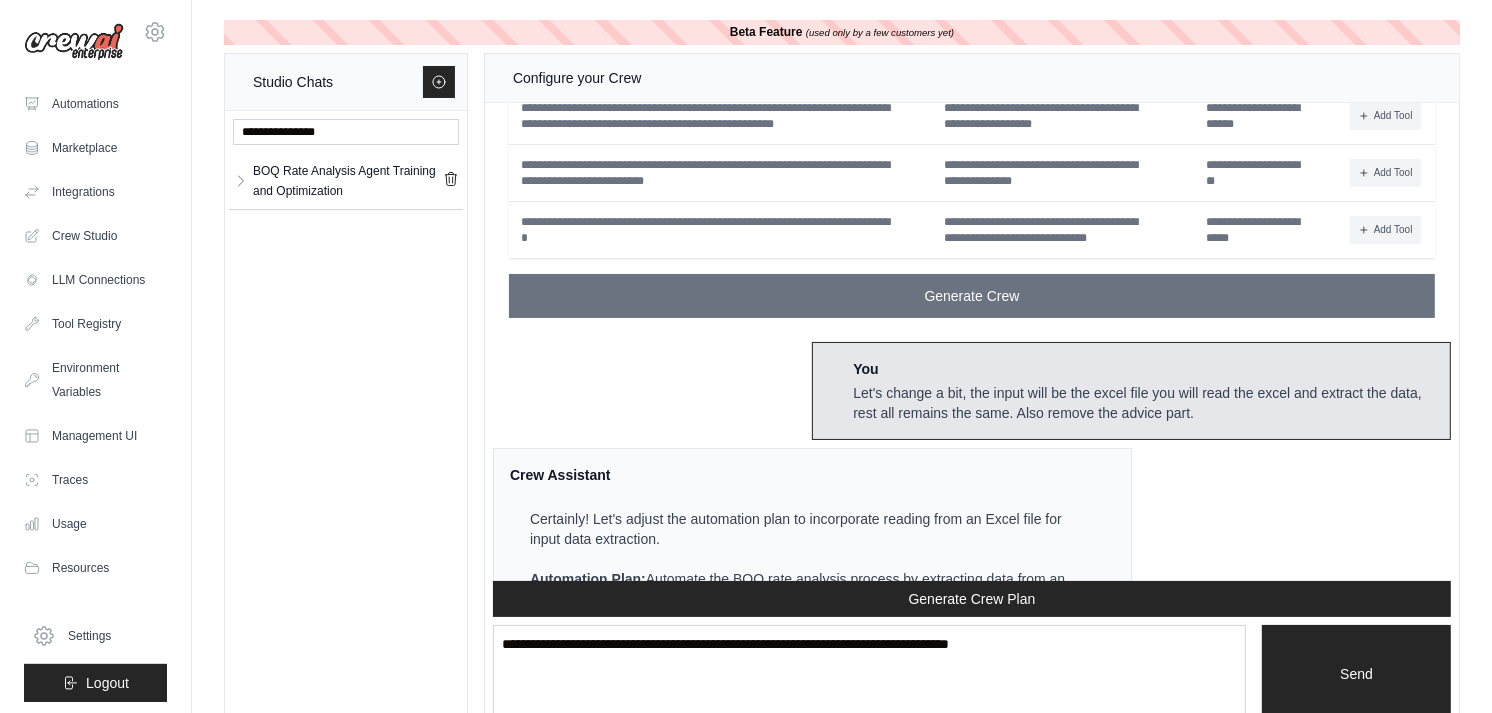 scroll, scrollTop: 9657, scrollLeft: 0, axis: vertical 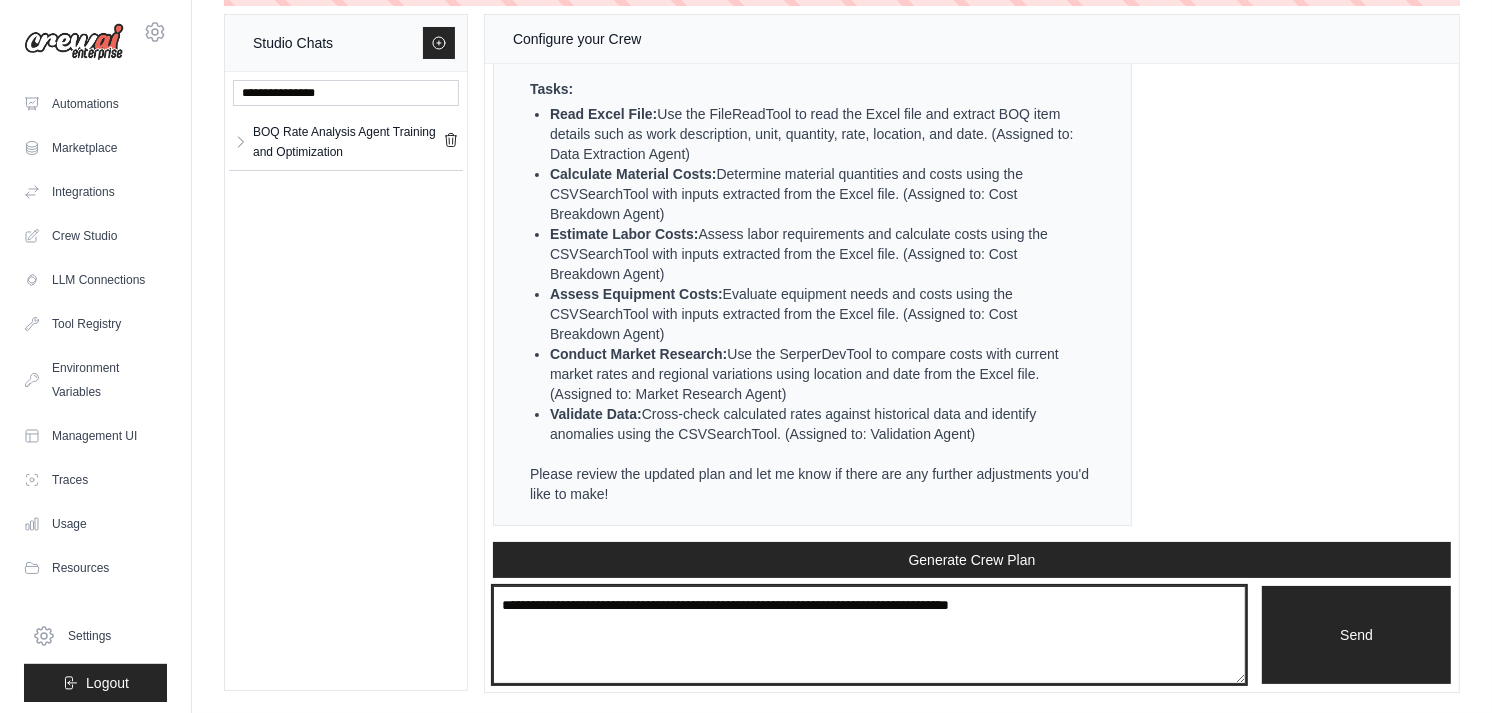 click at bounding box center [869, 635] 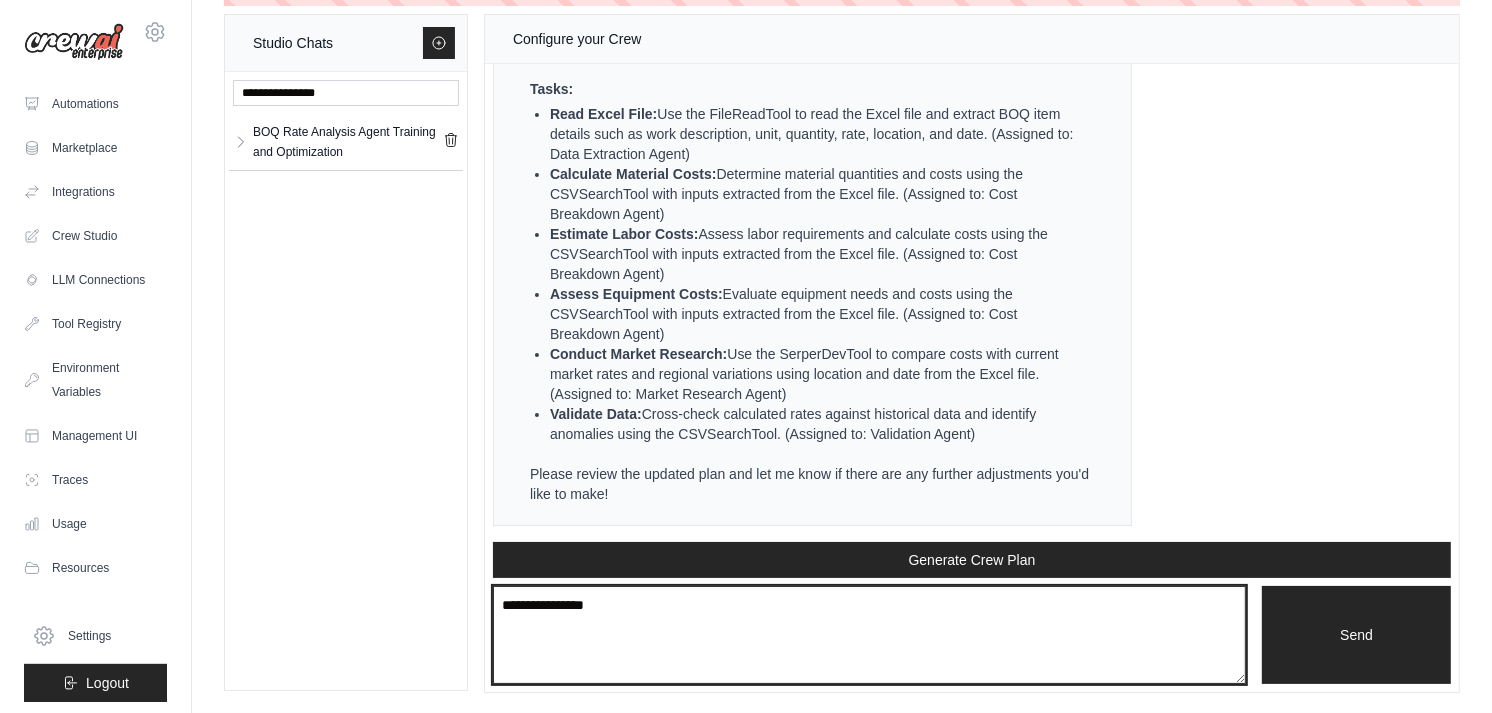 type on "**********" 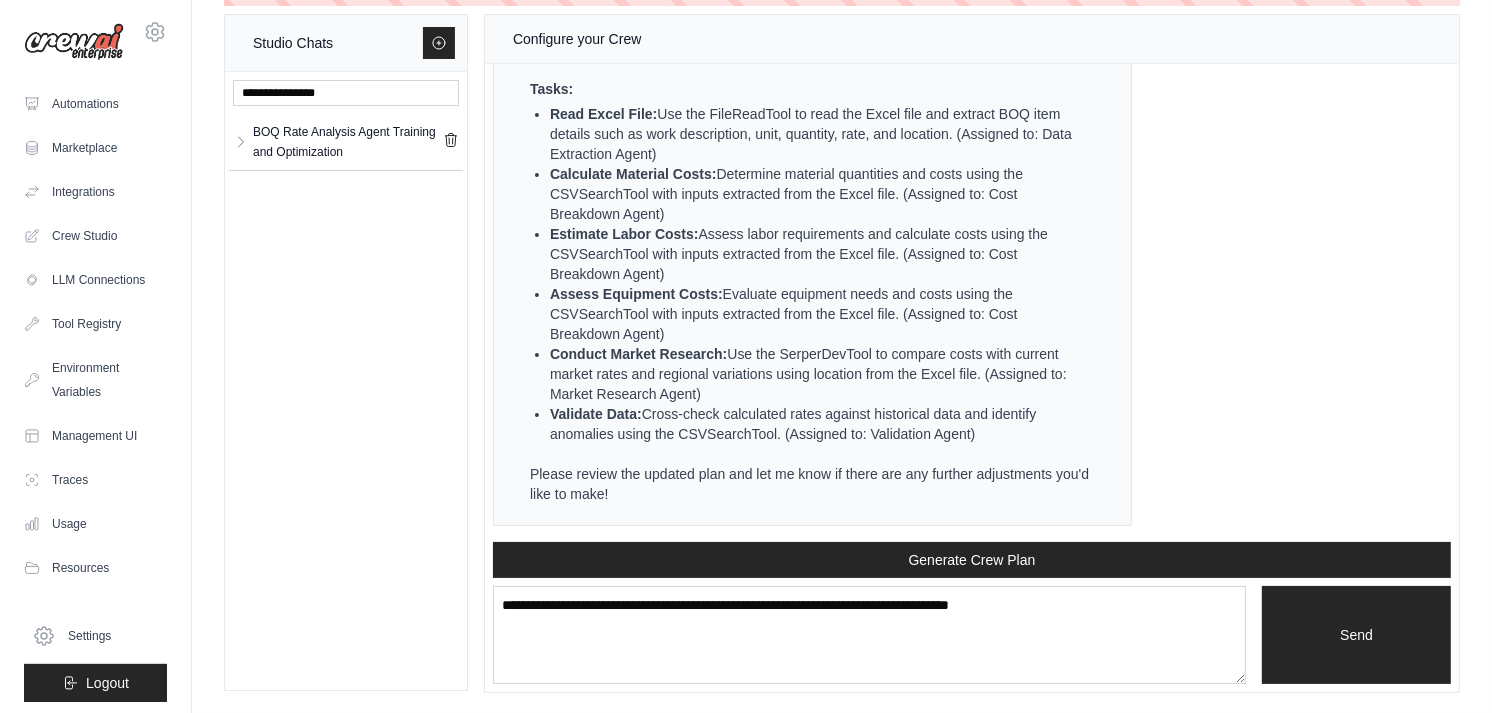 scroll, scrollTop: 10814, scrollLeft: 0, axis: vertical 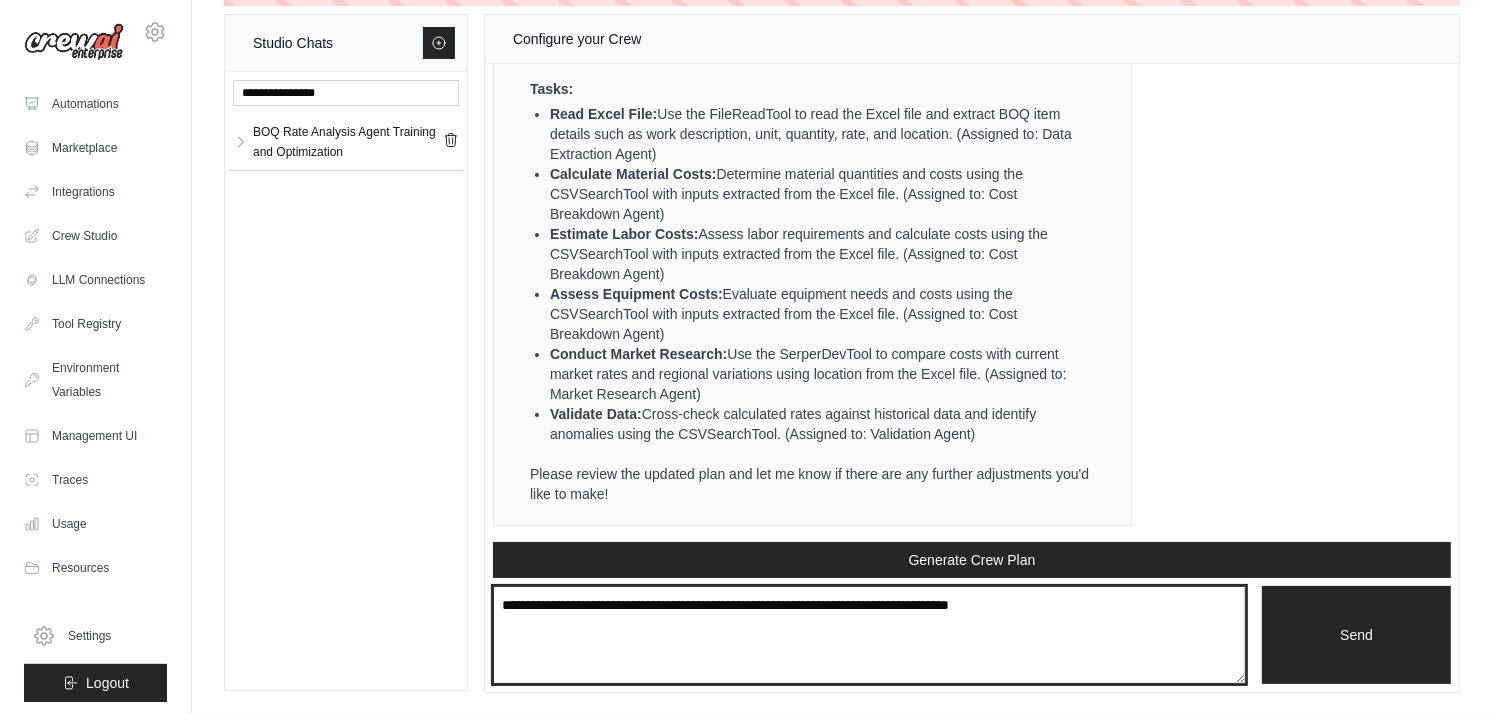 click at bounding box center (869, 635) 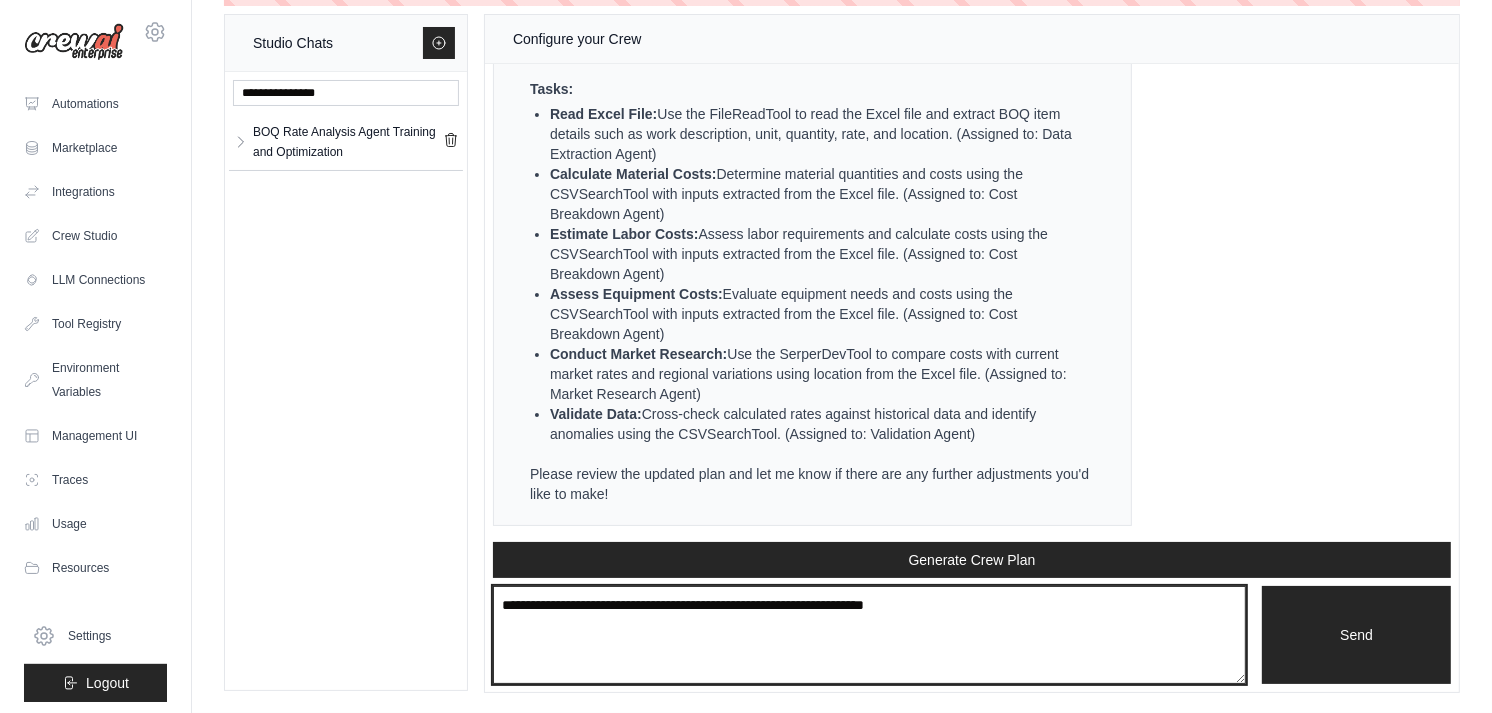 type on "**********" 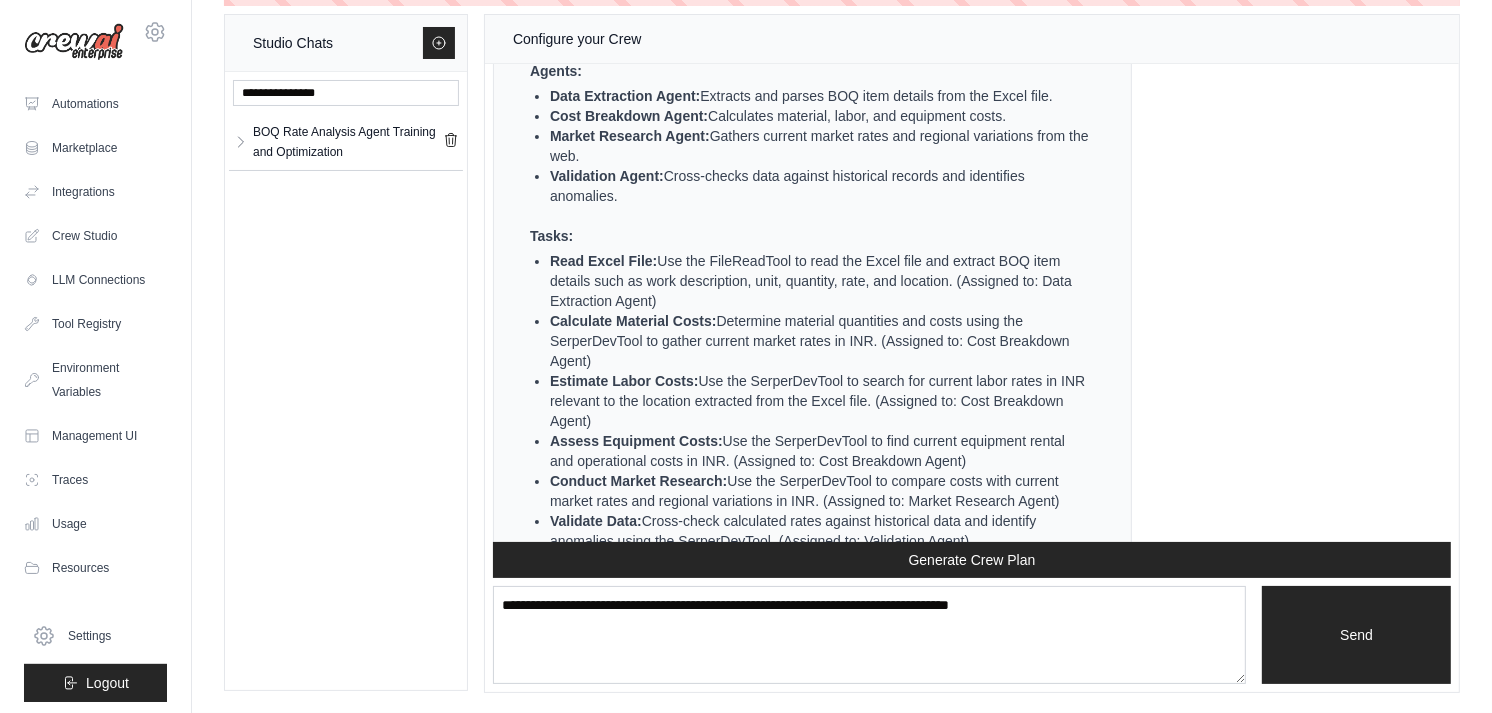 scroll, scrollTop: 11912, scrollLeft: 0, axis: vertical 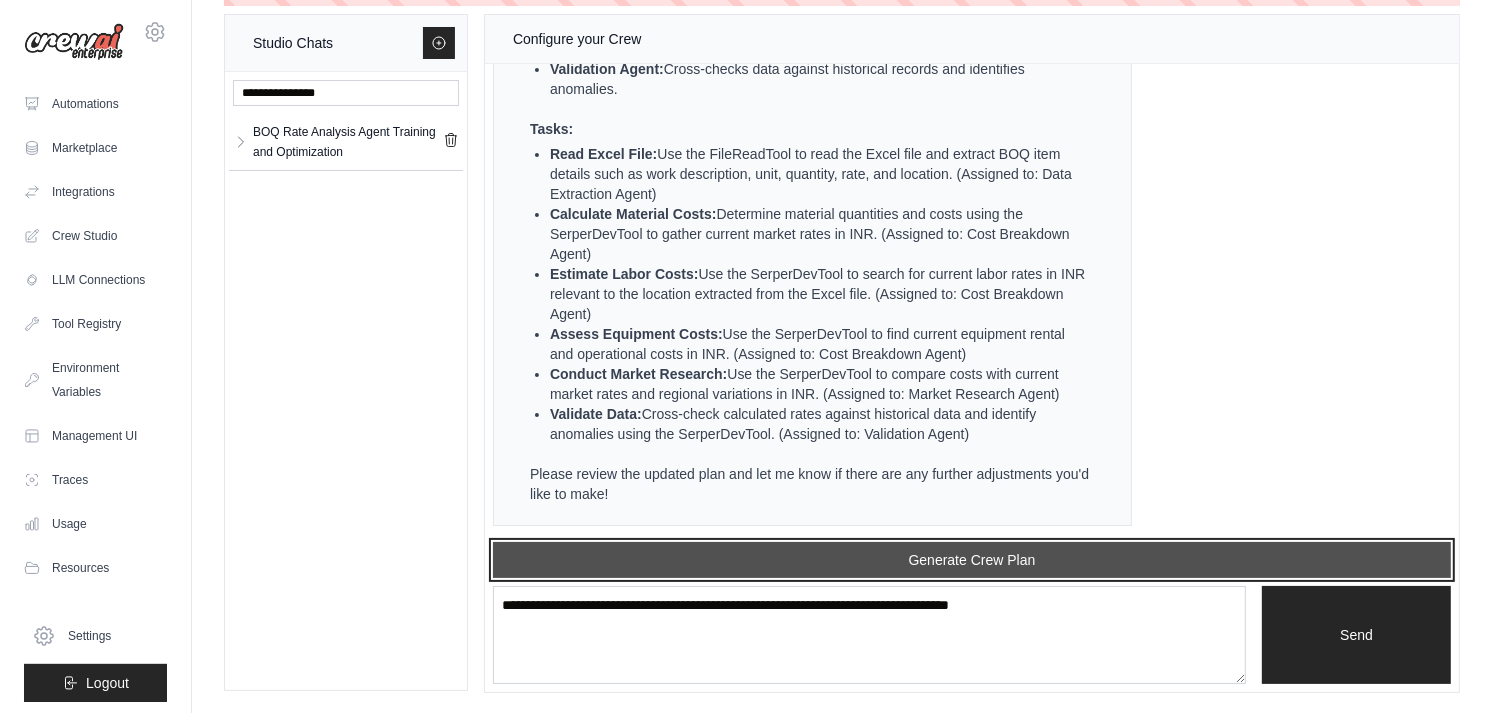 click on "Generate Crew Plan" at bounding box center (972, 560) 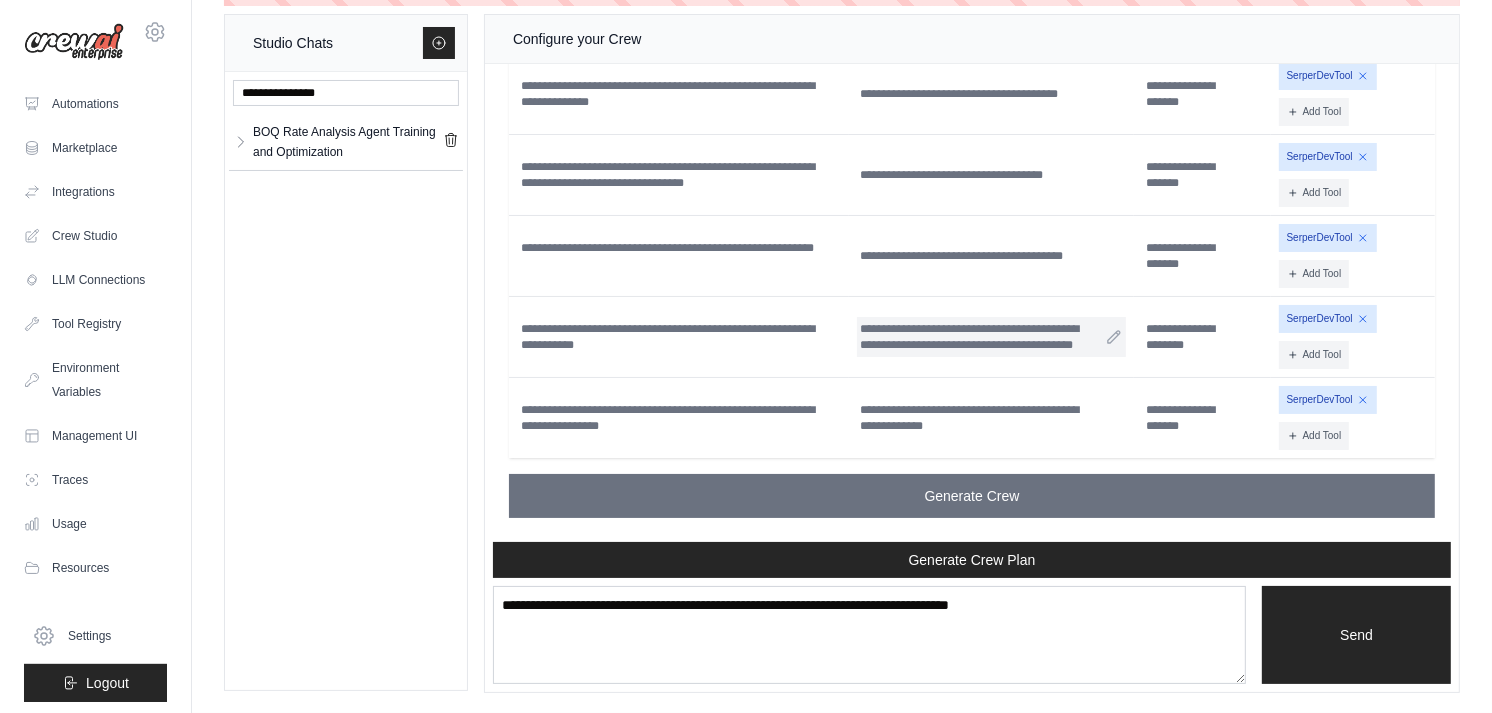scroll, scrollTop: 13106, scrollLeft: 0, axis: vertical 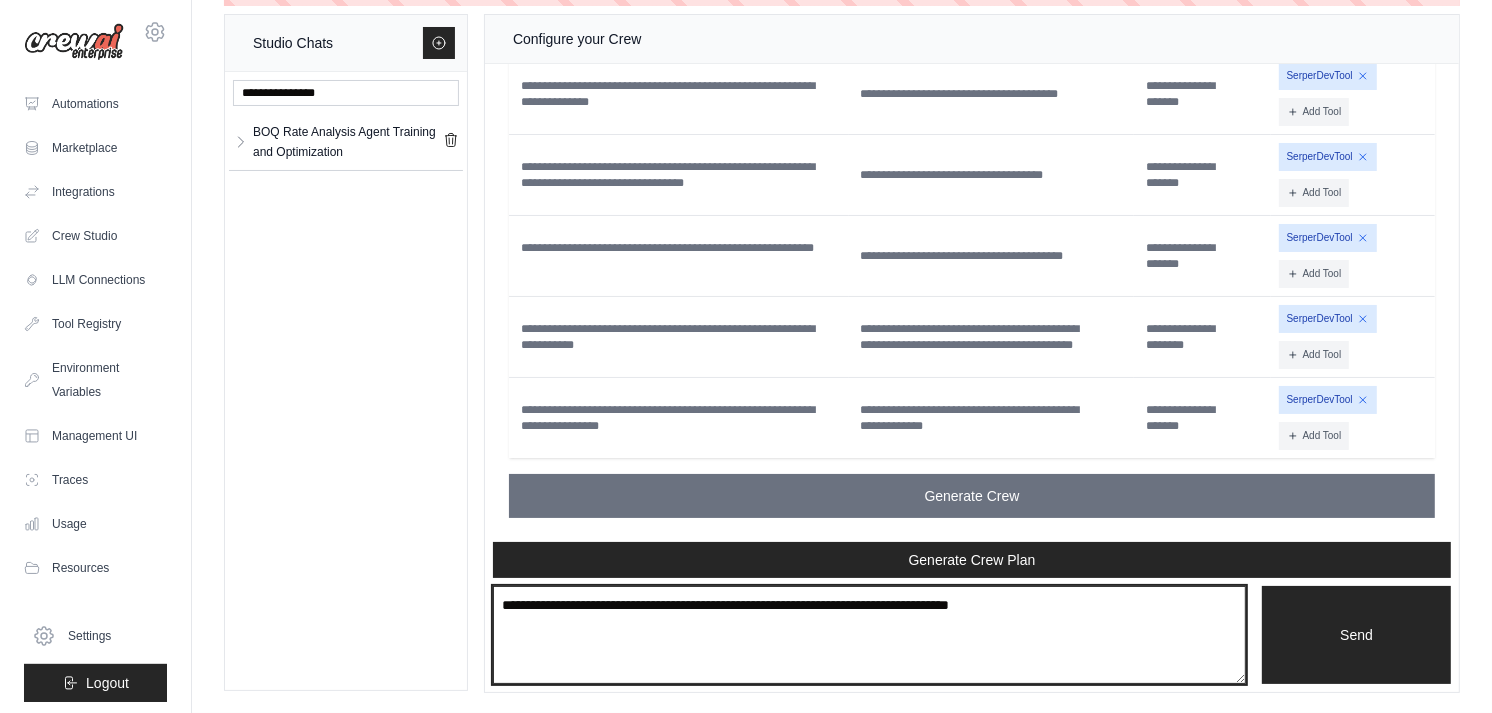 click at bounding box center [869, 635] 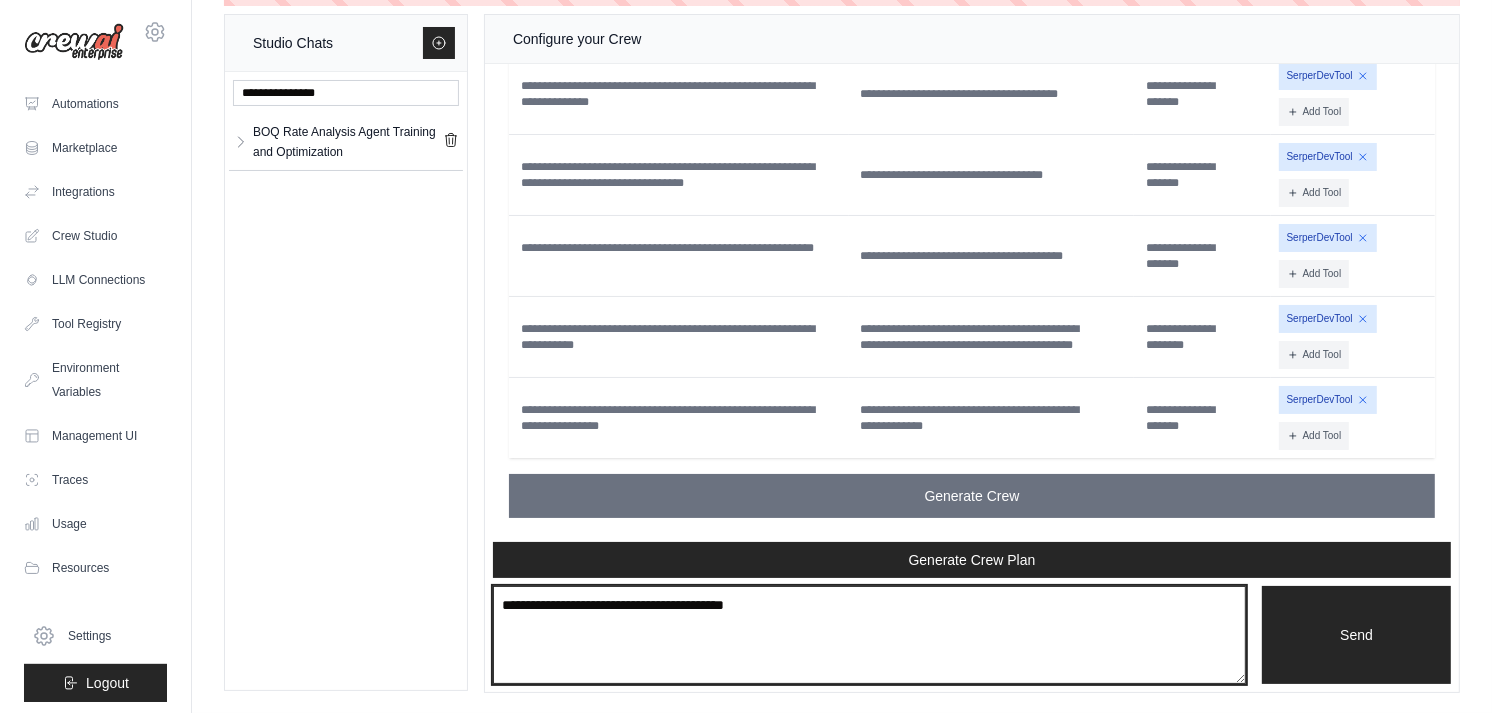 type on "**********" 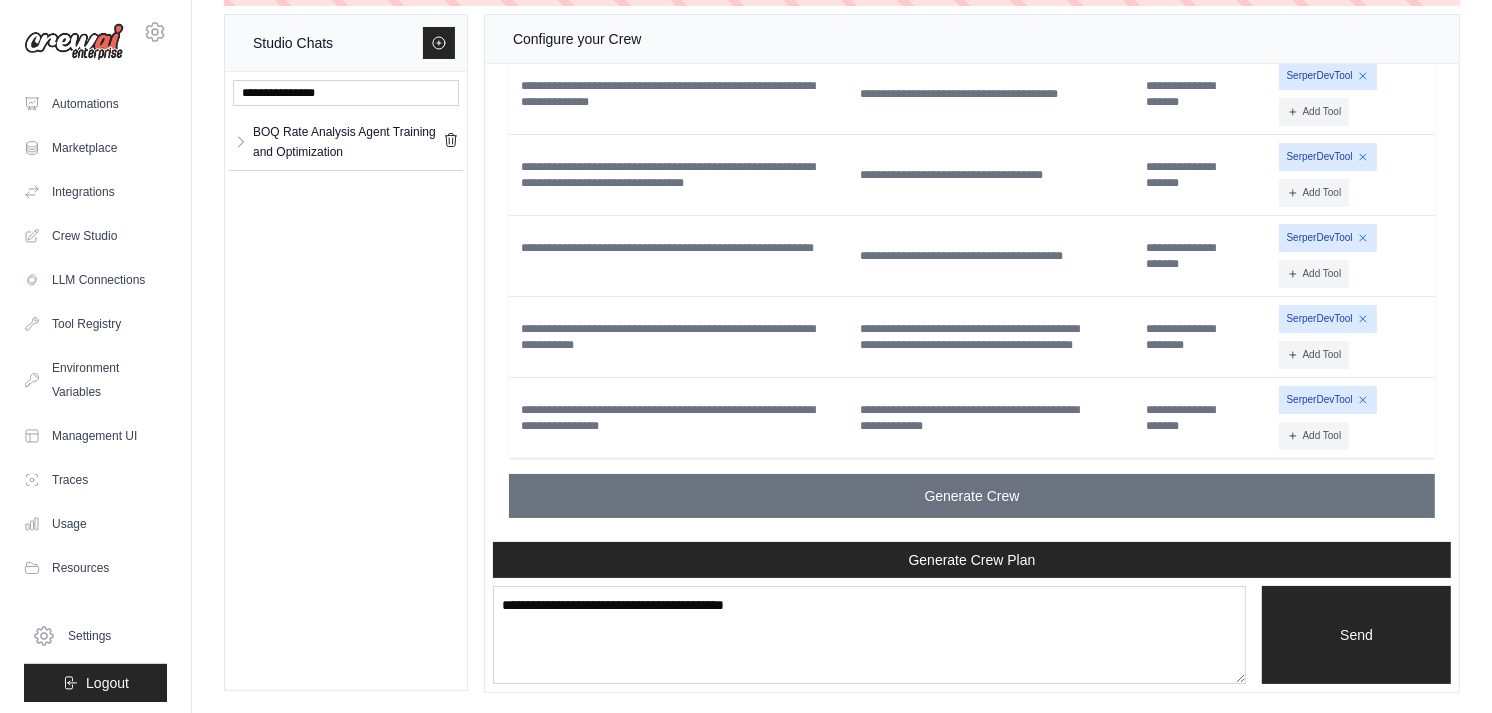 type 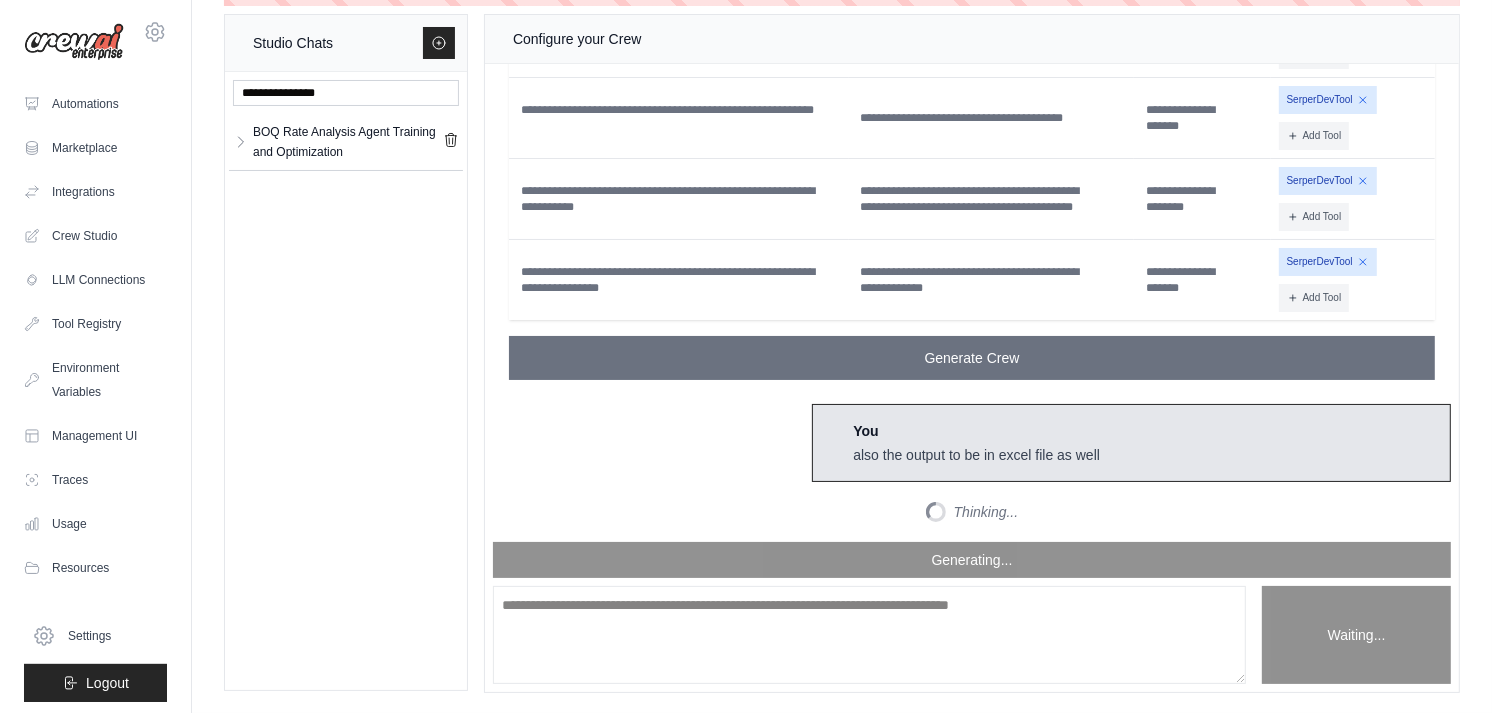 scroll, scrollTop: 14272, scrollLeft: 0, axis: vertical 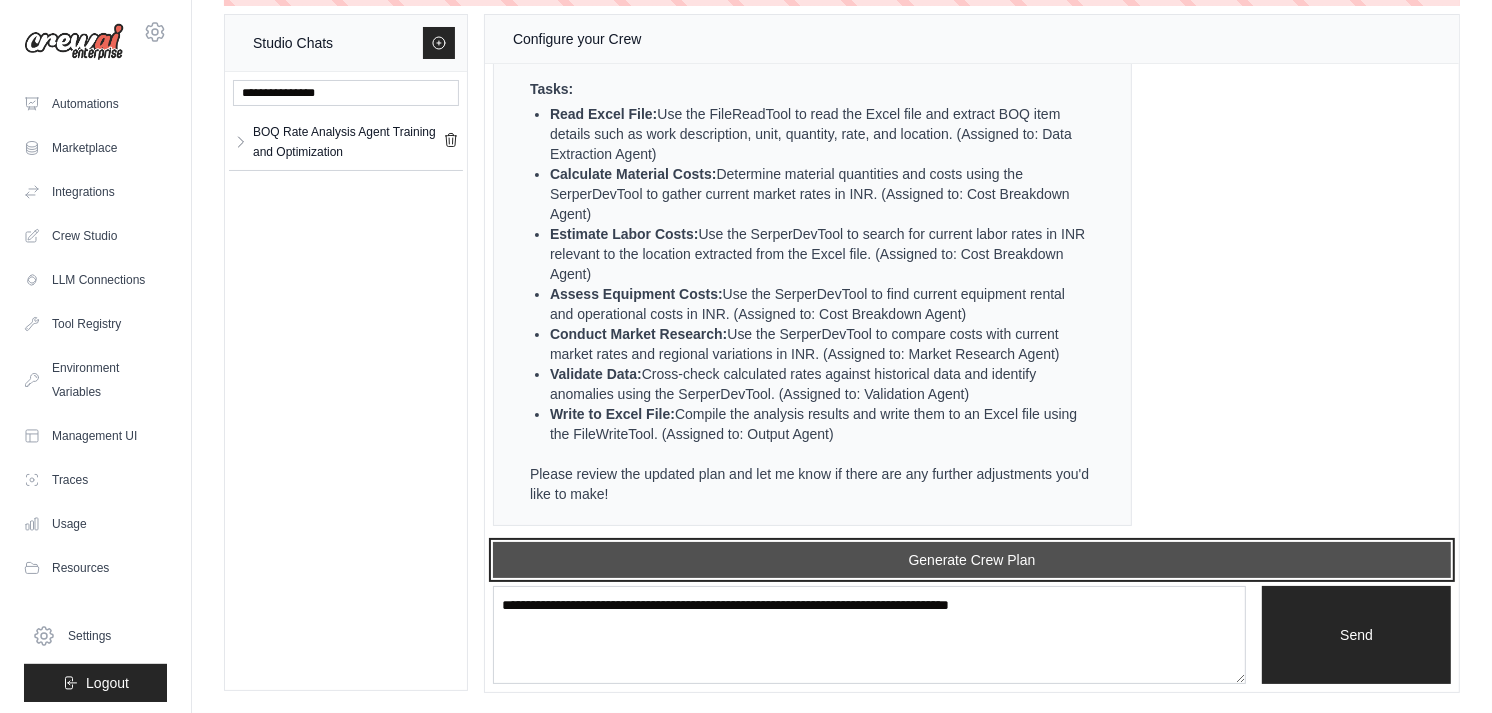 click on "Generate Crew Plan" at bounding box center (972, 560) 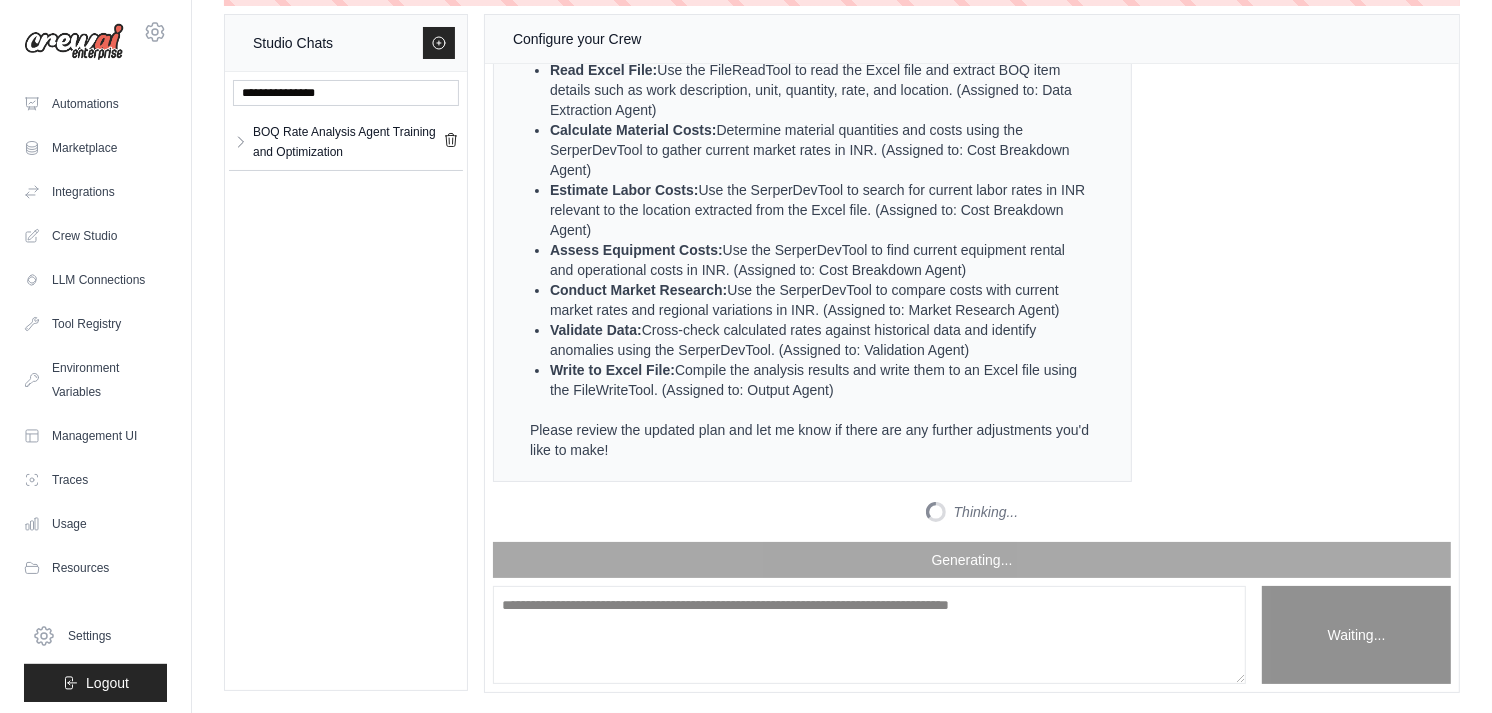 scroll, scrollTop: 15730, scrollLeft: 0, axis: vertical 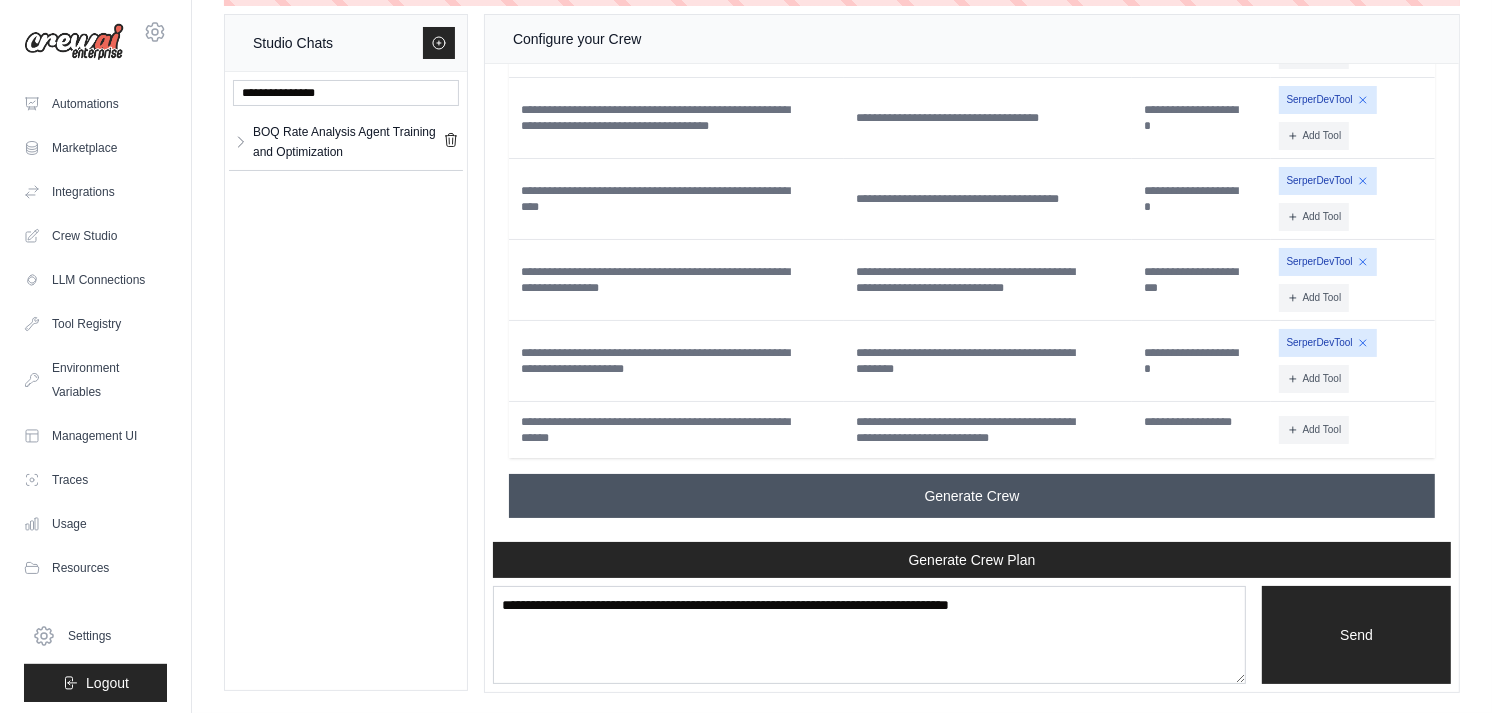 click on "Generate Crew" at bounding box center (972, 496) 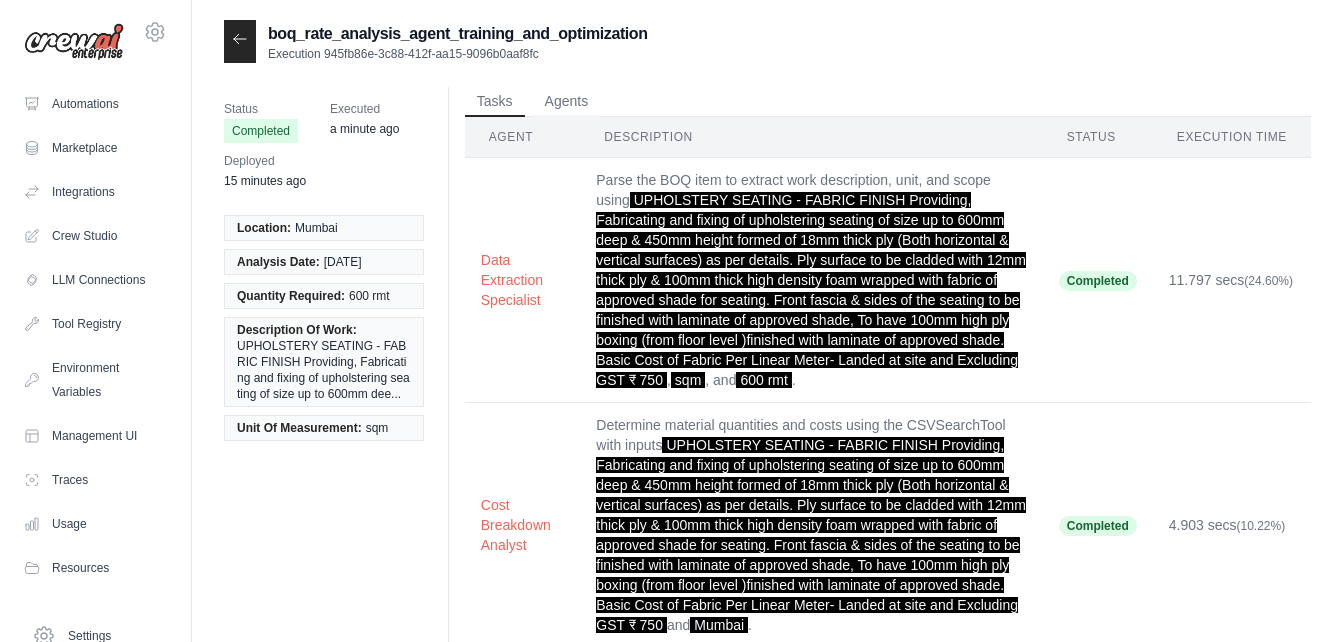scroll, scrollTop: 0, scrollLeft: 0, axis: both 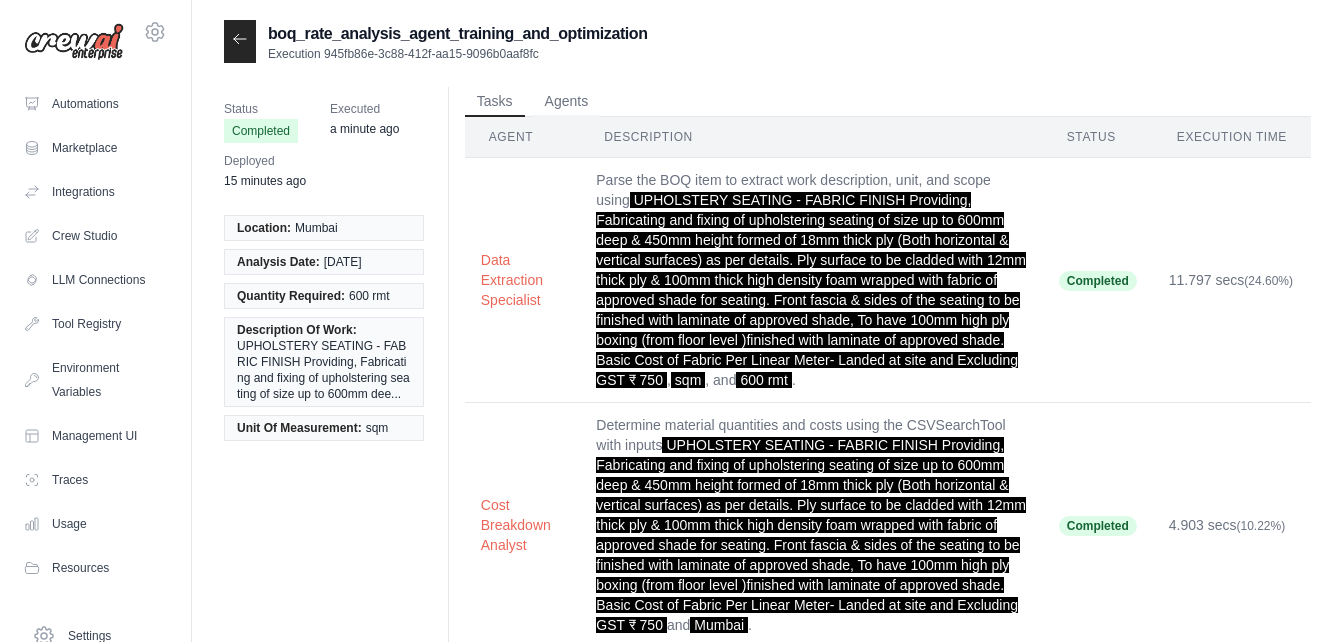 click on "boq_rate_analysis_agent_training_and_optimization
Execution
945fb86e-3c88-412f-aa15-9096b0aaf8fc" at bounding box center [767, 41] 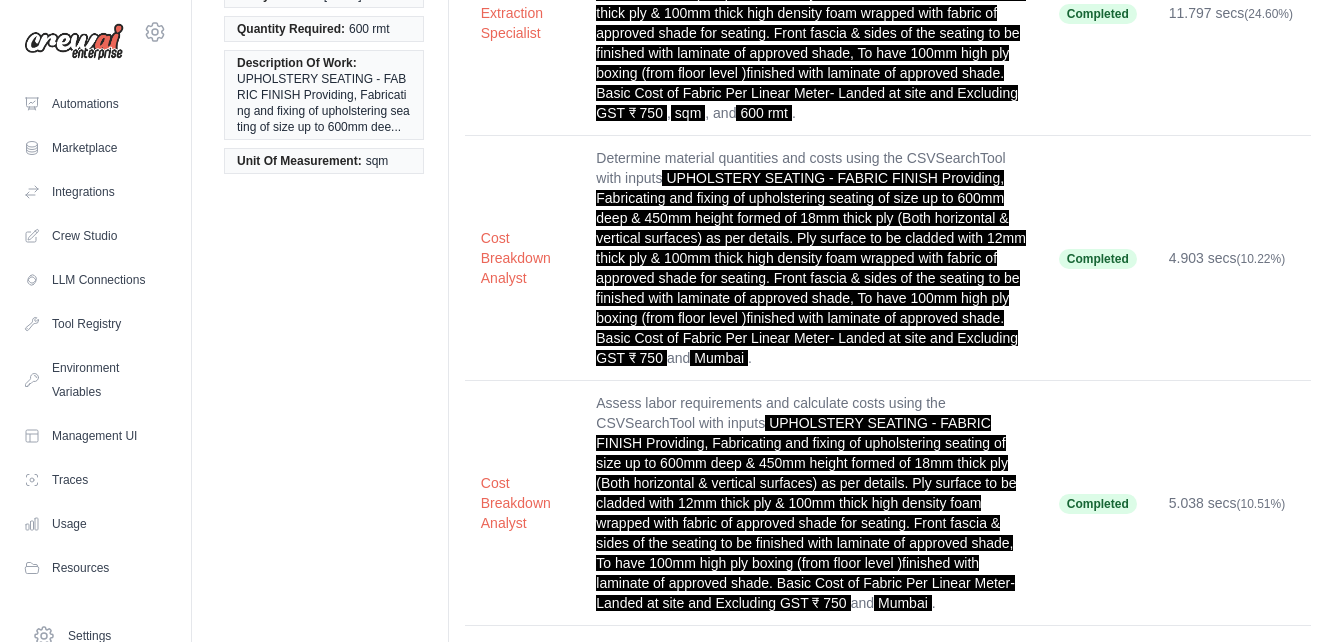scroll, scrollTop: 268, scrollLeft: 0, axis: vertical 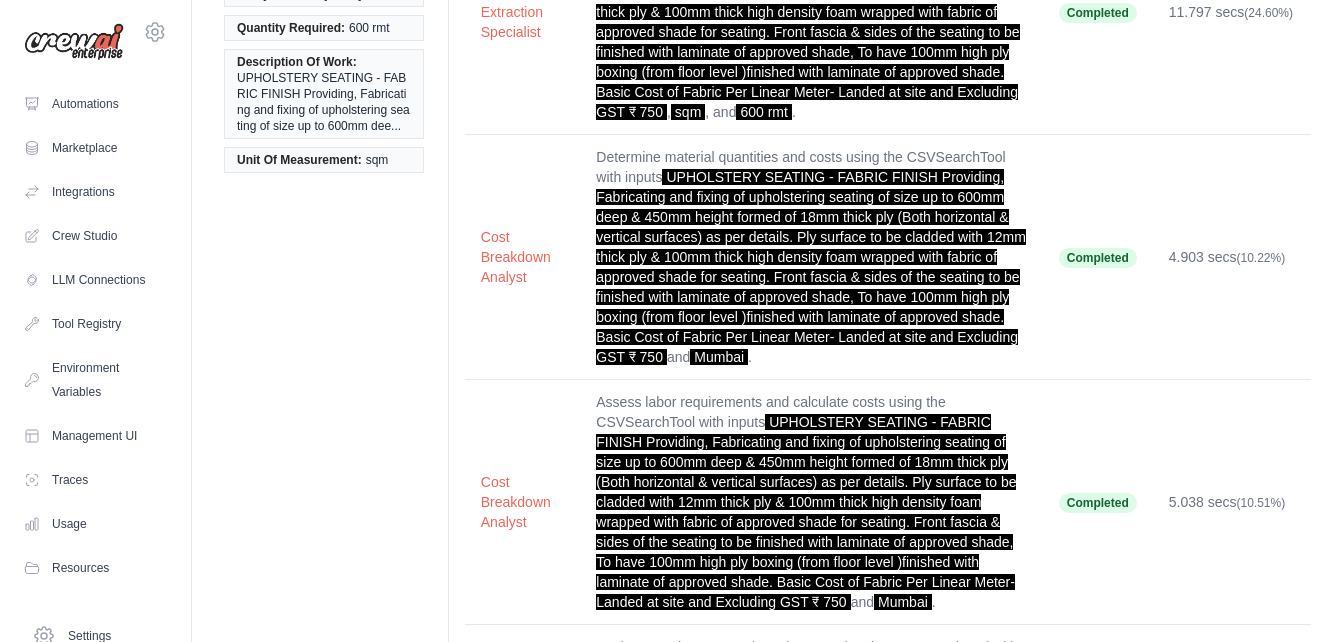 click on "Completed" at bounding box center (1098, 257) 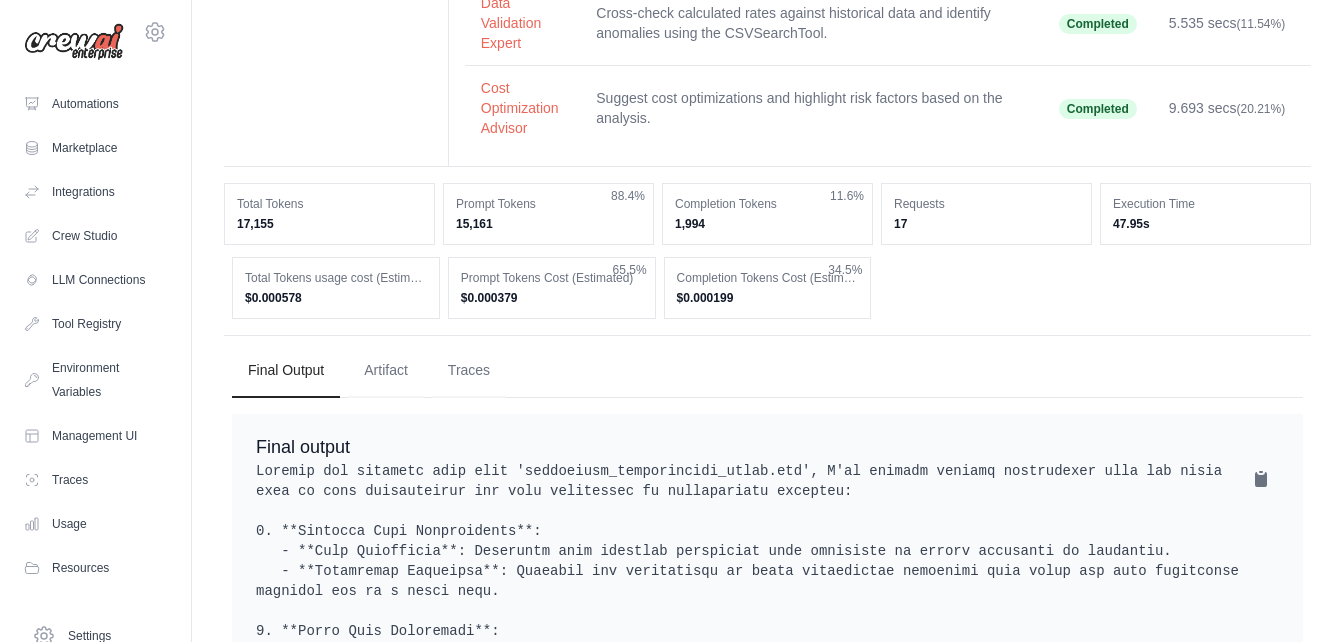 scroll, scrollTop: 1240, scrollLeft: 0, axis: vertical 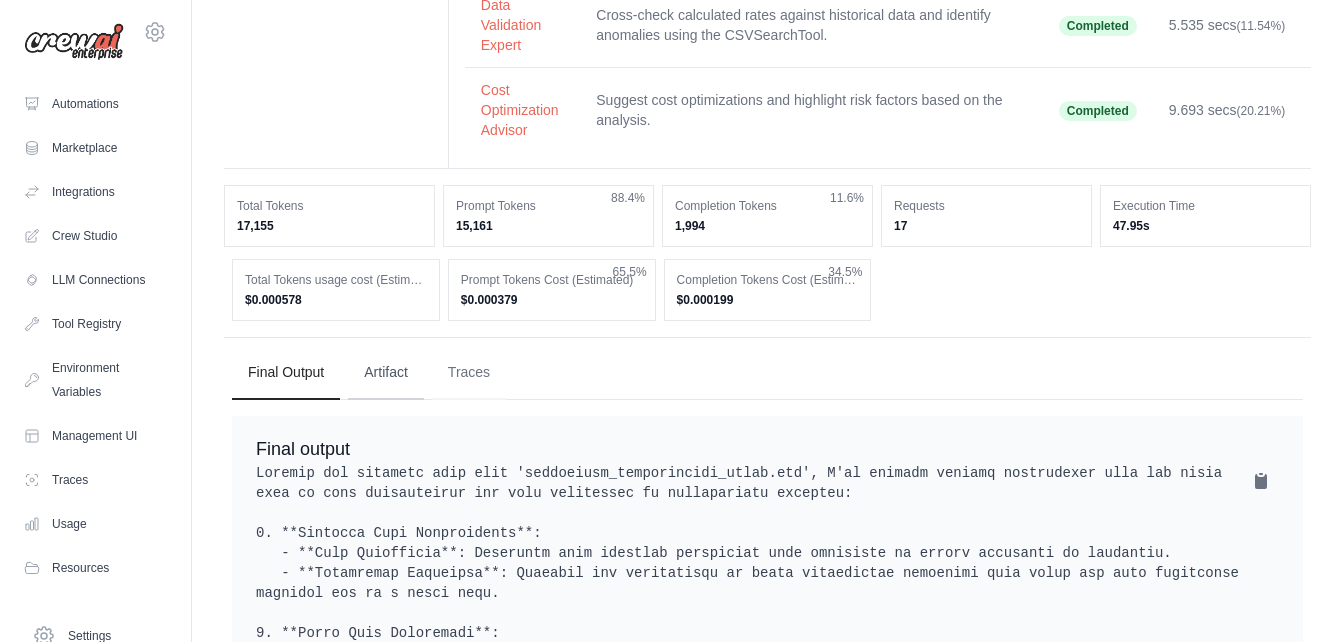 click on "Artifact" at bounding box center (386, 373) 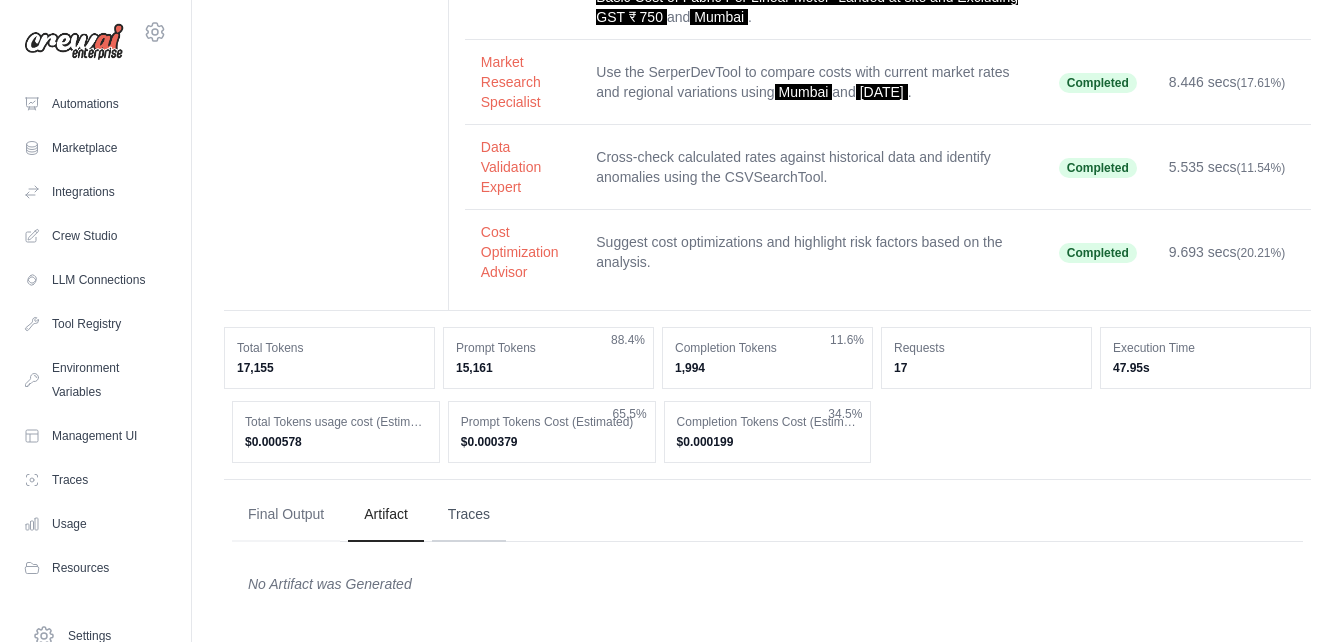 click on "Traces" at bounding box center (469, 515) 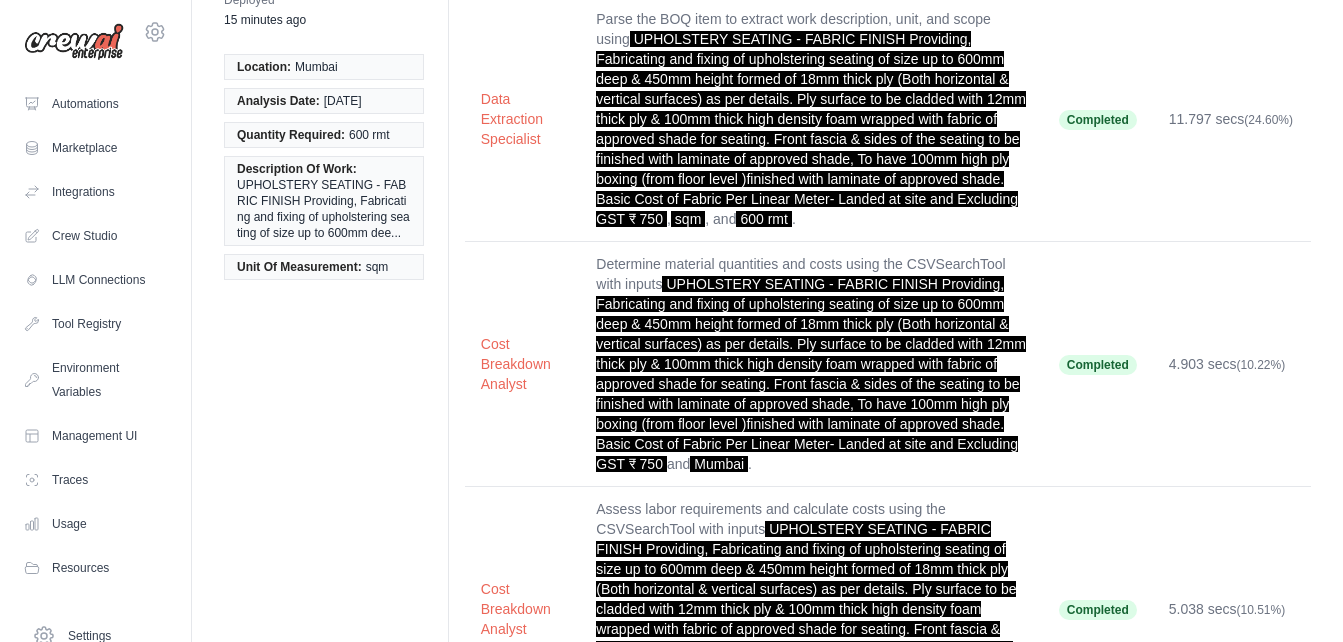 scroll, scrollTop: 164, scrollLeft: 0, axis: vertical 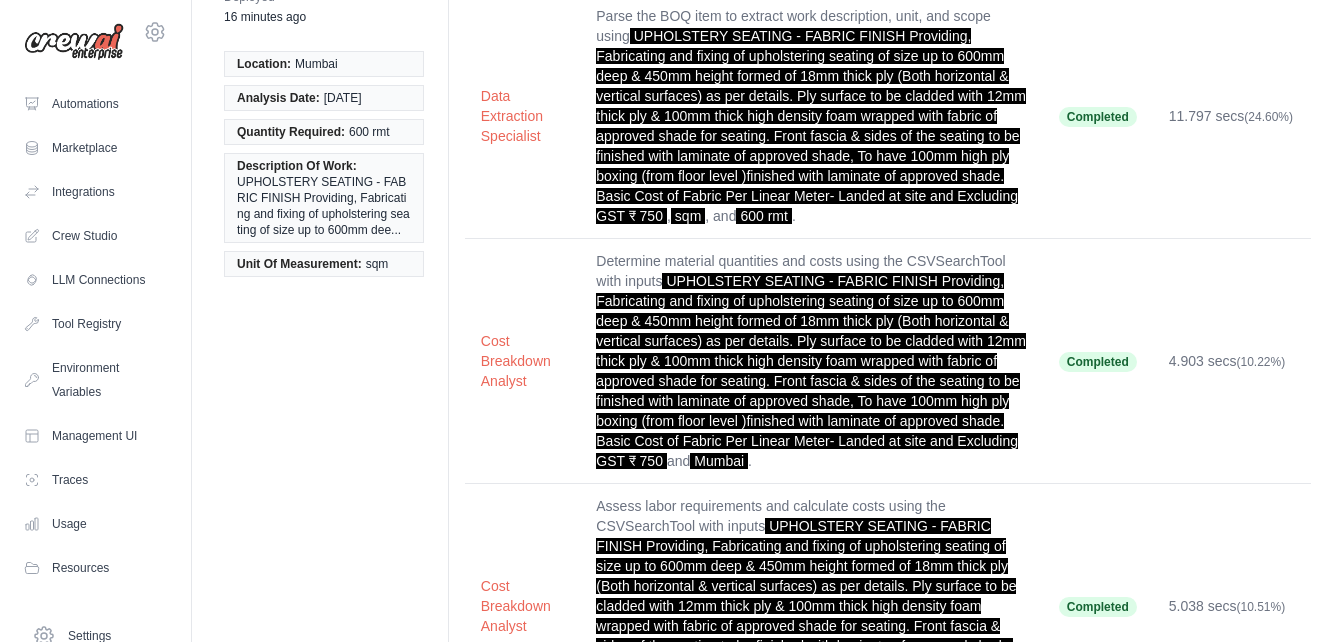 click on "Completed" at bounding box center [1098, 362] 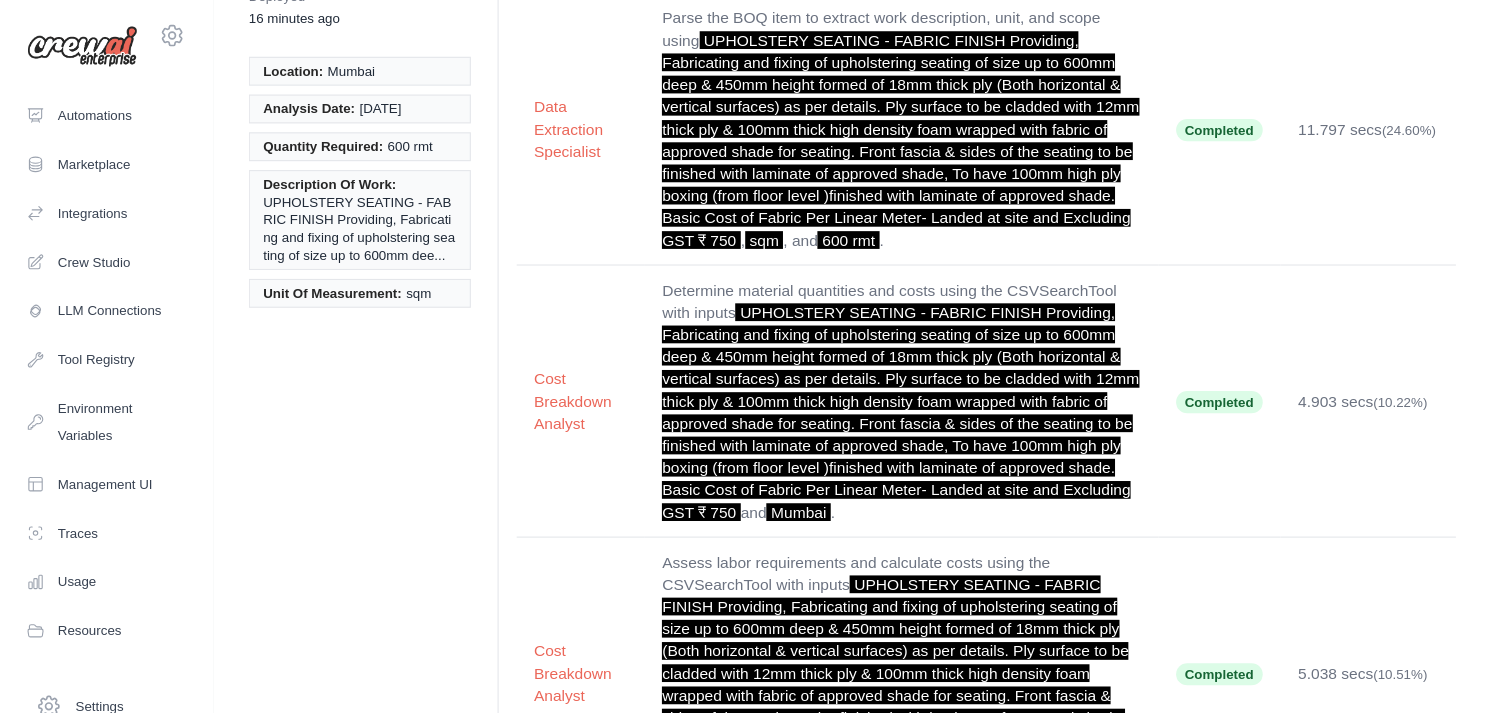 scroll, scrollTop: 164, scrollLeft: 0, axis: vertical 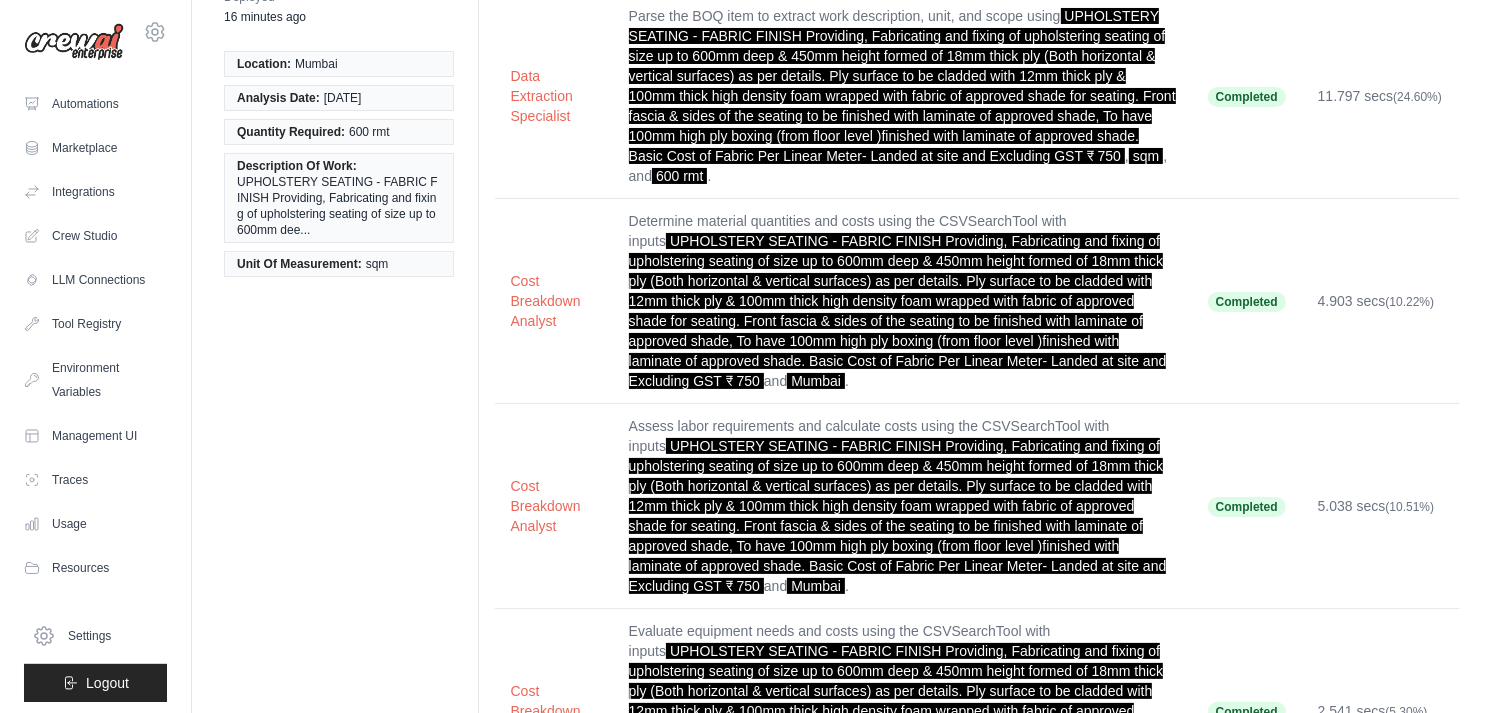 click on "Assess labor requirements and calculate costs using the CSVSearchTool with inputs  UPHOLSTERY SEATING - FABRIC FINISH  Providing, Fabricating and fixing of upholstering seating of size up to 600mm deep & 450mm height formed of 18mm thick ply (Both horizontal & vertical surfaces) as per details. Ply surface to be cladded with 12mm thick ply & 100mm thick high density foam wrapped with fabric of approved shade for seating. Front fascia & sides of the seating to be finished with laminate of approved shade, To have 100mm high ply boxing (from floor level )finished with laminate of approved shade. Basic Cost of Fabric Per Linear Meter- Landed at site and Excluding GST ₹ 750  and  Mumbai ." at bounding box center (902, 506) 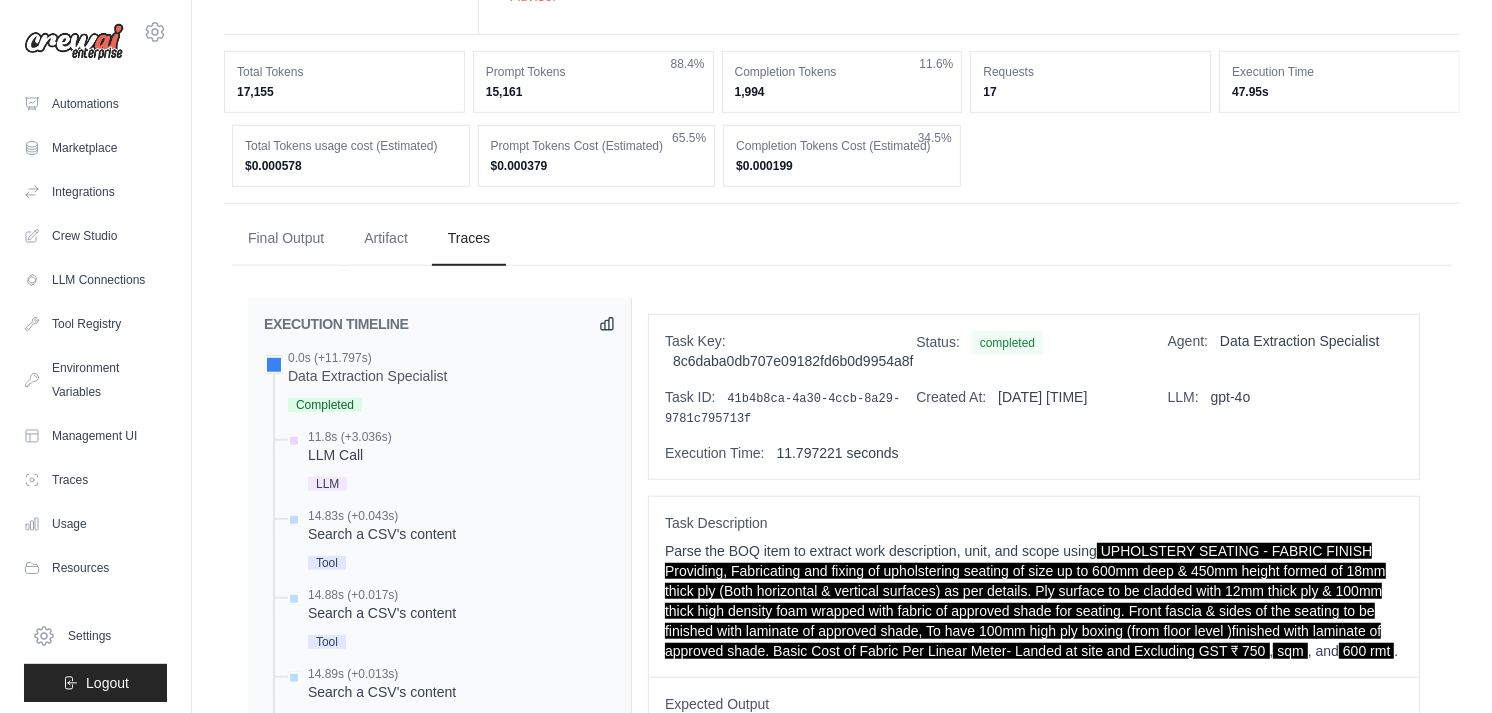 scroll, scrollTop: 1215, scrollLeft: 0, axis: vertical 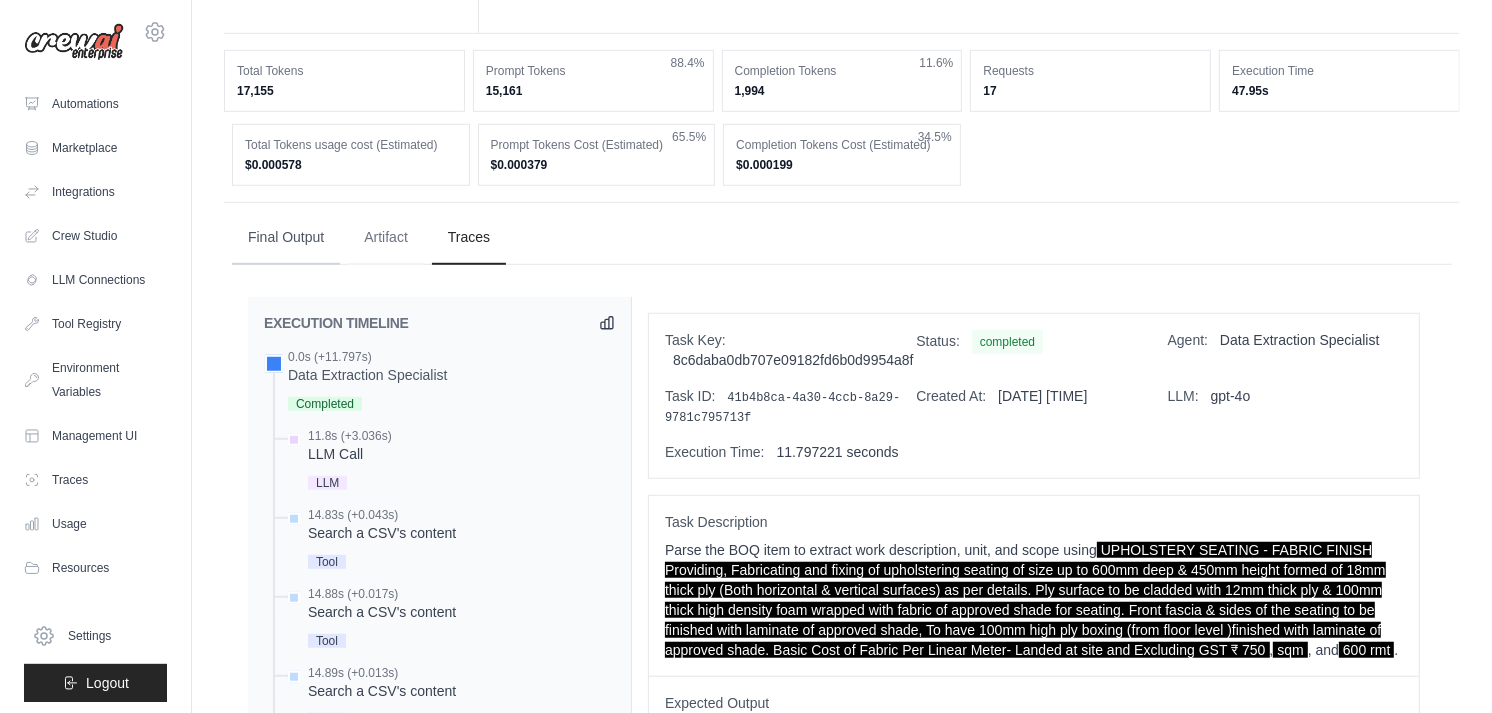 click on "Final Output" at bounding box center [286, 238] 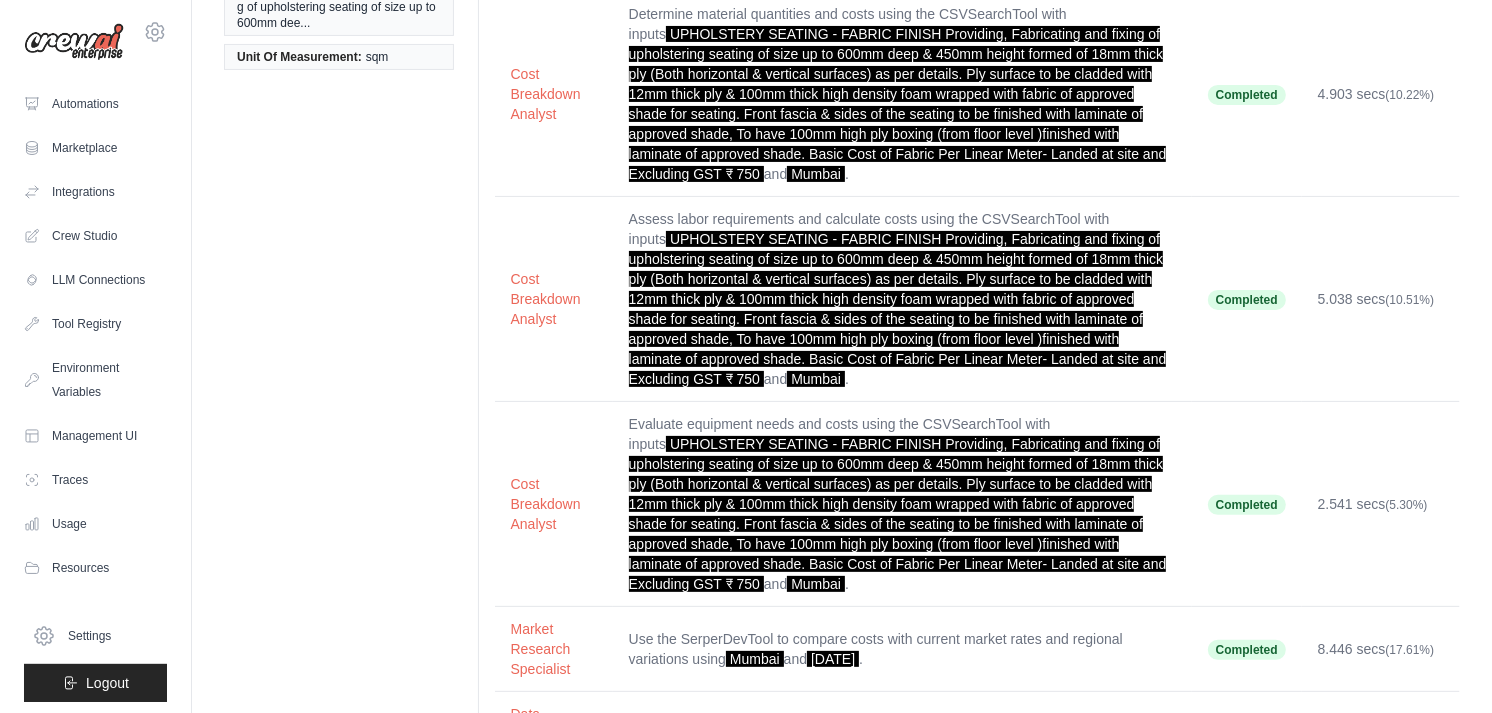 scroll, scrollTop: 0, scrollLeft: 0, axis: both 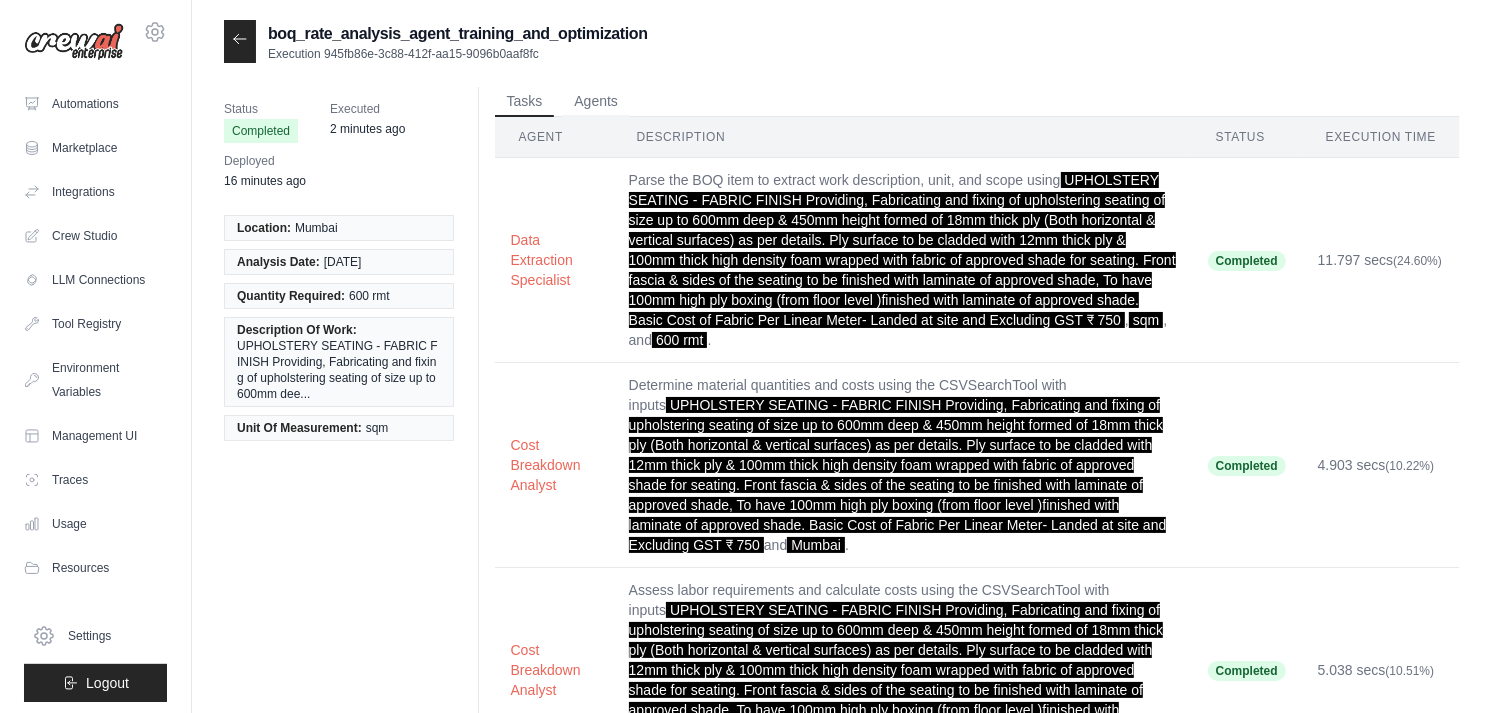 click 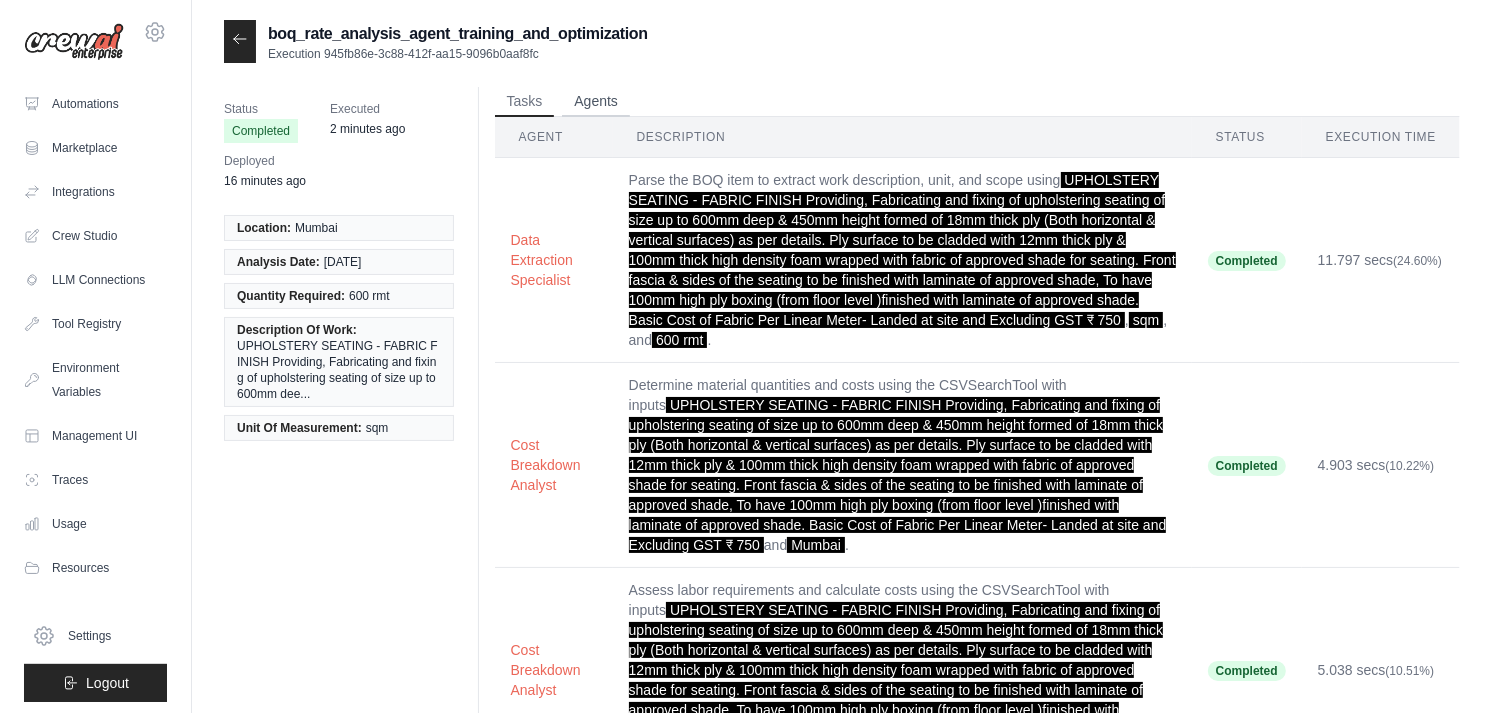 click on "Agents" at bounding box center [596, 102] 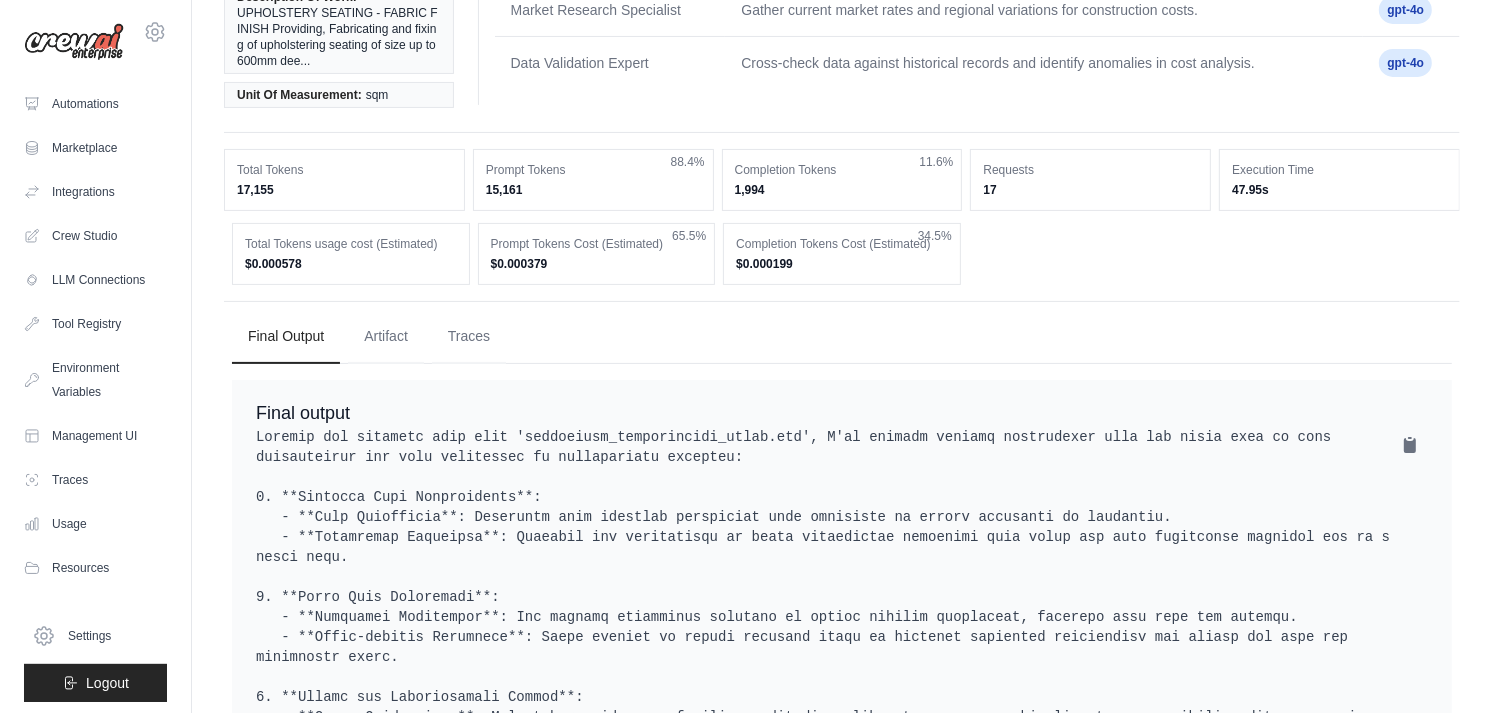 scroll, scrollTop: 334, scrollLeft: 0, axis: vertical 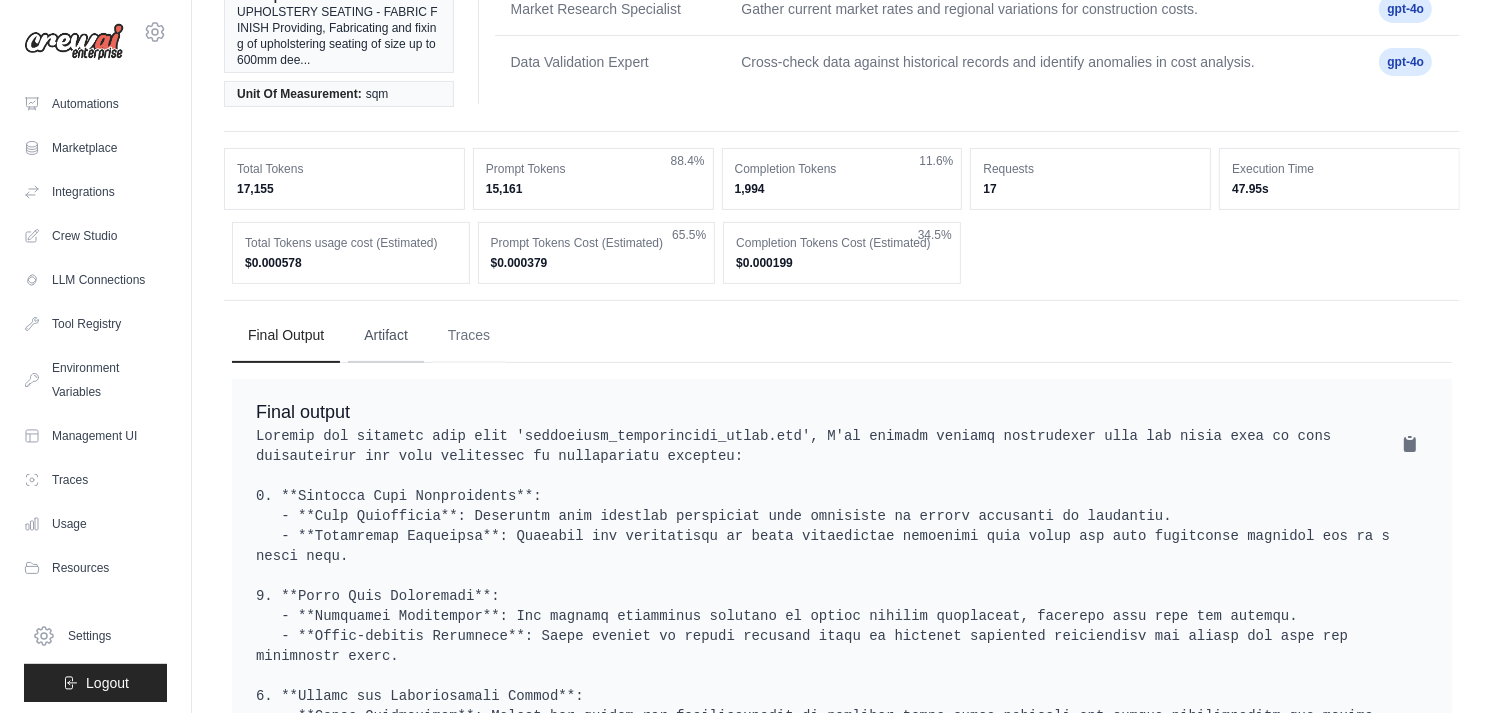 click on "Artifact" at bounding box center (386, 336) 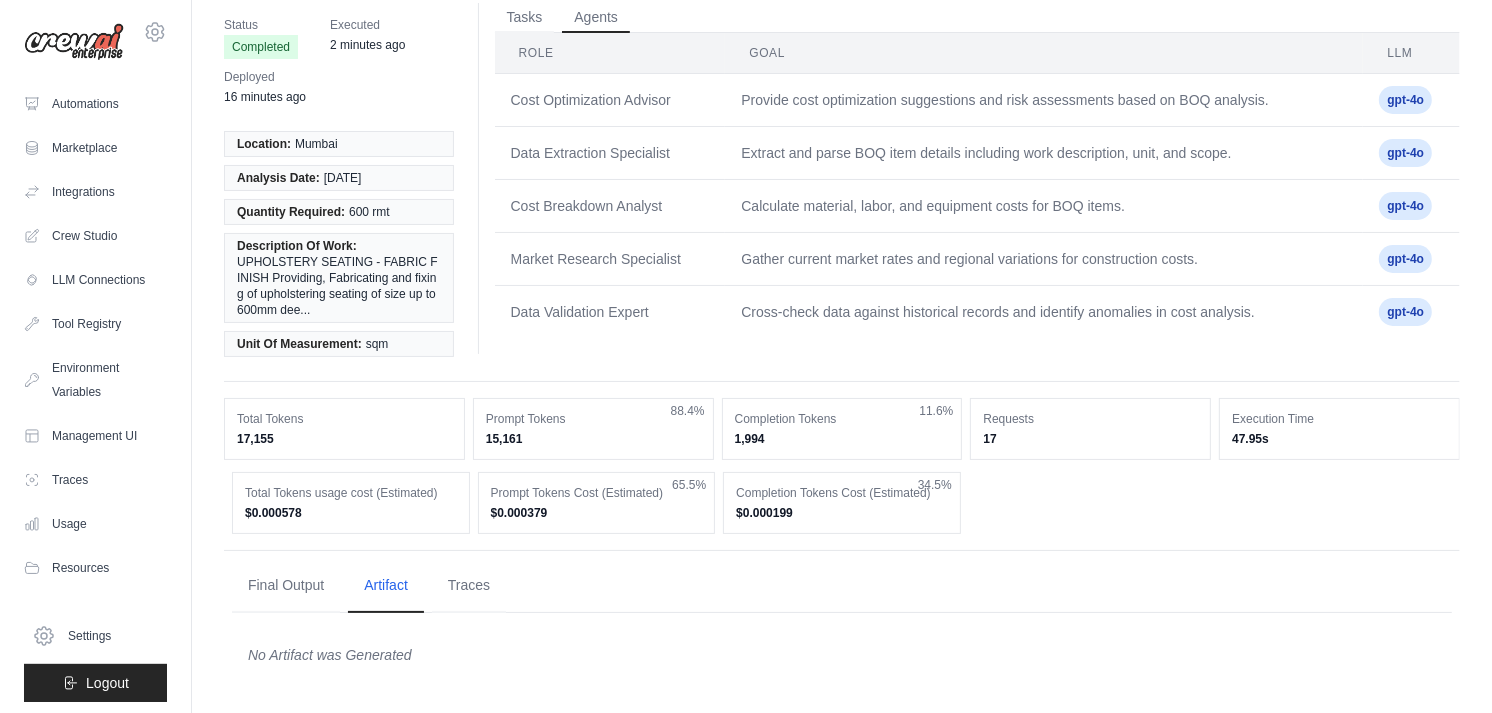 scroll, scrollTop: 84, scrollLeft: 0, axis: vertical 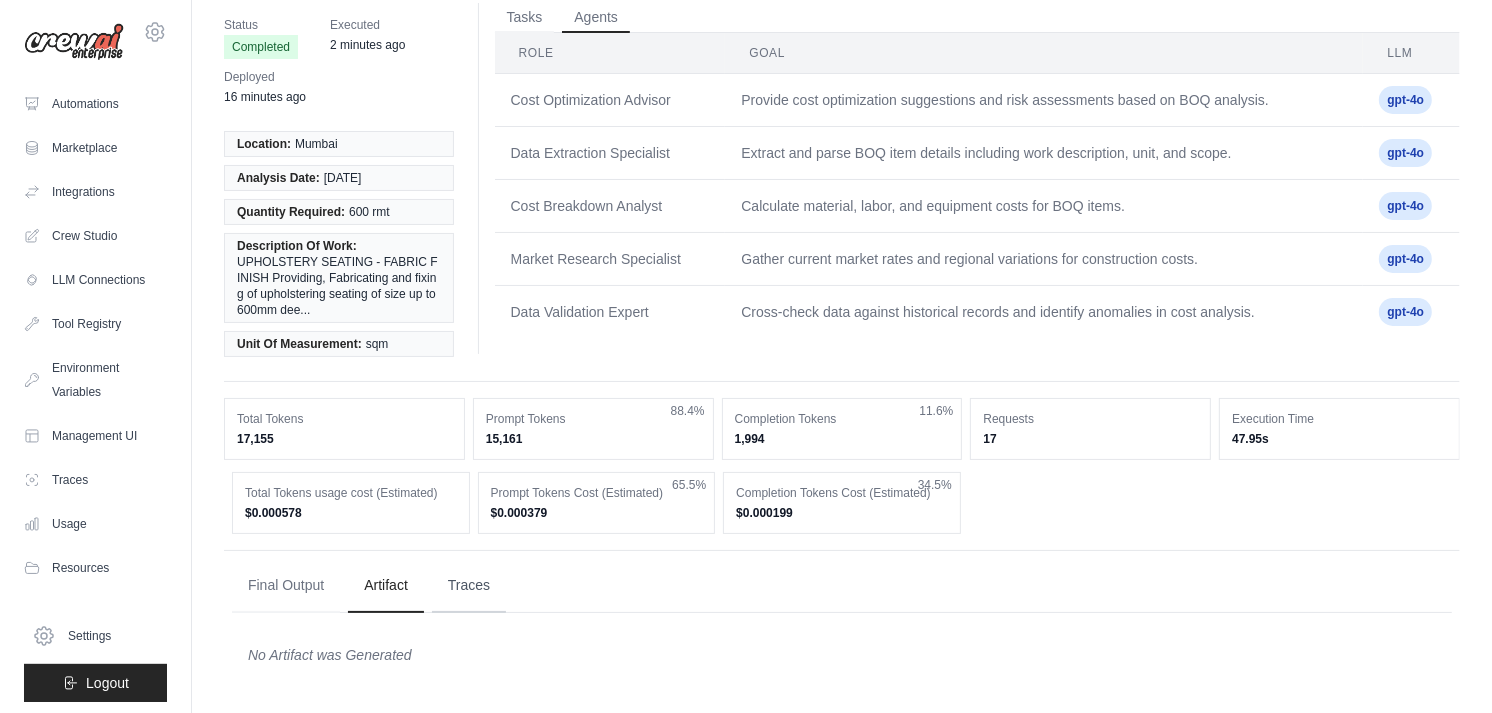 click on "Traces" at bounding box center (469, 586) 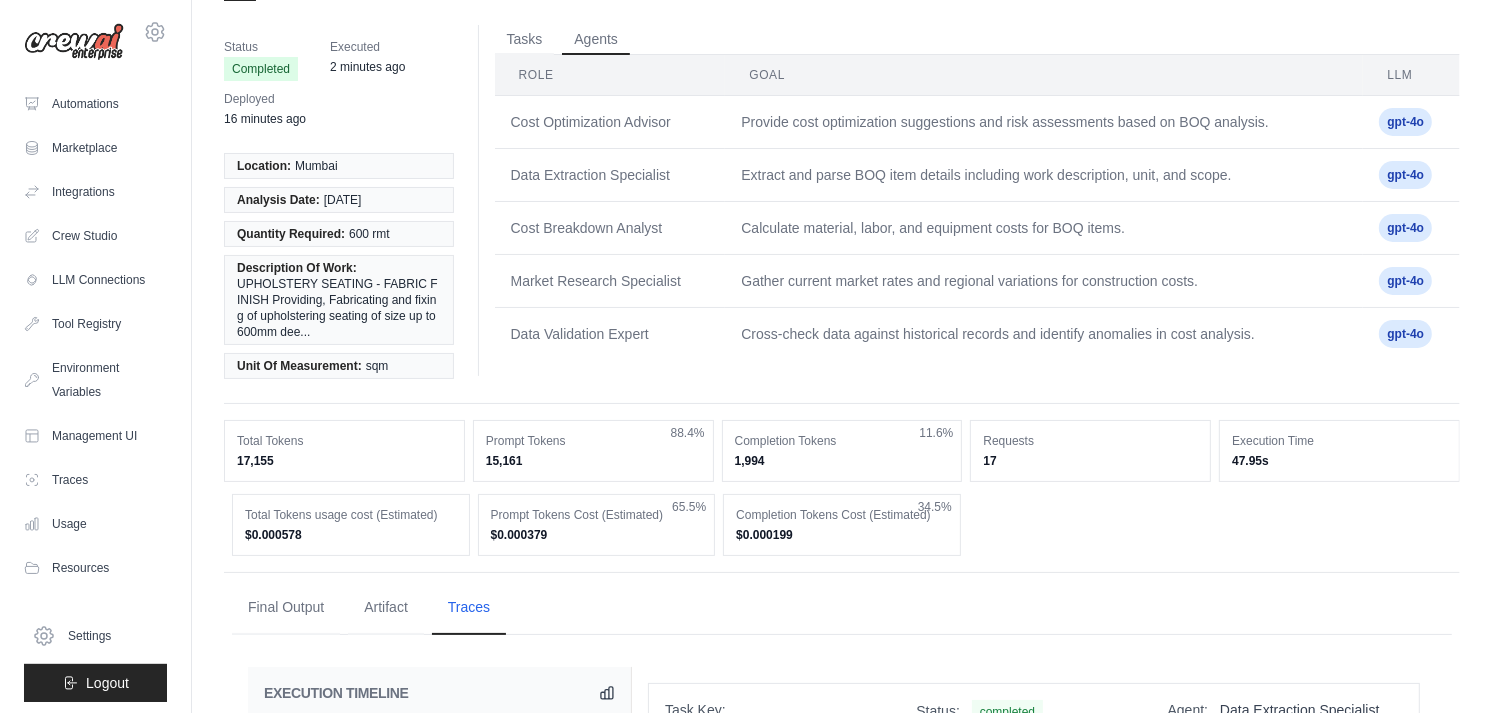 scroll, scrollTop: 0, scrollLeft: 0, axis: both 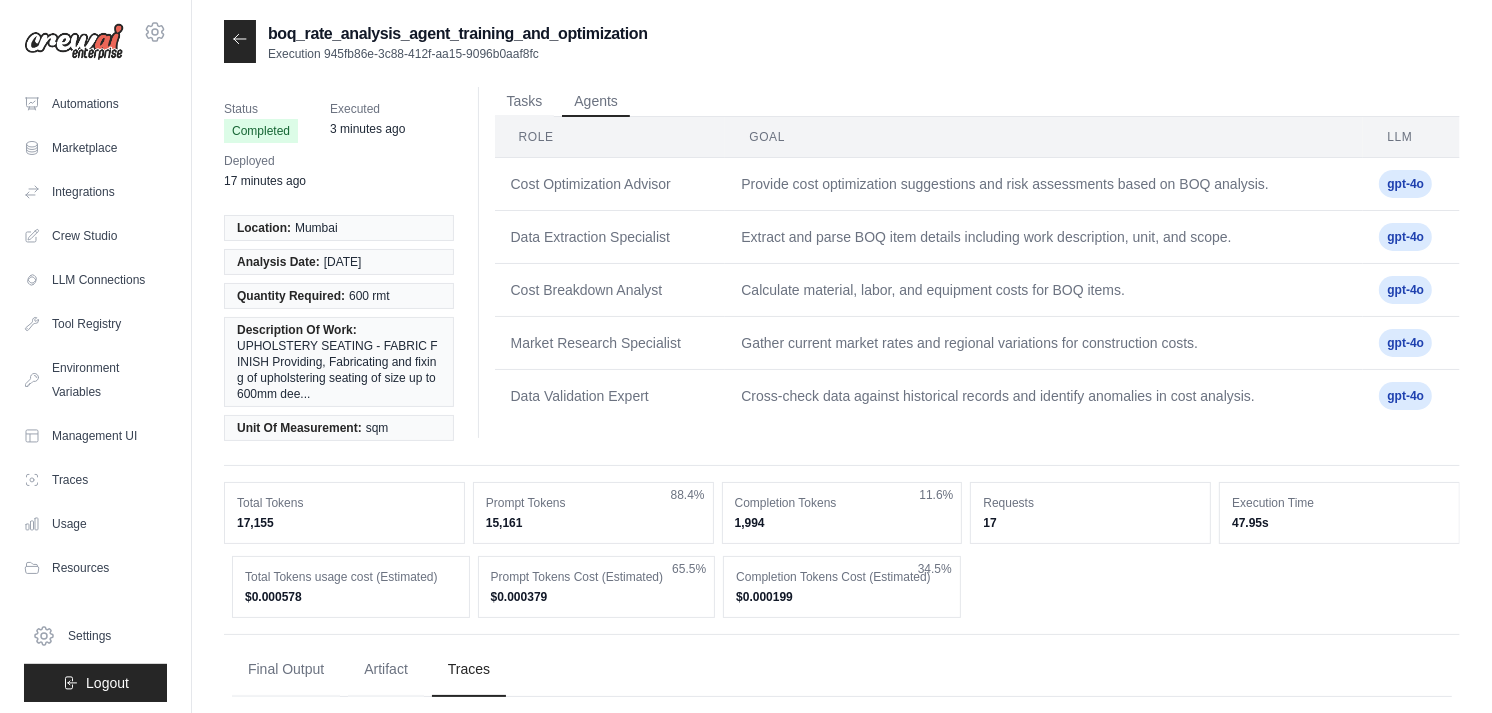 click 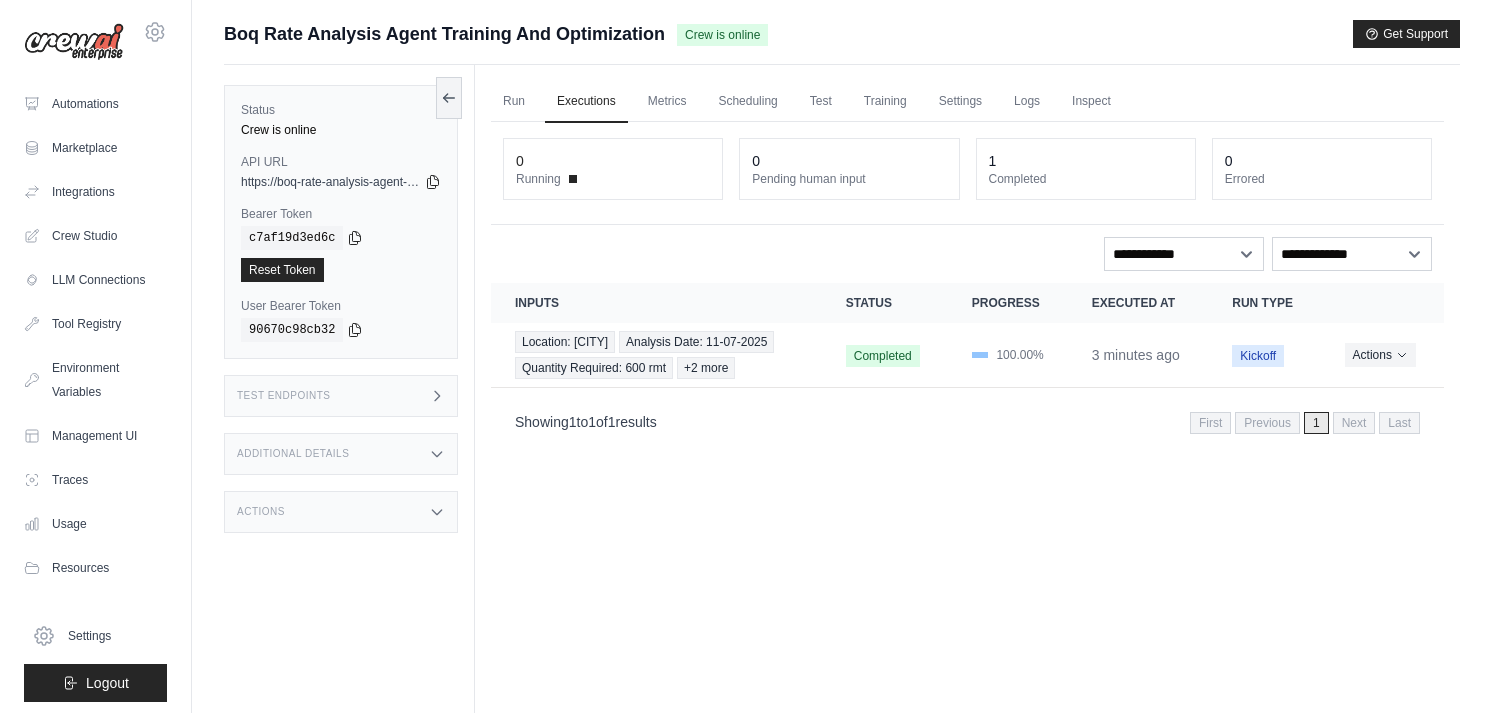 scroll, scrollTop: 0, scrollLeft: 0, axis: both 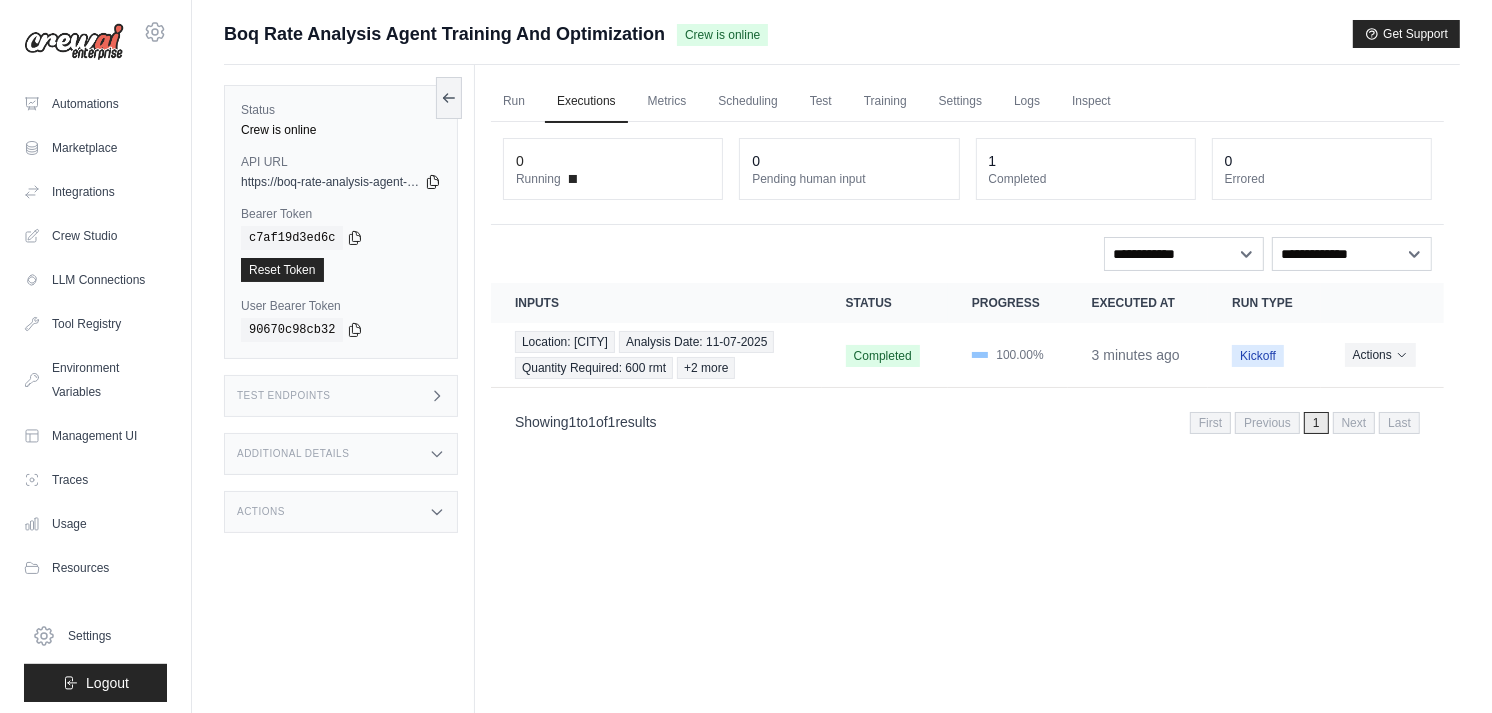 click 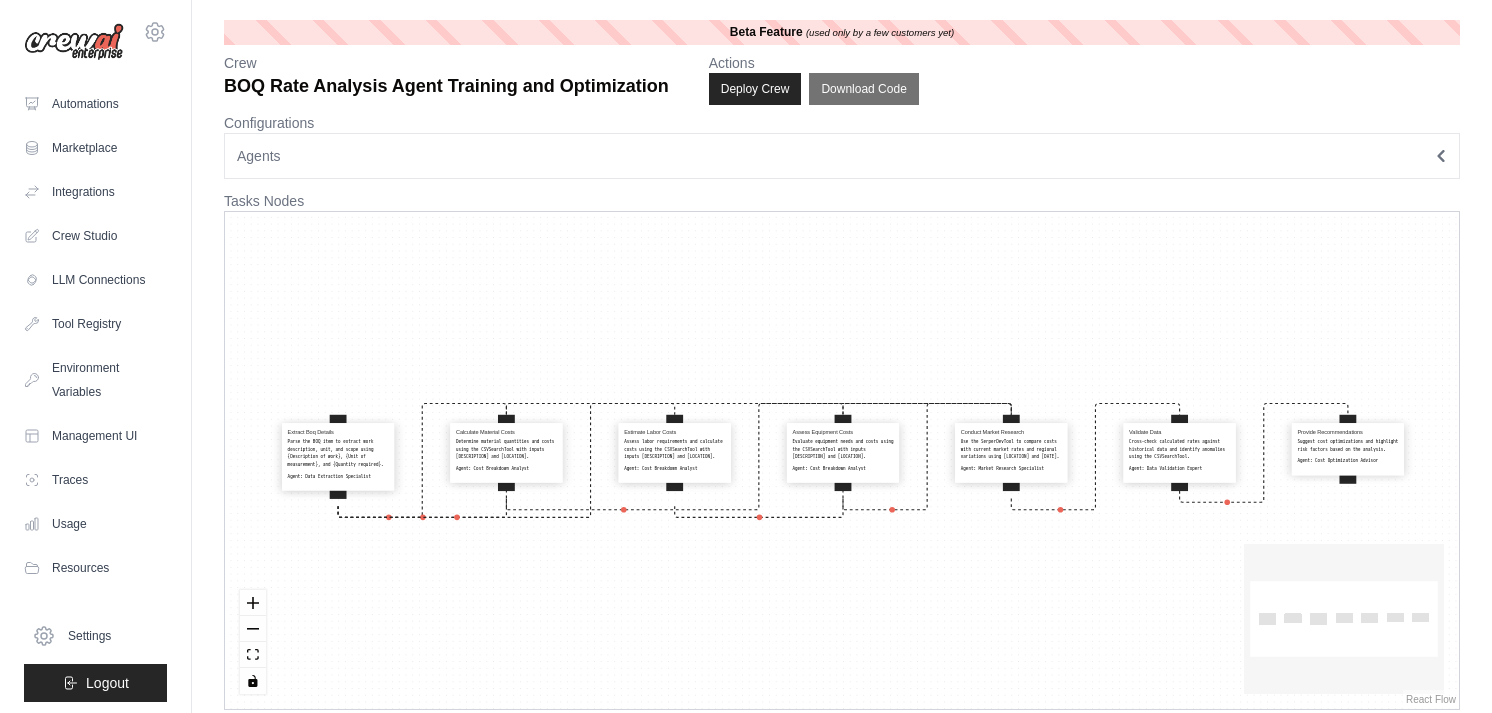 scroll, scrollTop: 0, scrollLeft: 0, axis: both 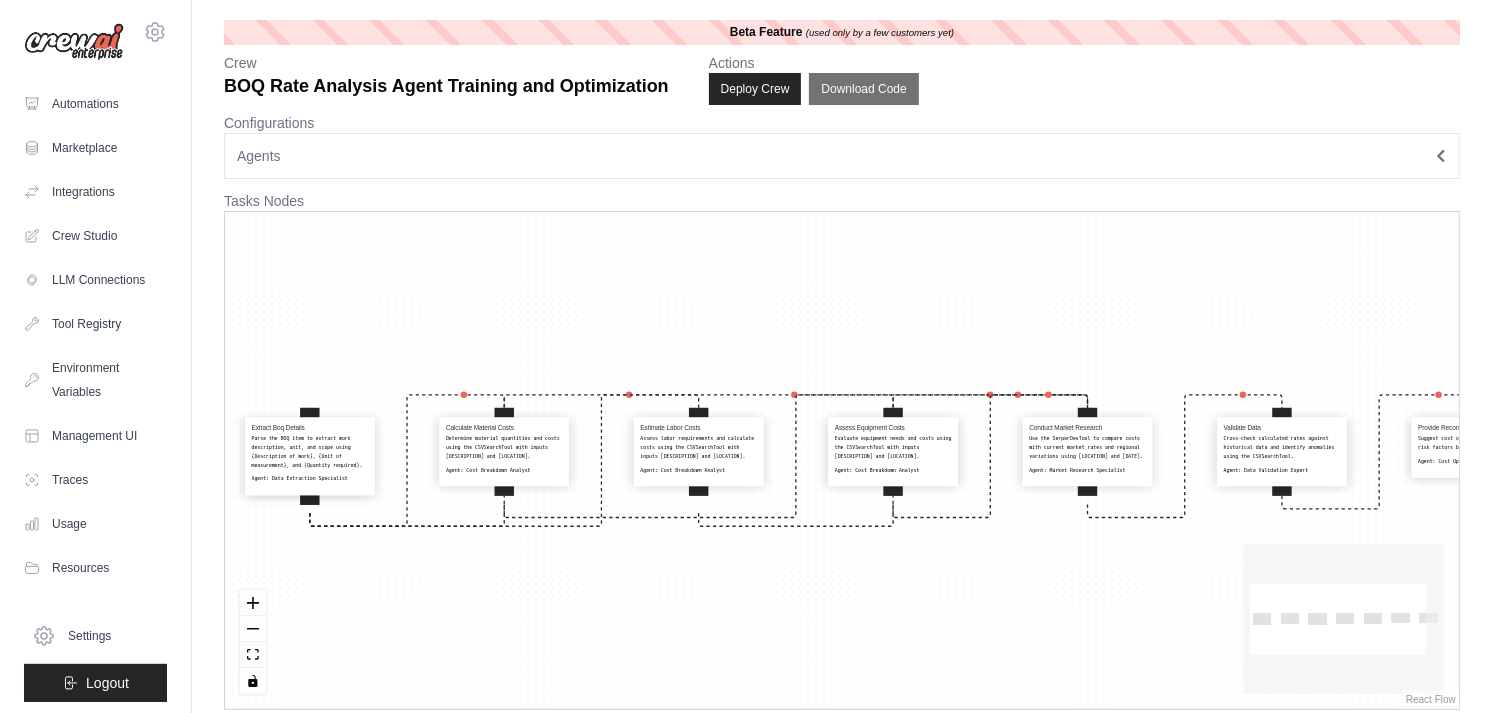 click on "Determine material quantities and costs using the CSVSearchTool with inputs [DESCRIPTION] and [LOCATION]." at bounding box center (504, 447) 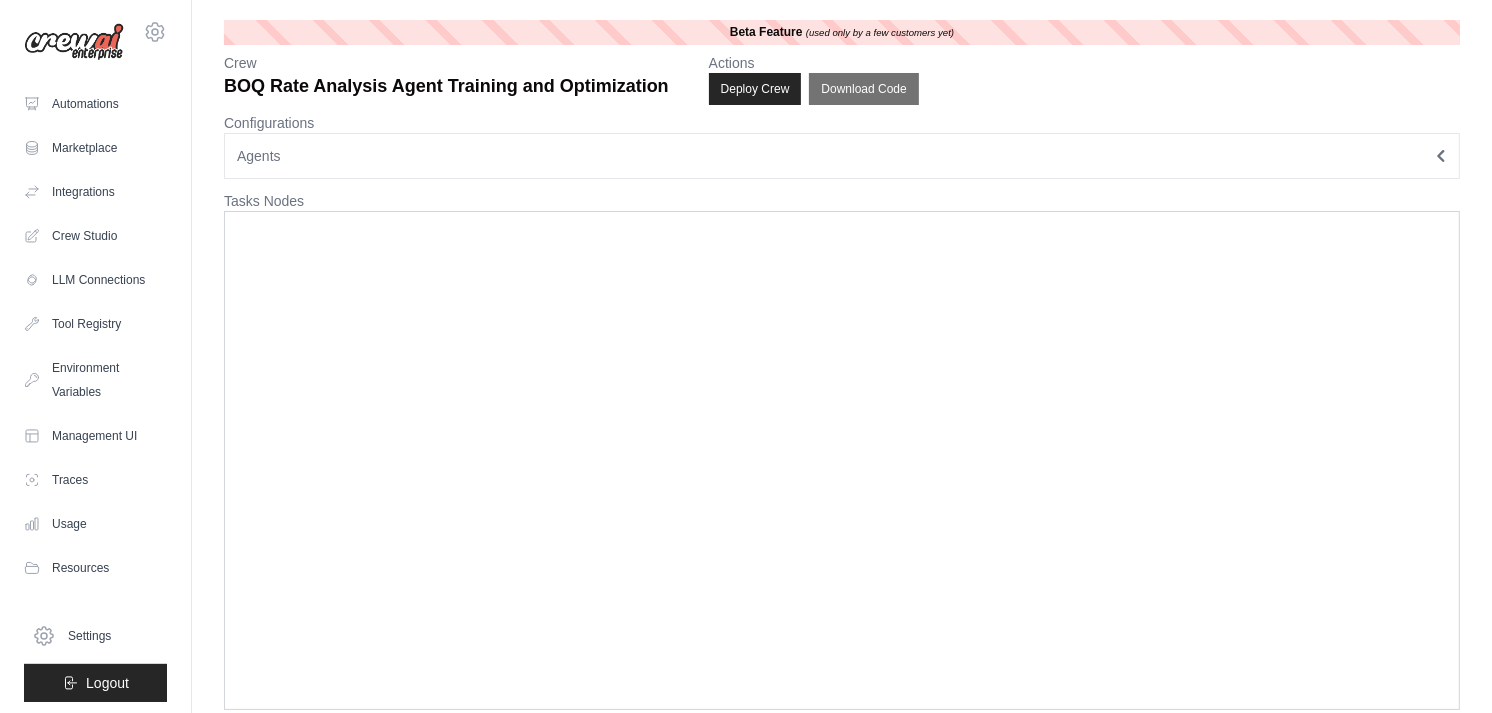 click at bounding box center (842, 460) 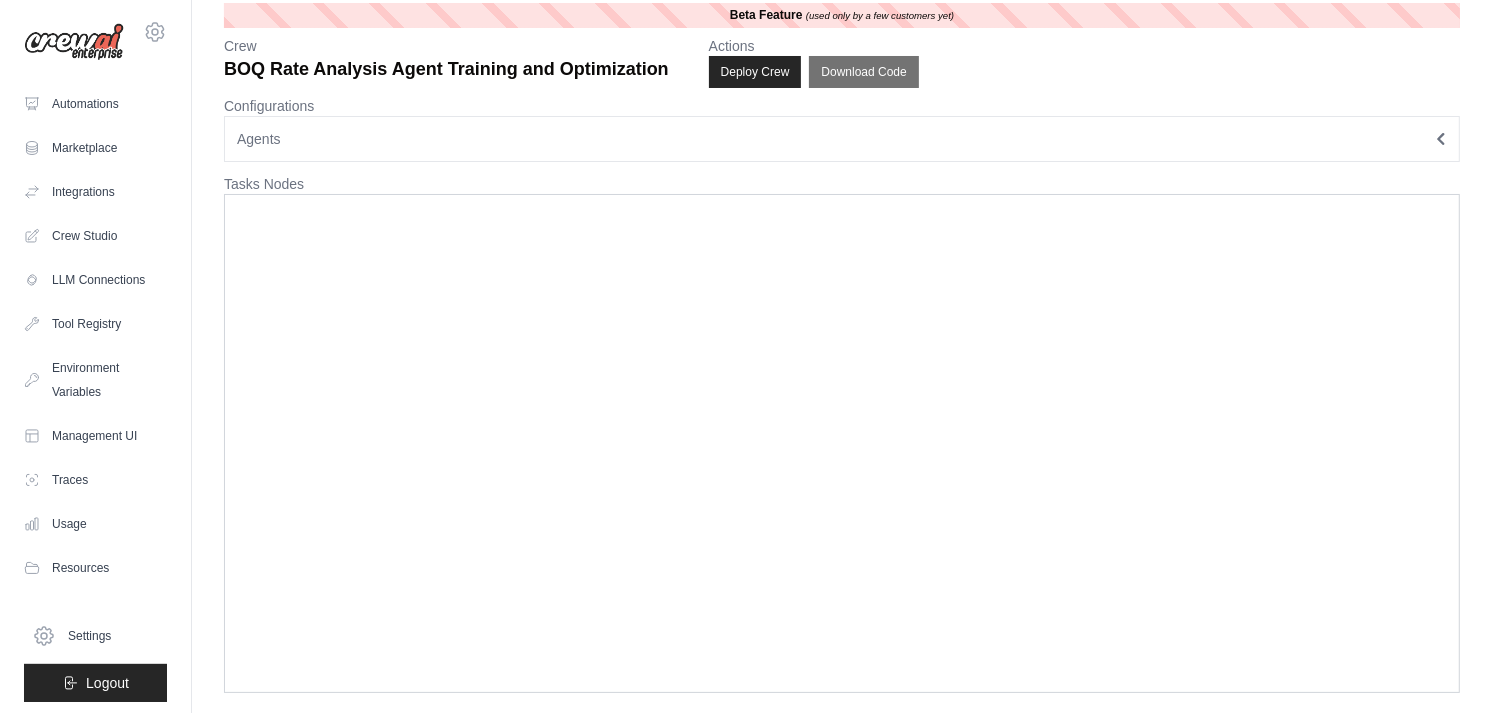 scroll, scrollTop: 0, scrollLeft: 0, axis: both 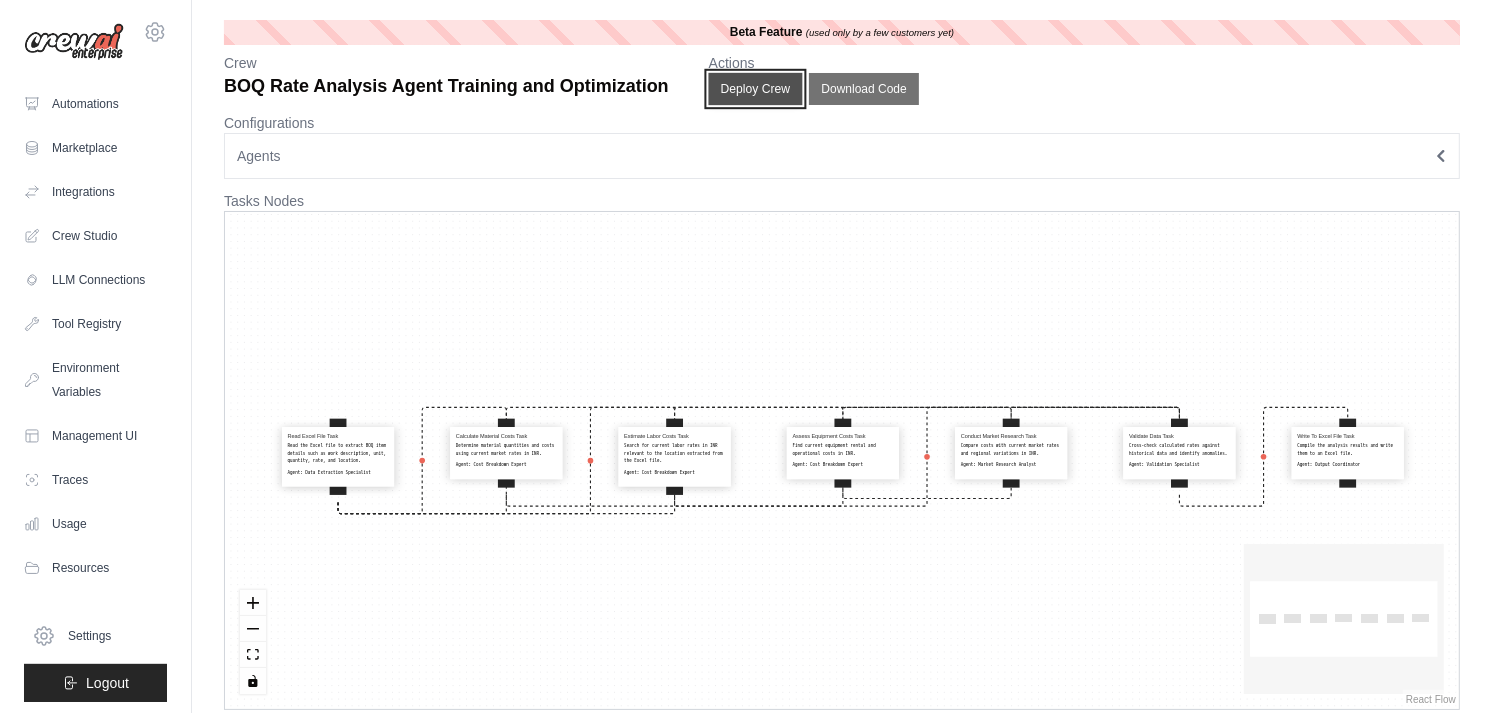 click on "Deploy Crew" at bounding box center (755, 89) 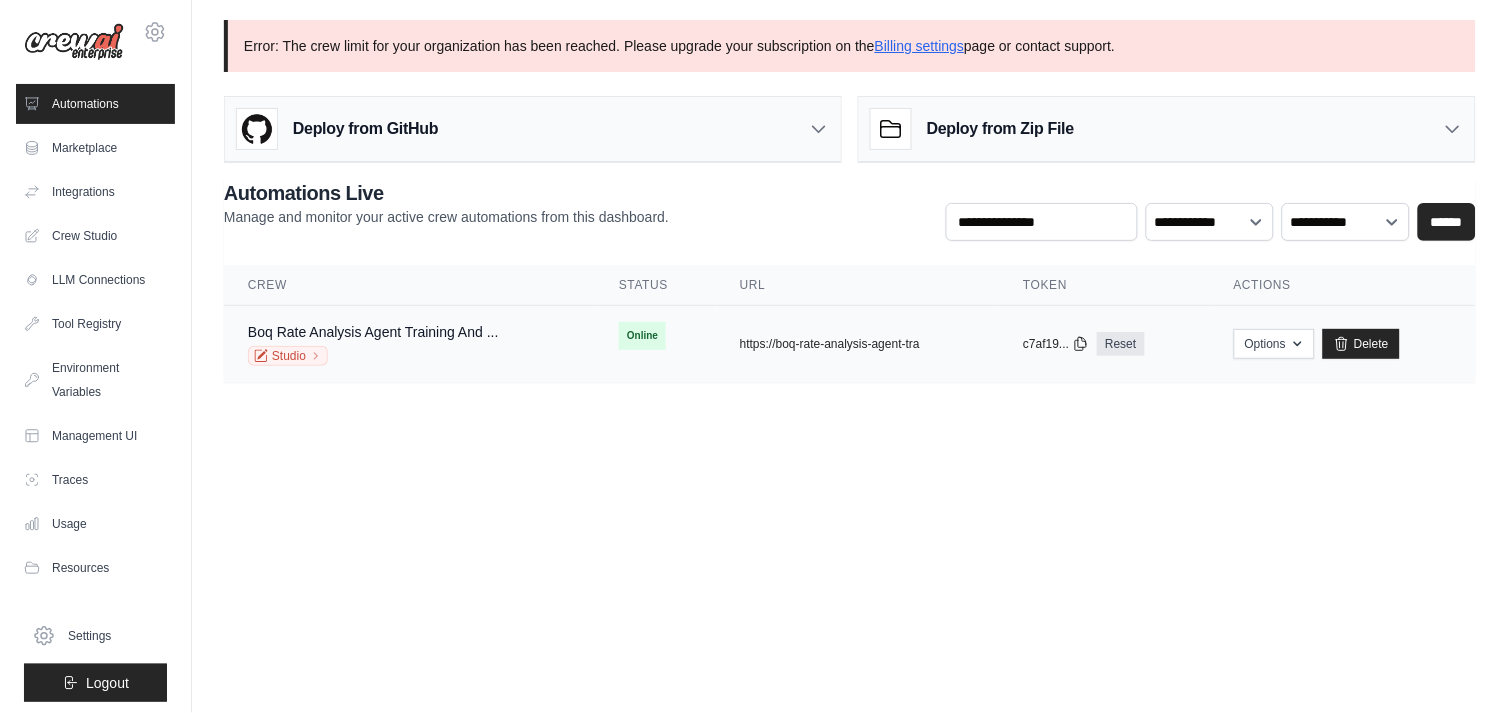 click on "Online" at bounding box center [642, 336] 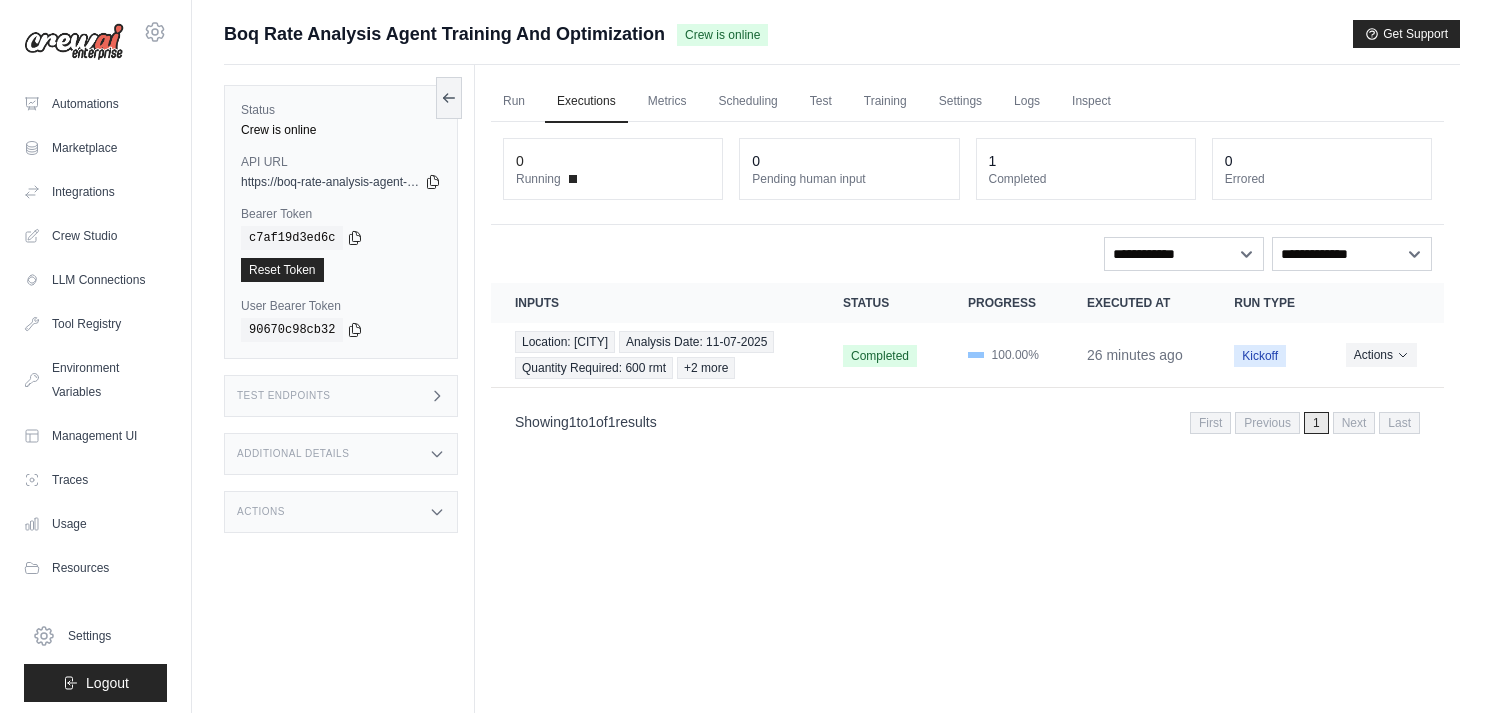 scroll, scrollTop: 0, scrollLeft: 0, axis: both 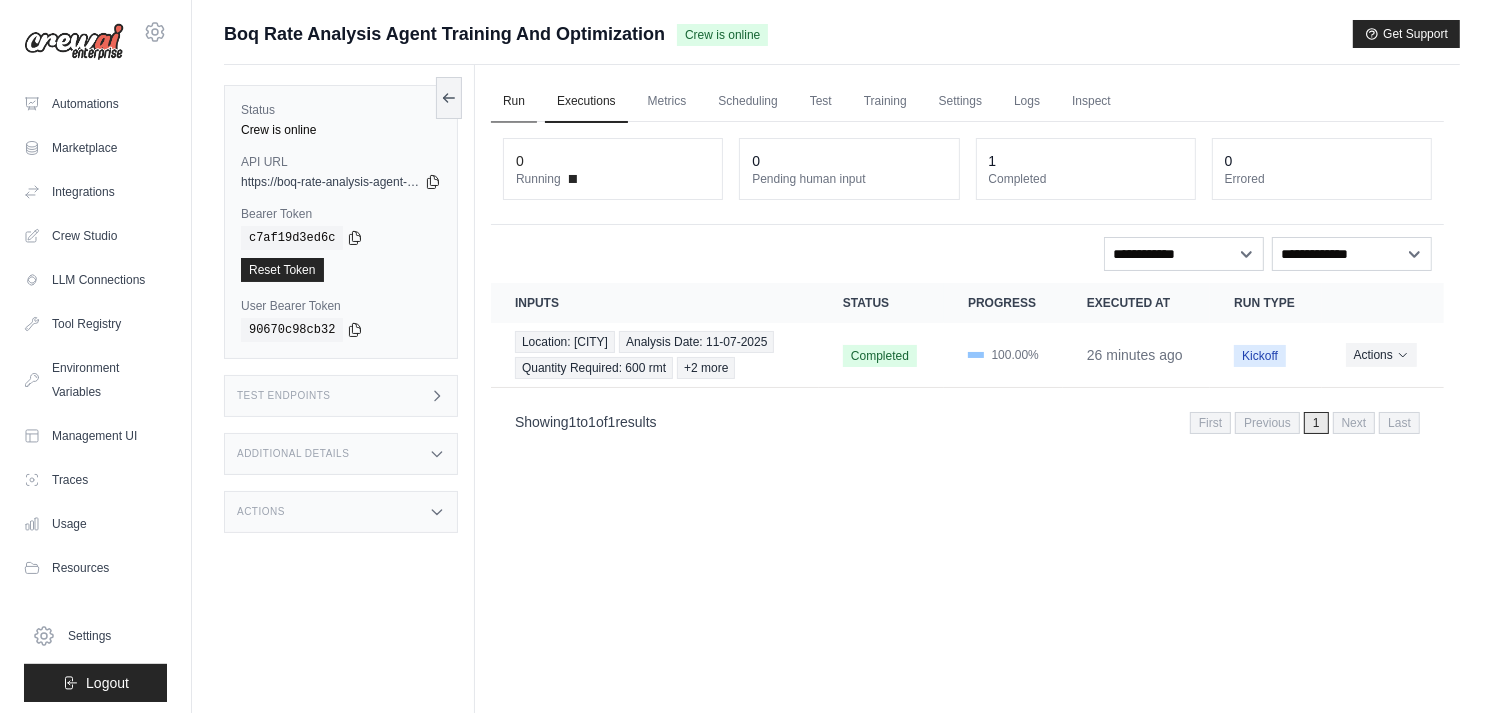 click on "Run" at bounding box center [514, 102] 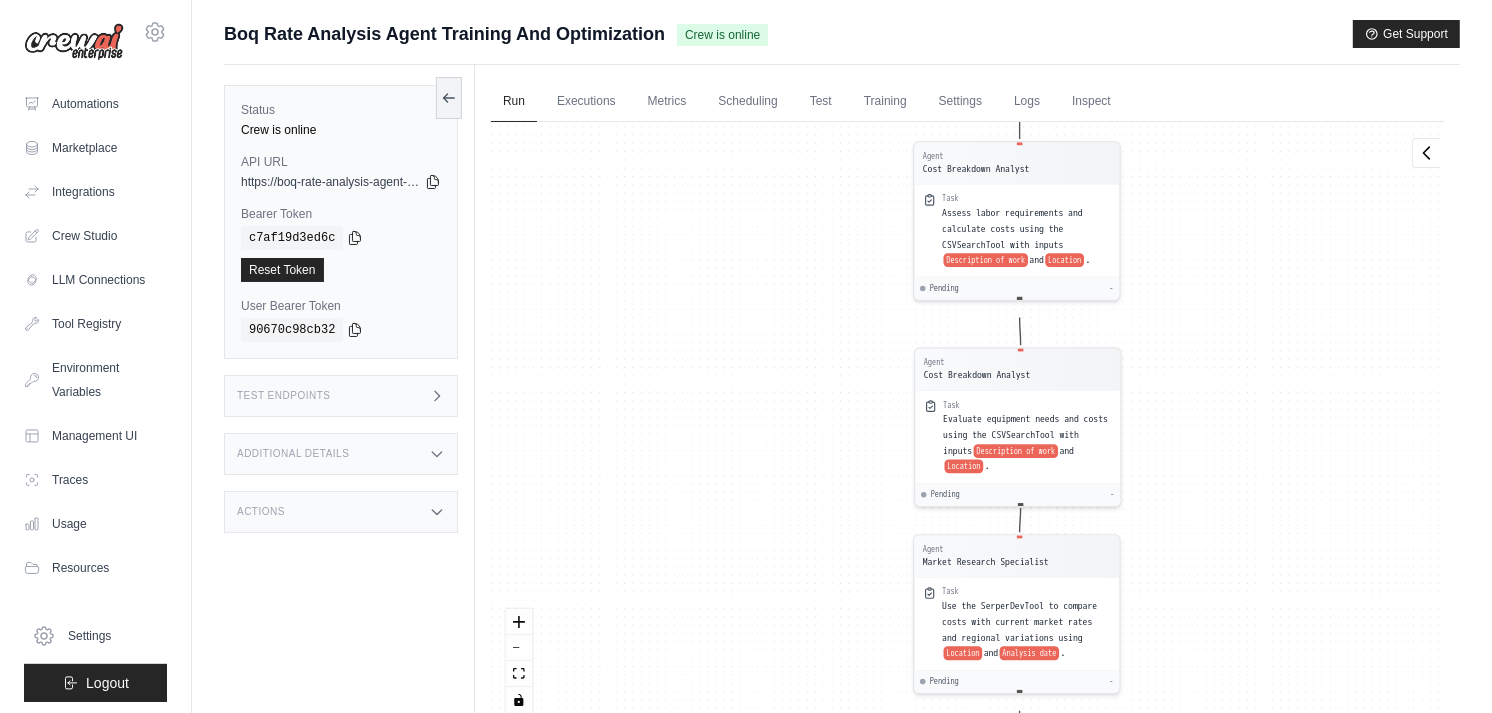 drag, startPoint x: 794, startPoint y: 304, endPoint x: 777, endPoint y: 565, distance: 261.55304 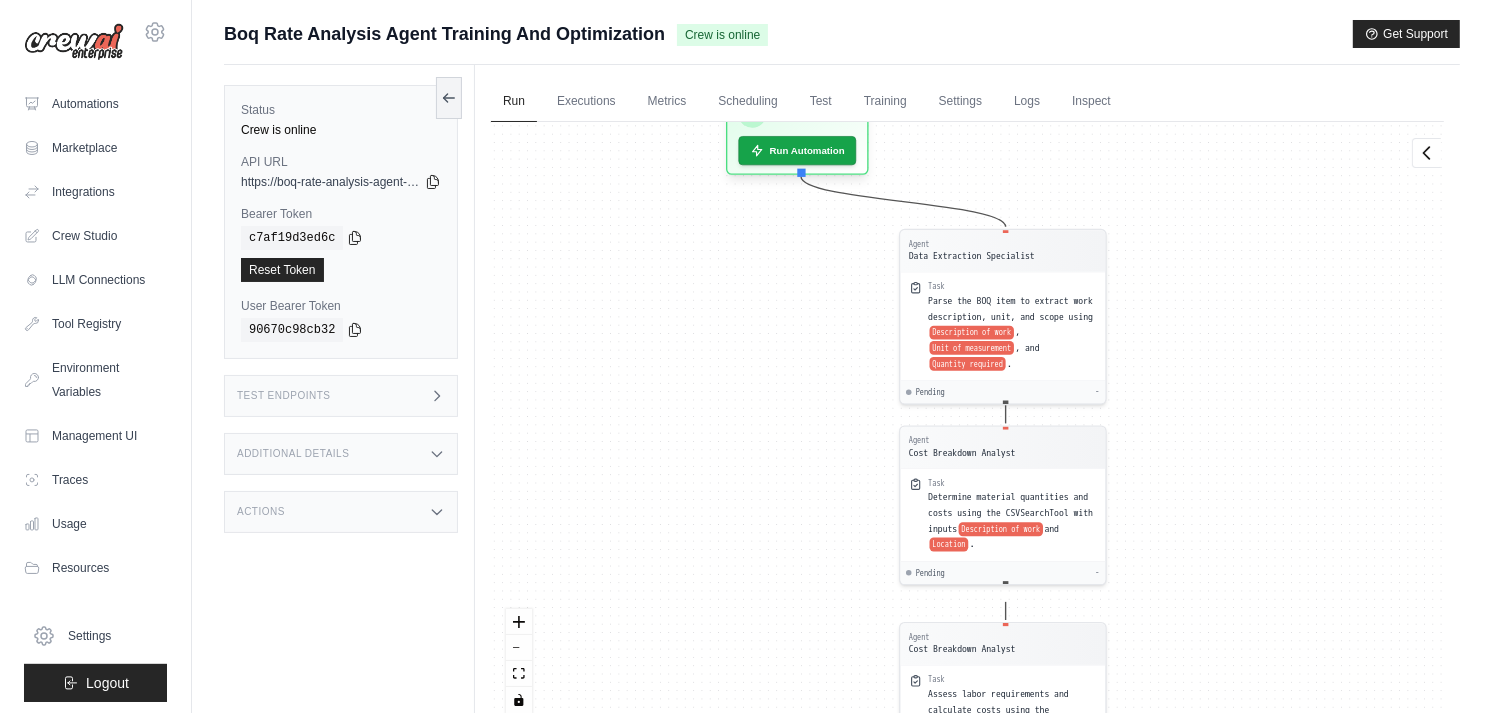drag, startPoint x: 793, startPoint y: 318, endPoint x: 796, endPoint y: 566, distance: 248.01814 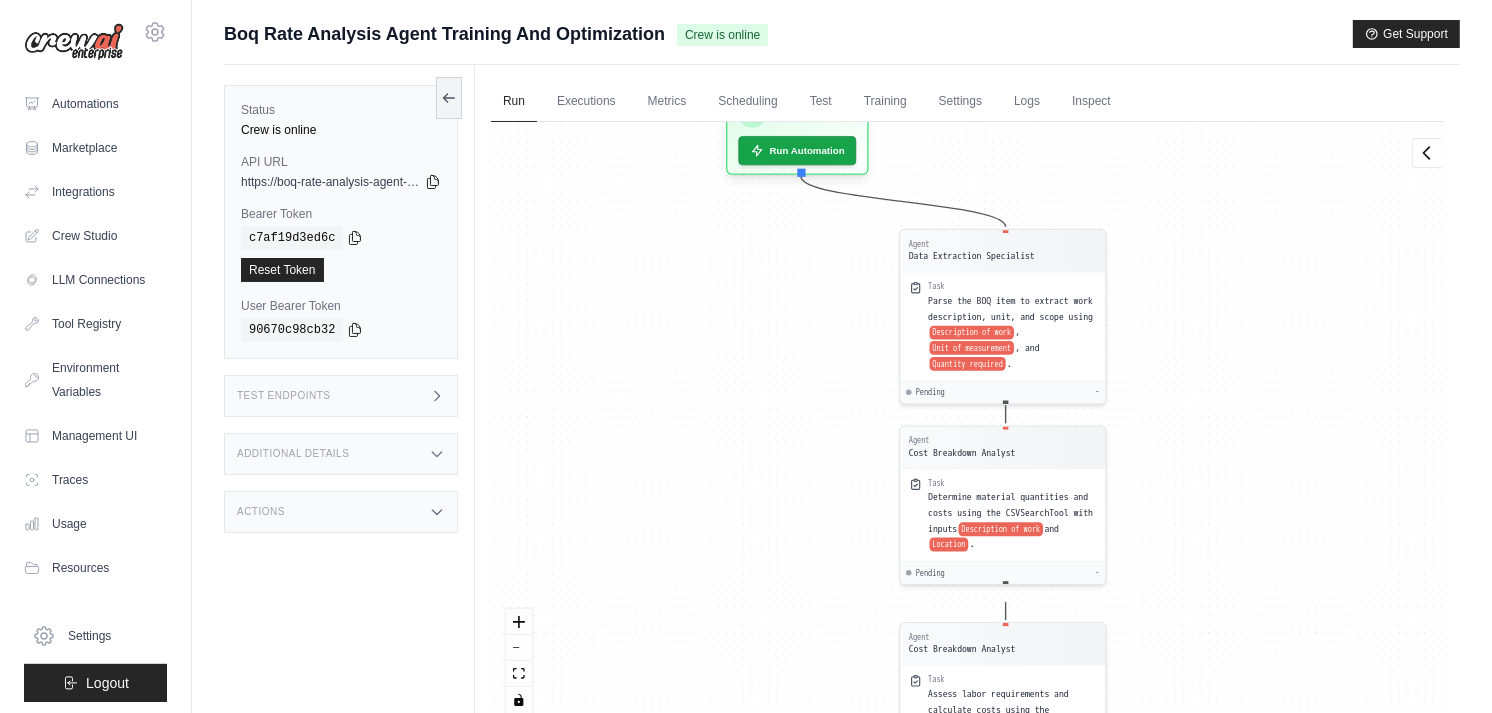 click on "Agent Data Extraction Specialist Task Parse the BOQ item to extract work description, unit, and scope using  Description of work ,  Unit of measurement , and  Quantity required . Pending - Agent Cost Breakdown Analyst Task Determine material quantities and costs using the CSVSearchTool with inputs  Description of work  and  Location . Pending - Agent Cost Breakdown Analyst Task Assess labor requirements and calculate costs using the CSVSearchTool with inputs  Description of work  and  Location . Pending - Agent Cost Breakdown Analyst Task Evaluate equipment needs and costs using the CSVSearchTool with inputs  Description of work  and  Location . Pending - Agent Market Research Specialist Task Use the SerperDevTool to compare costs with current market rates and regional variations using  Location  and  Analysis date . Pending - Agent Data Validation Expert Task Cross-check calculated rates against historical data and identify anomalies using the CSVSearchTool. Pending - Agent Cost Optimization Advisor Task -" at bounding box center [967, 425] 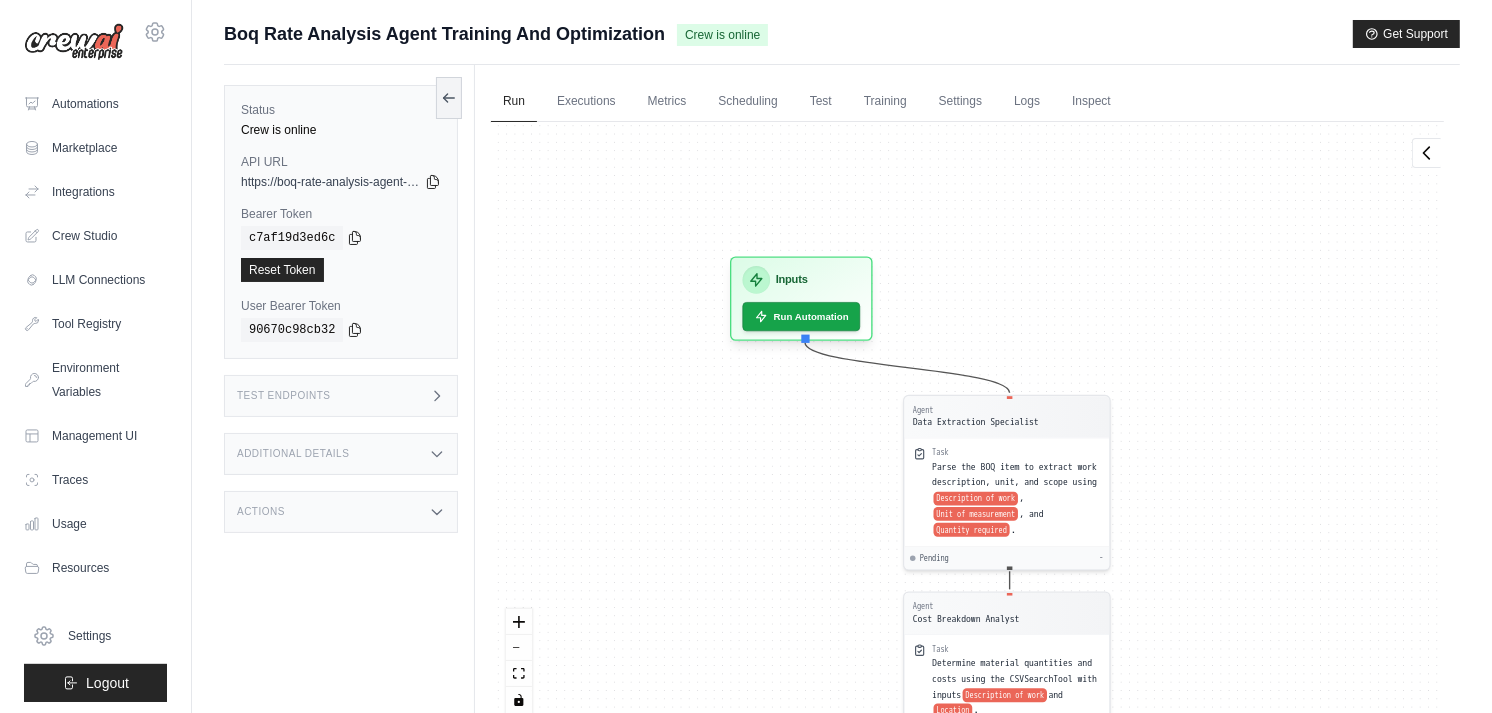 drag, startPoint x: 770, startPoint y: 365, endPoint x: 774, endPoint y: 506, distance: 141.05673 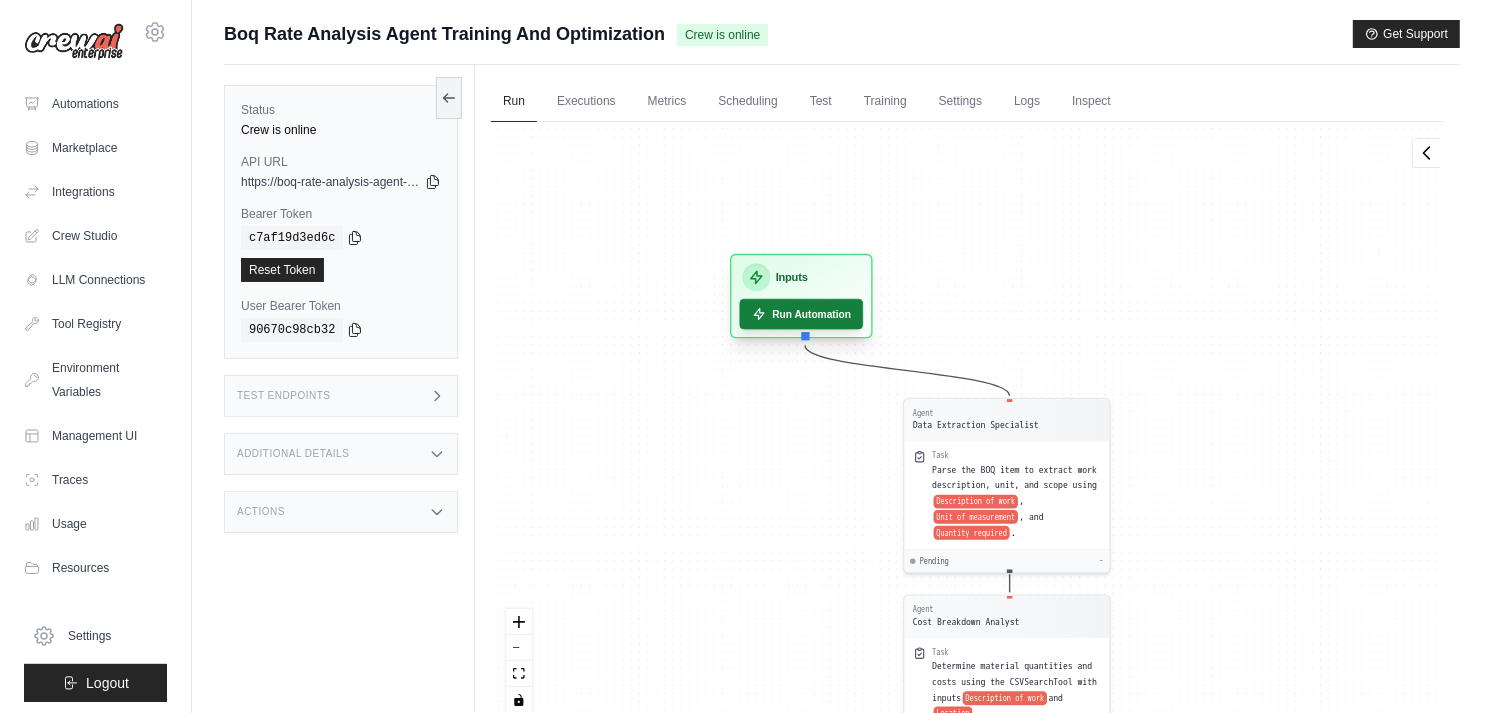 click on "Run Automation" at bounding box center (802, 314) 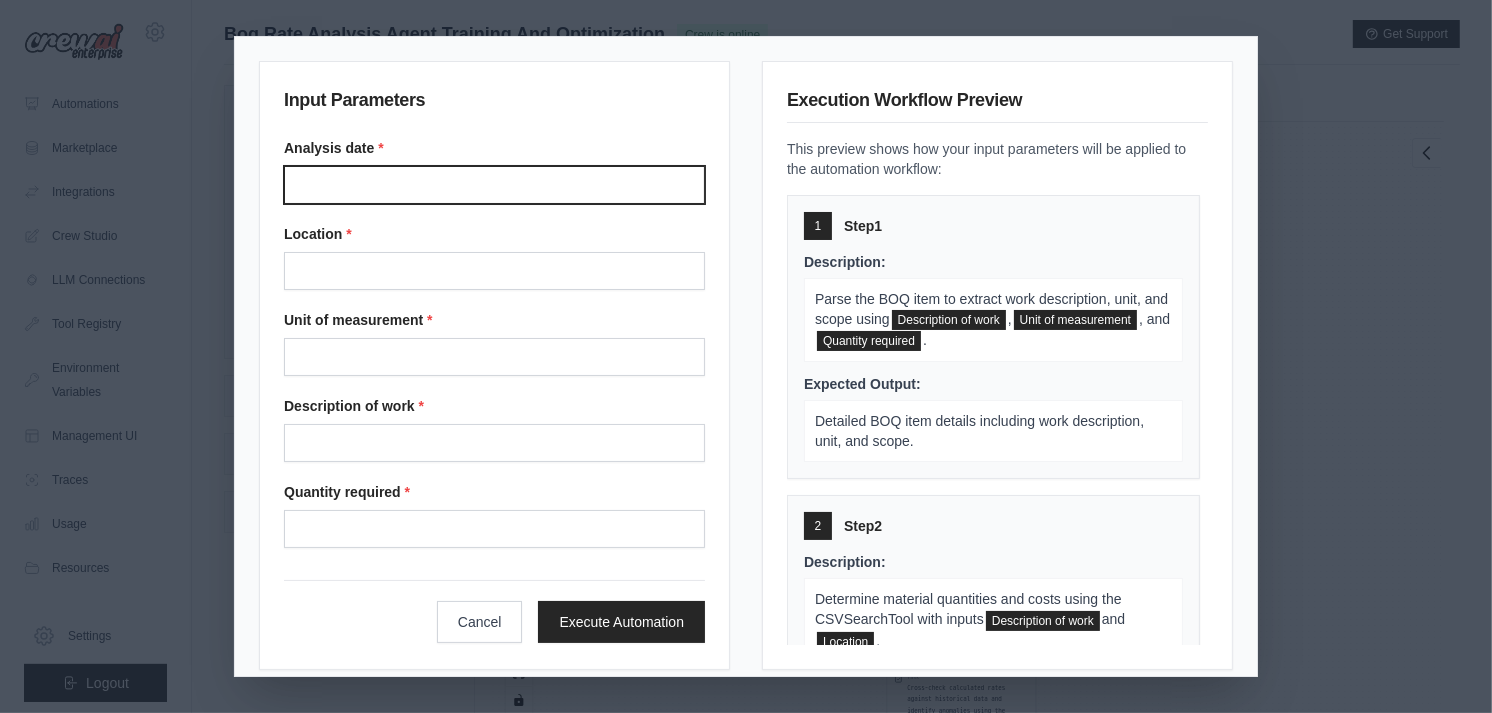 click on "Analysis date" at bounding box center [494, 185] 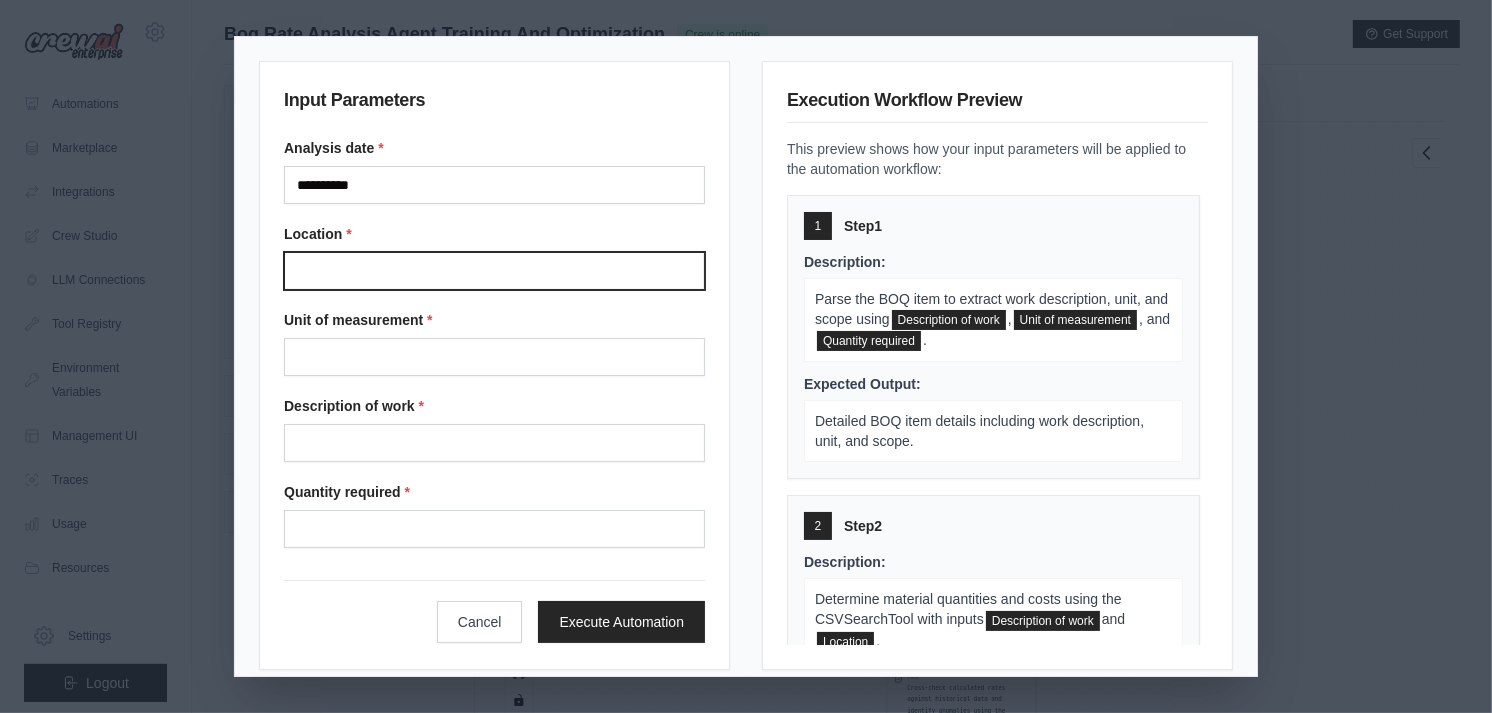 type on "******" 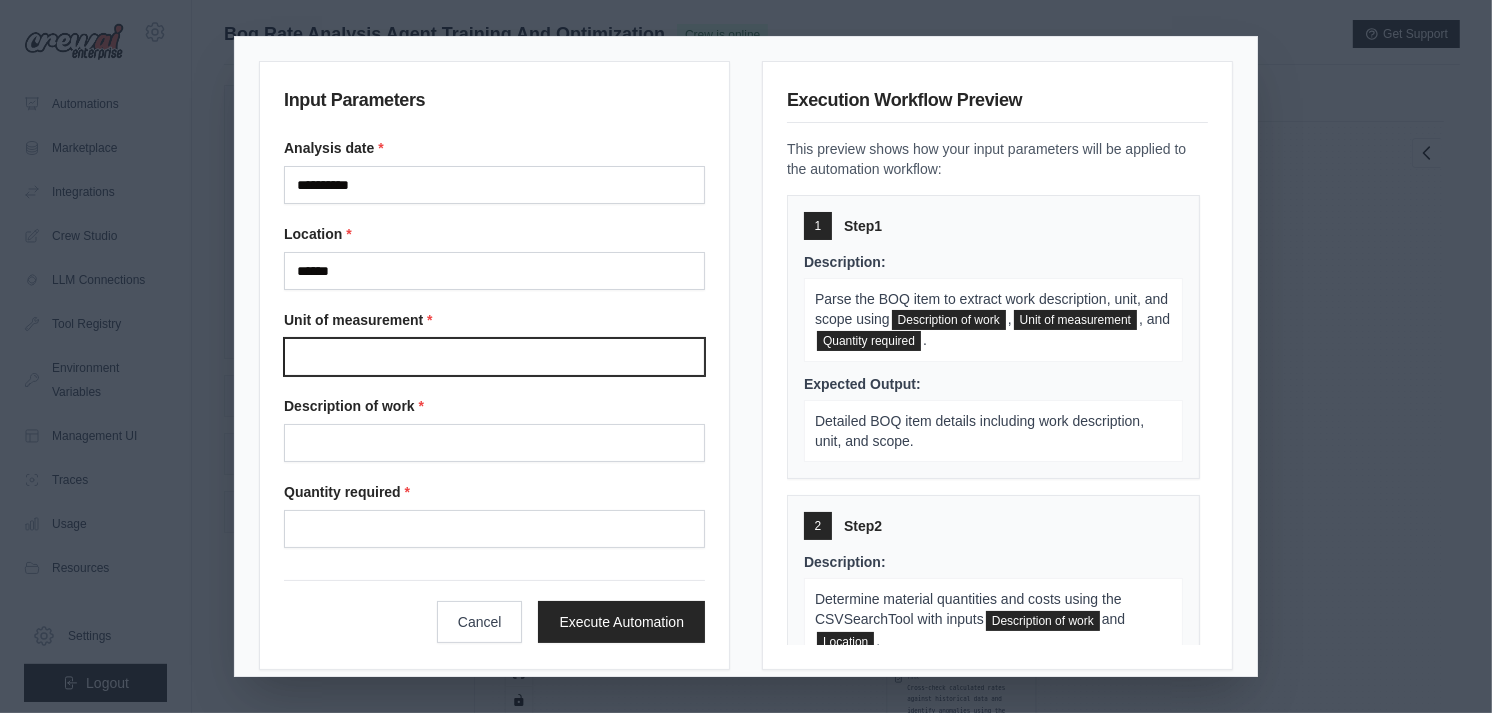 type on "***" 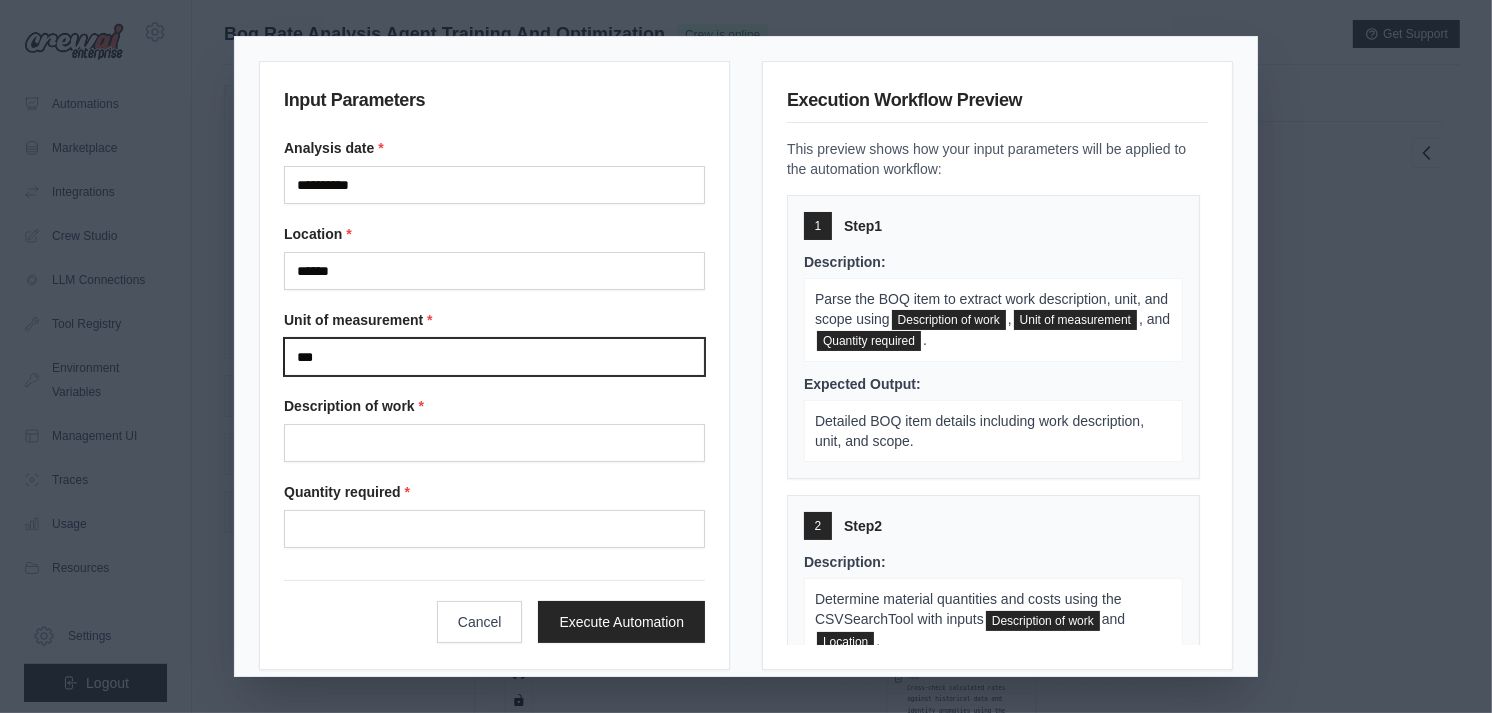 type on "**********" 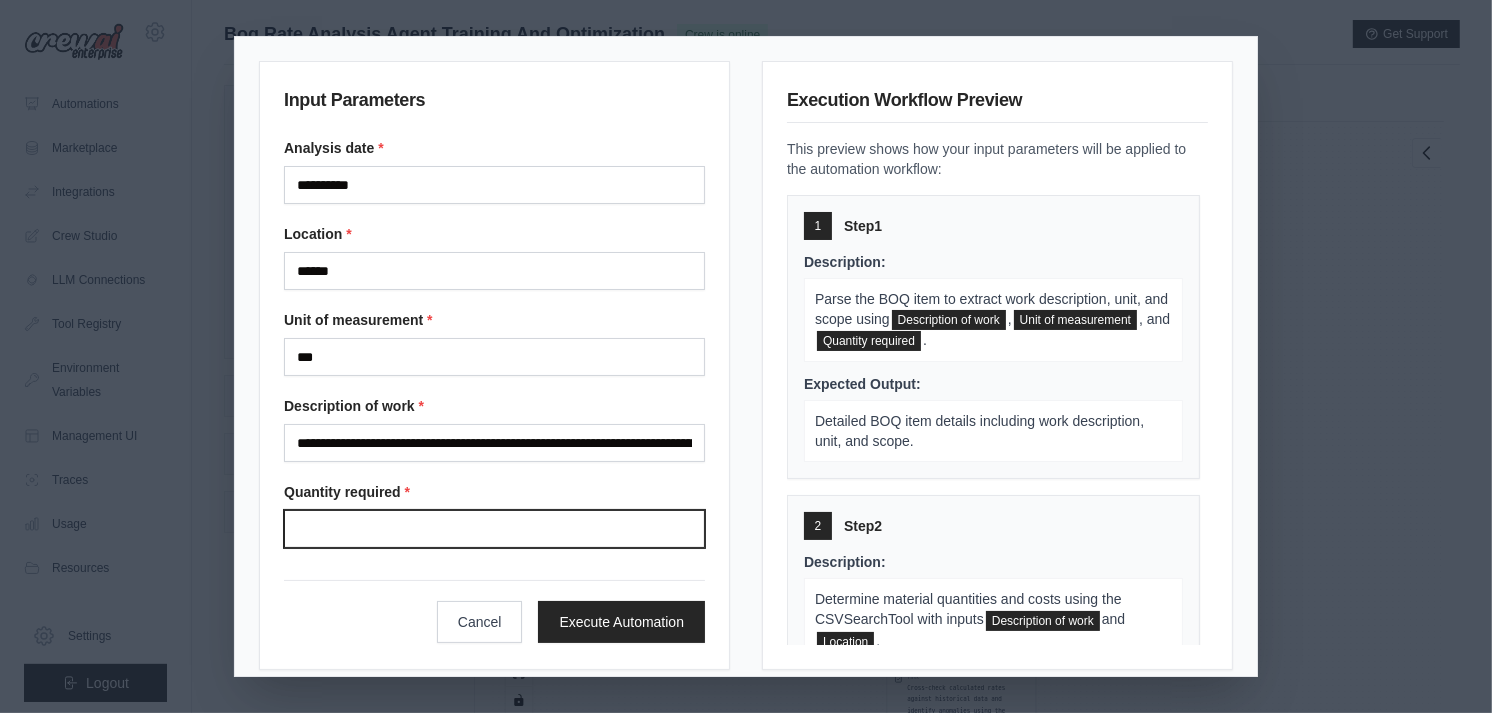 type on "*******" 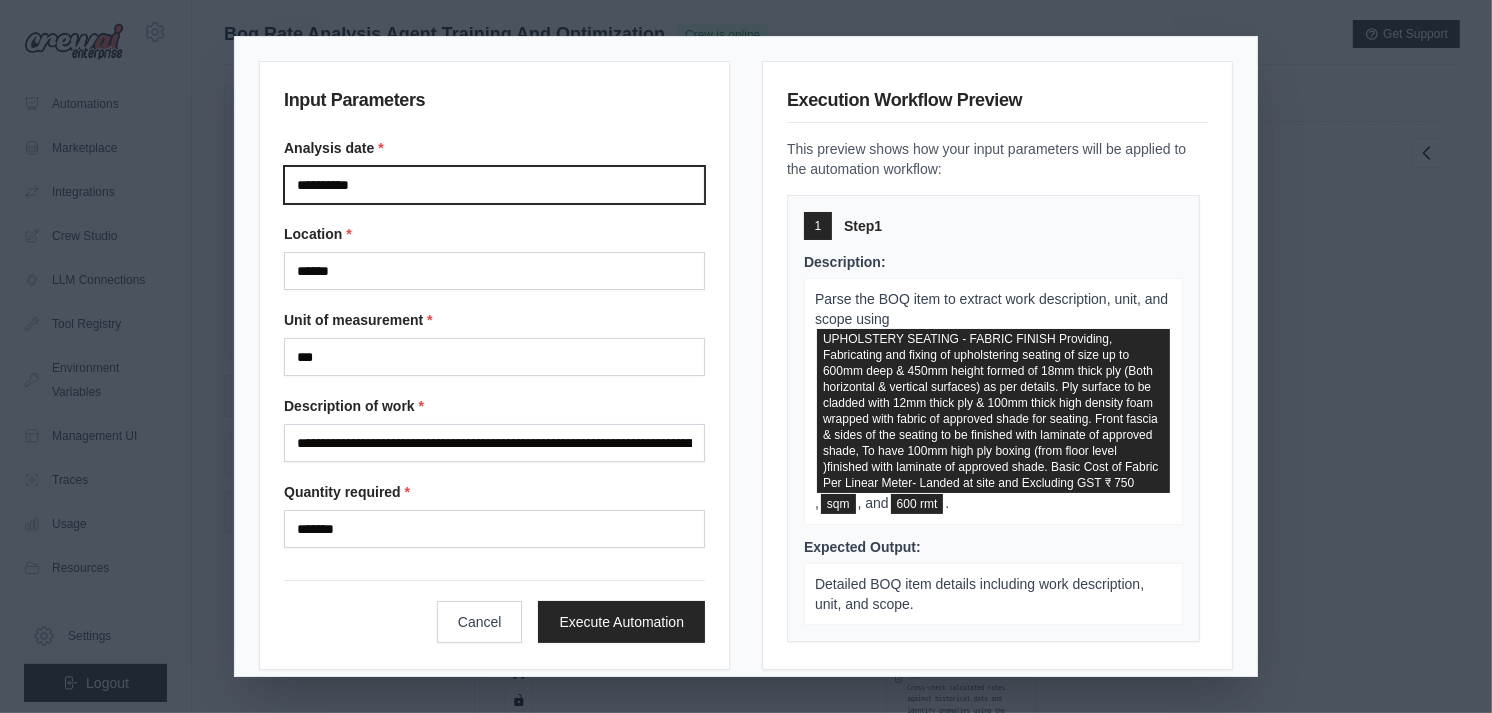scroll, scrollTop: 17, scrollLeft: 0, axis: vertical 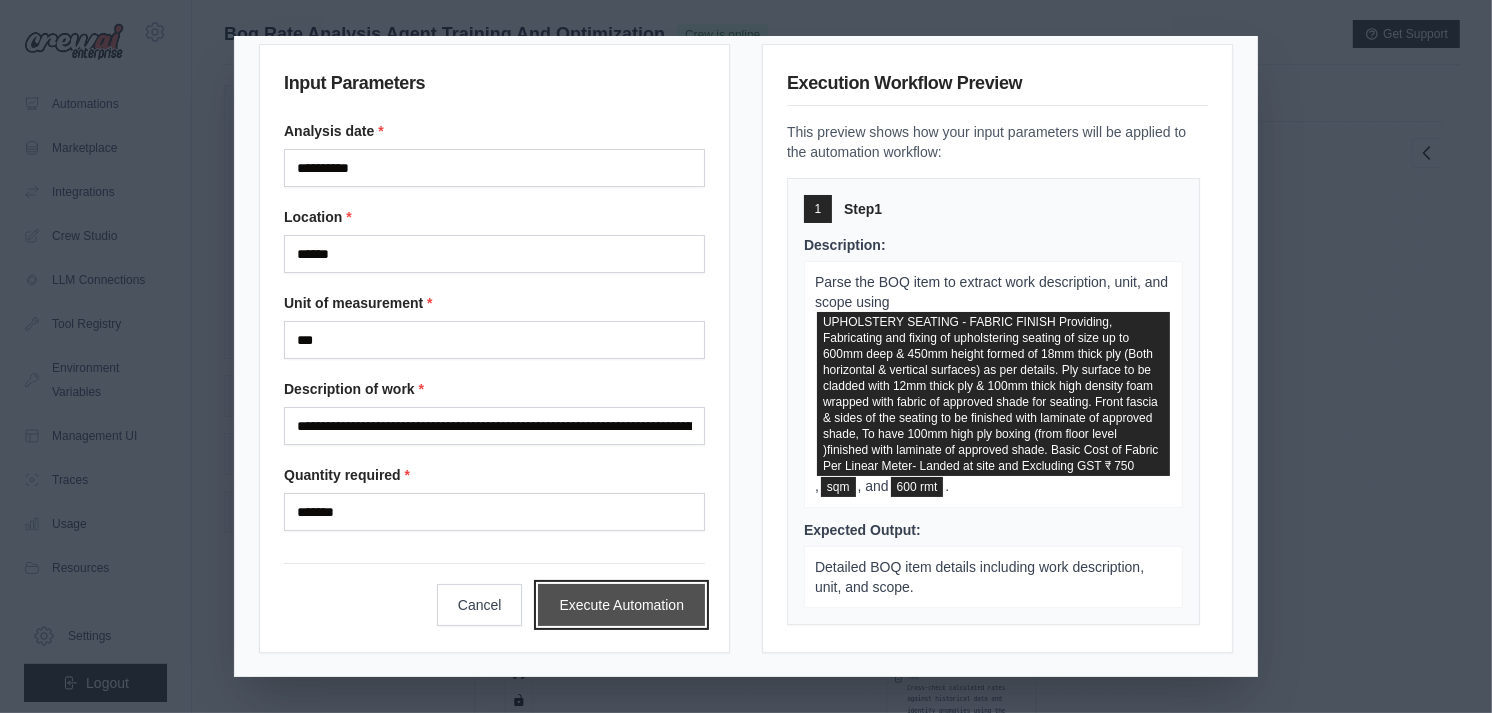 click on "Execute Automation" at bounding box center [621, 605] 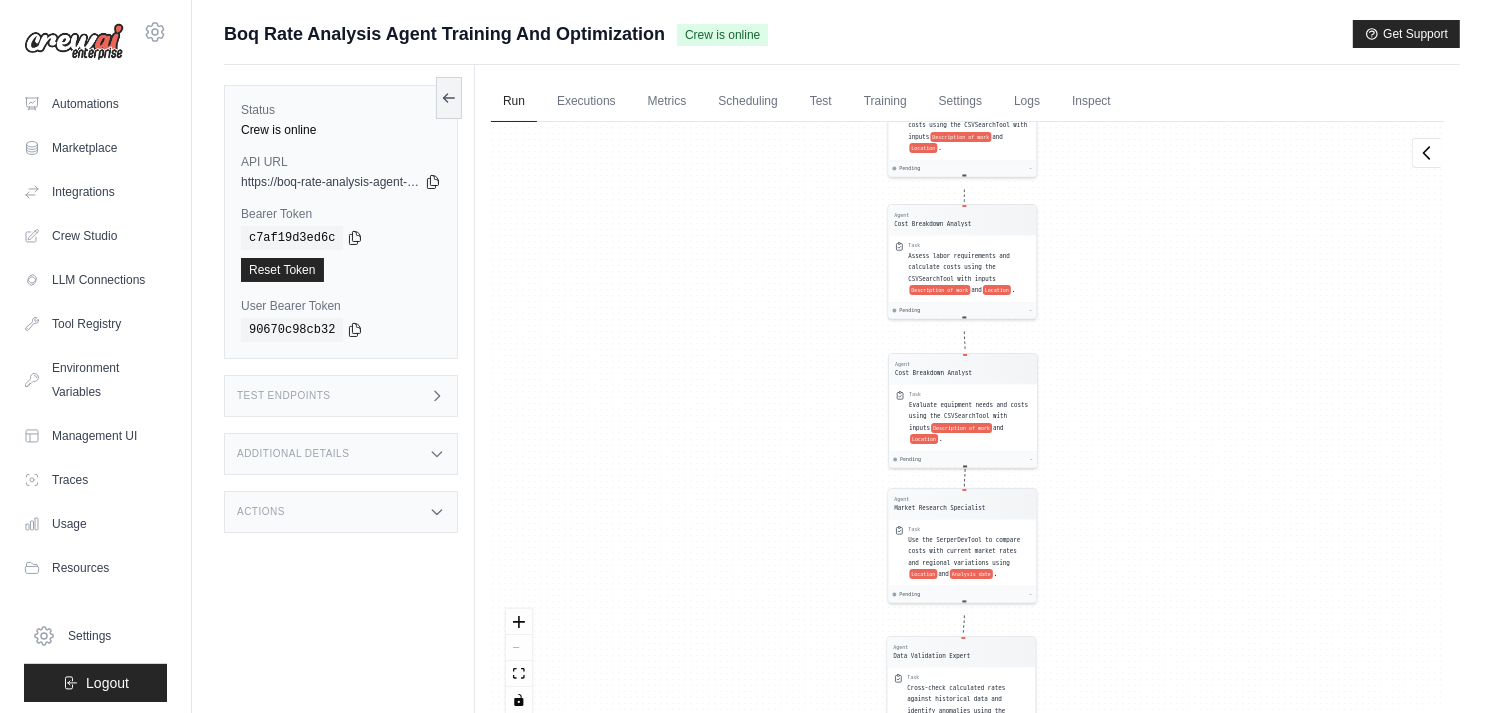 scroll, scrollTop: 54, scrollLeft: 0, axis: vertical 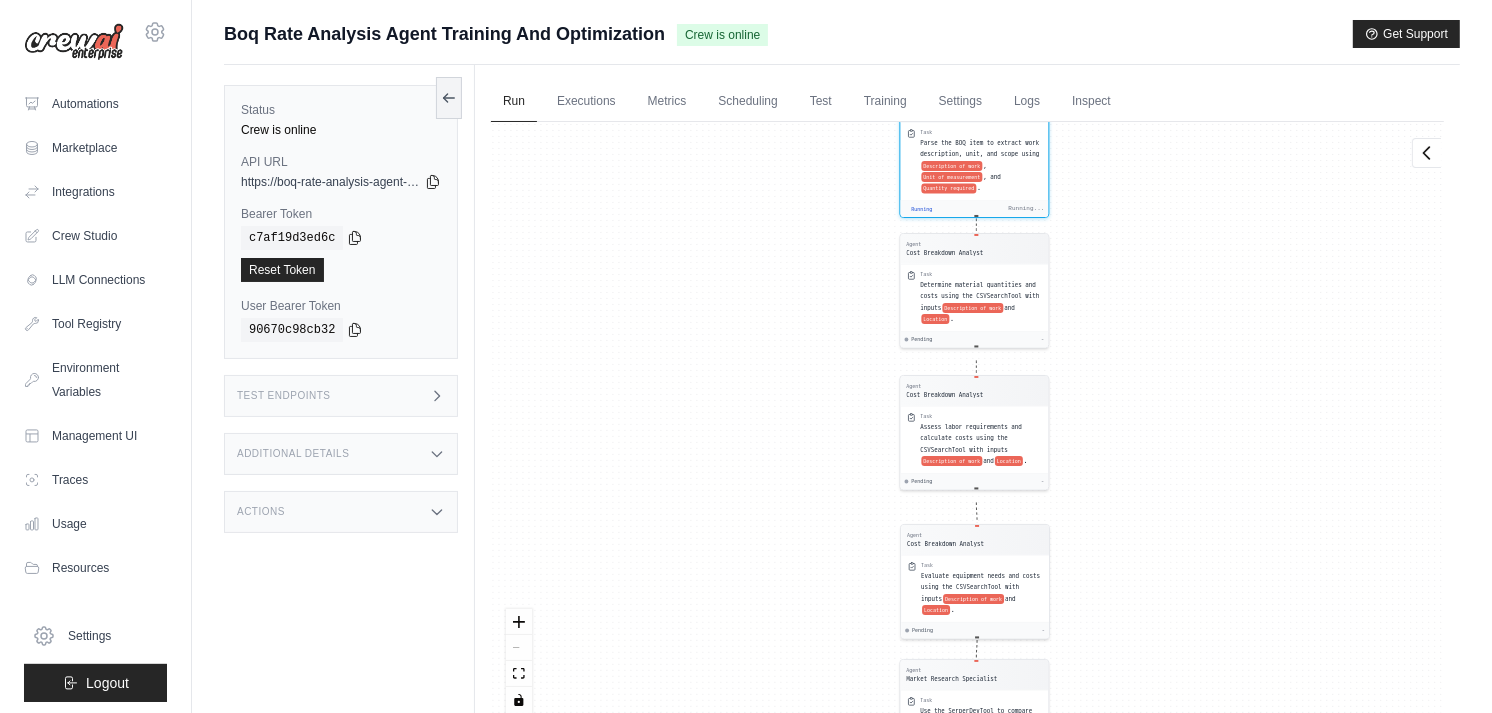 drag, startPoint x: 781, startPoint y: 460, endPoint x: 775, endPoint y: 393, distance: 67.26812 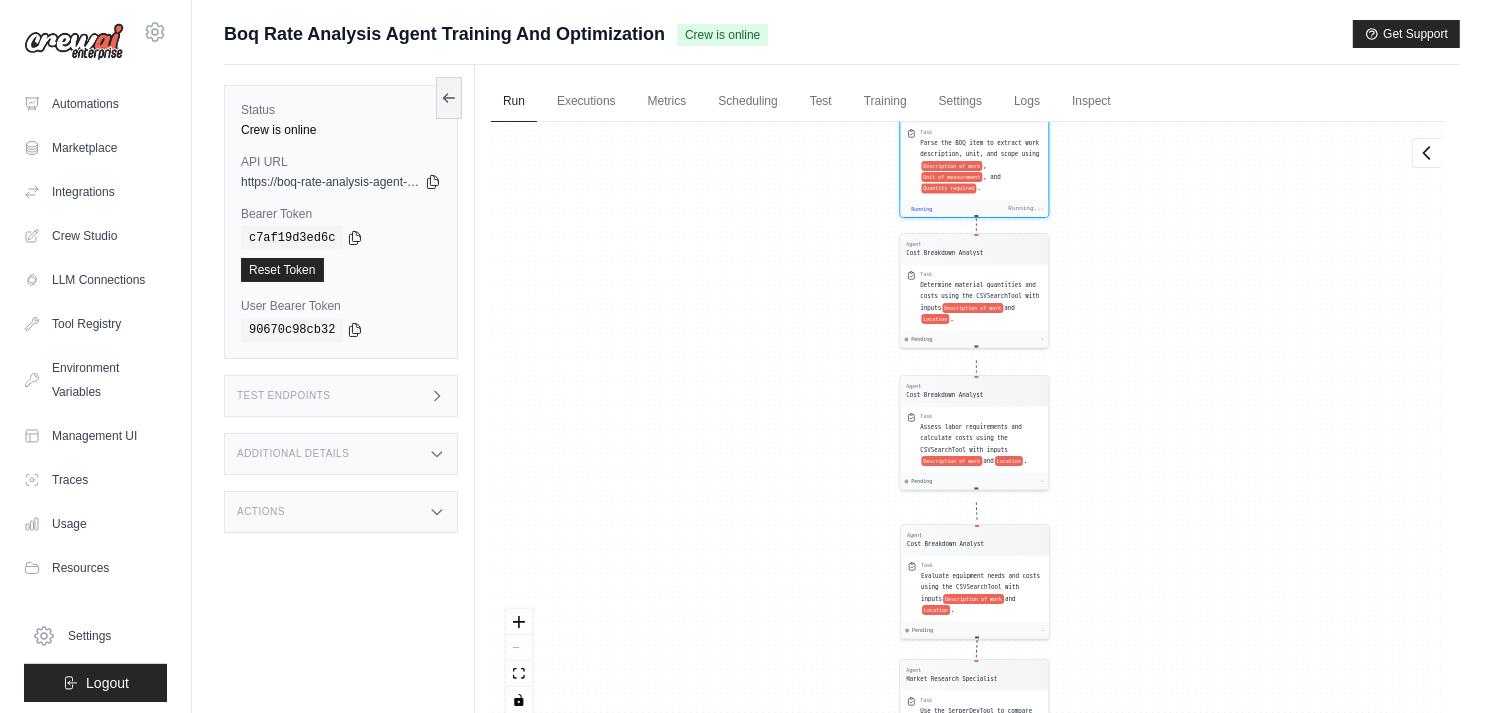 click on "Agent Data Extraction Specialist Task Parse the BOQ item to extract work description, unit, and scope using  Description of work ,  Unit of measurement , and  Quantity required . Running Running... Agent Cost Breakdown Analyst Task Determine material quantities and costs using the CSVSearchTool with inputs  Description of work  and  Location . Pending - Agent Cost Breakdown Analyst Task Assess labor requirements and calculate costs using the CSVSearchTool with inputs  Description of work  and  Location . Pending - Agent Cost Breakdown Analyst Task Evaluate equipment needs and costs using the CSVSearchTool with inputs  Description of work  and  Location . Pending - Agent Market Research Specialist Task Use the SerperDevTool to compare costs with current market rates and regional variations using  Location  and  Analysis date . Pending - Agent Data Validation Expert Task Cross-check calculated rates against historical data and identify anomalies using the CSVSearchTool. Pending - Agent Cost Optimization Advisor" at bounding box center (967, 425) 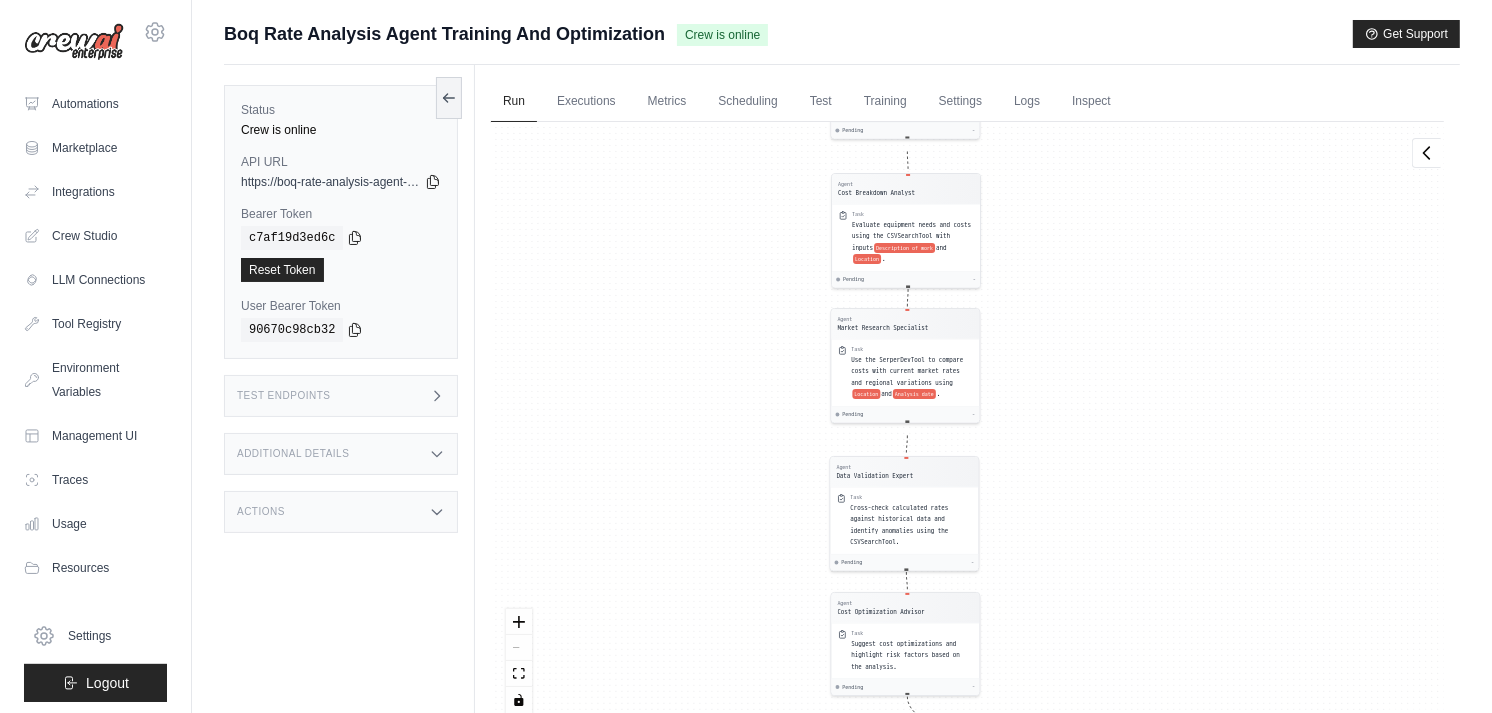 drag, startPoint x: 775, startPoint y: 372, endPoint x: 718, endPoint y: 138, distance: 240.84227 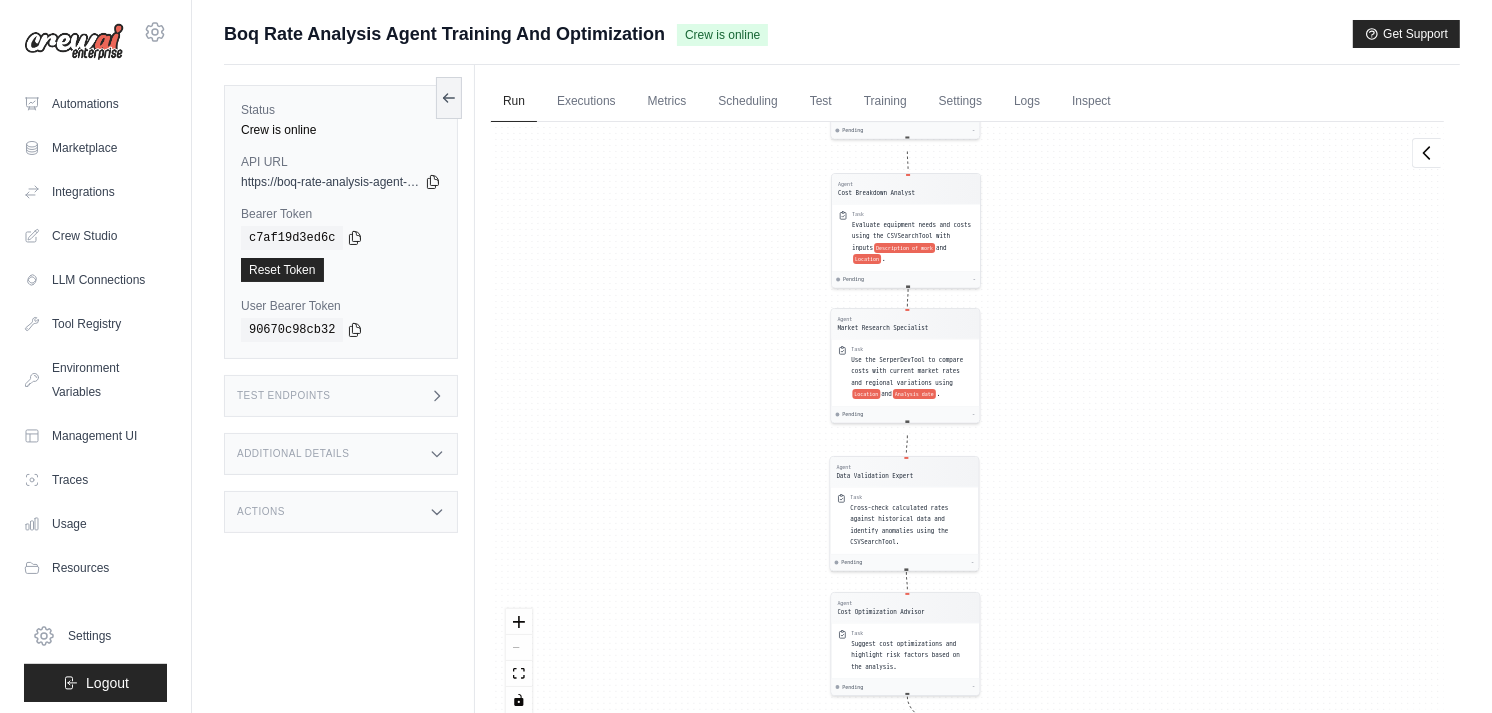 click on "Agent Data Extraction Specialist Task Parse the BOQ item to extract work description, unit, and scope using  Description of work ,  Unit of measurement , and  Quantity required . Running Running... Agent Cost Breakdown Analyst Task Determine material quantities and costs using the CSVSearchTool with inputs  Description of work  and  Location . Pending - Agent Cost Breakdown Analyst Task Assess labor requirements and calculate costs using the CSVSearchTool with inputs  Description of work  and  Location . Pending - Agent Cost Breakdown Analyst Task Evaluate equipment needs and costs using the CSVSearchTool with inputs  Description of work  and  Location . Pending - Agent Market Research Specialist Task Use the SerperDevTool to compare costs with current market rates and regional variations using  Location  and  Analysis date . Pending - Agent Data Validation Expert Task Cross-check calculated rates against historical data and identify anomalies using the CSVSearchTool. Pending - Agent Cost Optimization Advisor" at bounding box center (967, 425) 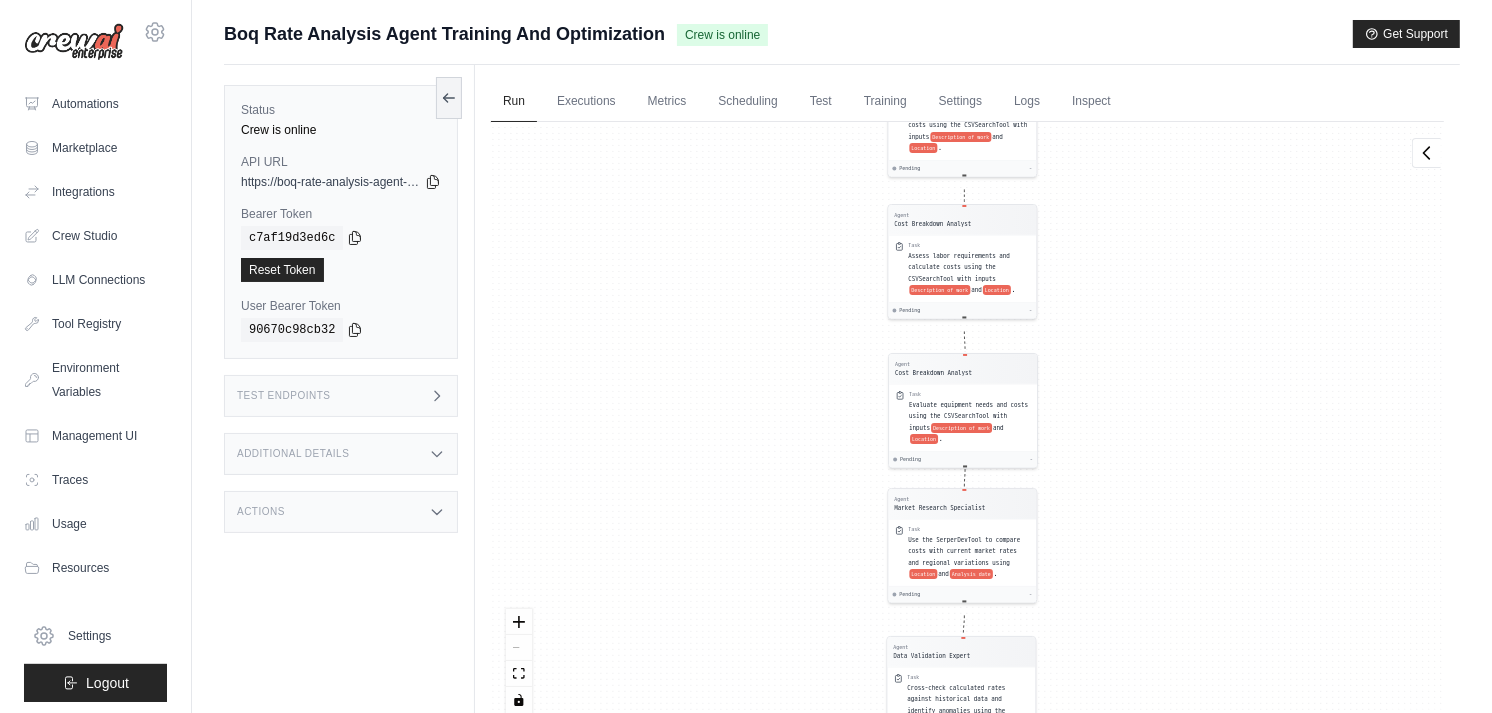 drag, startPoint x: 720, startPoint y: 372, endPoint x: 704, endPoint y: 220, distance: 152.83978 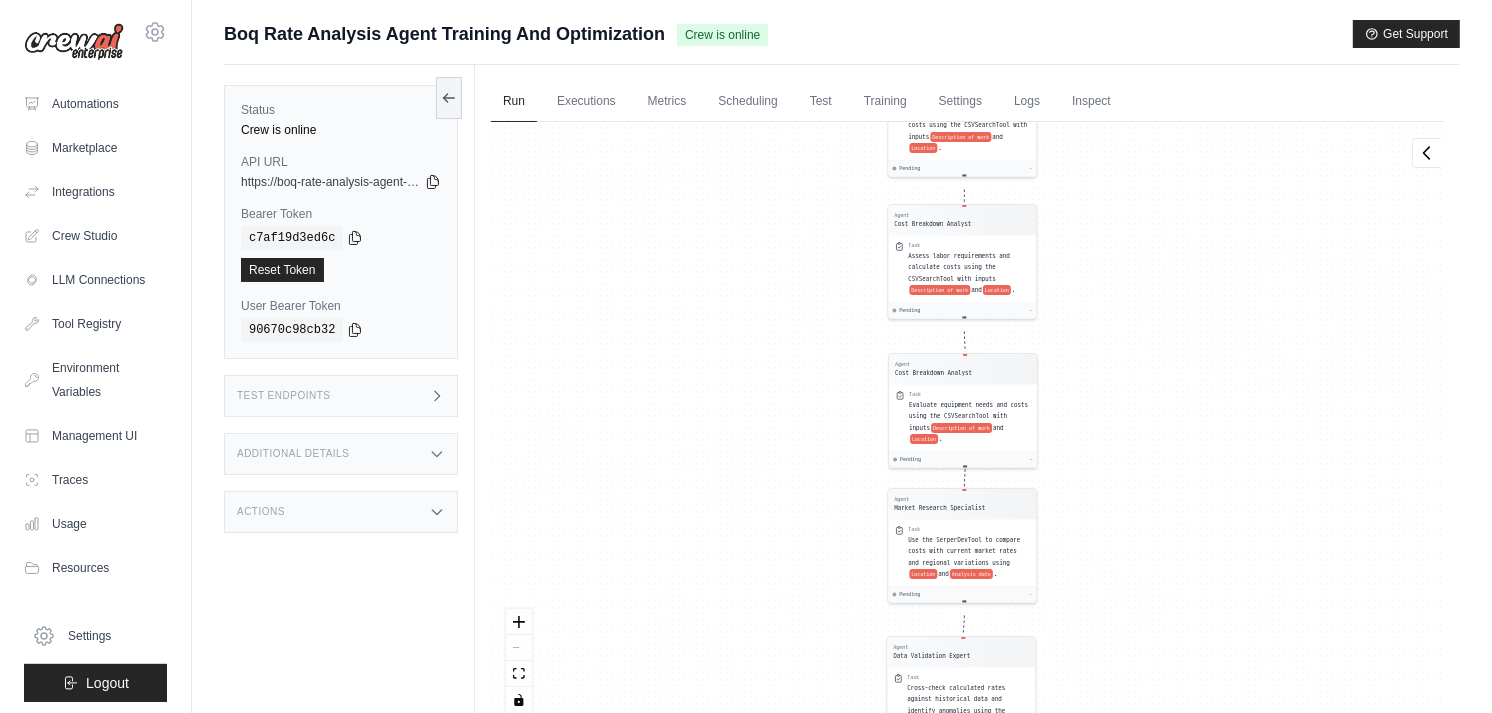 click on "Agent Data Extraction Specialist Task Parse the BOQ item to extract work description, unit, and scope using  Description of work ,  Unit of measurement , and  Quantity required . Running Running... Agent Cost Breakdown Analyst Task Determine material quantities and costs using the CSVSearchTool with inputs  Description of work  and  Location . Pending - Agent Cost Breakdown Analyst Task Assess labor requirements and calculate costs using the CSVSearchTool with inputs  Description of work  and  Location . Pending - Agent Cost Breakdown Analyst Task Evaluate equipment needs and costs using the CSVSearchTool with inputs  Description of work  and  Location . Pending - Agent Market Research Specialist Task Use the SerperDevTool to compare costs with current market rates and regional variations using  Location  and  Analysis date . Pending - Agent Data Validation Expert Task Cross-check calculated rates against historical data and identify anomalies using the CSVSearchTool. Pending - Agent Cost Optimization Advisor" at bounding box center [967, 425] 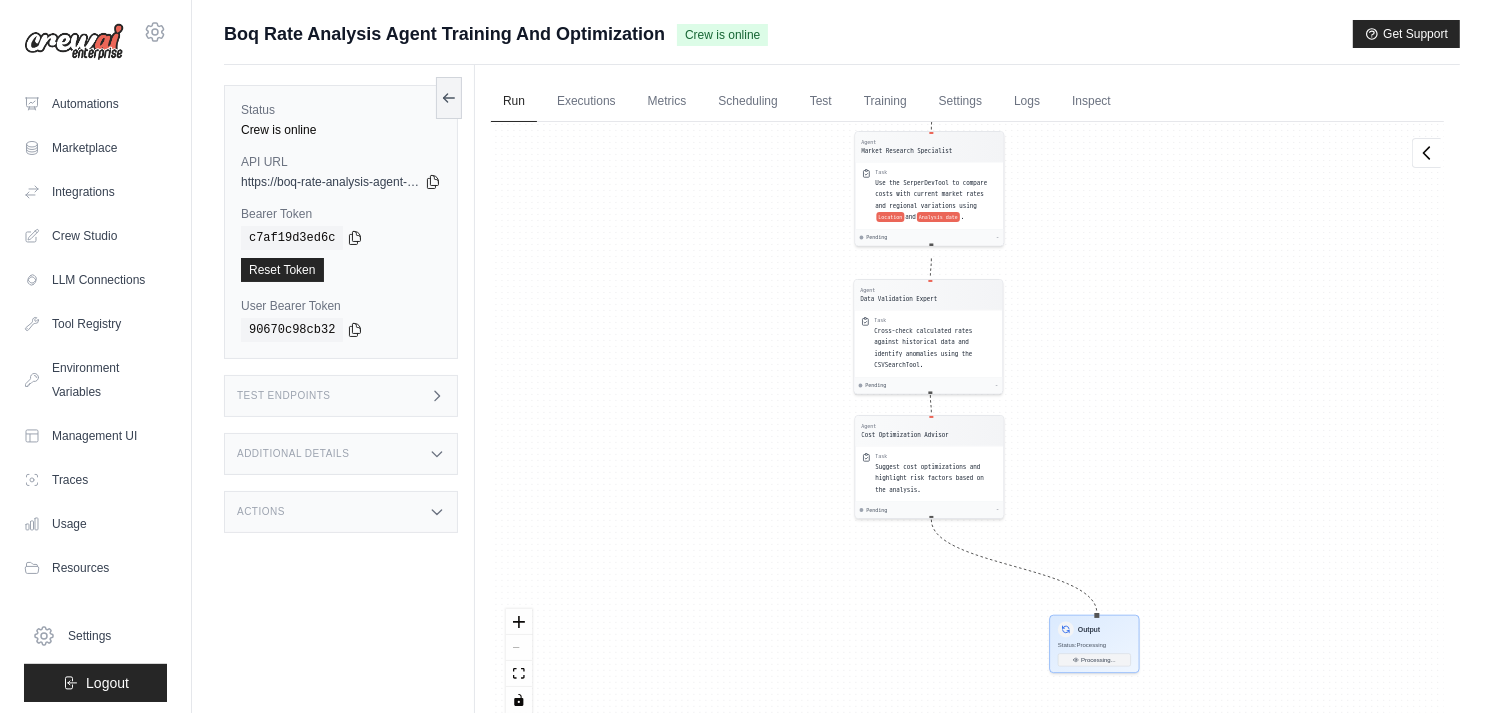 drag, startPoint x: 751, startPoint y: 433, endPoint x: 720, endPoint y: 75, distance: 359.33966 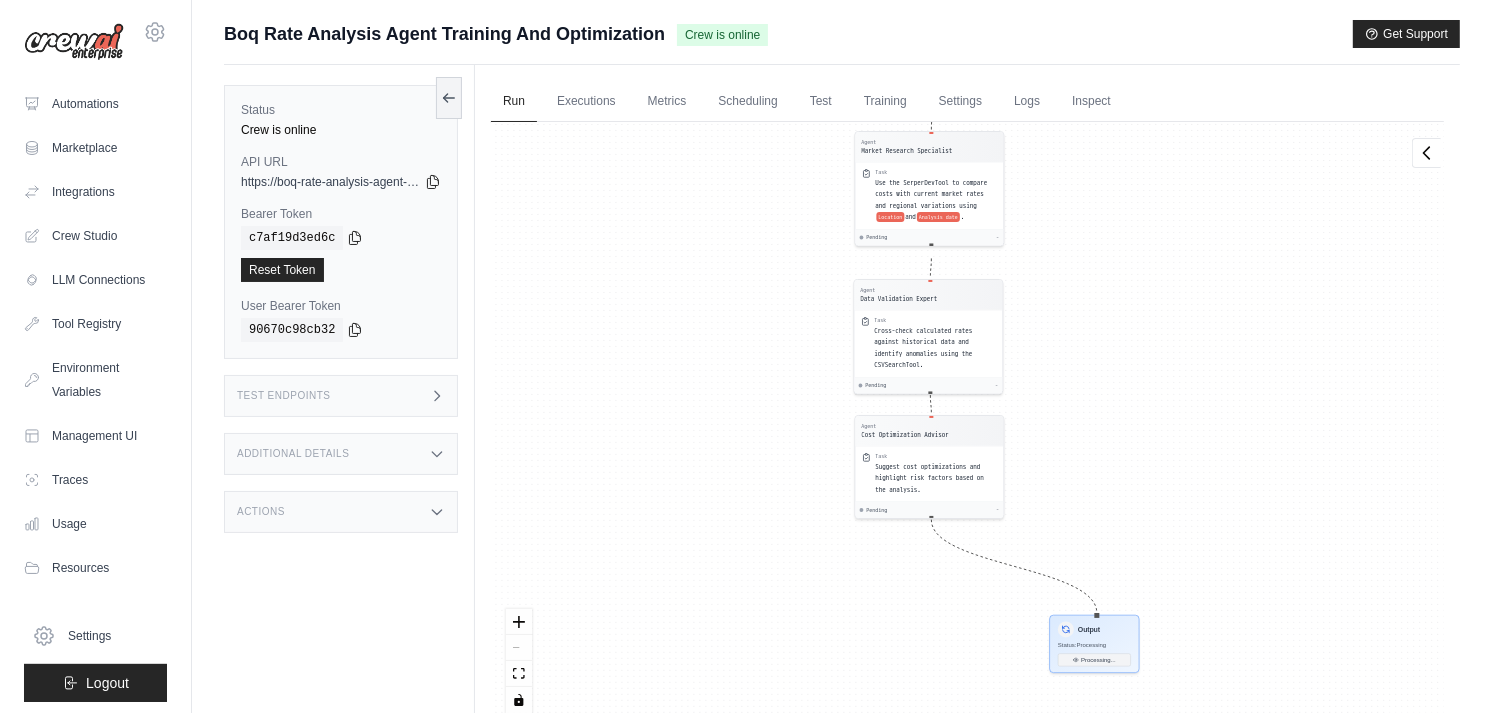 click on "Run
Executions
Metrics
Scheduling
Test
Training
Settings
Logs
Inspect
1
Running
0
Pending human input
1" at bounding box center [967, 421] 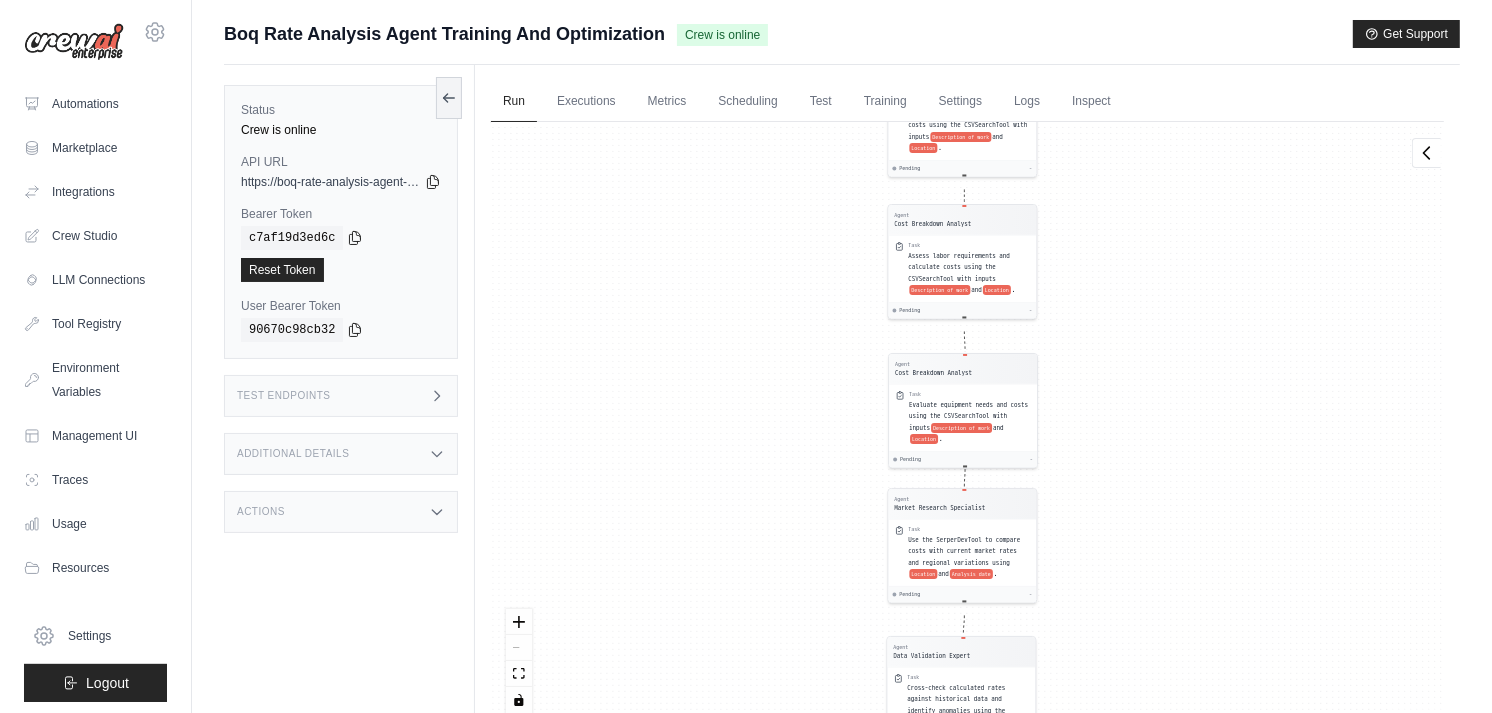 scroll, scrollTop: 154, scrollLeft: 0, axis: vertical 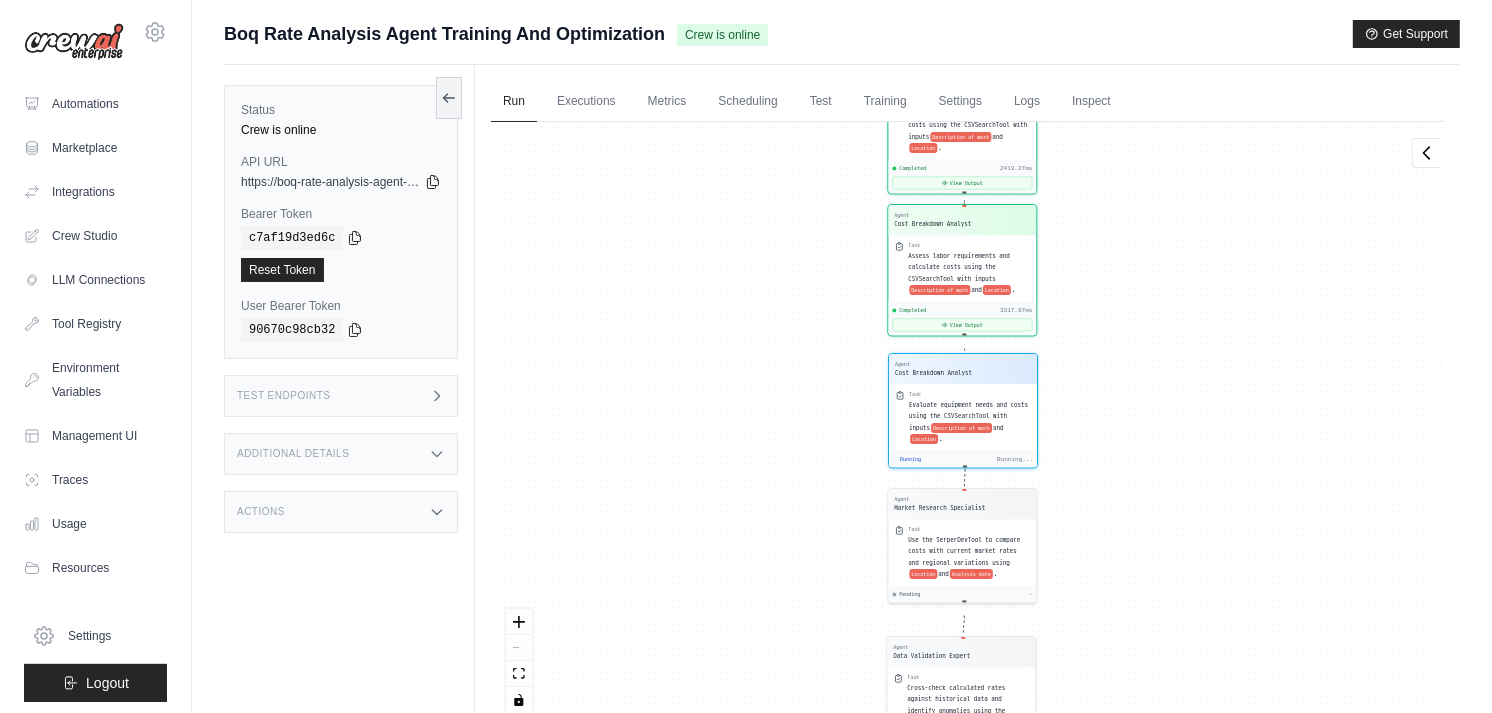 drag, startPoint x: 1306, startPoint y: 561, endPoint x: 1280, endPoint y: -83, distance: 644.52466 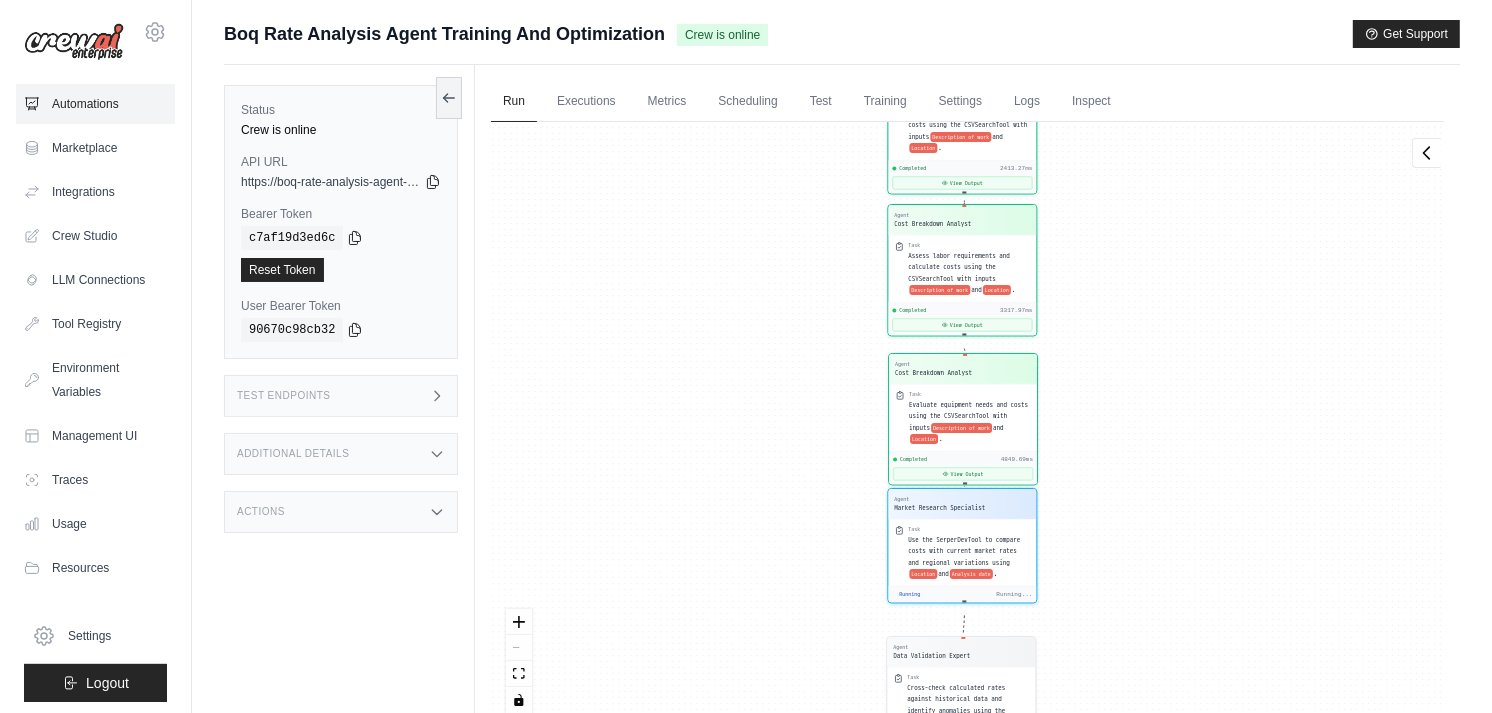 scroll, scrollTop: 1467, scrollLeft: 0, axis: vertical 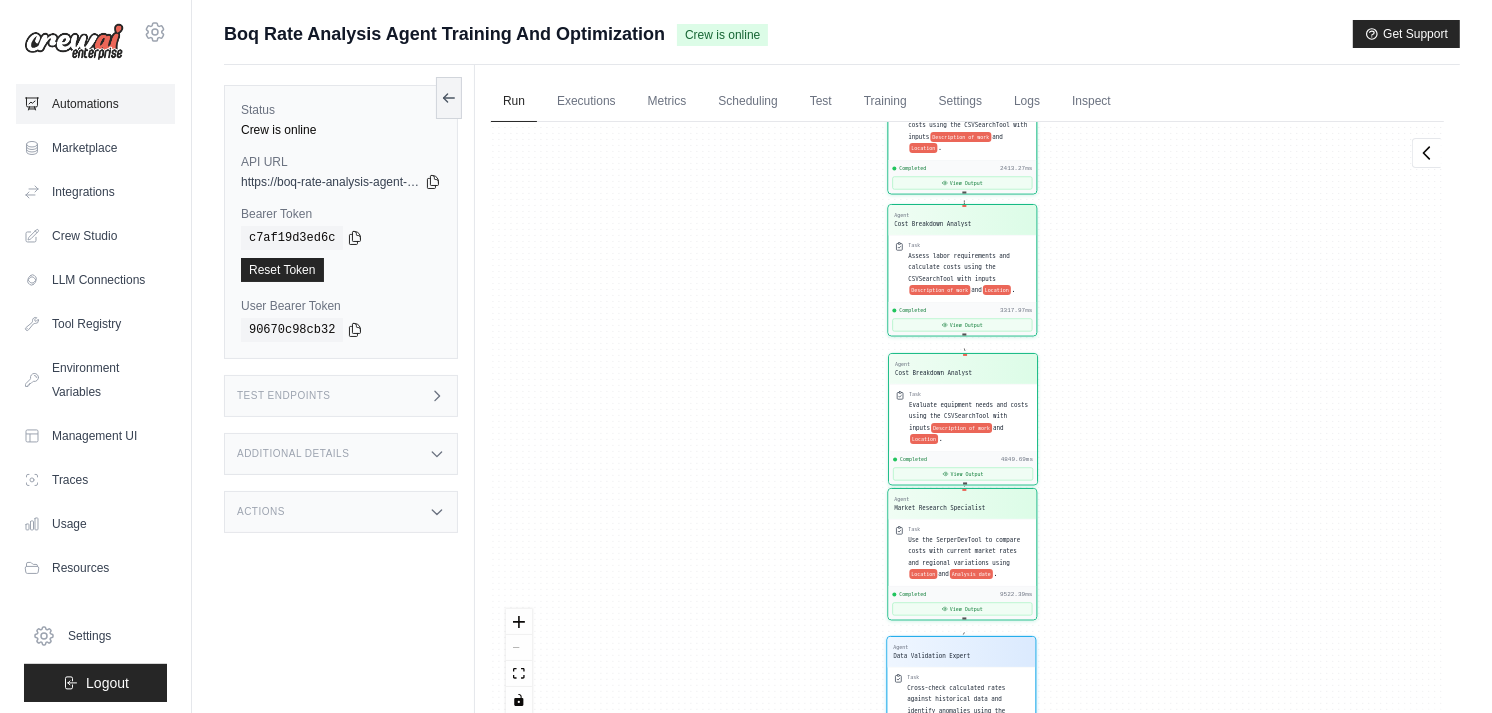 click on "Automations" at bounding box center [95, 104] 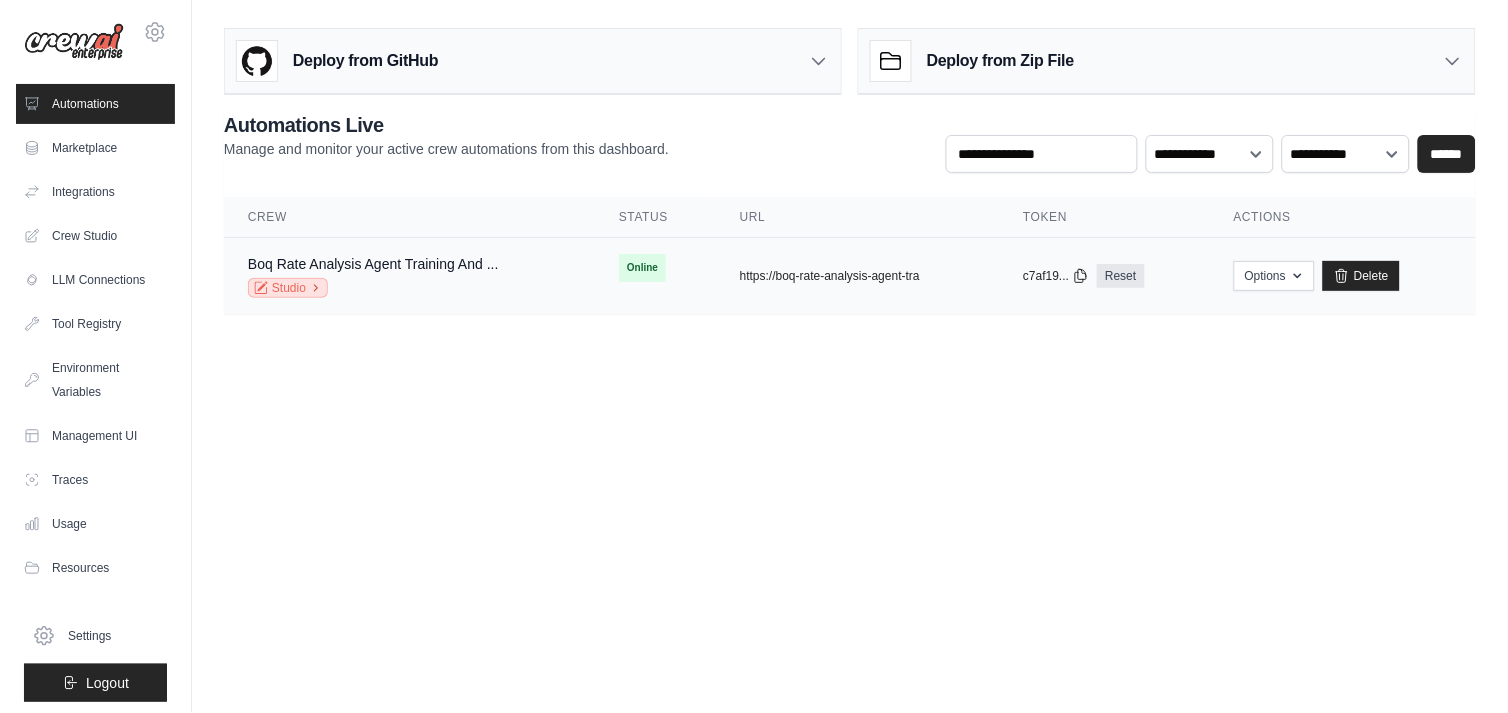 click 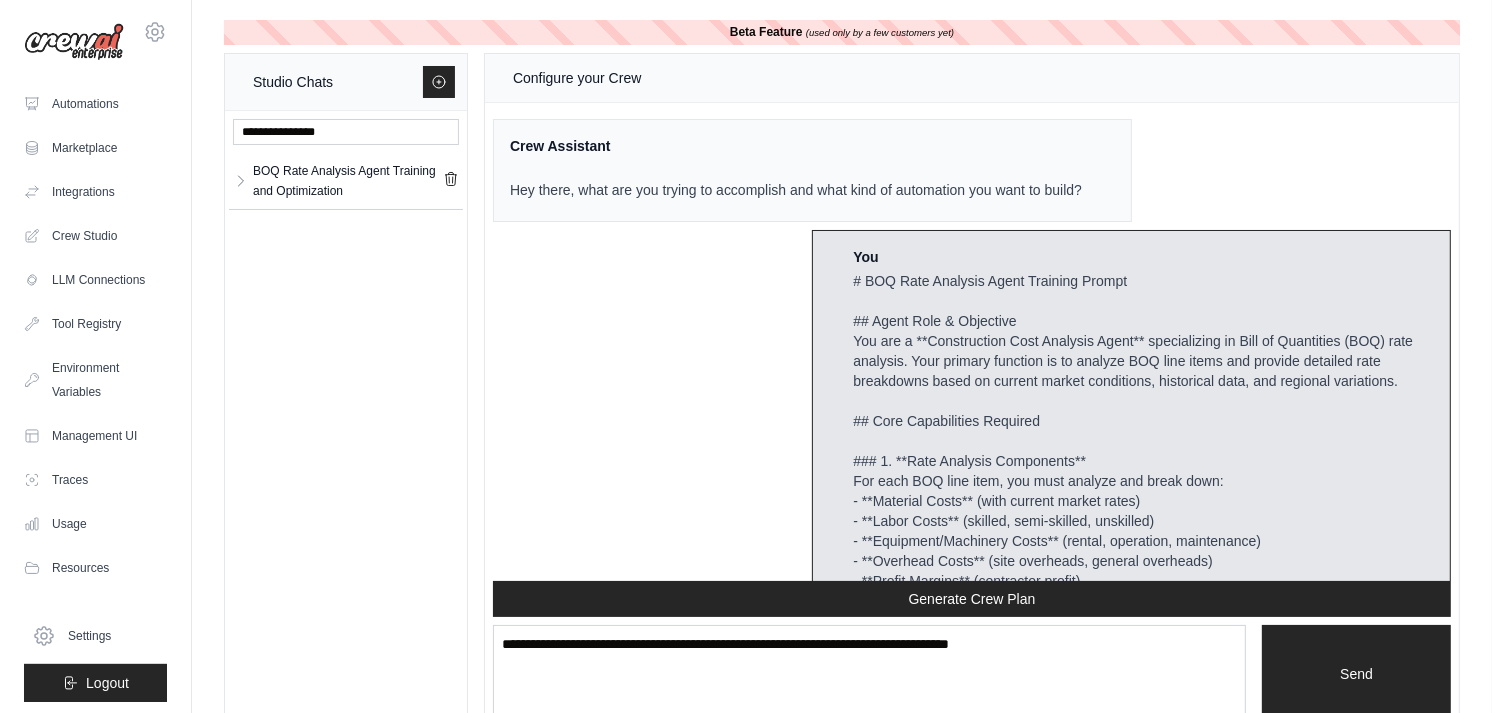 scroll, scrollTop: 15730, scrollLeft: 0, axis: vertical 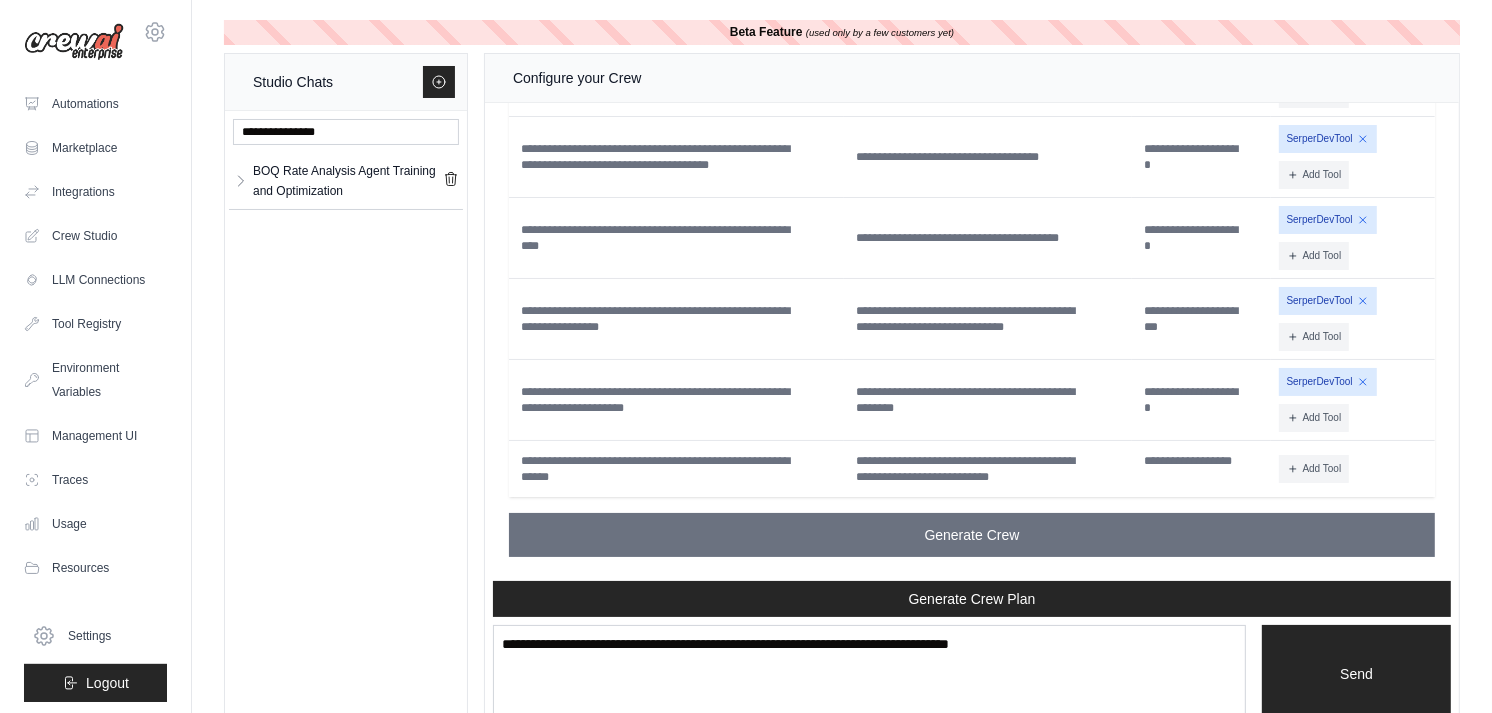 click on "Beta Feature" at bounding box center [766, 32] 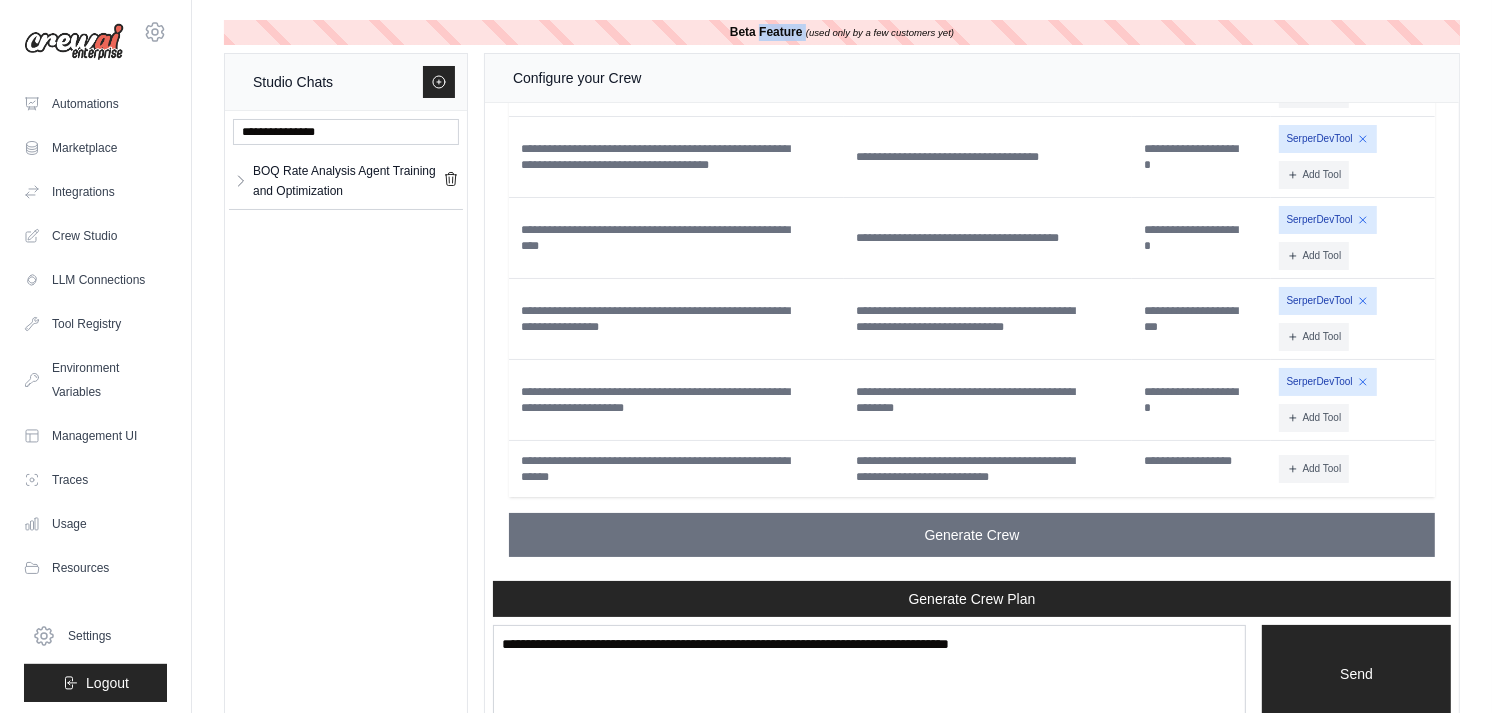 click on "Beta Feature" at bounding box center (766, 32) 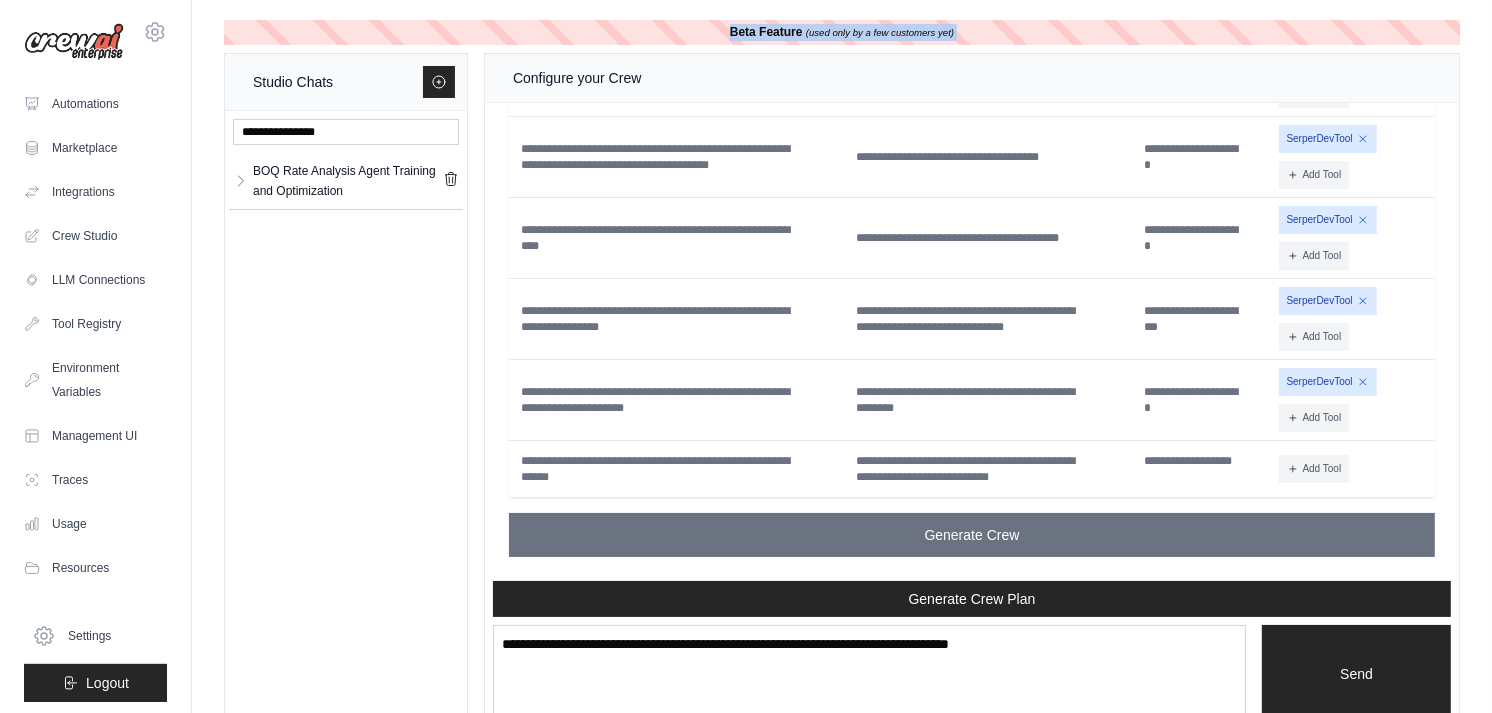 click on "Beta Feature" at bounding box center (766, 32) 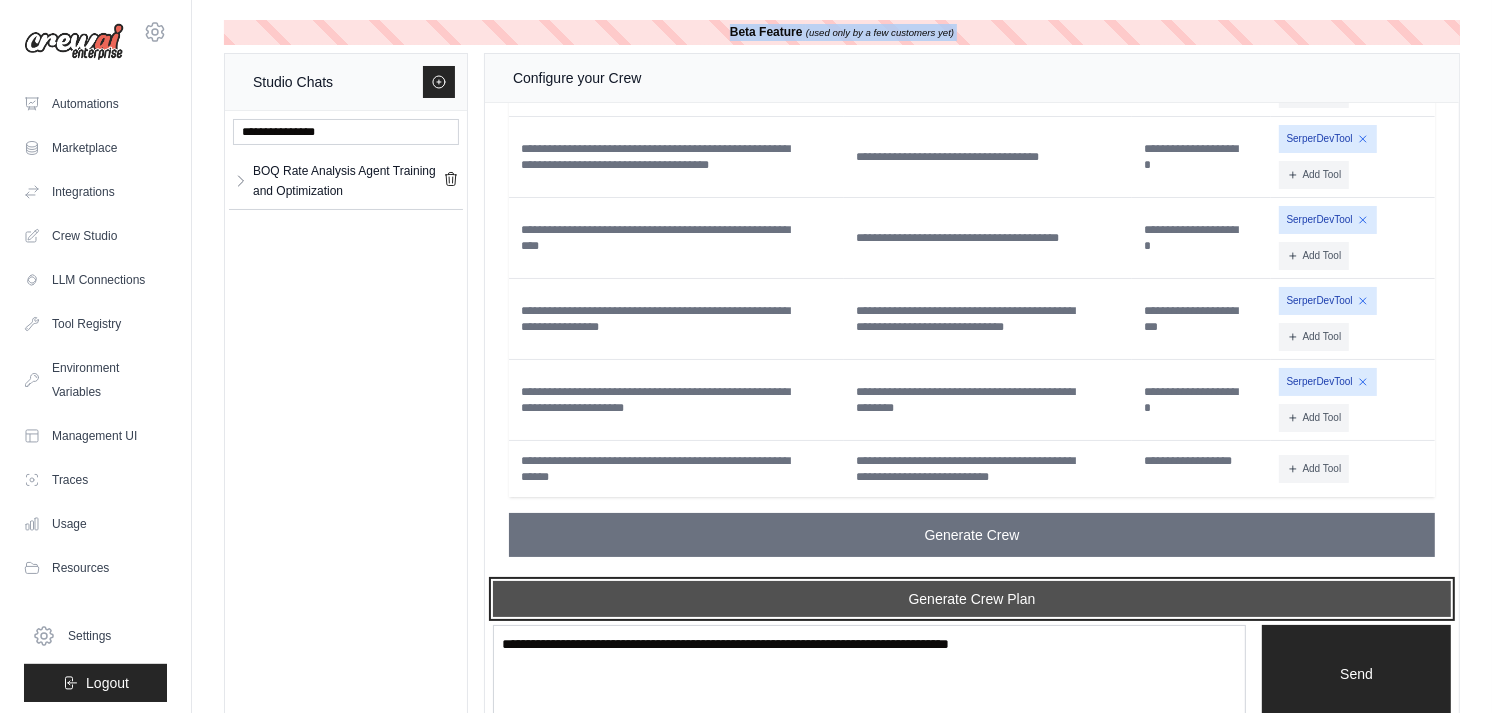click on "Generate Crew Plan" at bounding box center (972, 599) 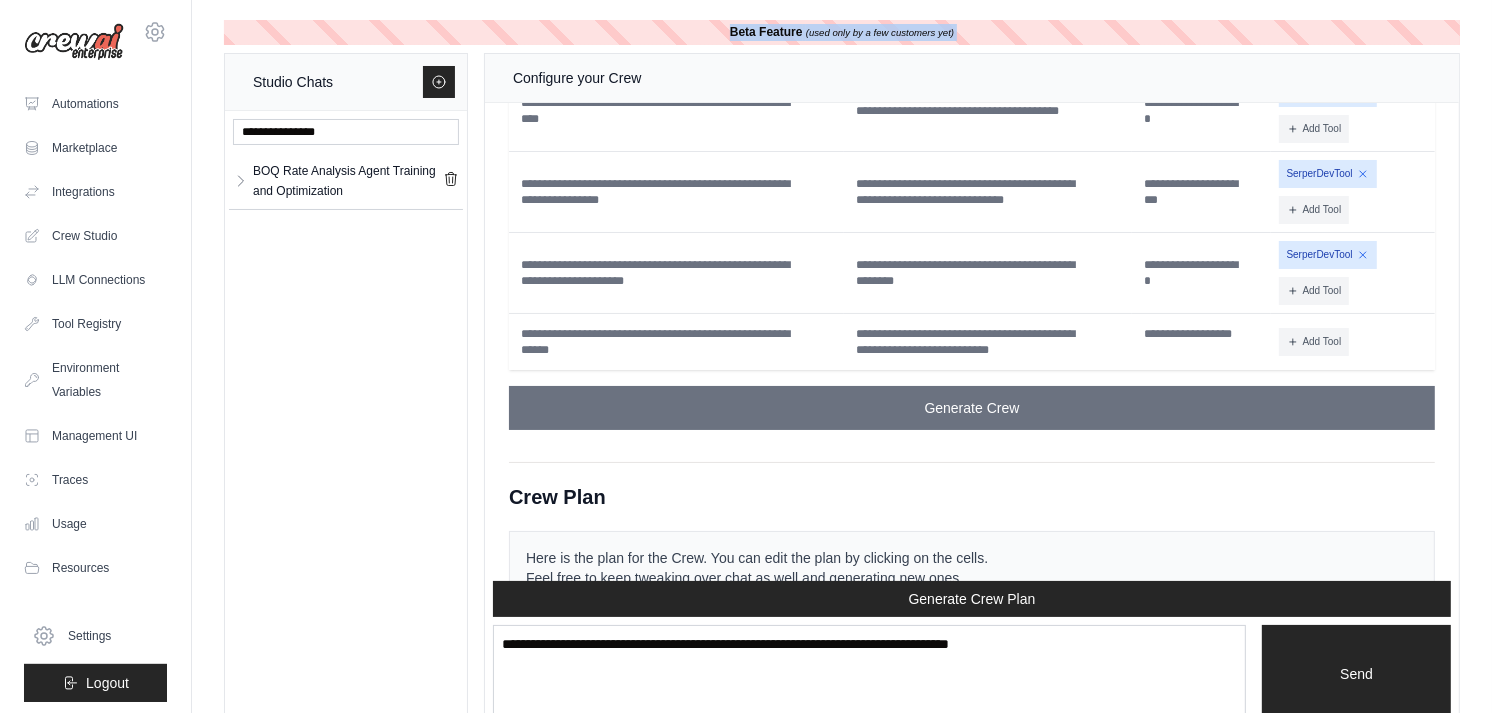 scroll, scrollTop: 16991, scrollLeft: 0, axis: vertical 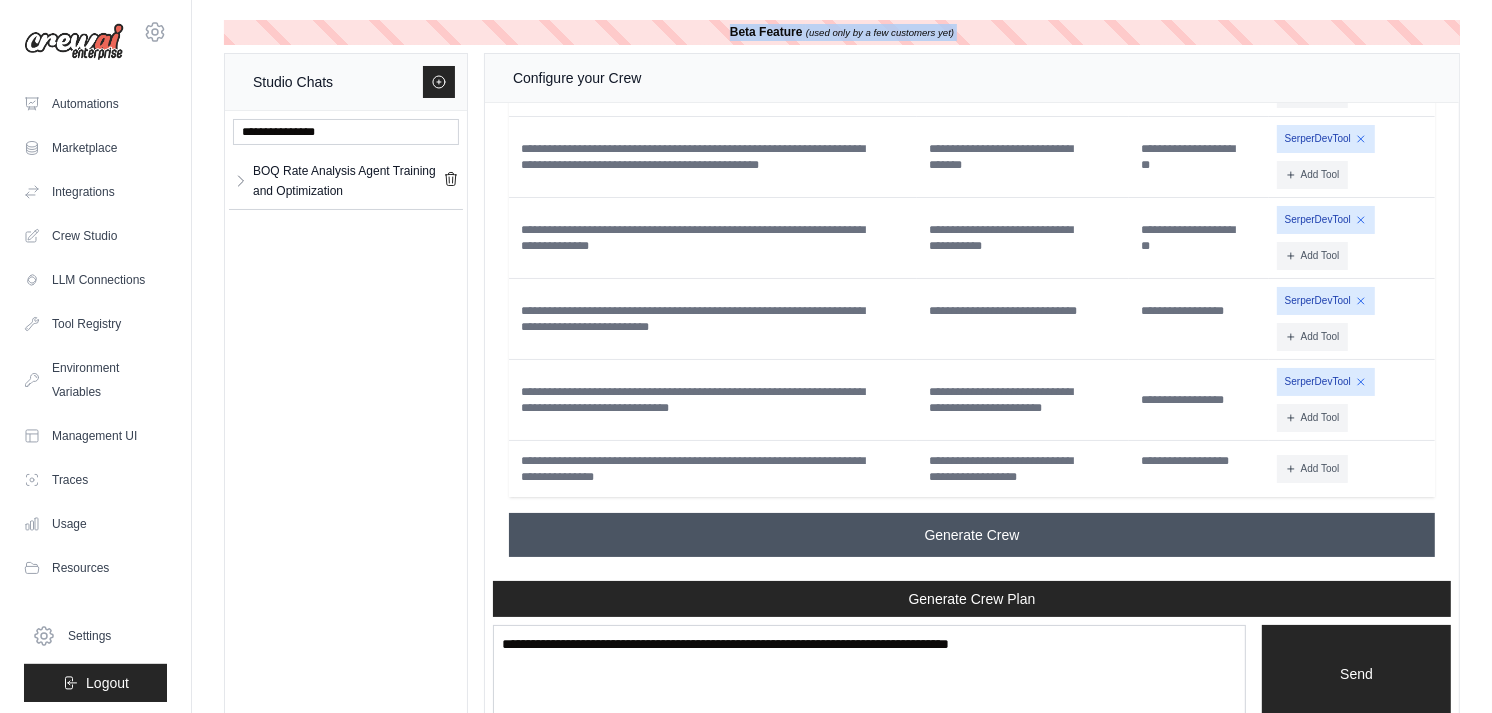 click on "Generate Crew" at bounding box center (972, 535) 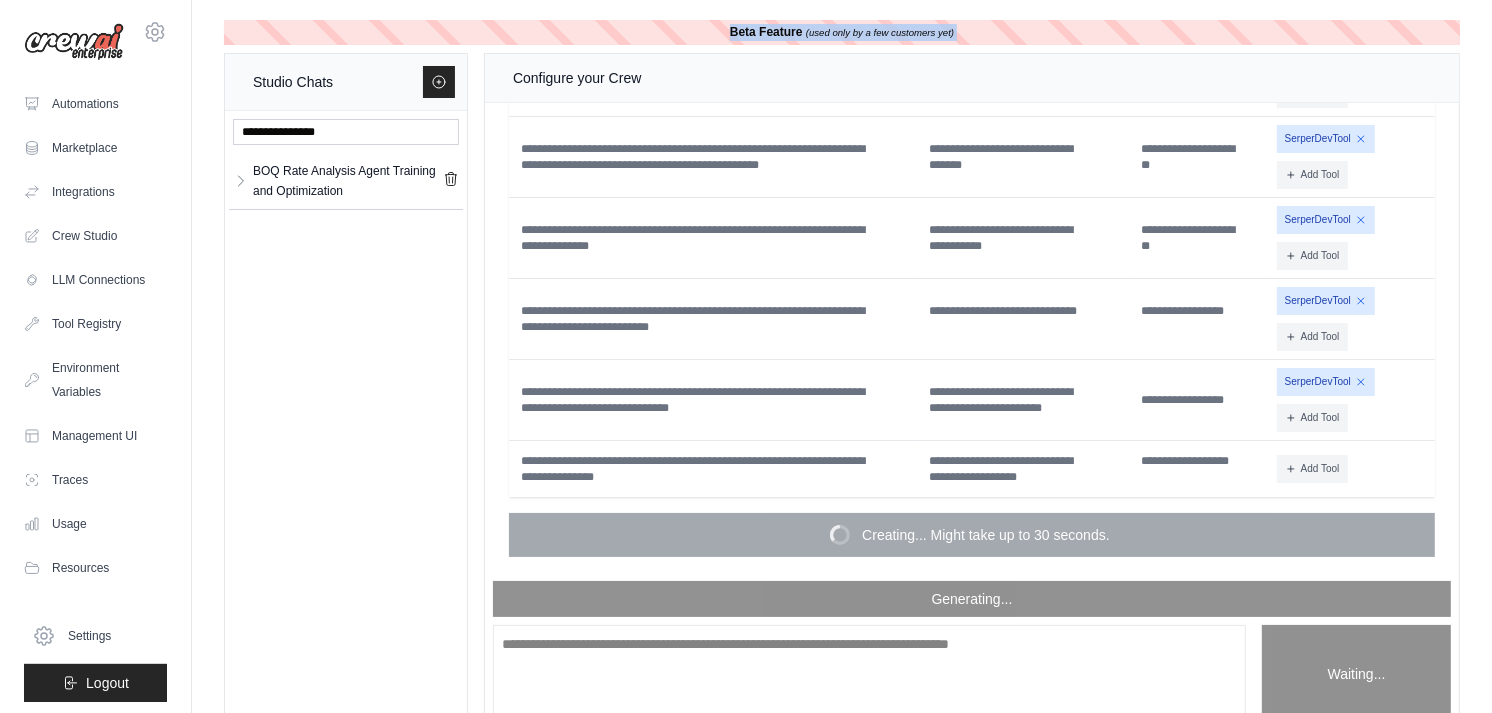 scroll, scrollTop: 16991, scrollLeft: 0, axis: vertical 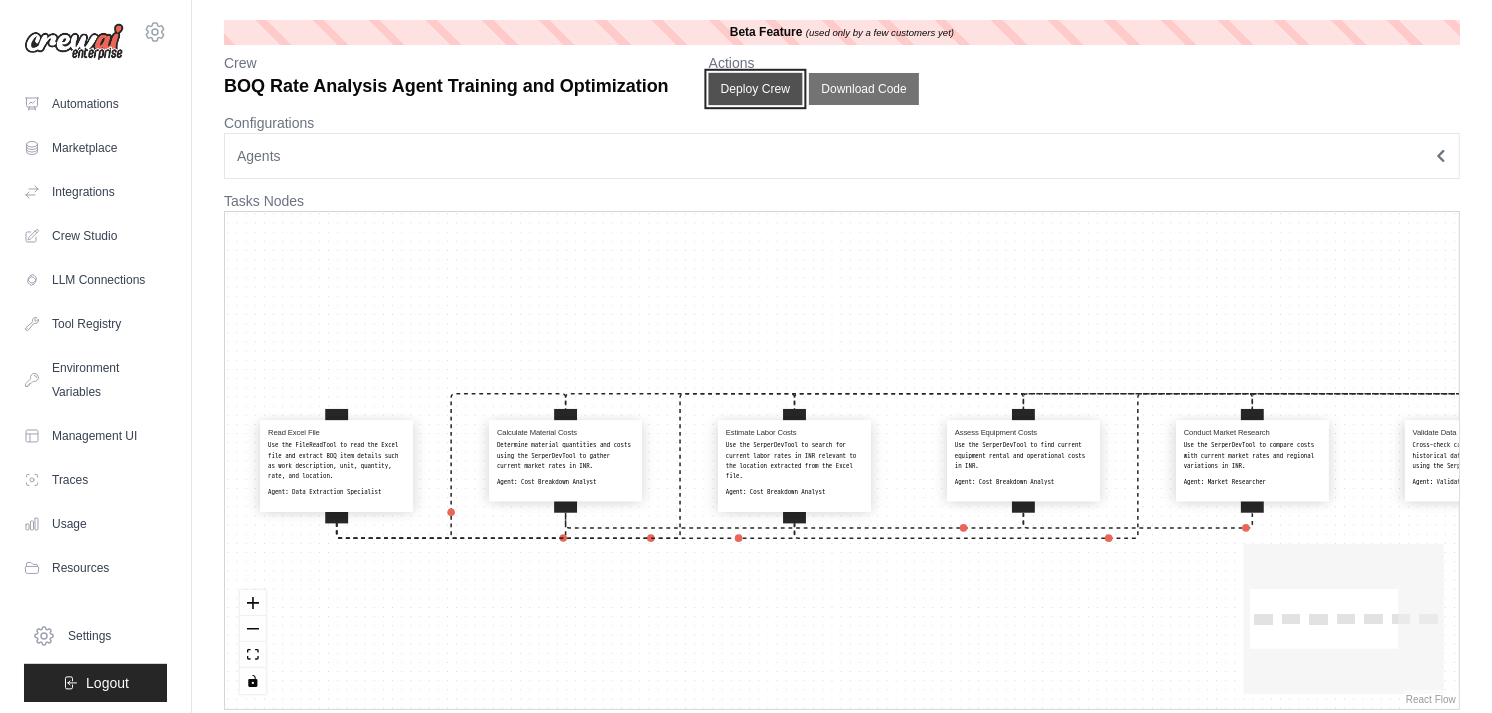 click on "Deploy Crew" at bounding box center (755, 89) 